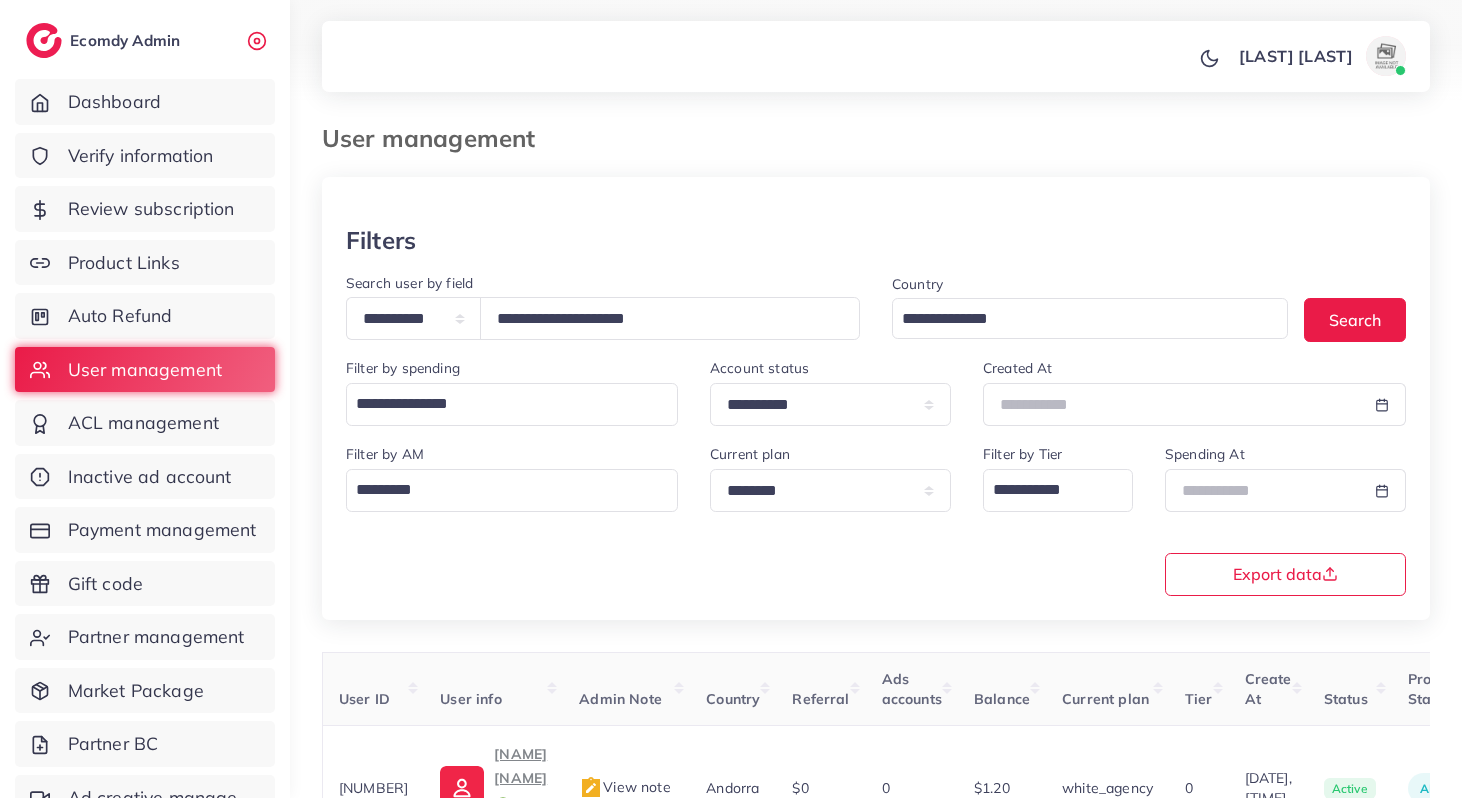 select on "*****" 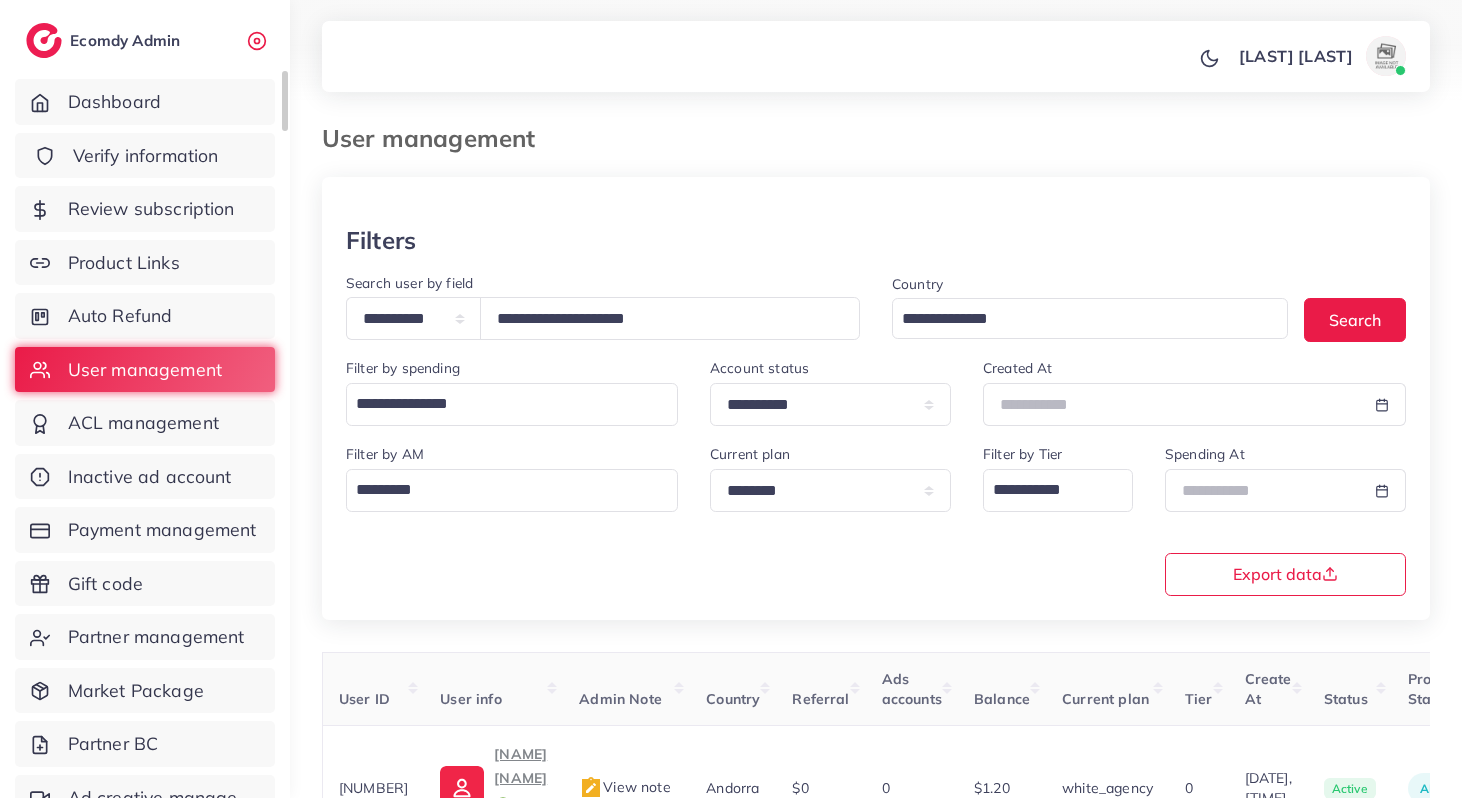 scroll, scrollTop: 153, scrollLeft: 0, axis: vertical 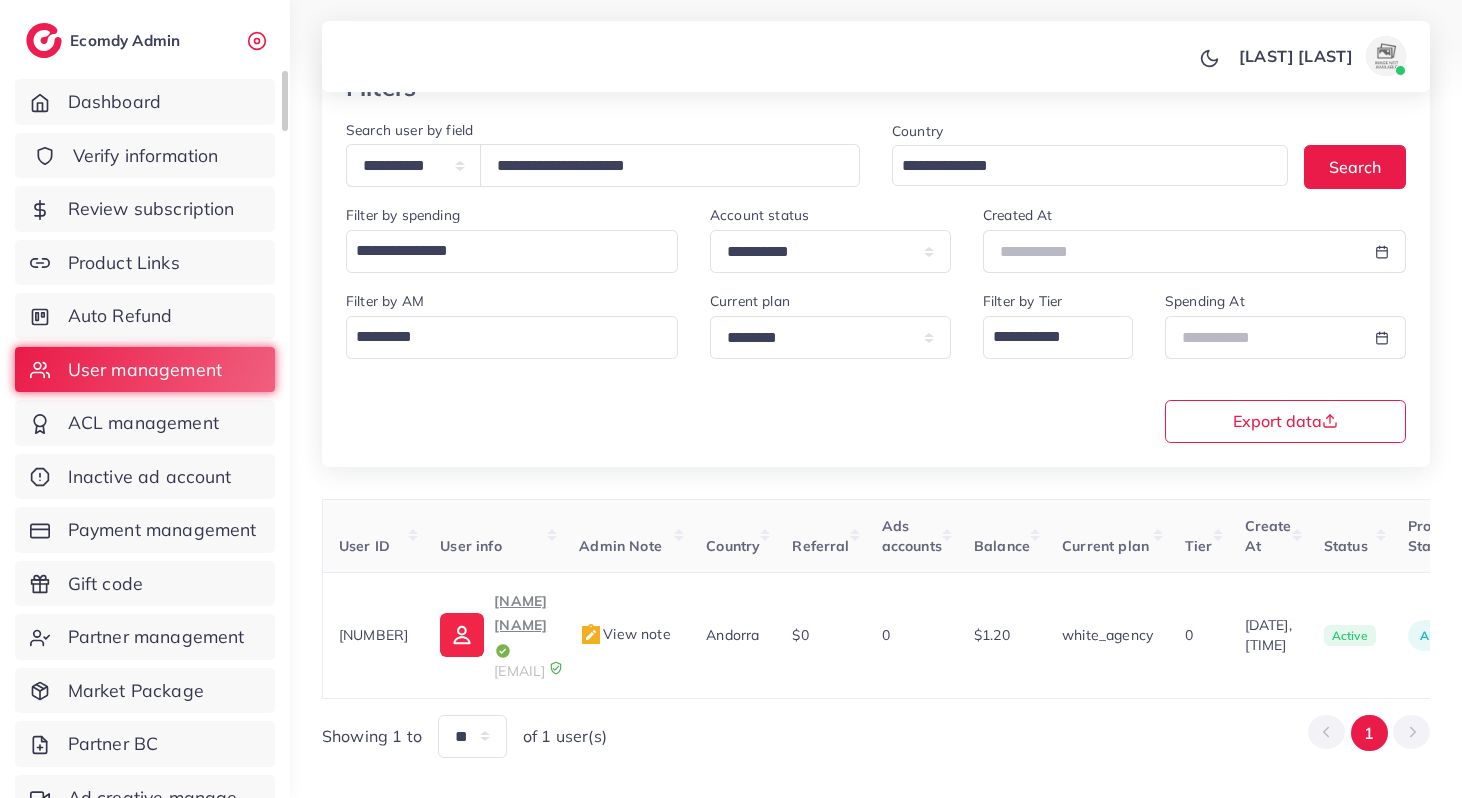 click on "Verify information" at bounding box center (146, 156) 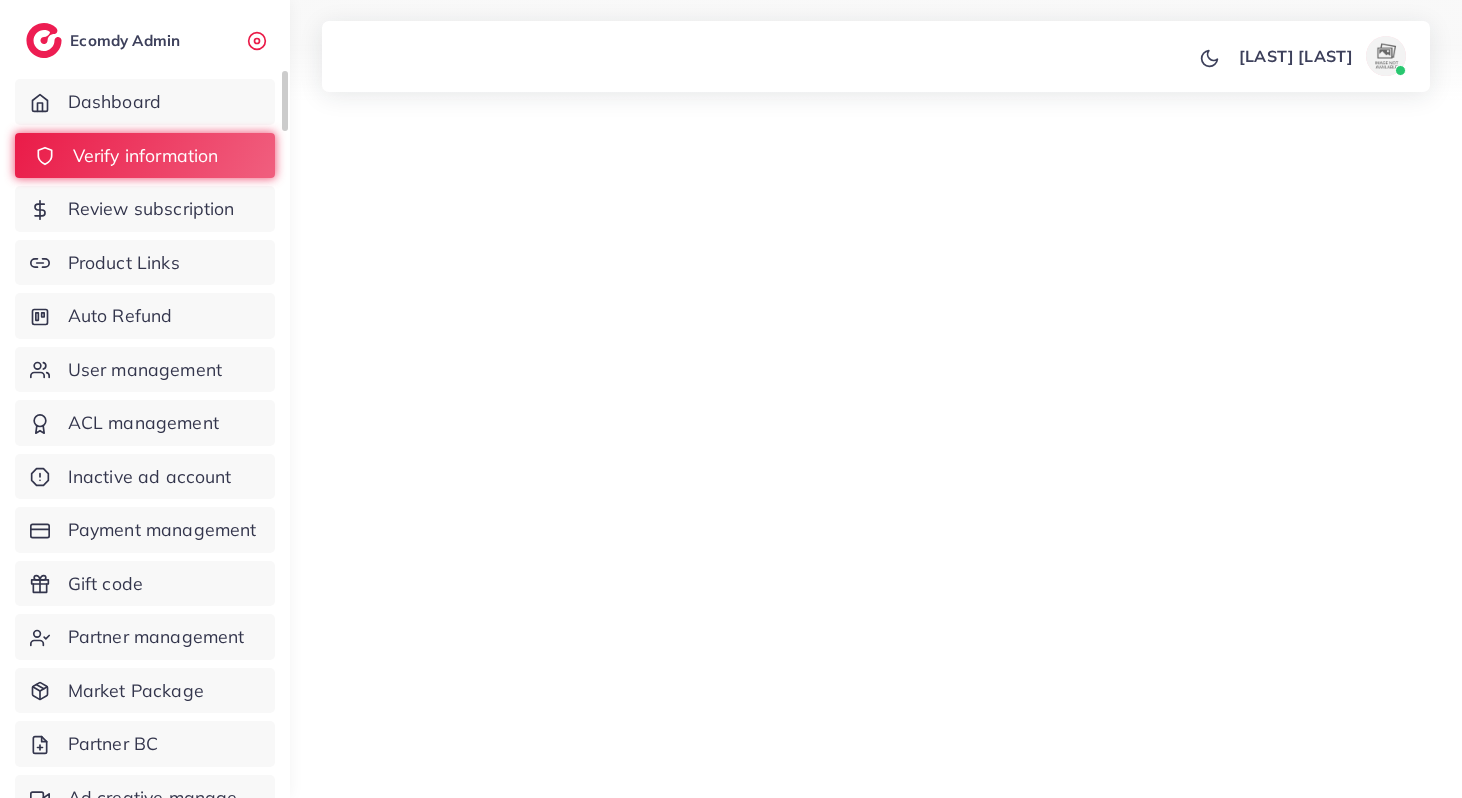 scroll, scrollTop: 0, scrollLeft: 0, axis: both 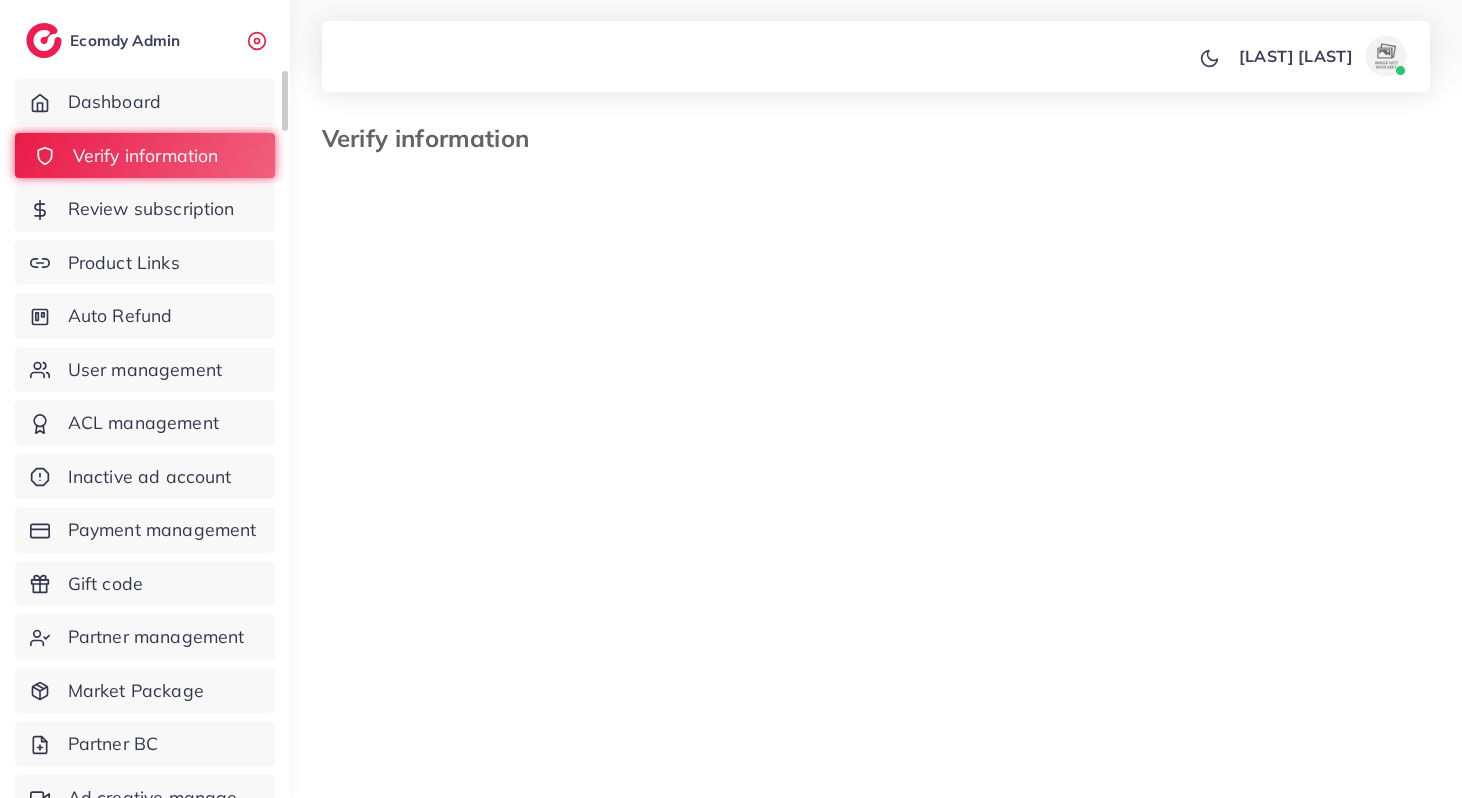 click on "Verify information" at bounding box center [146, 156] 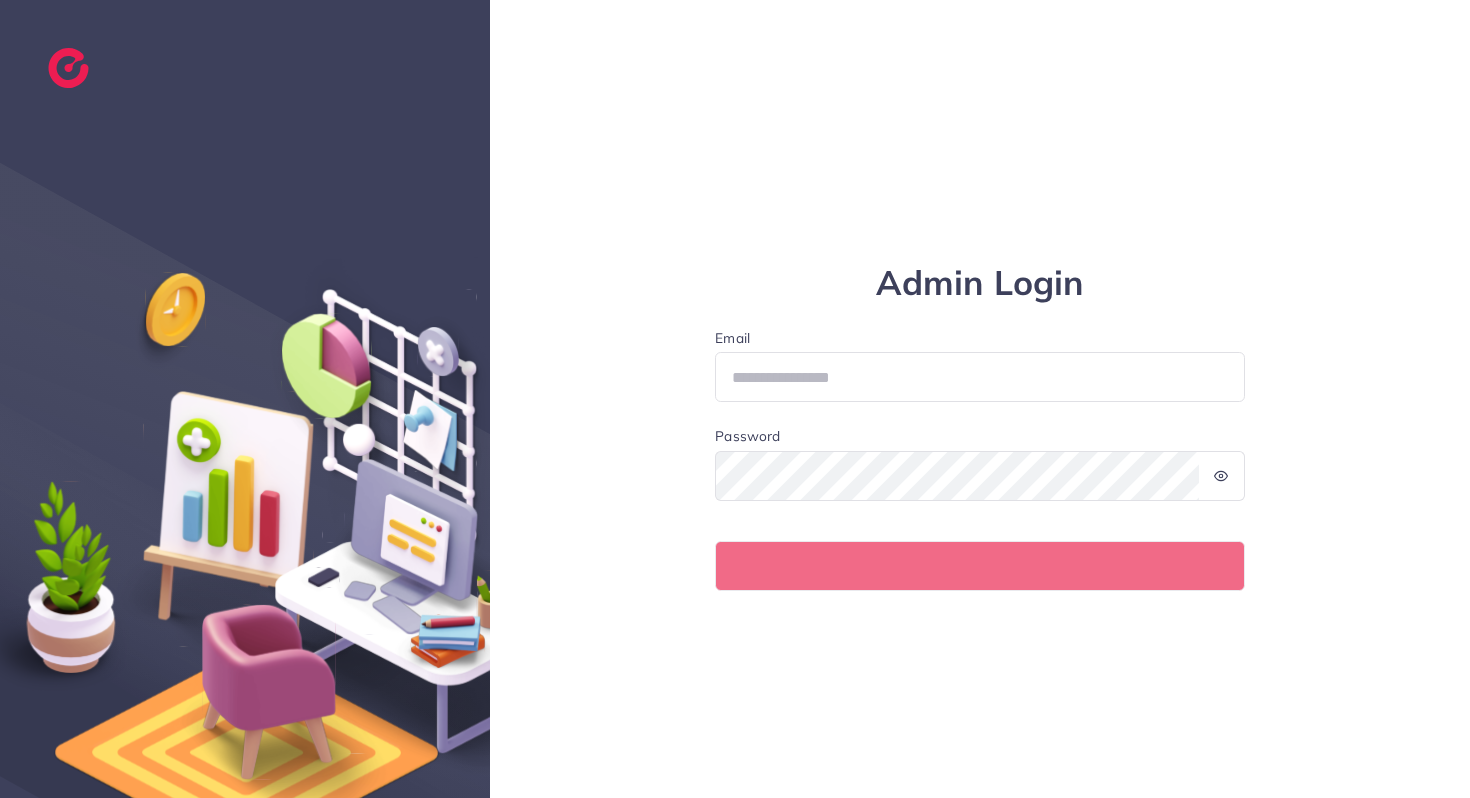 scroll, scrollTop: 0, scrollLeft: 0, axis: both 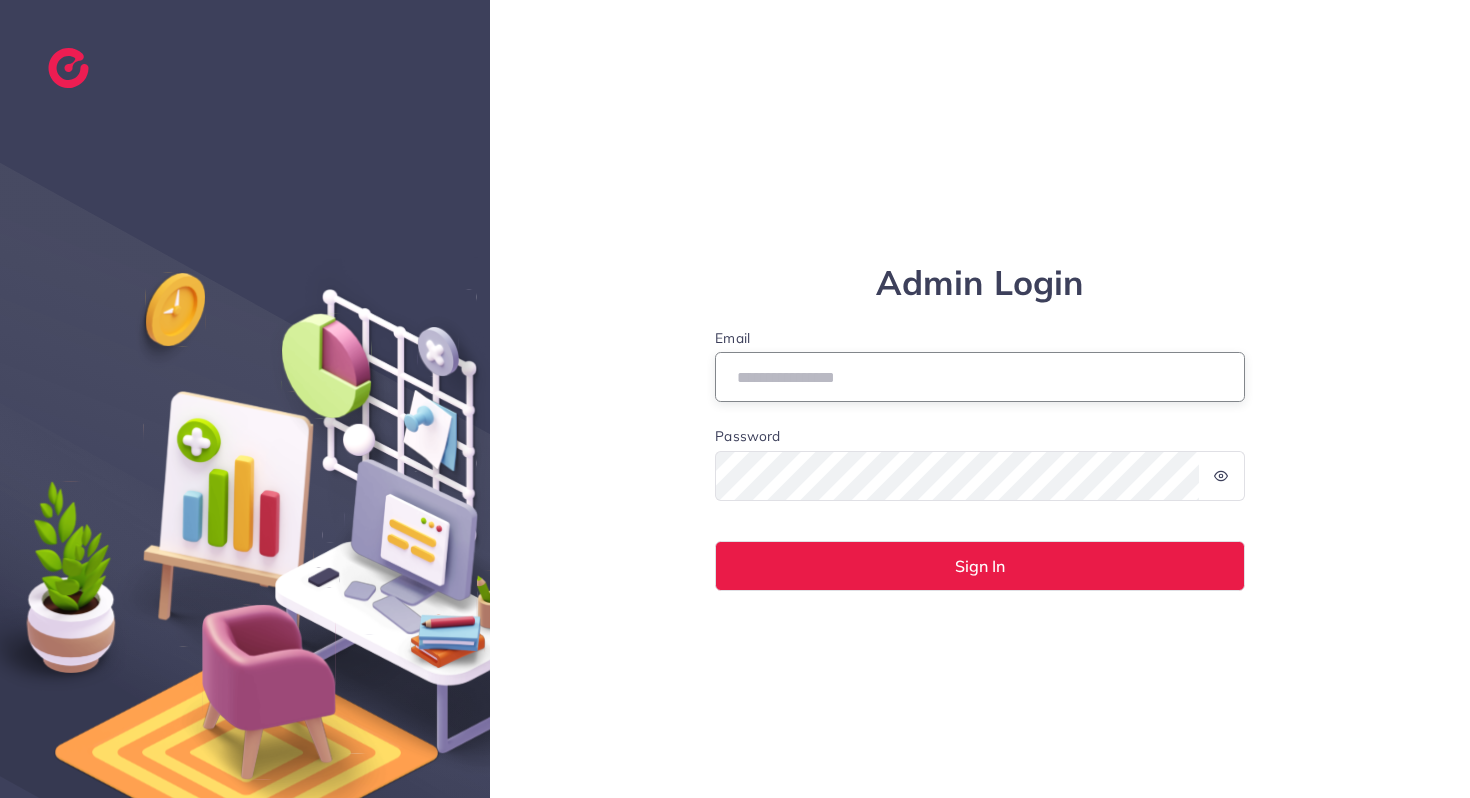 click on "Email" at bounding box center (980, 377) 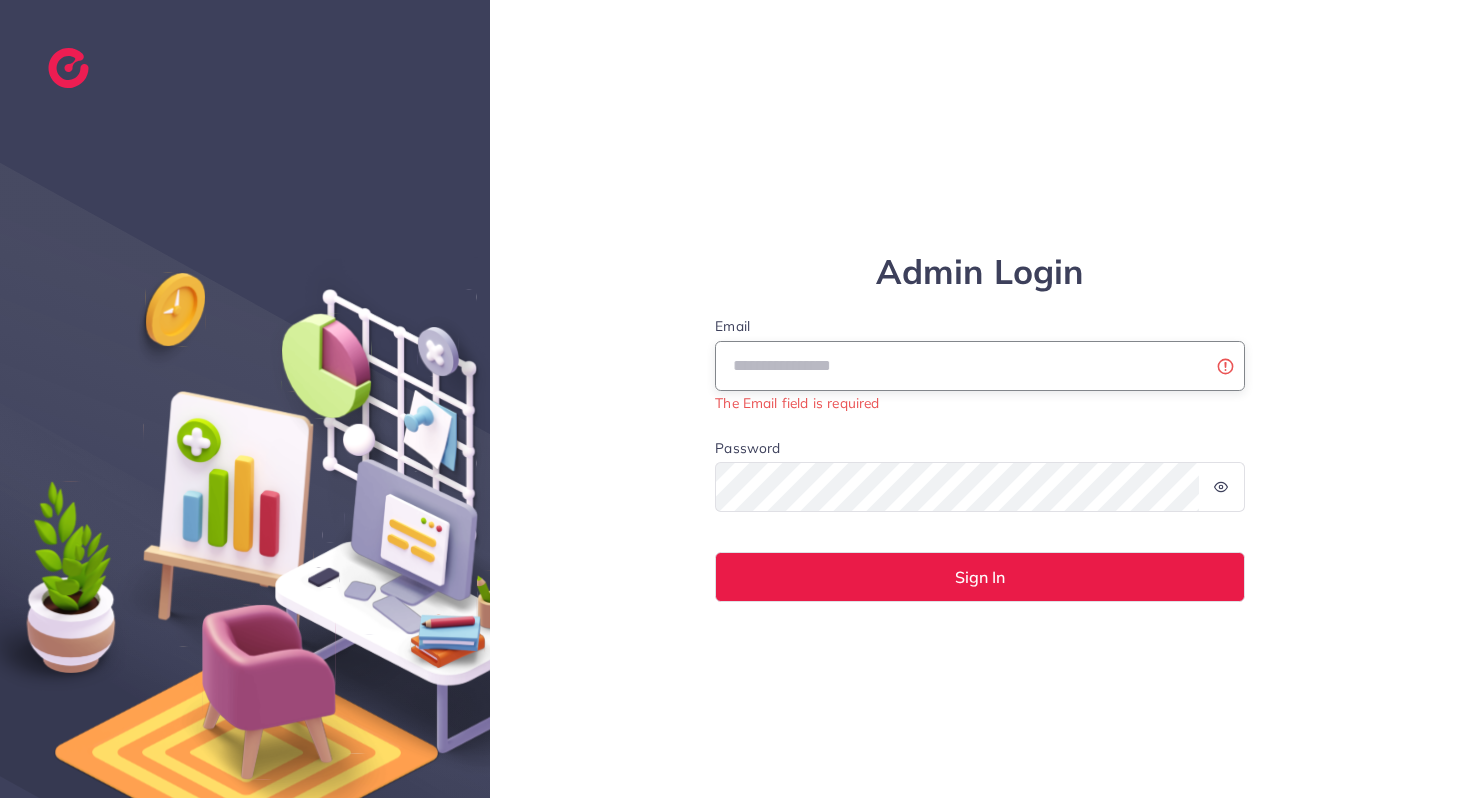 type on "**********" 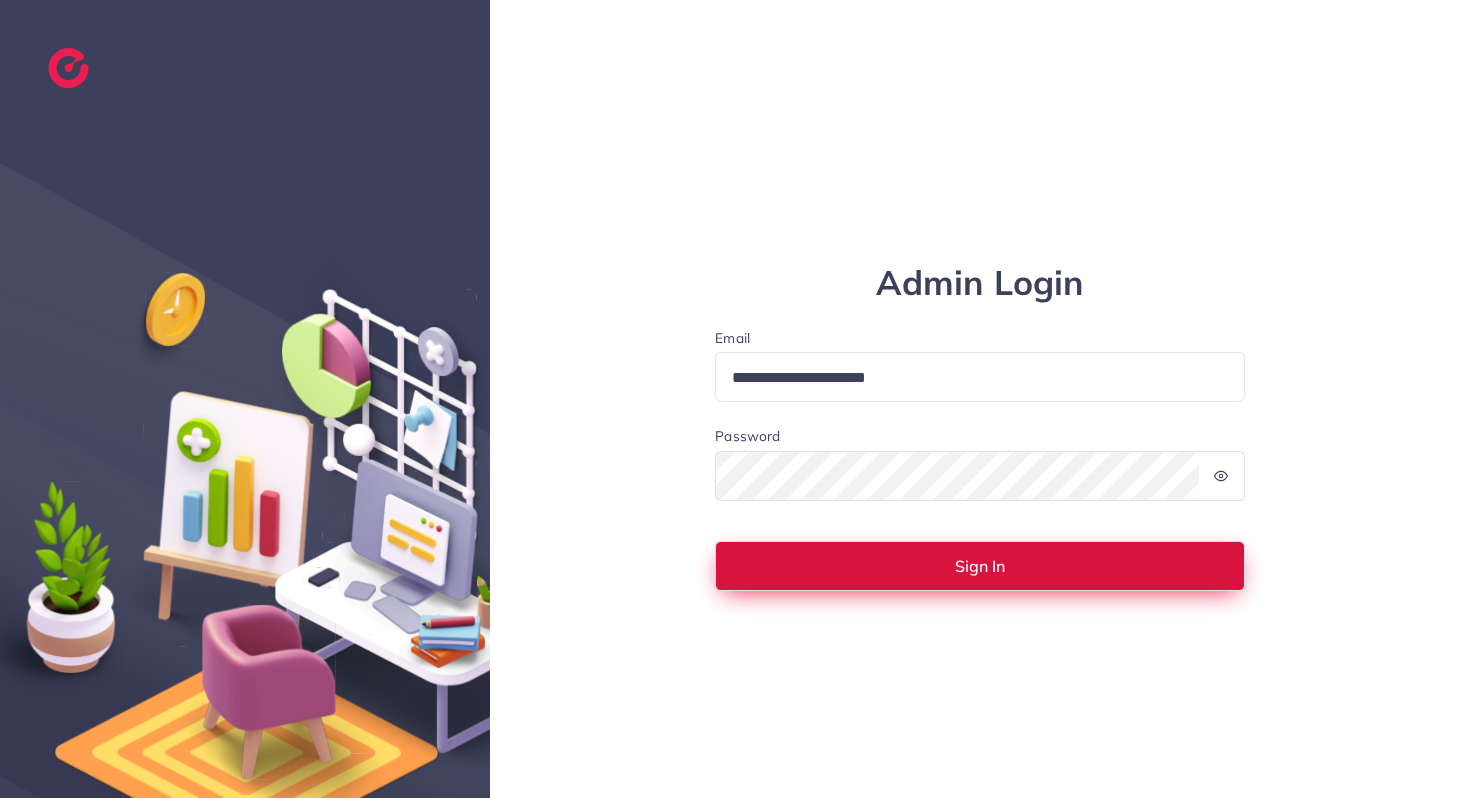 click on "Sign In" at bounding box center [980, 566] 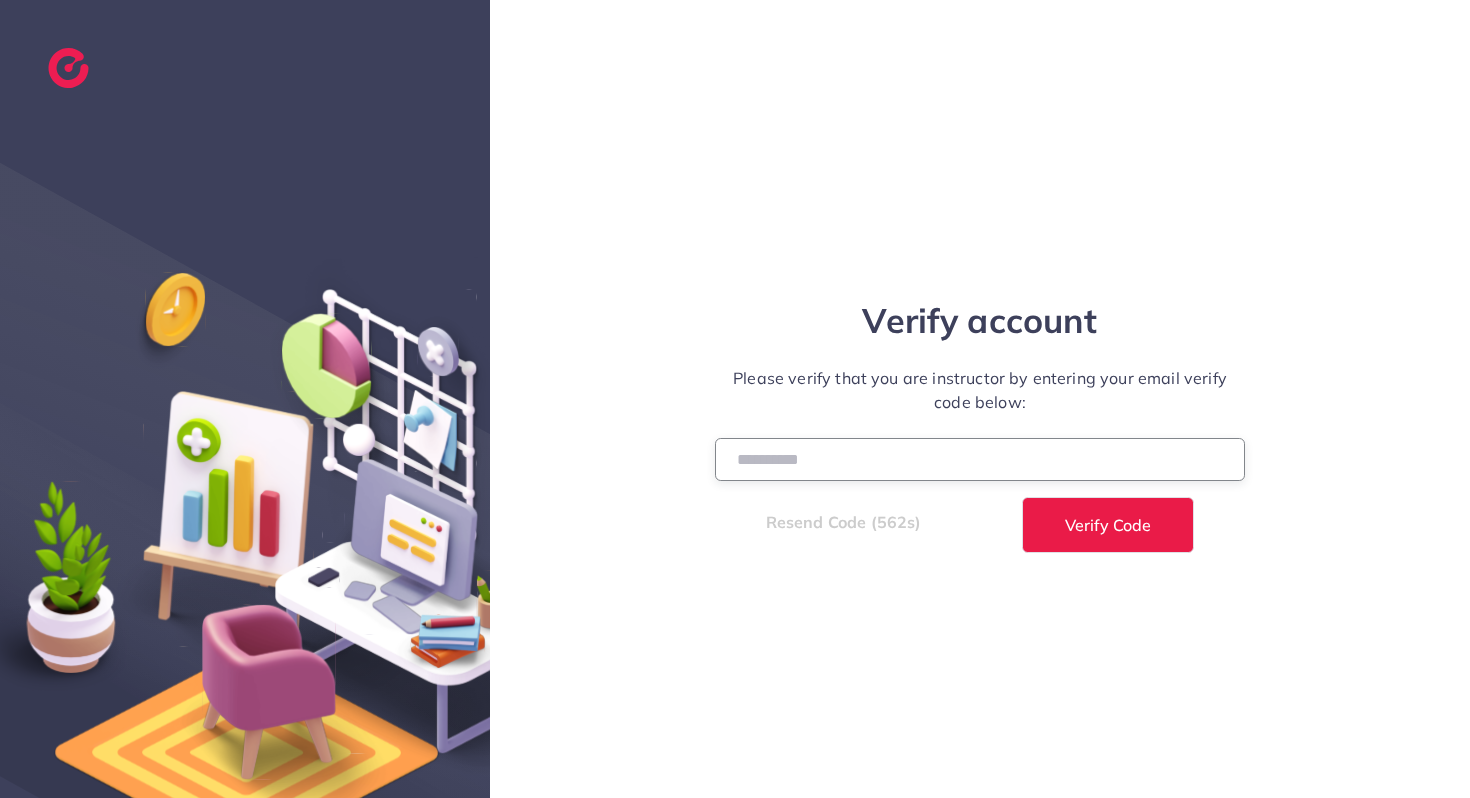 click at bounding box center (980, 459) 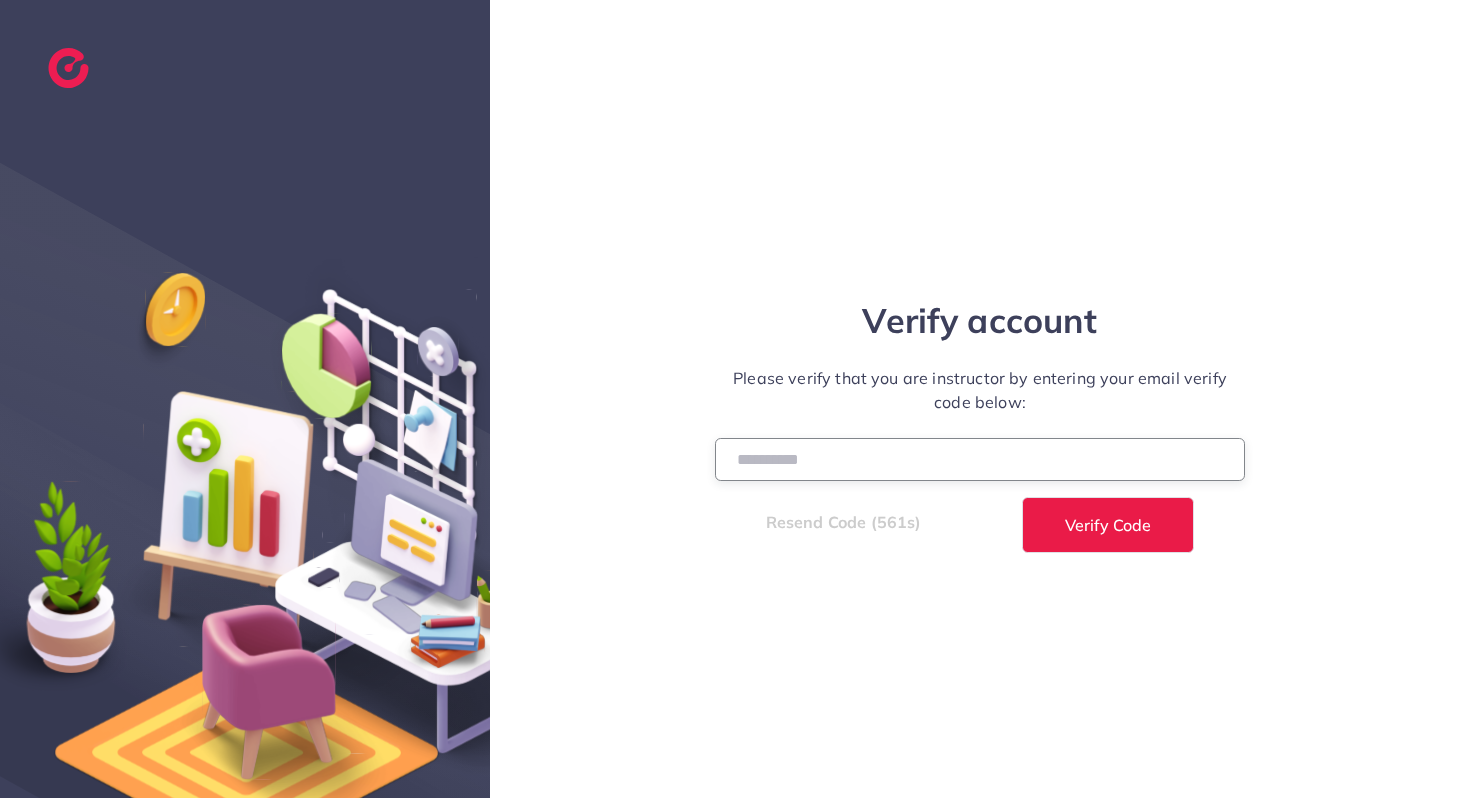 paste on "******" 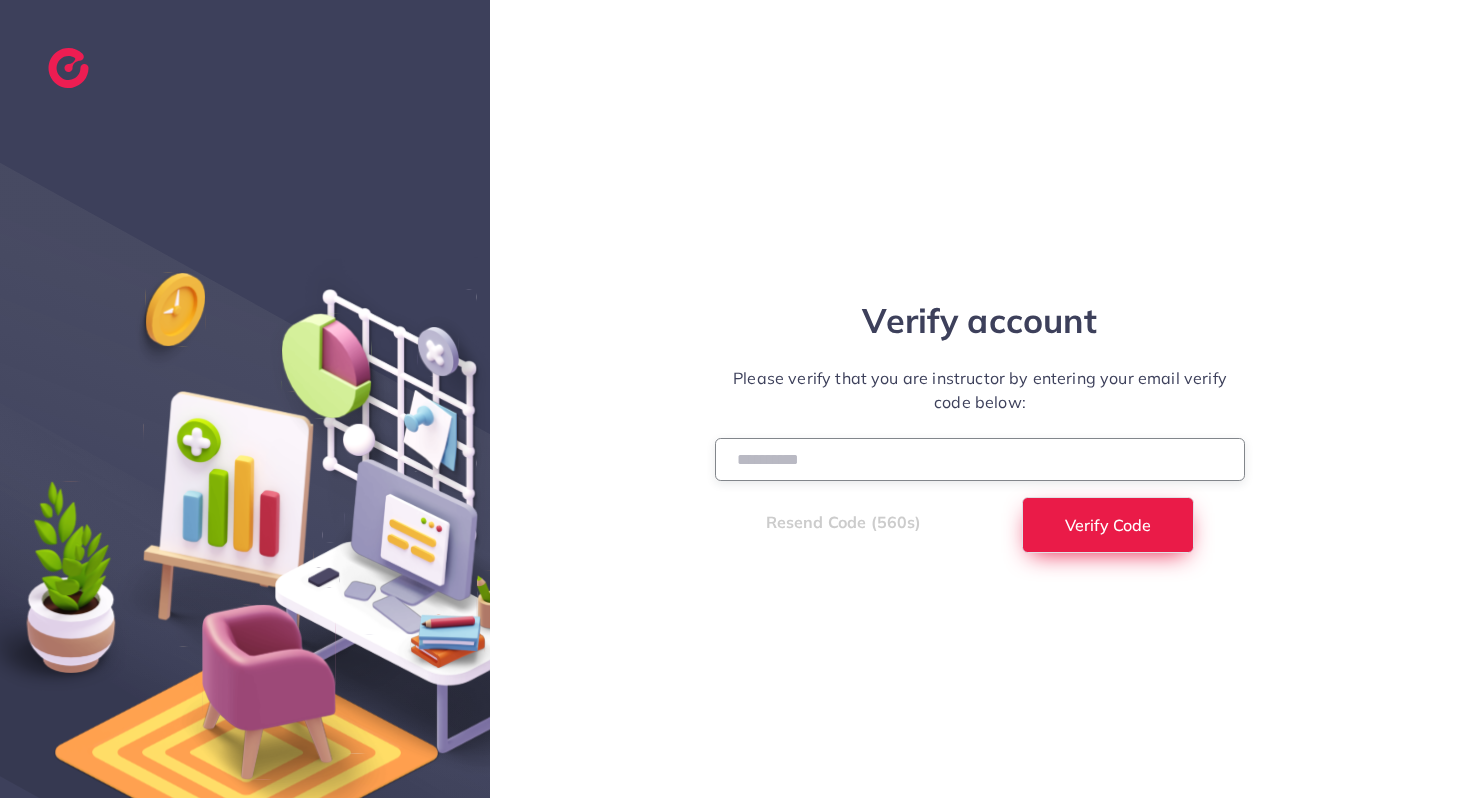 type on "******" 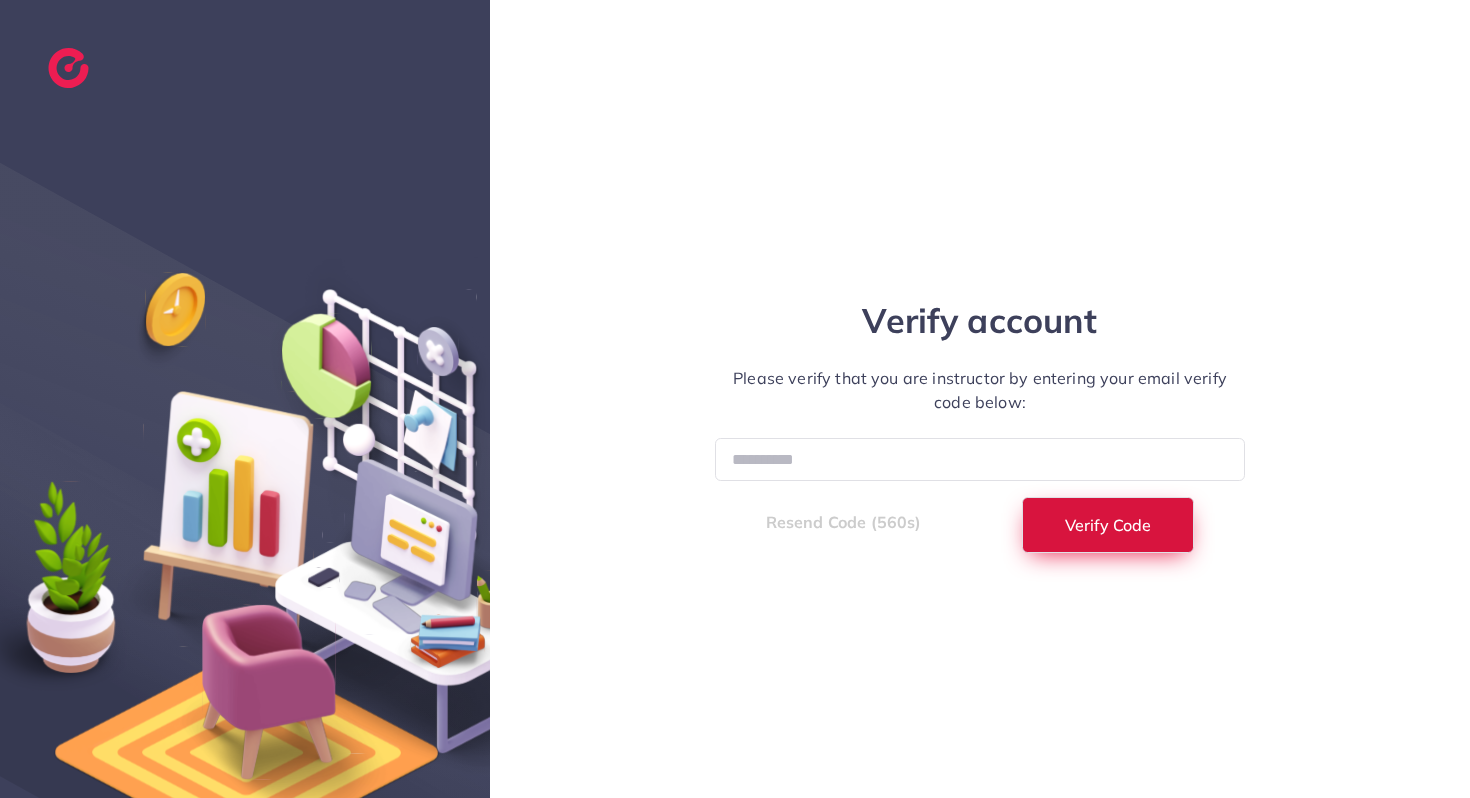 click on "Verify Code" at bounding box center (1108, 525) 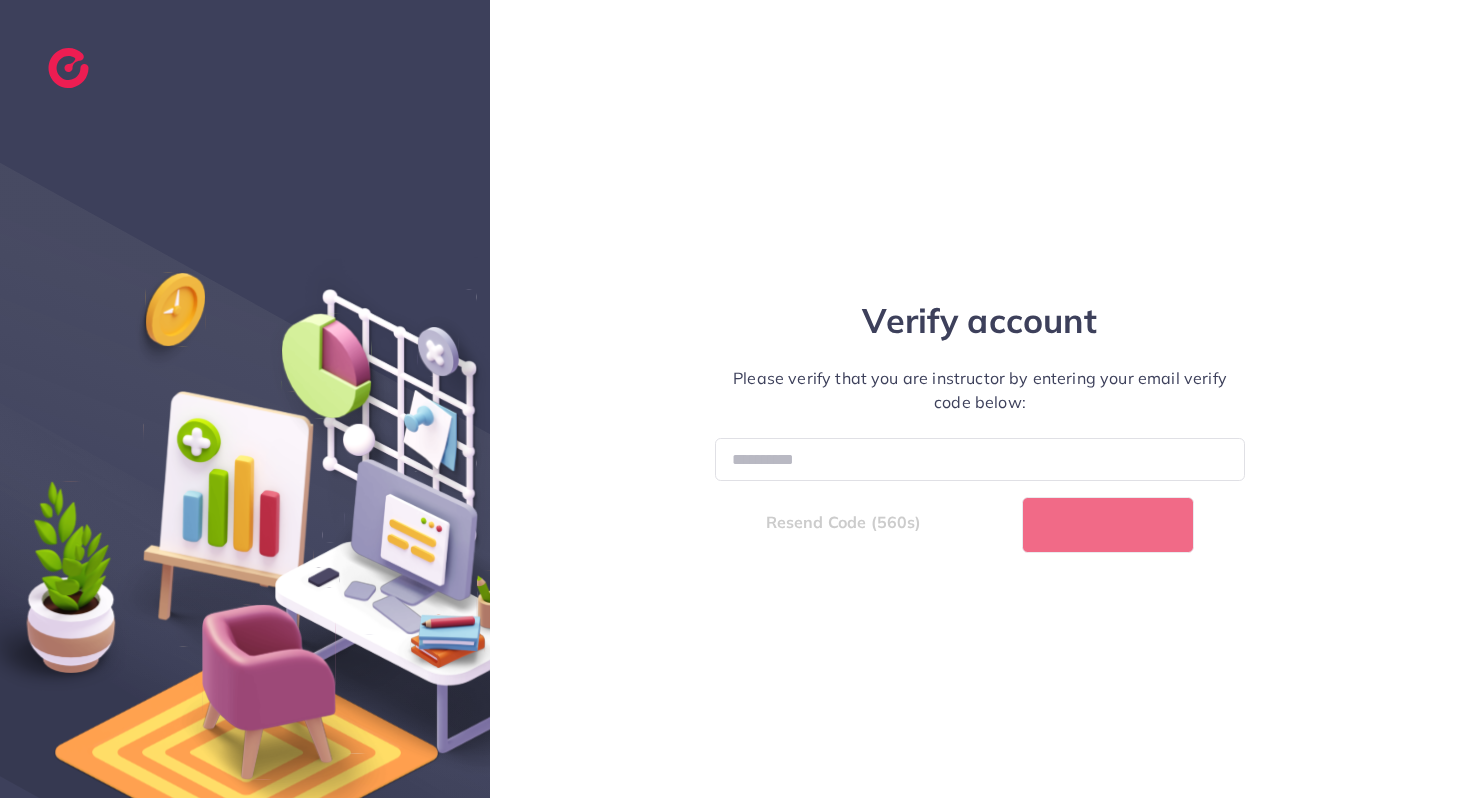 select on "*" 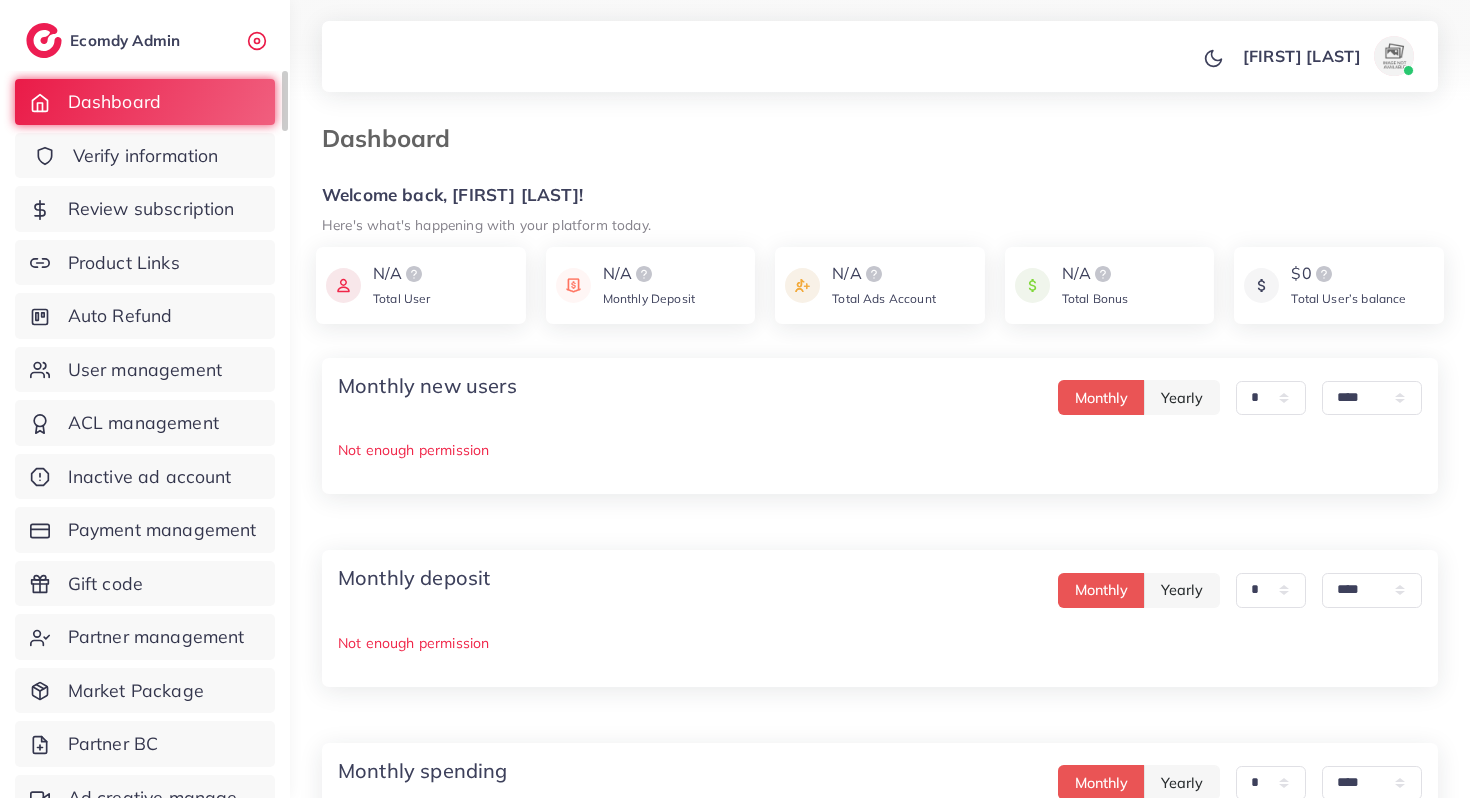 click on "Verify information" at bounding box center (146, 156) 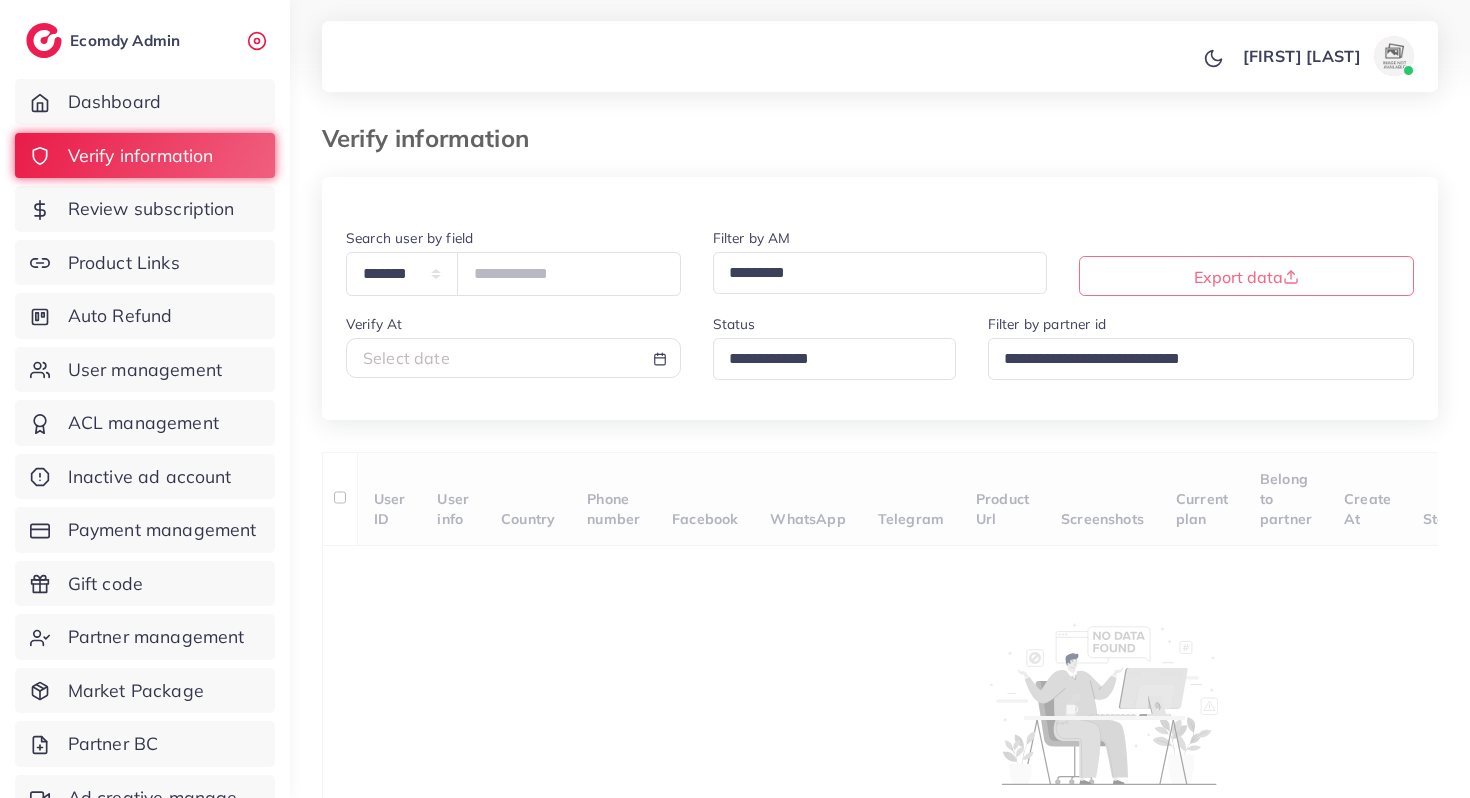 click on "Select date" at bounding box center [513, 358] 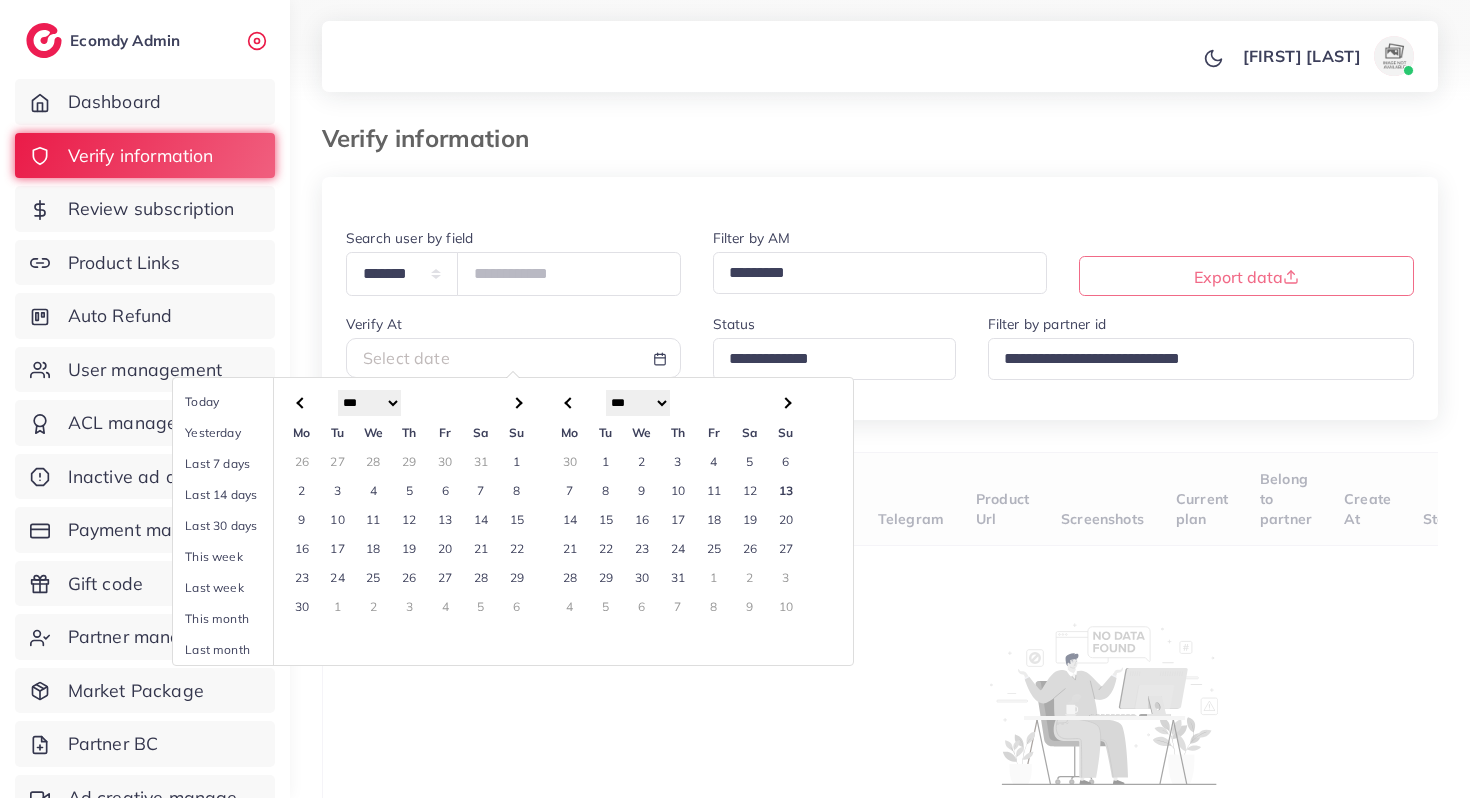 click on "12" at bounding box center [750, 490] 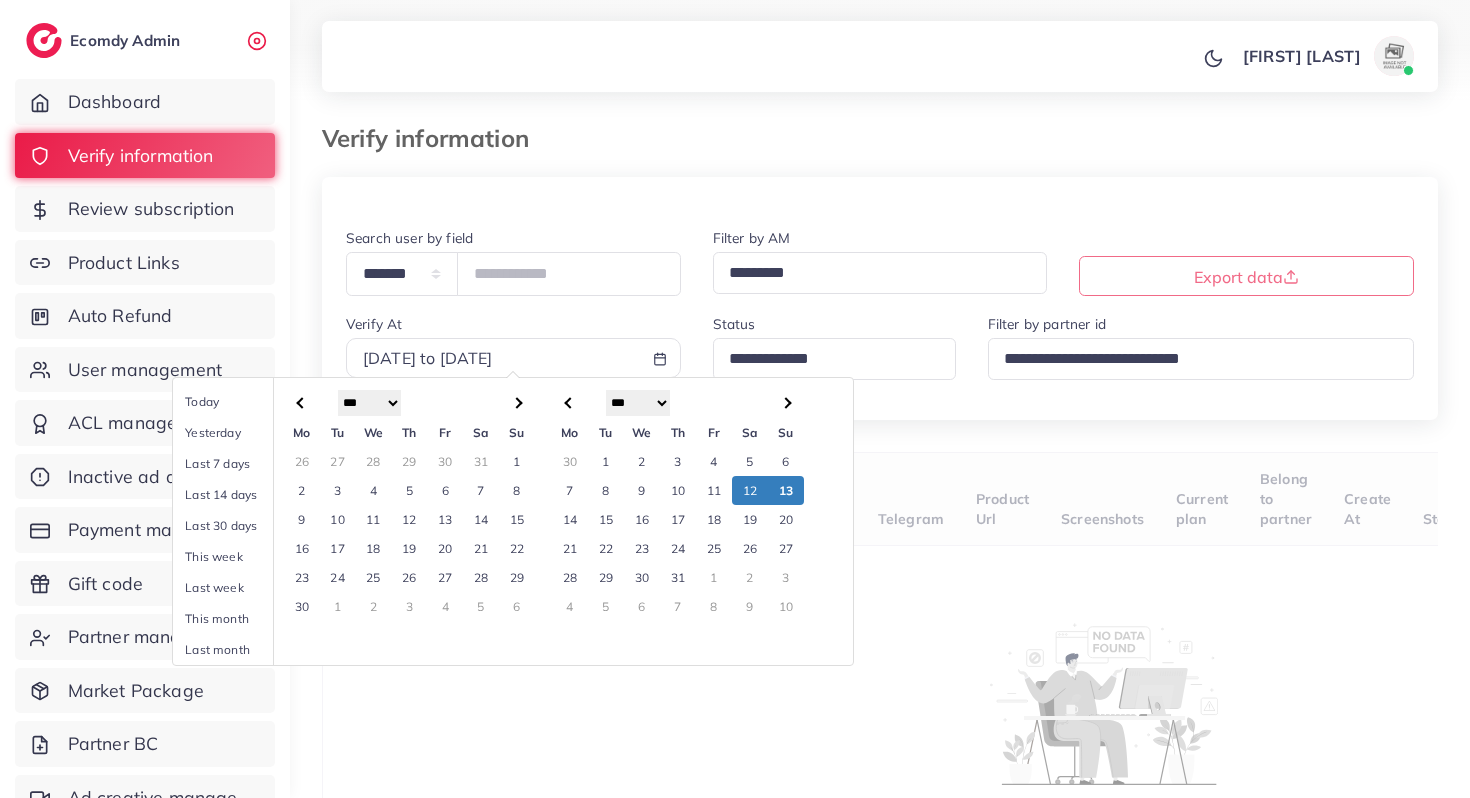 click on "13" at bounding box center [786, 490] 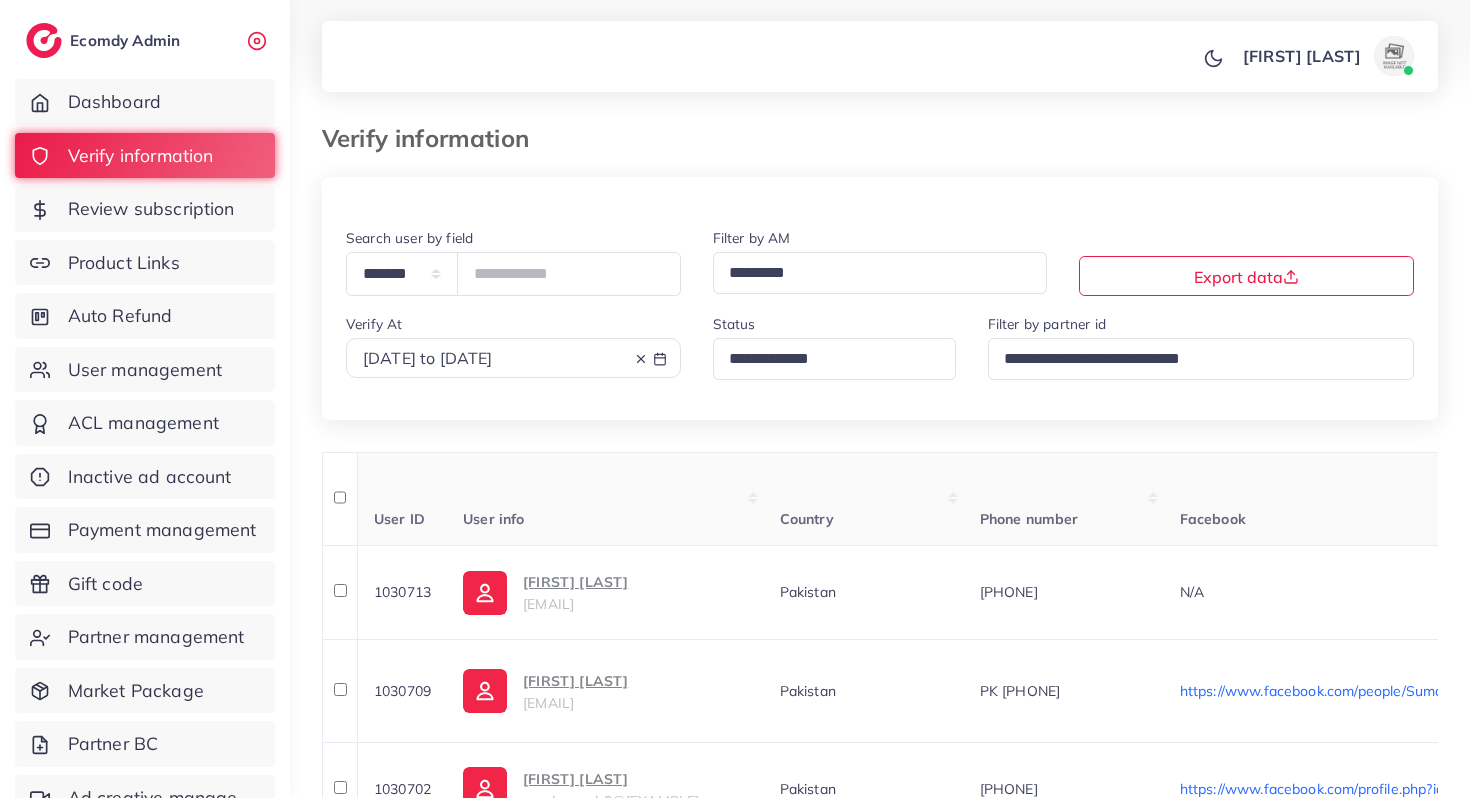 click at bounding box center (826, 359) 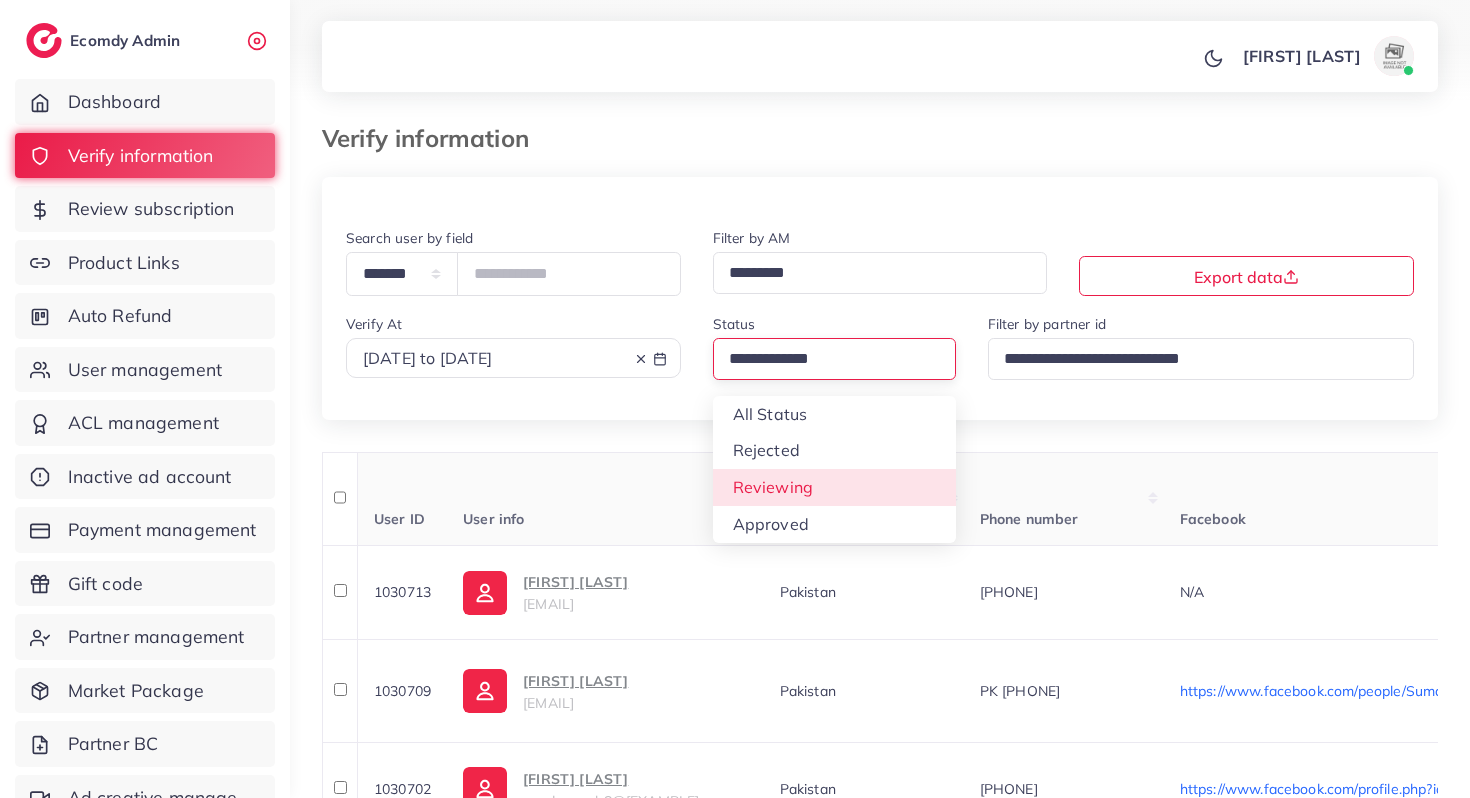 click on "**********" at bounding box center [880, 912] 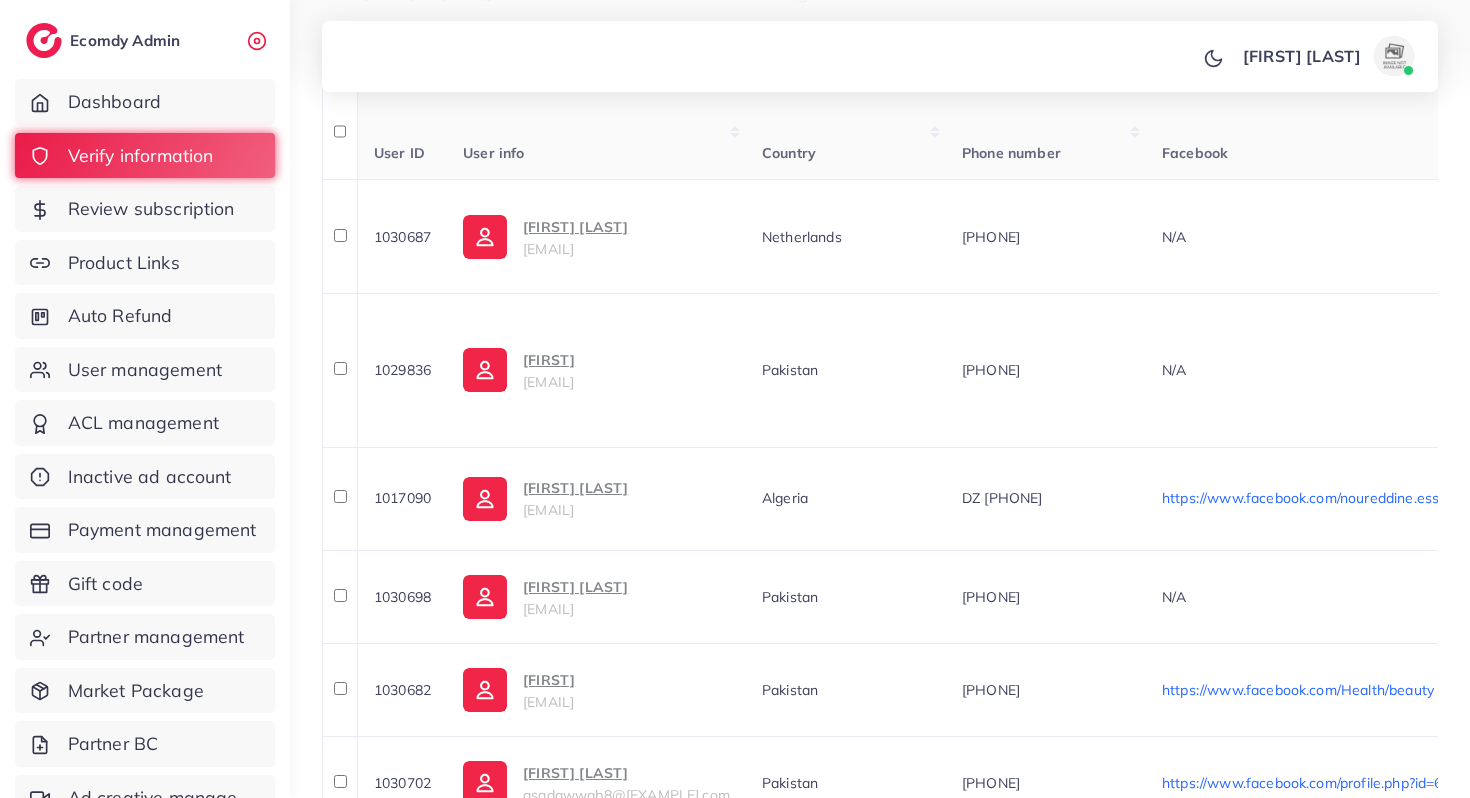scroll, scrollTop: 396, scrollLeft: 0, axis: vertical 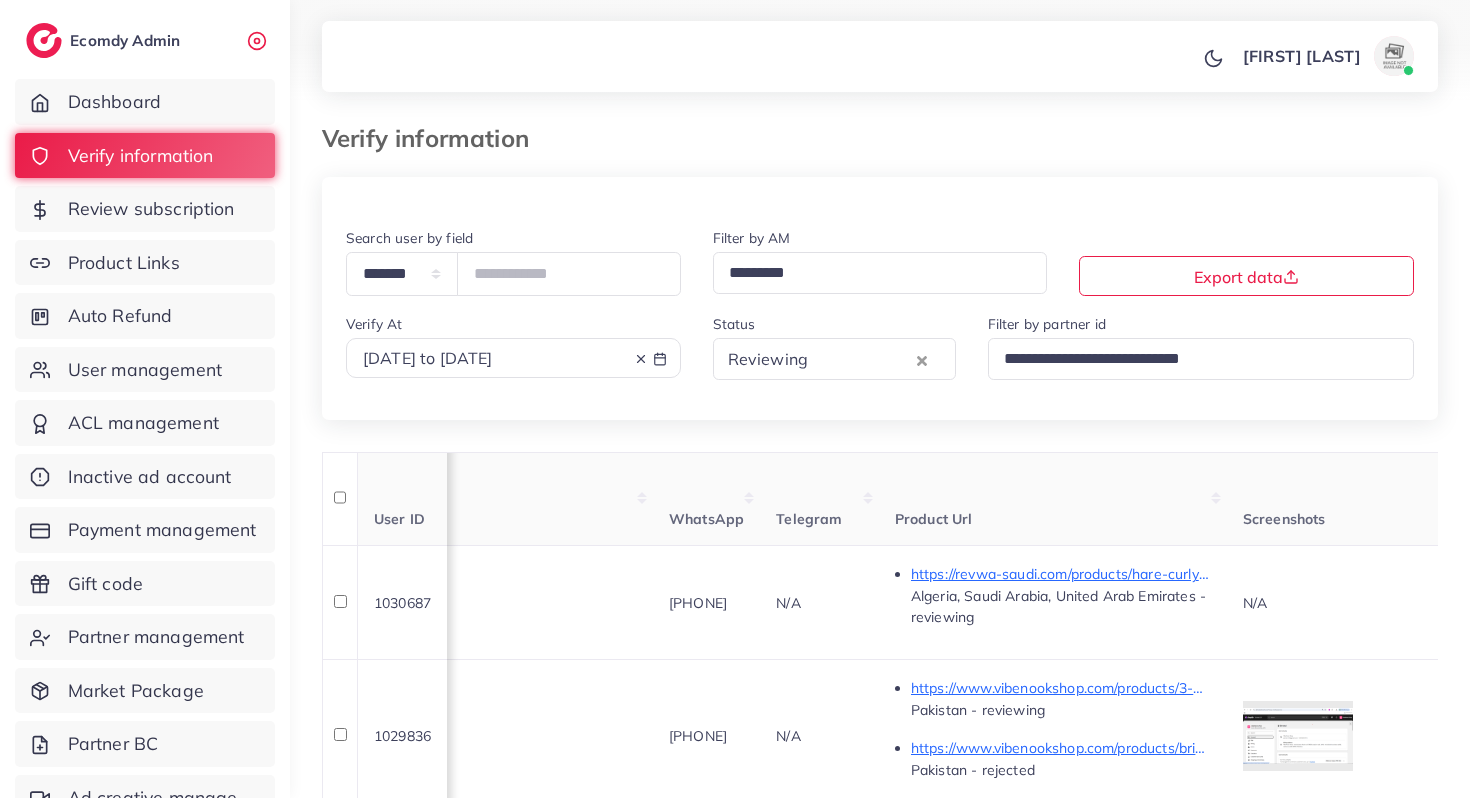 click 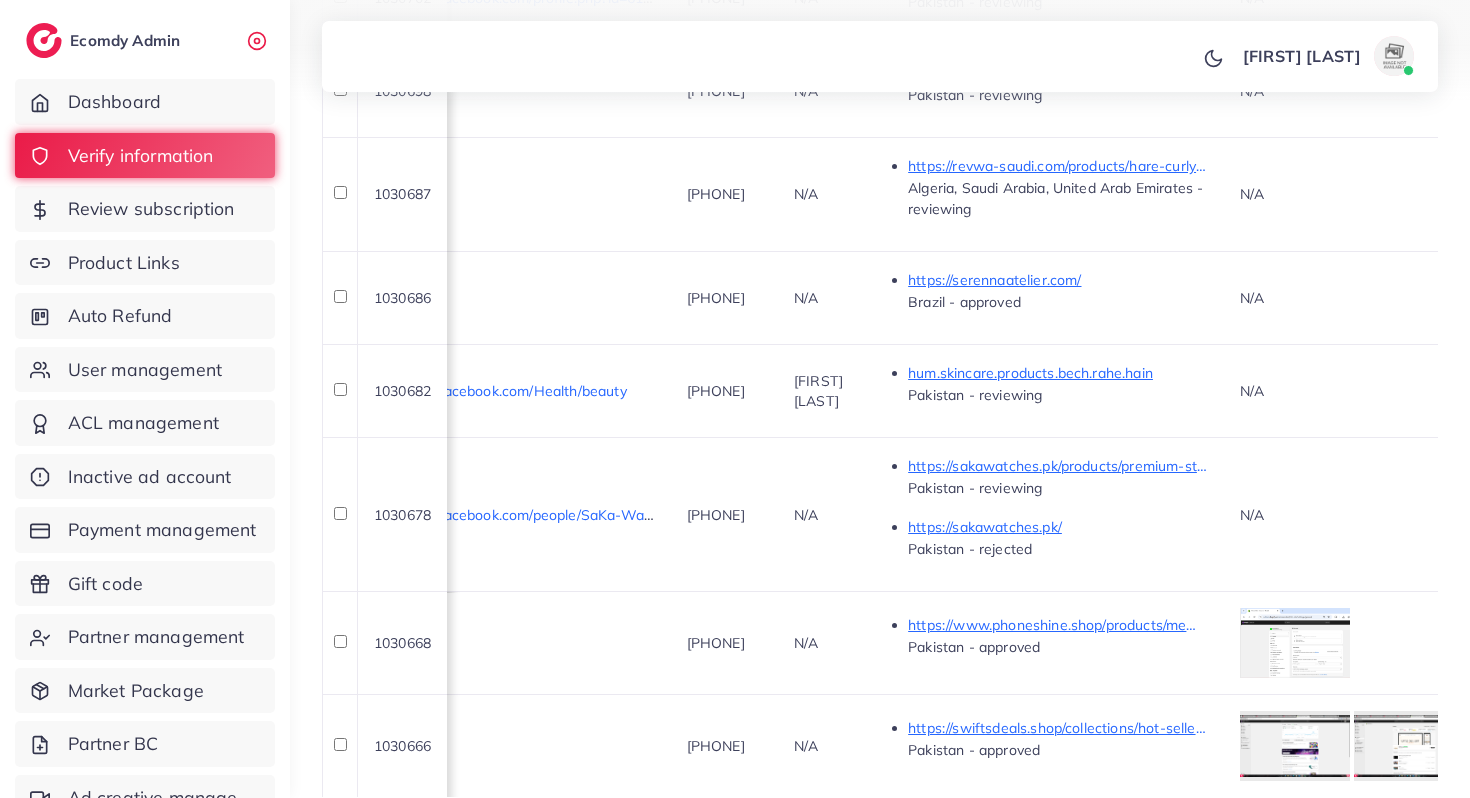 scroll, scrollTop: 774, scrollLeft: 0, axis: vertical 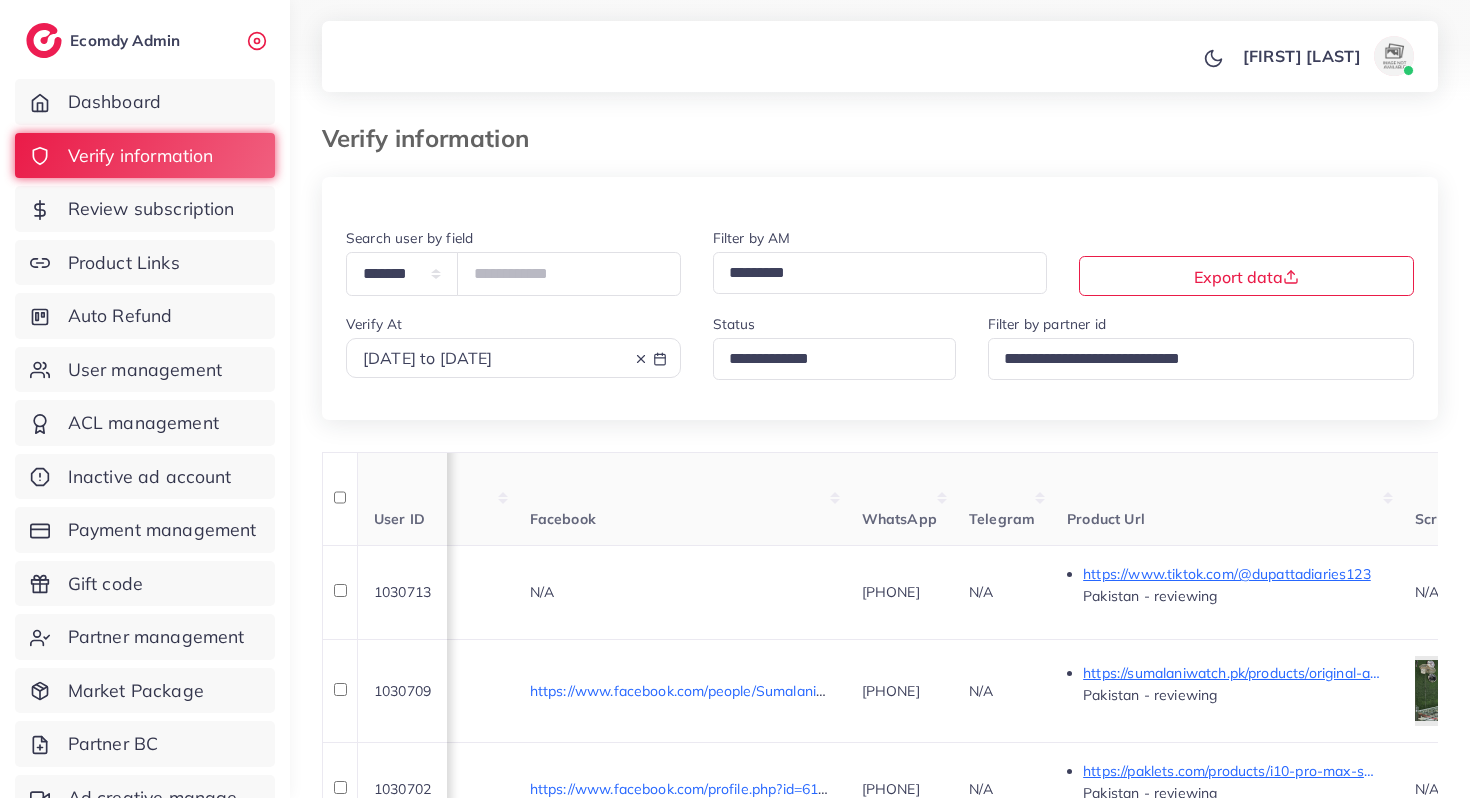 click at bounding box center [826, 359] 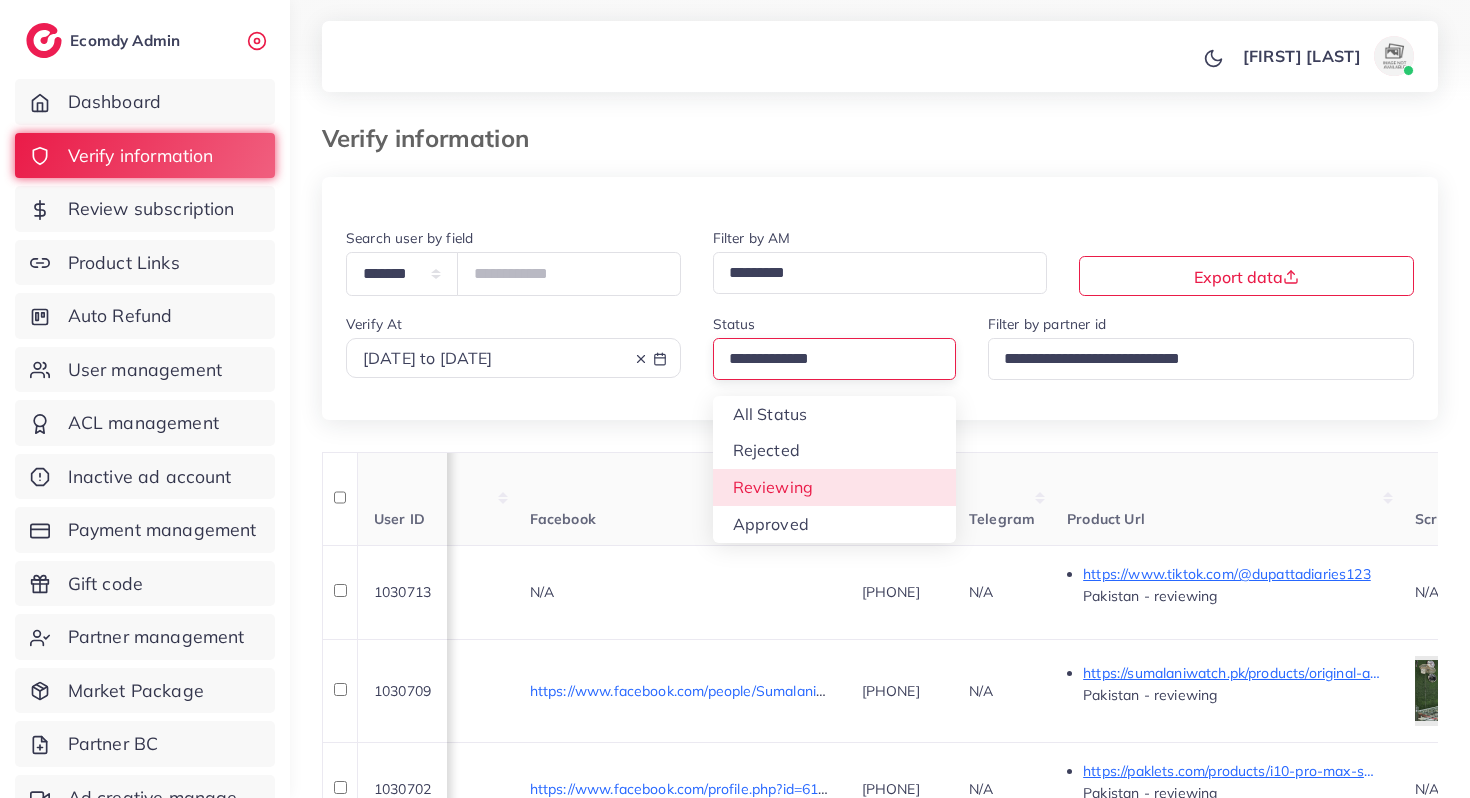 click on "**********" at bounding box center (880, 912) 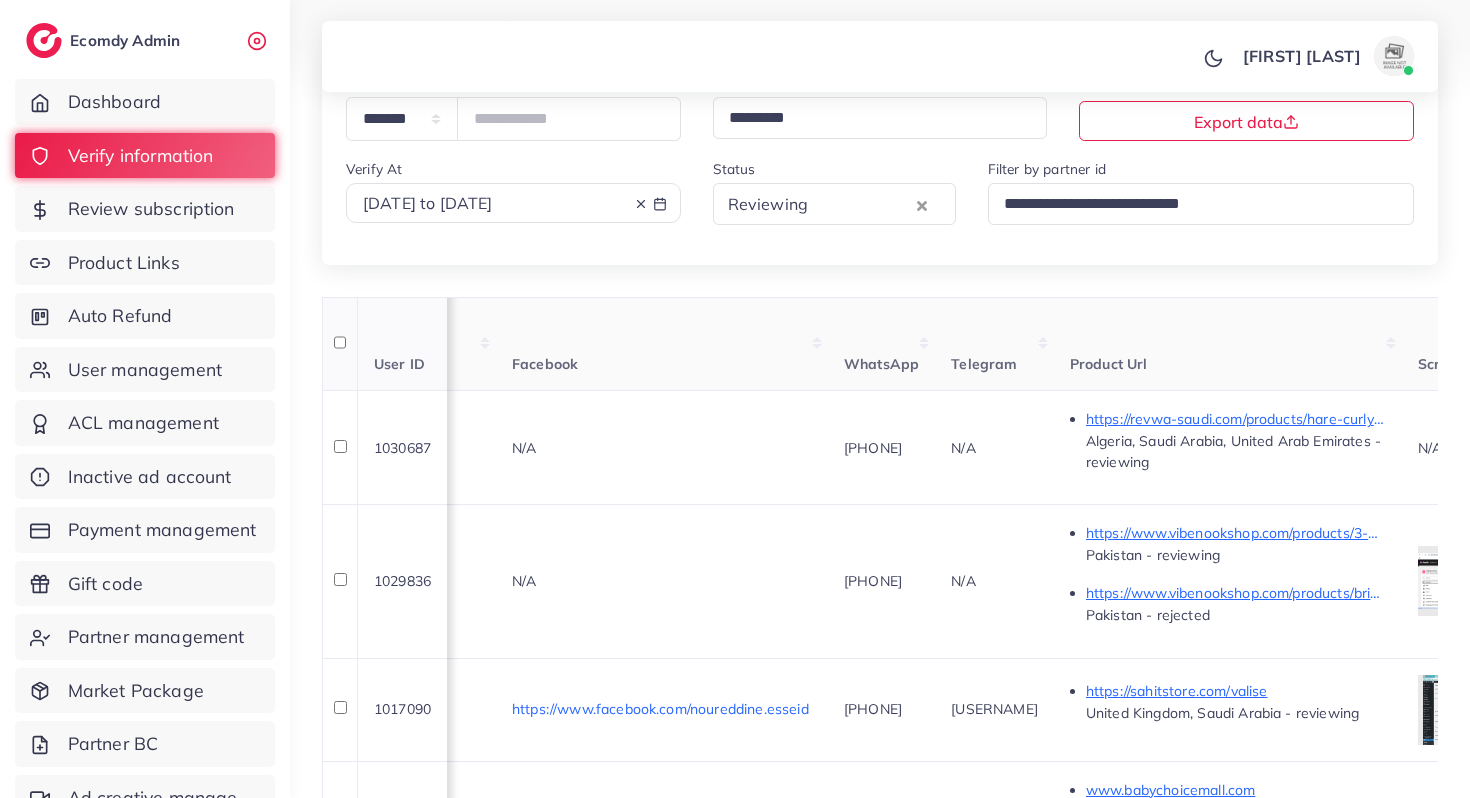 scroll, scrollTop: 156, scrollLeft: 0, axis: vertical 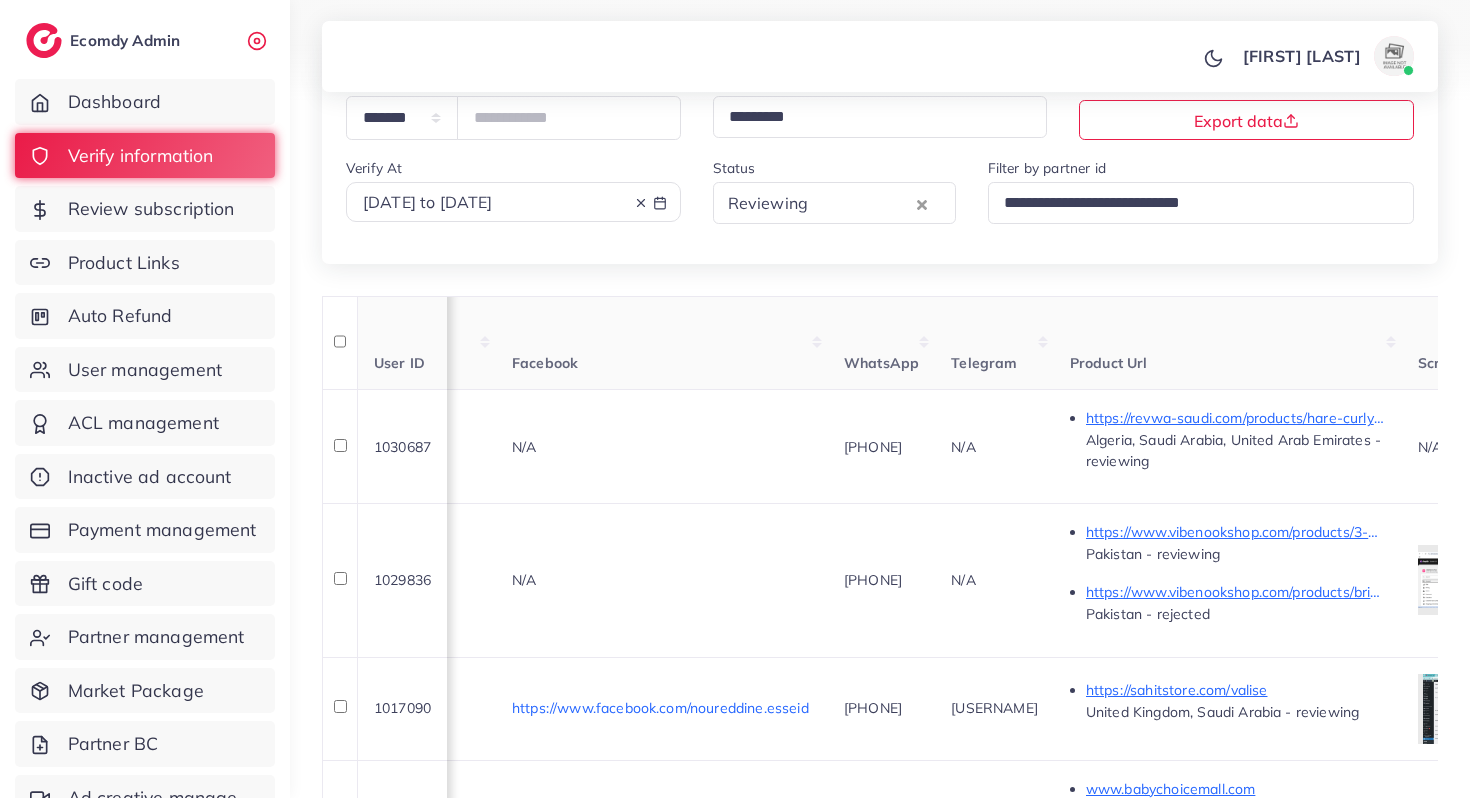 click 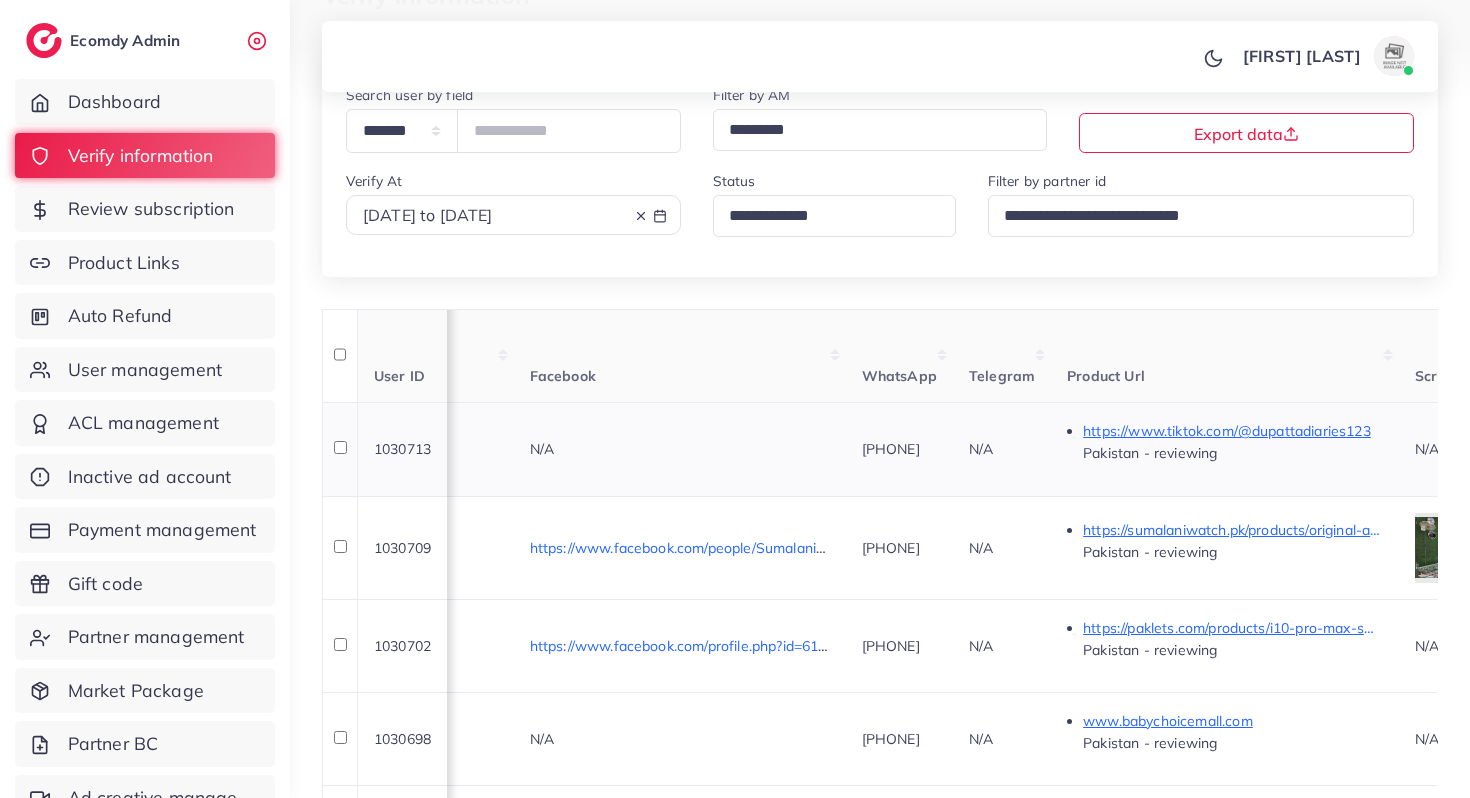 scroll, scrollTop: 184, scrollLeft: 0, axis: vertical 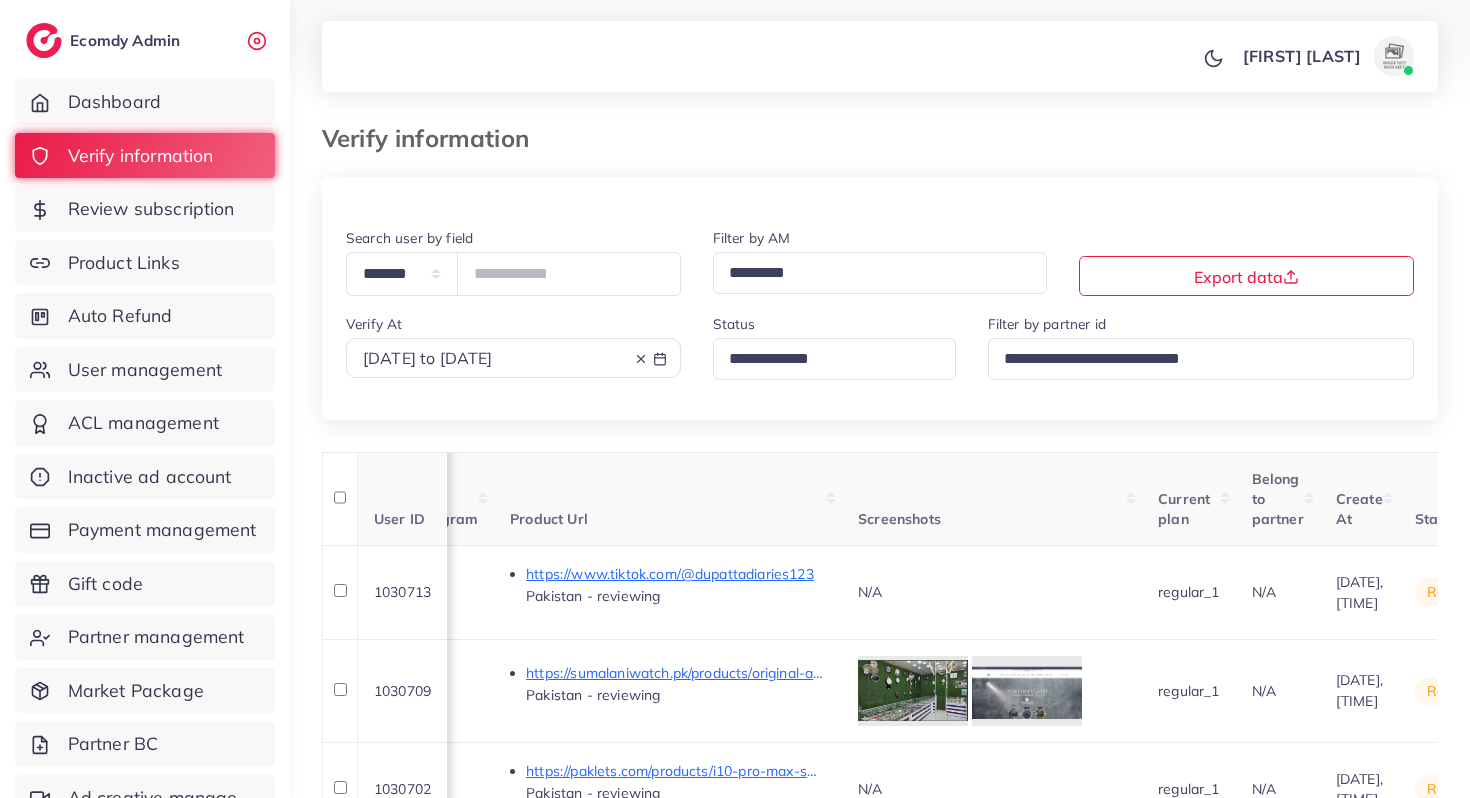click at bounding box center (826, 359) 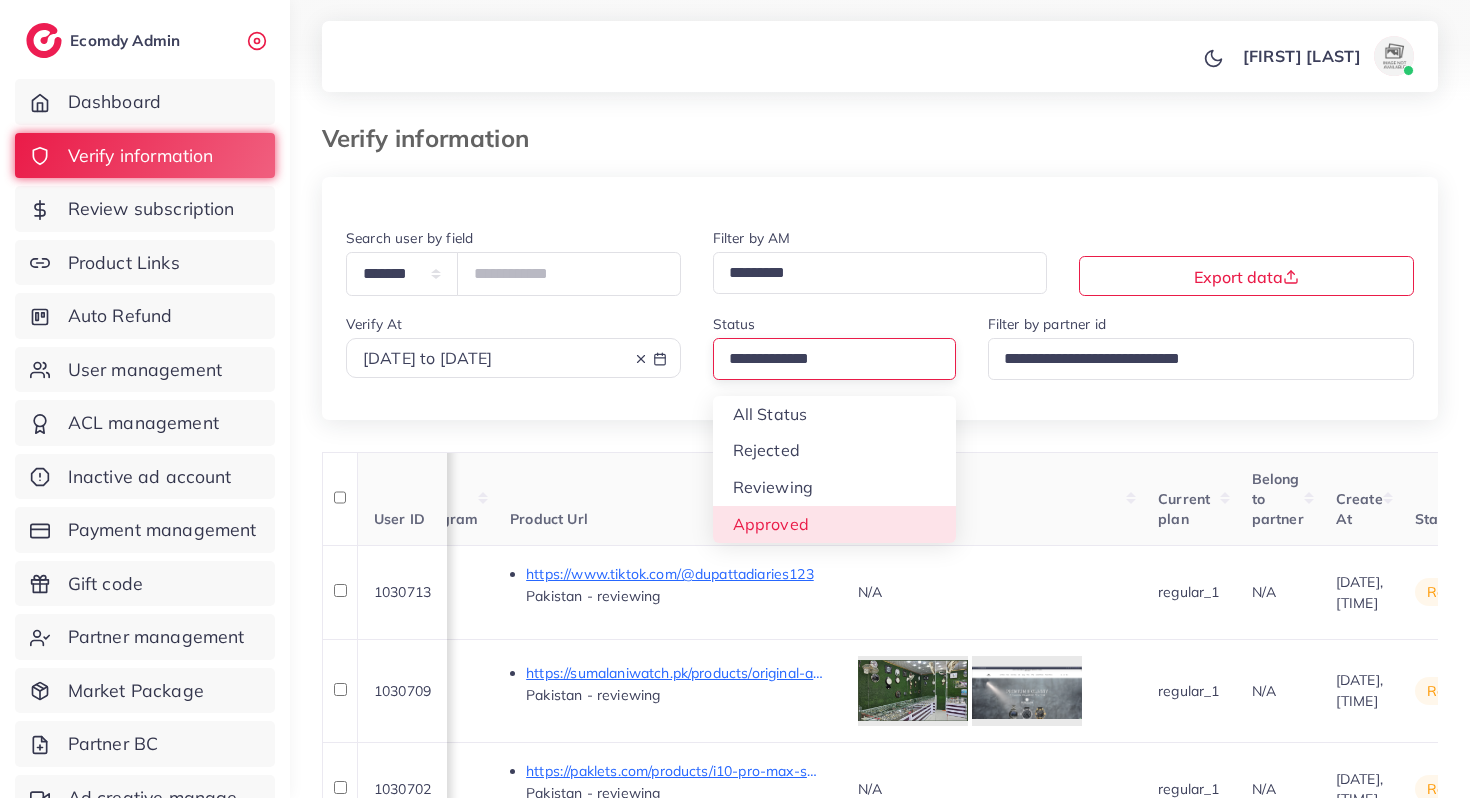 click on "**********" at bounding box center [880, 912] 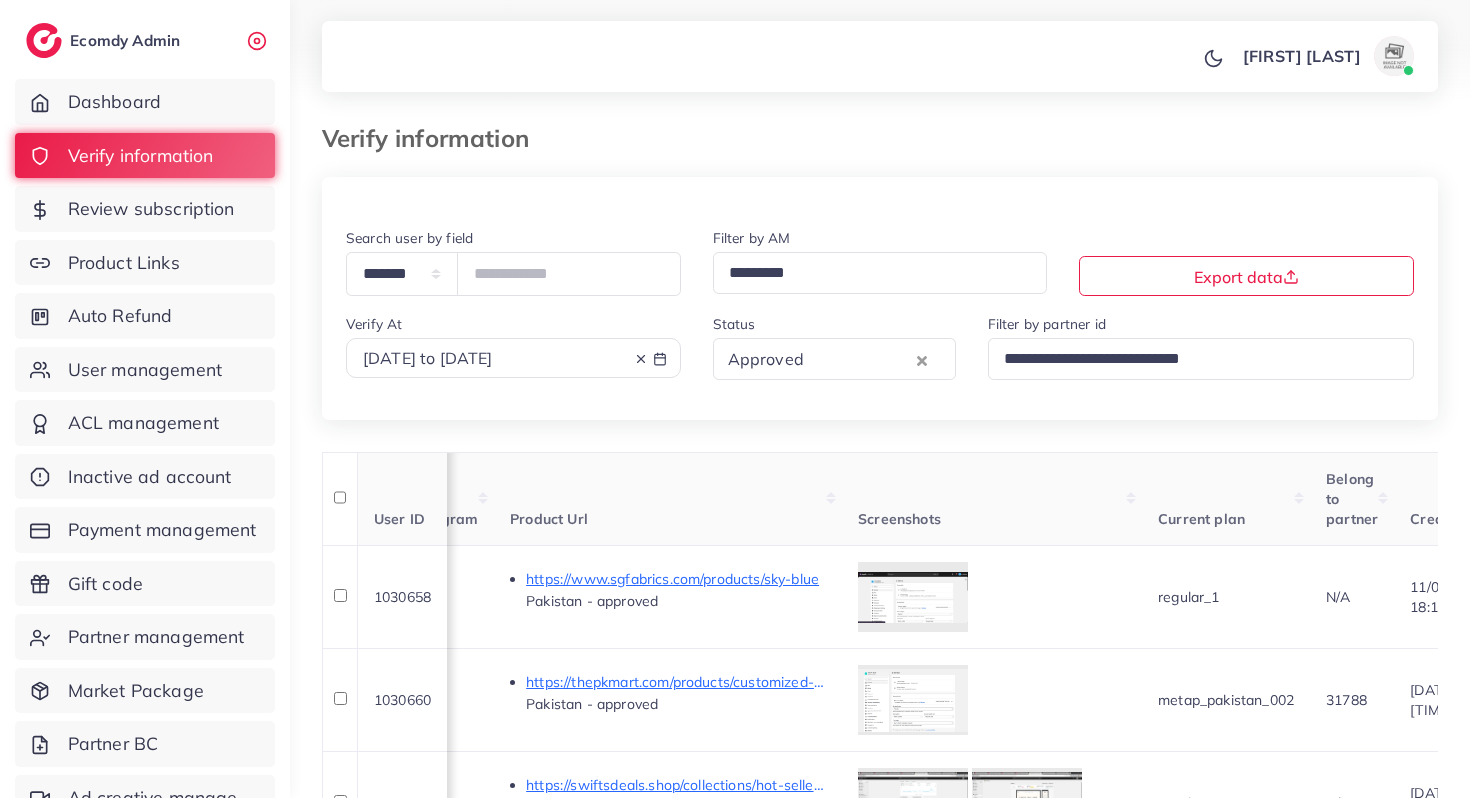 click 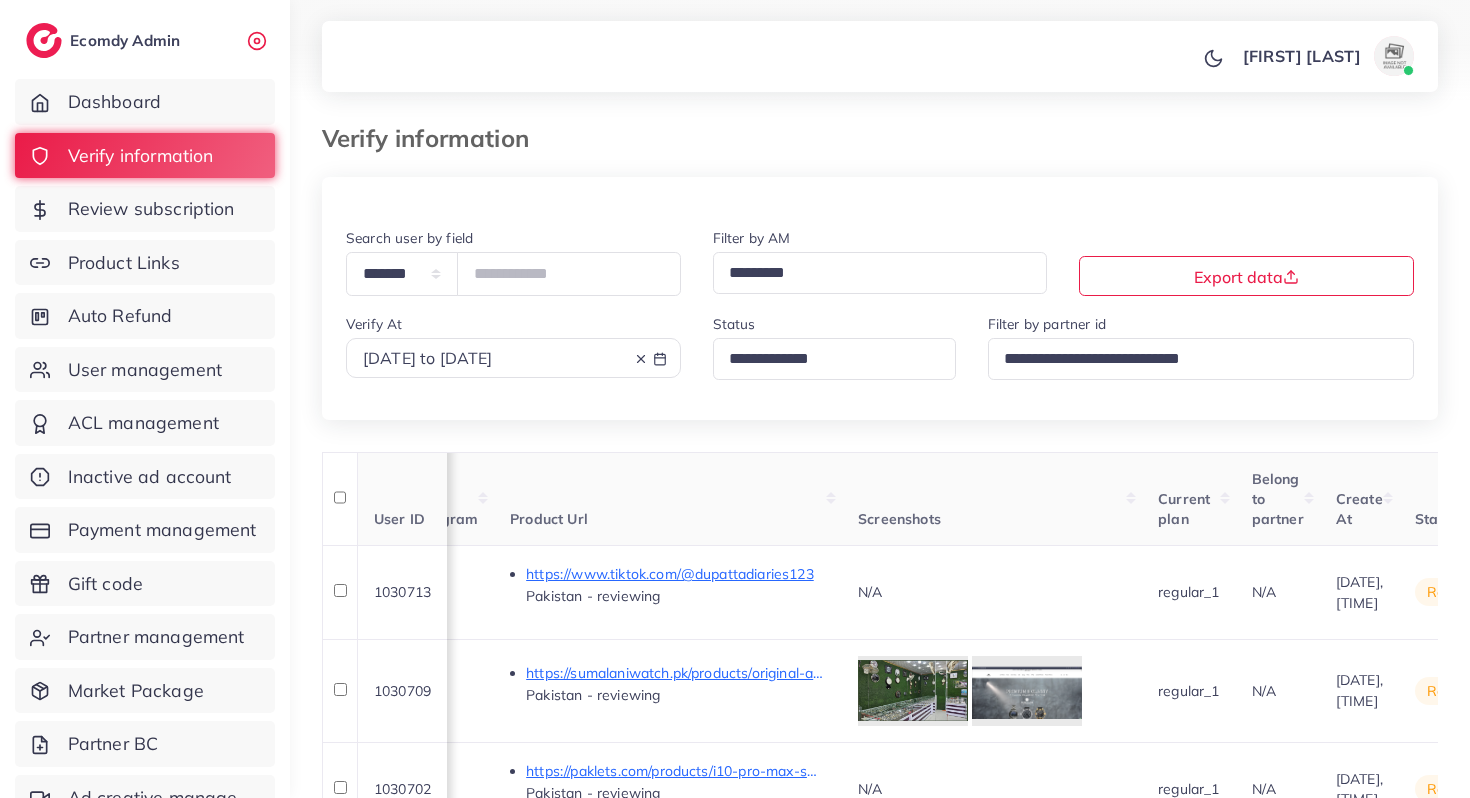 click at bounding box center (826, 359) 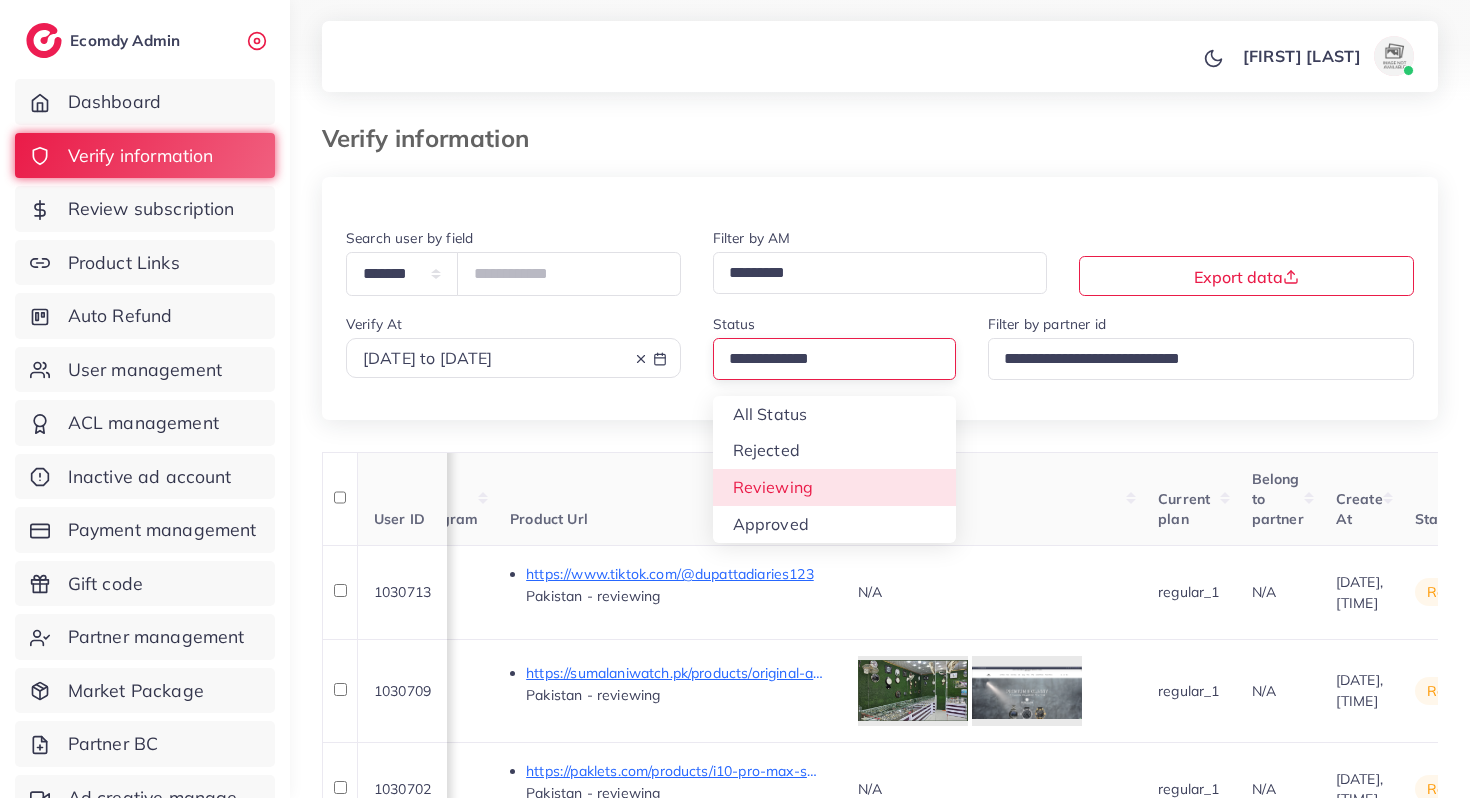 click on "**********" at bounding box center (880, 912) 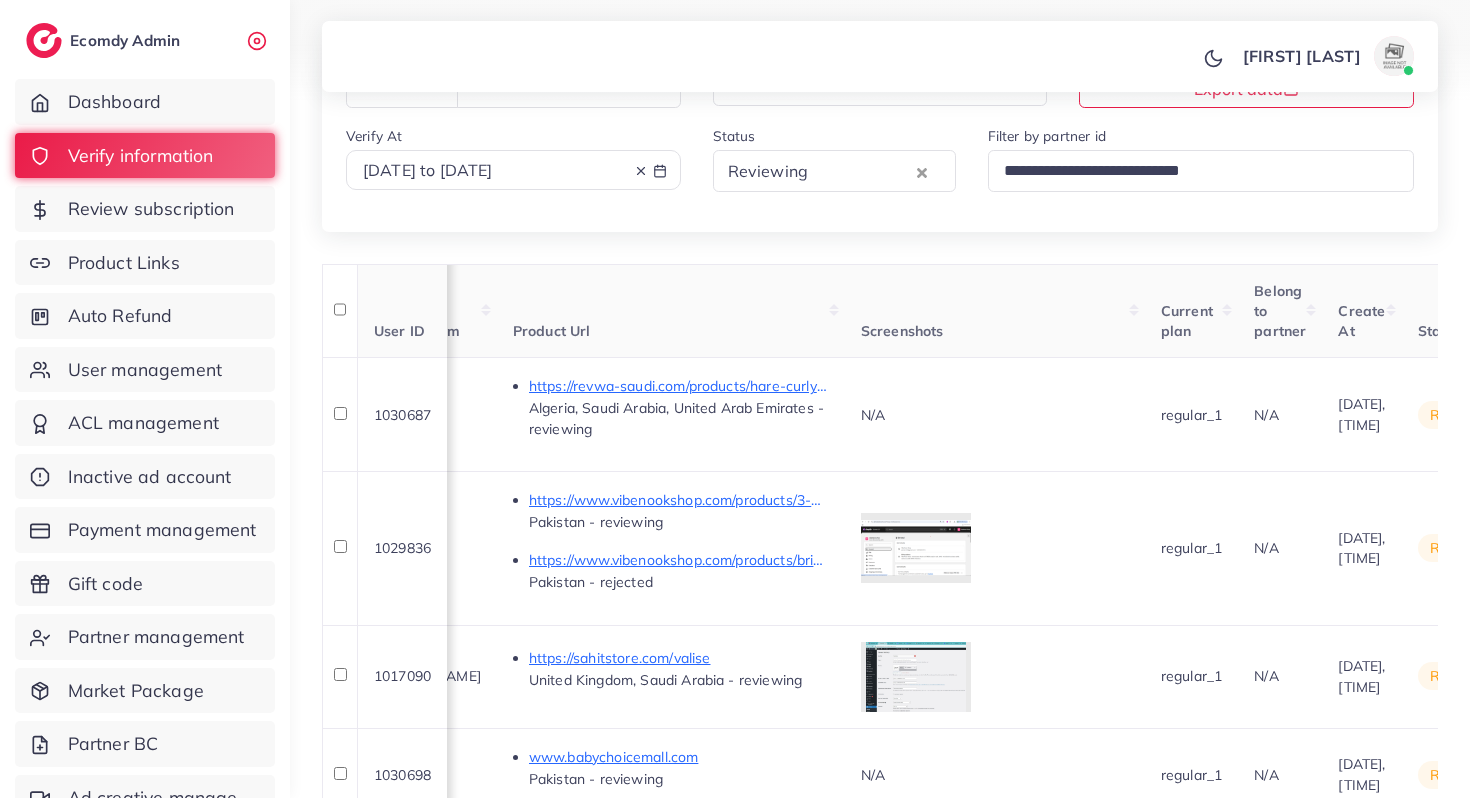 scroll, scrollTop: 415, scrollLeft: 0, axis: vertical 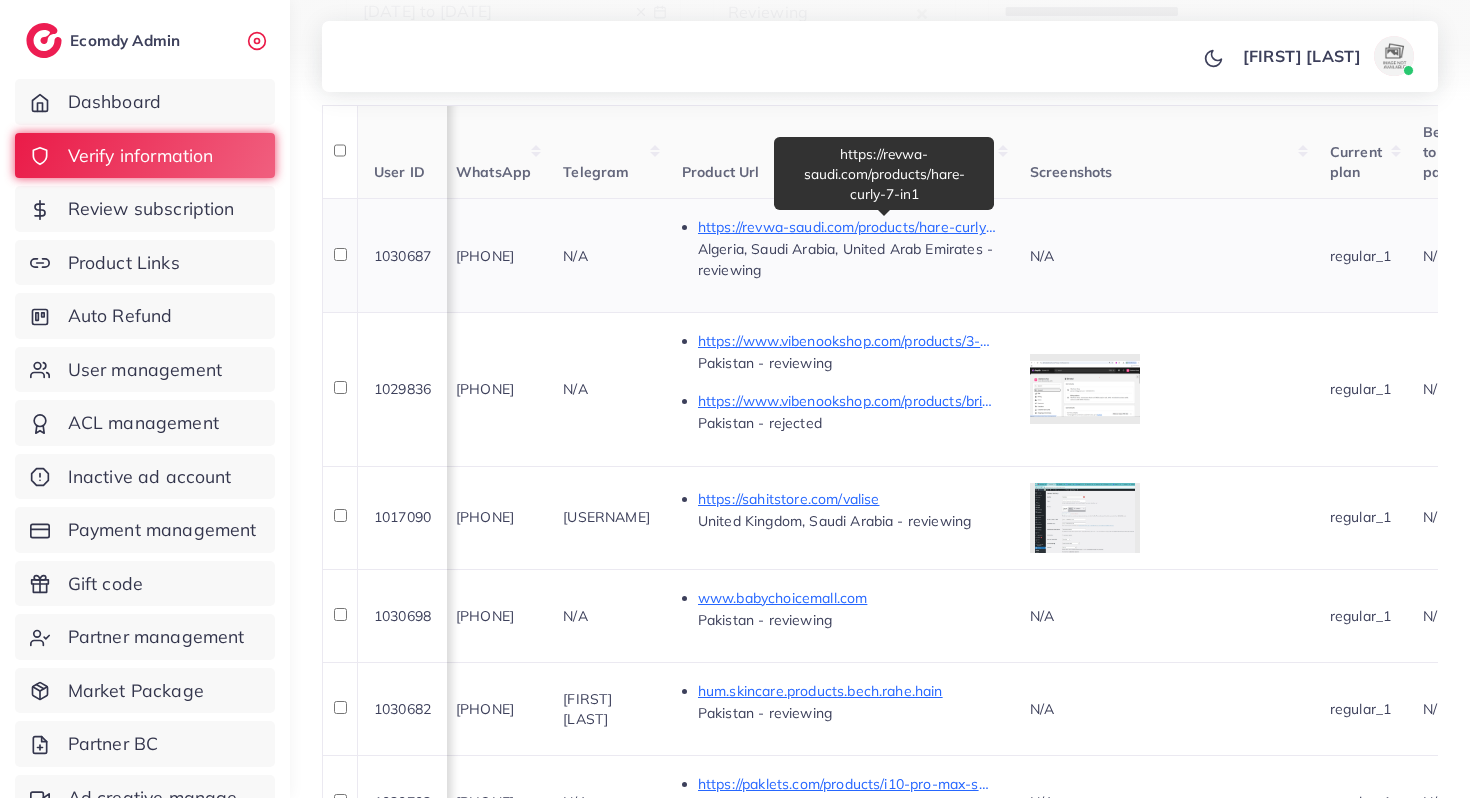 click on "https://revwa-saudi.com/products/hare-curly-7-in1" at bounding box center [848, 227] 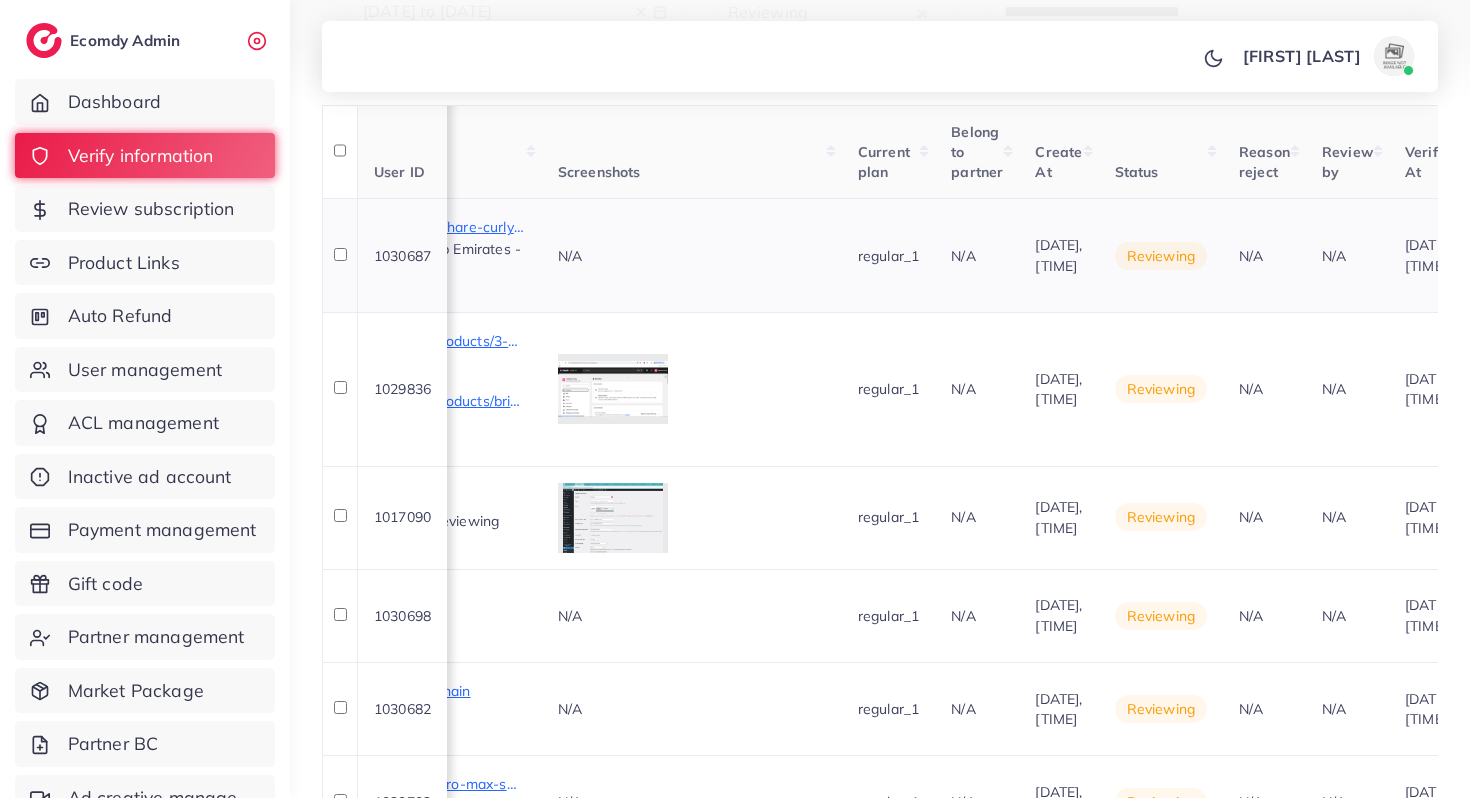 scroll, scrollTop: 0, scrollLeft: 1506, axis: horizontal 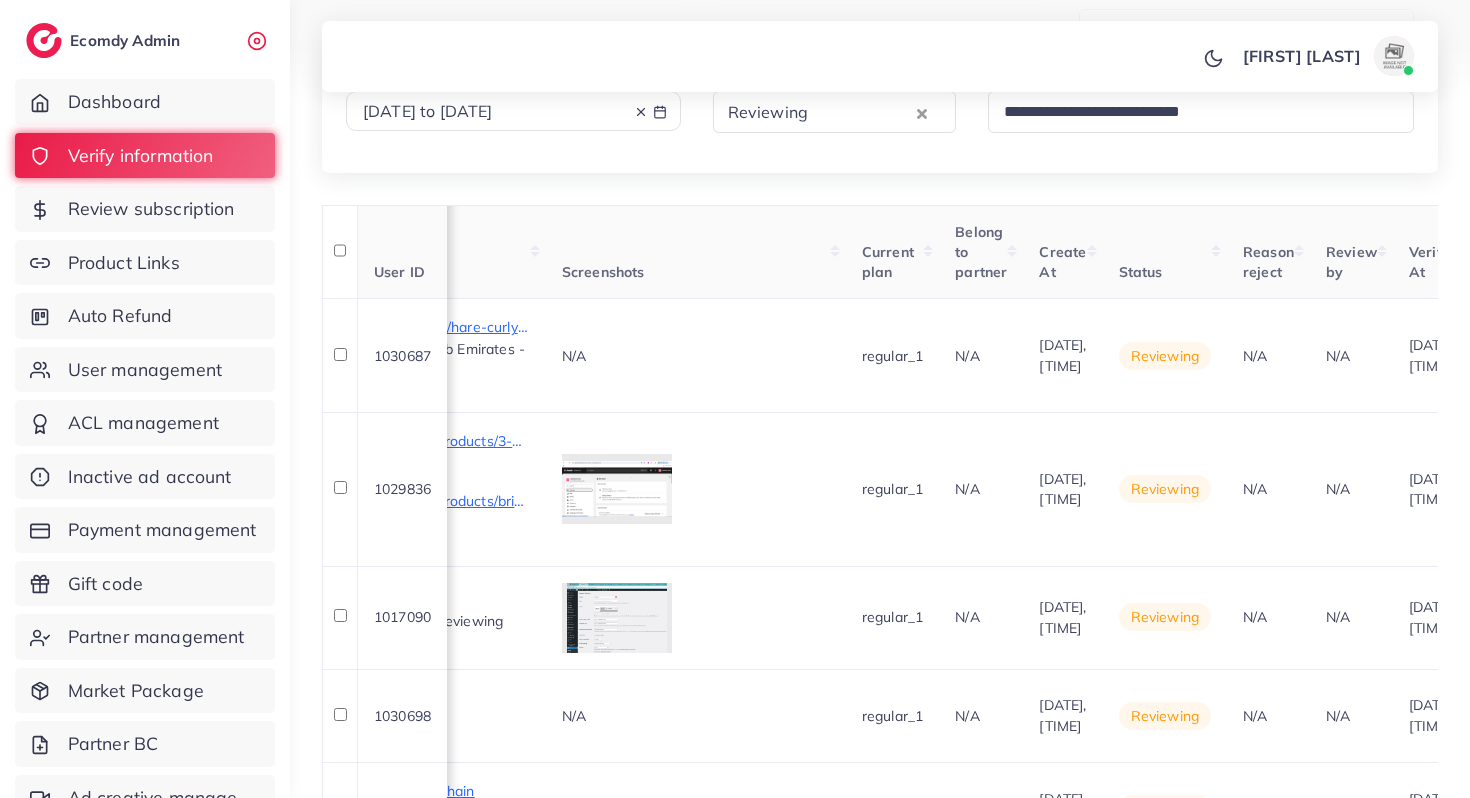 click on "Reviewing" at bounding box center [817, 110] 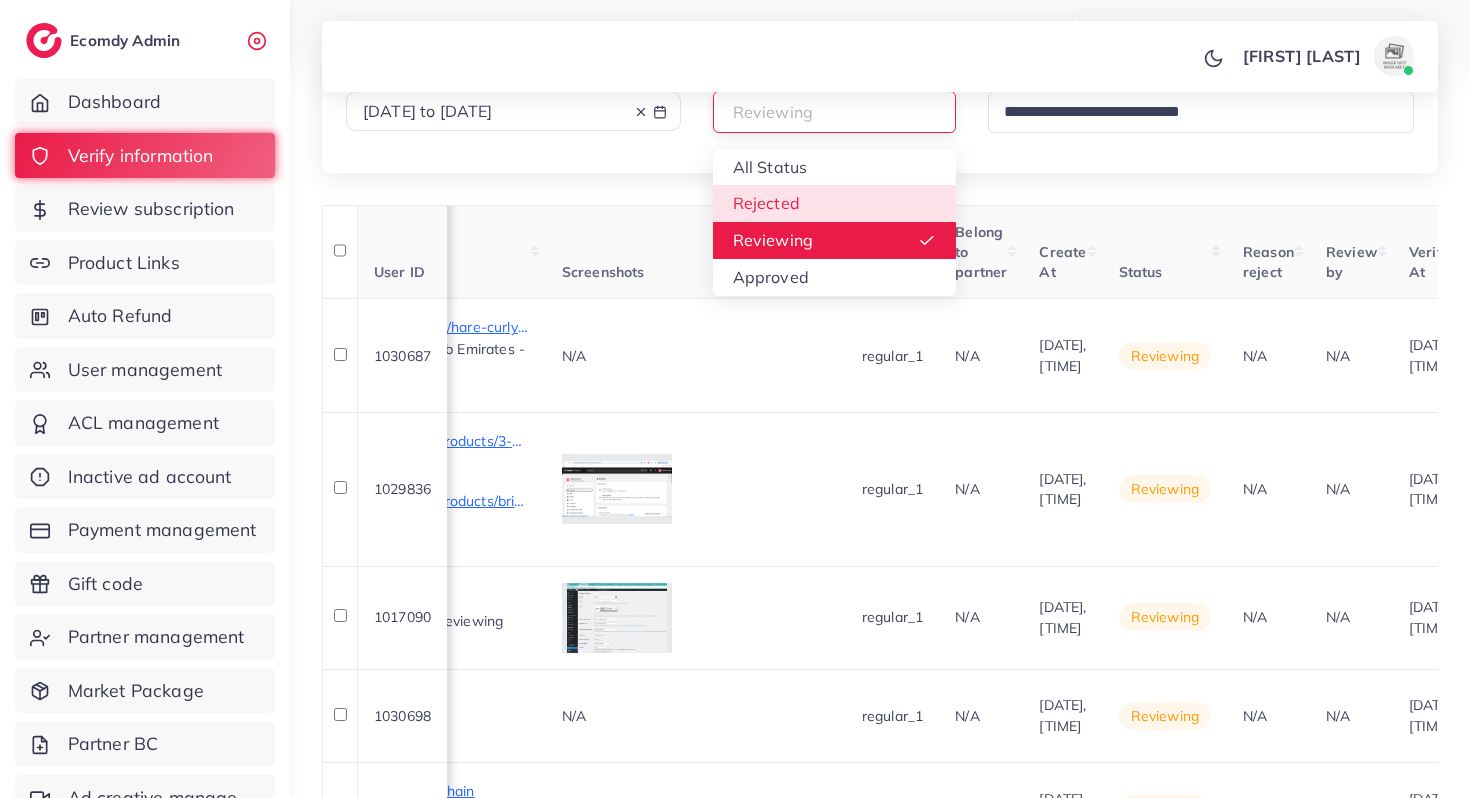 click on "**********" at bounding box center [880, 51] 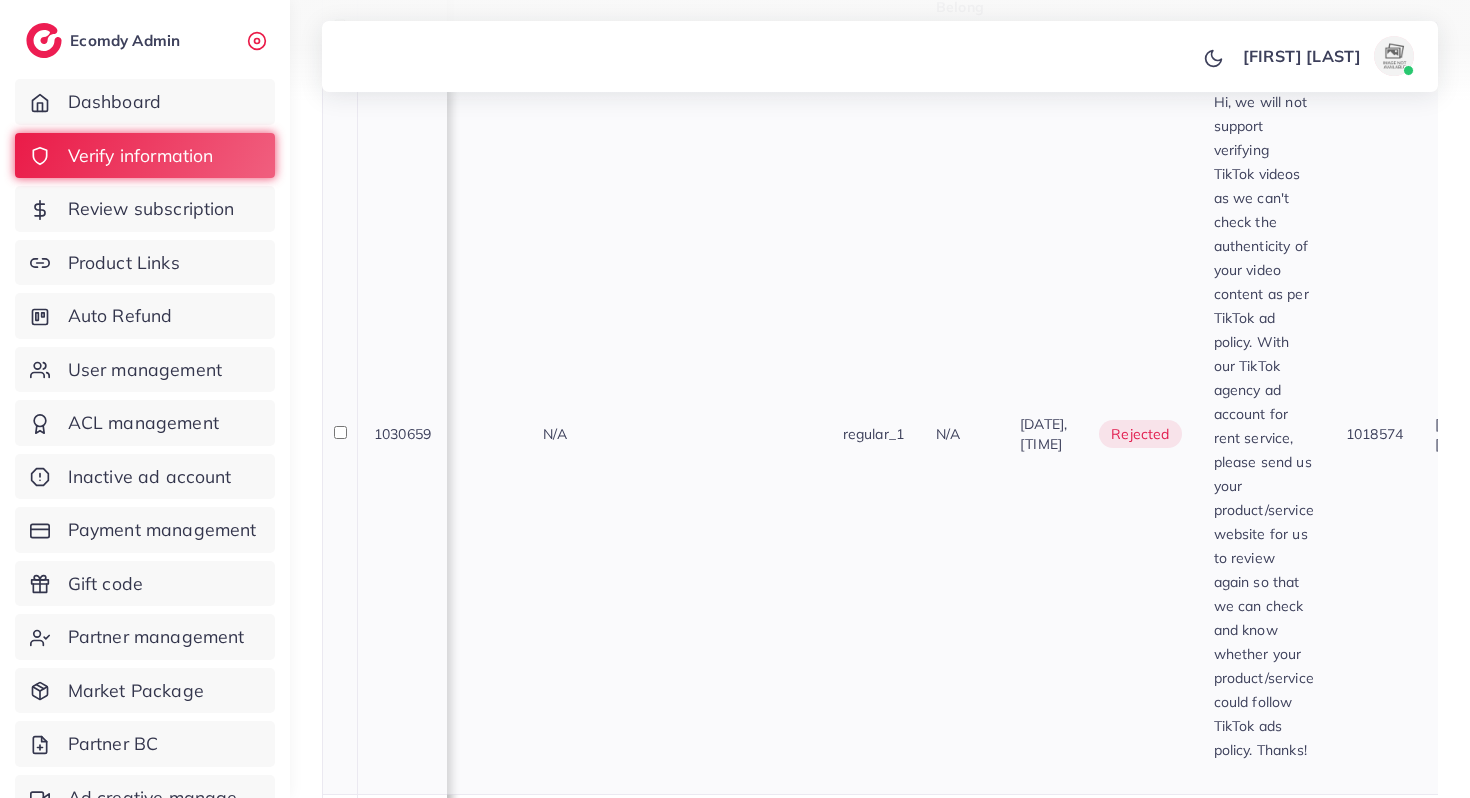 scroll, scrollTop: 473, scrollLeft: 0, axis: vertical 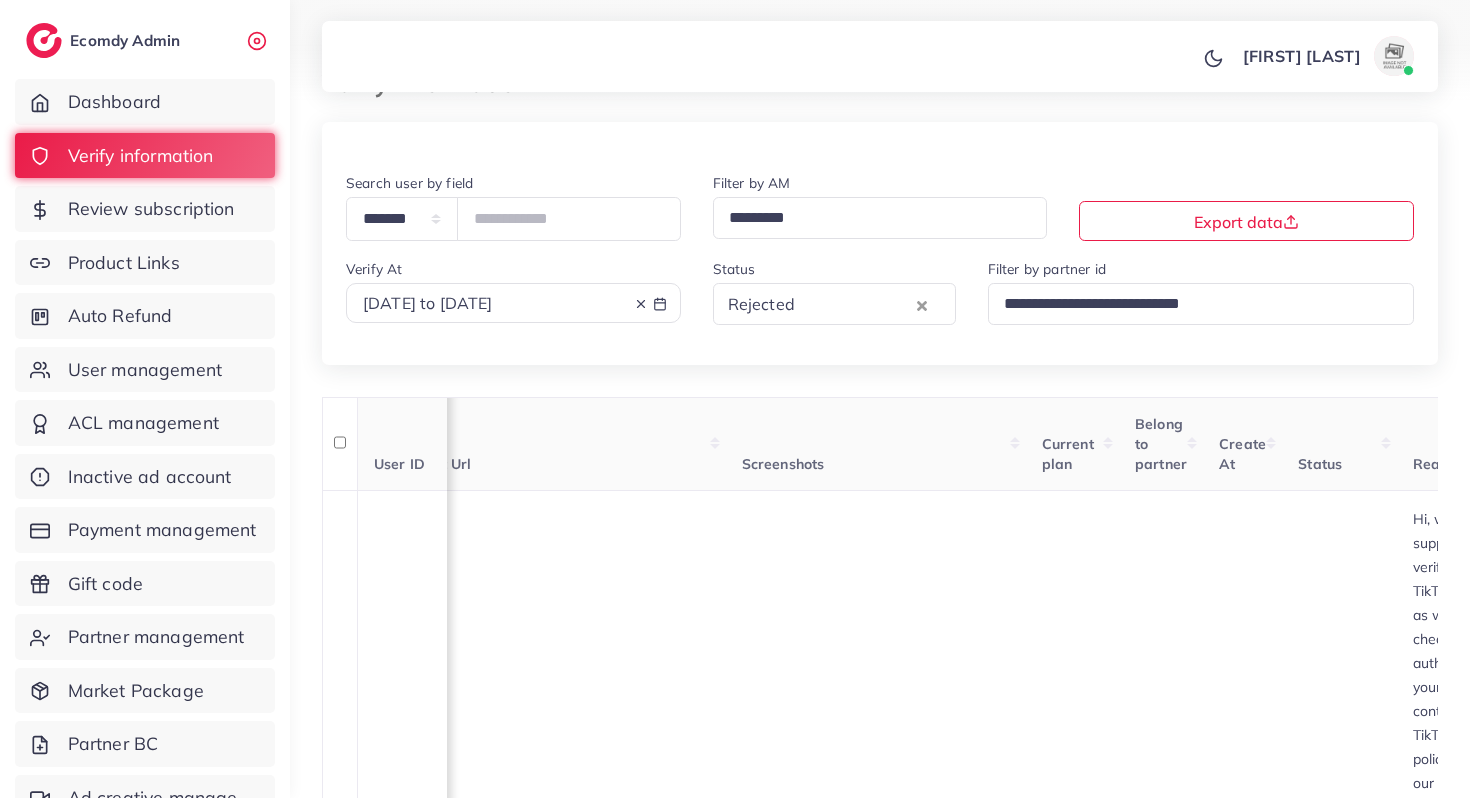 click on "2025-07-12 to 2025-07-13" at bounding box center [513, 303] 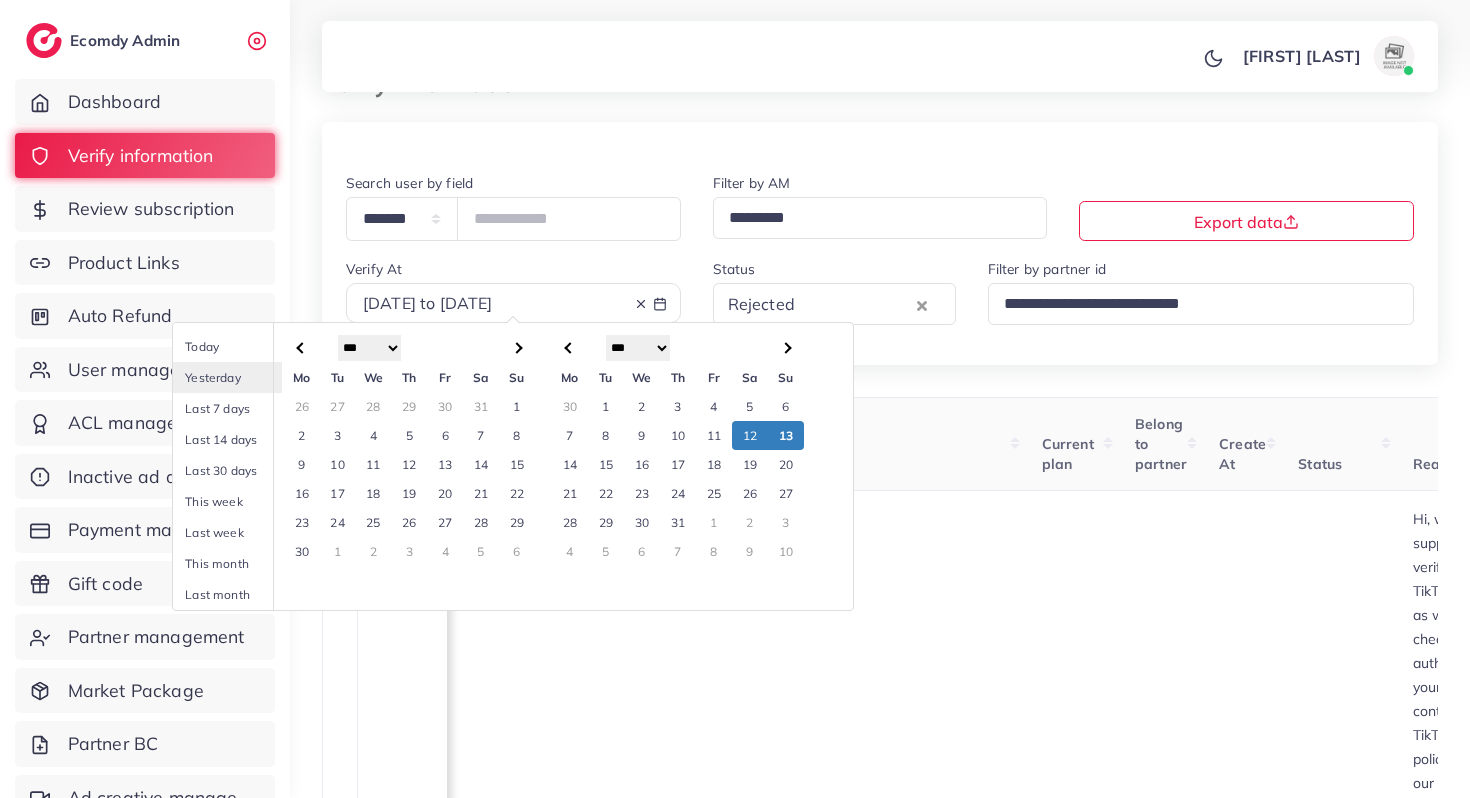 click on "10" at bounding box center [678, 435] 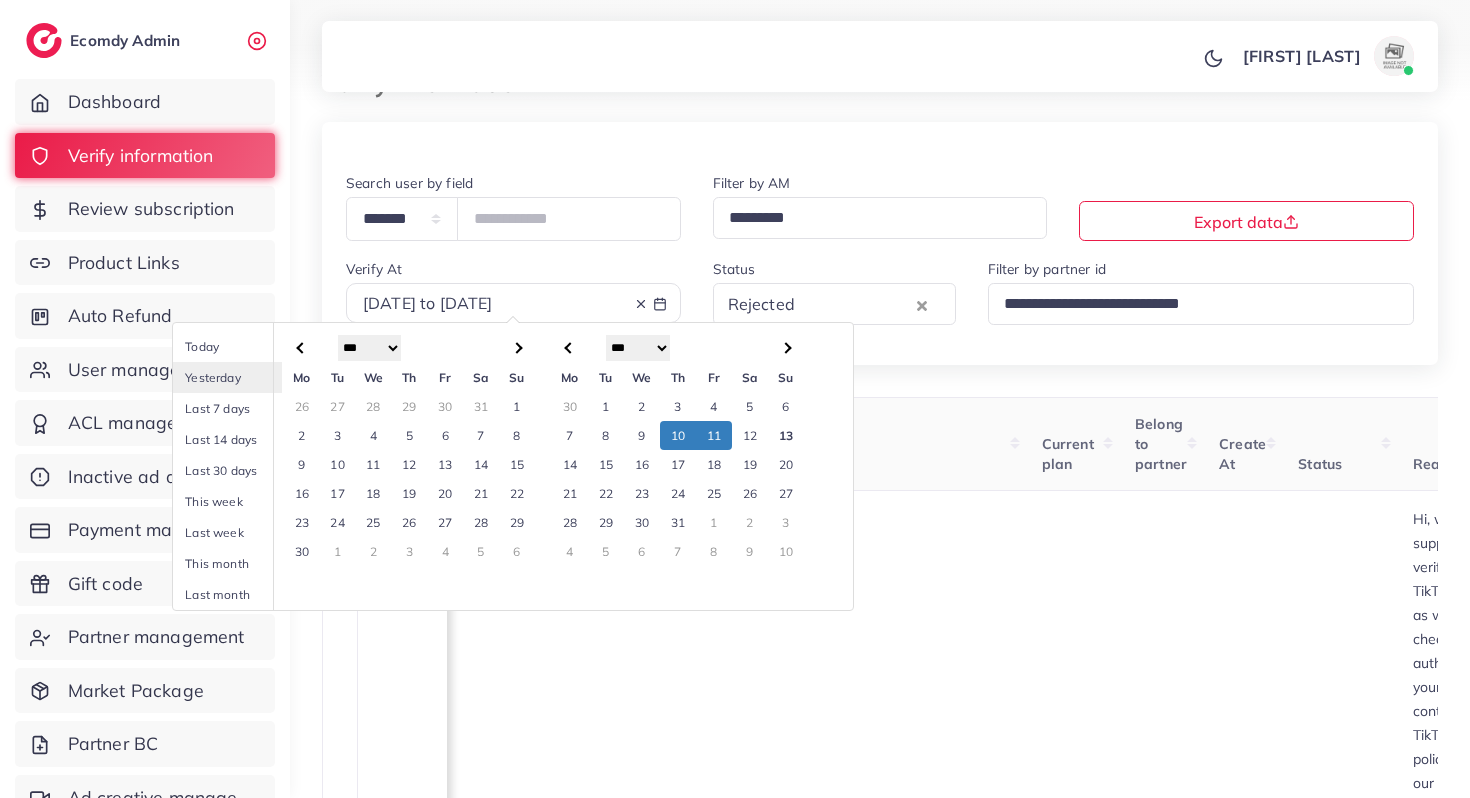click on "11" at bounding box center (714, 435) 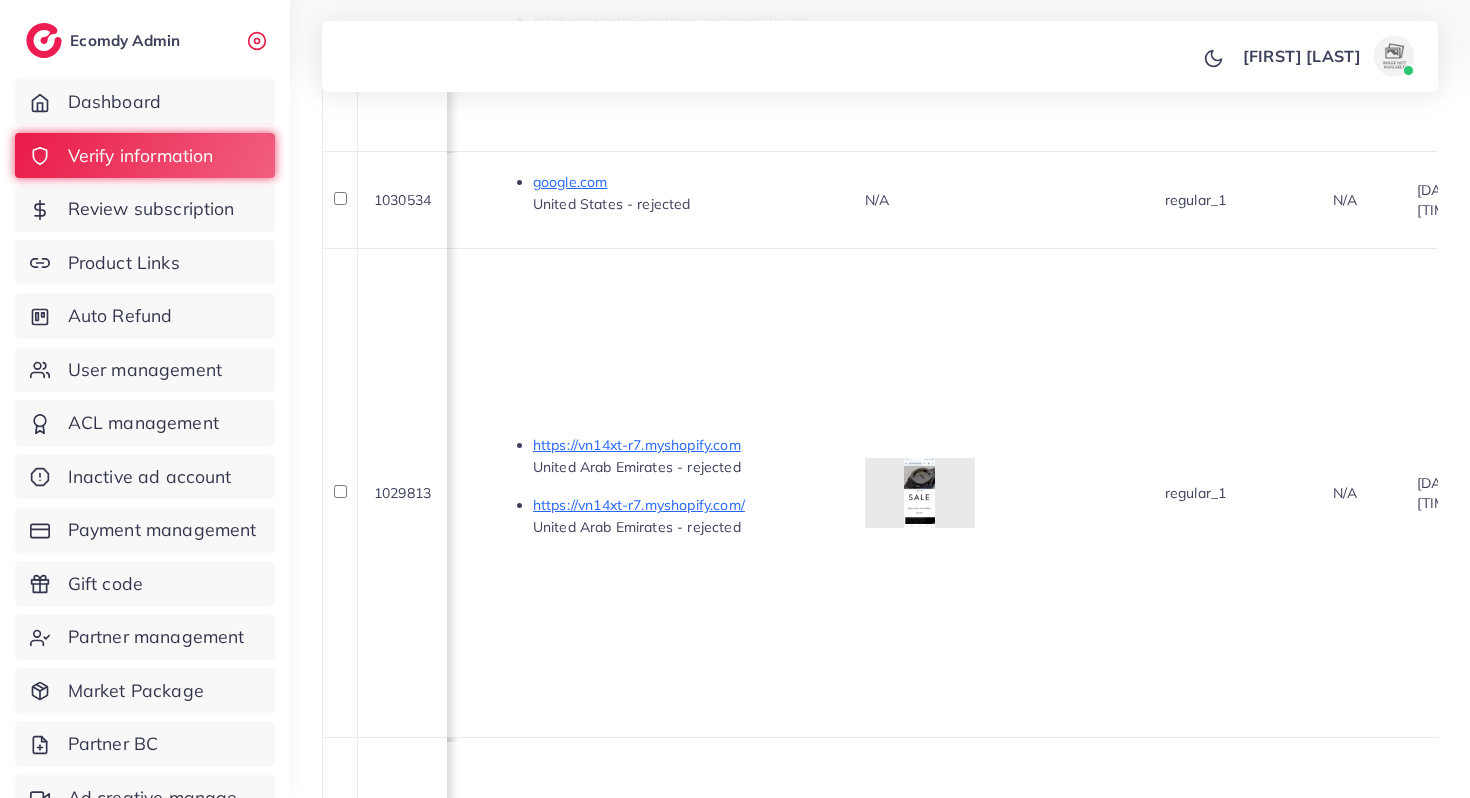 scroll, scrollTop: 611, scrollLeft: 0, axis: vertical 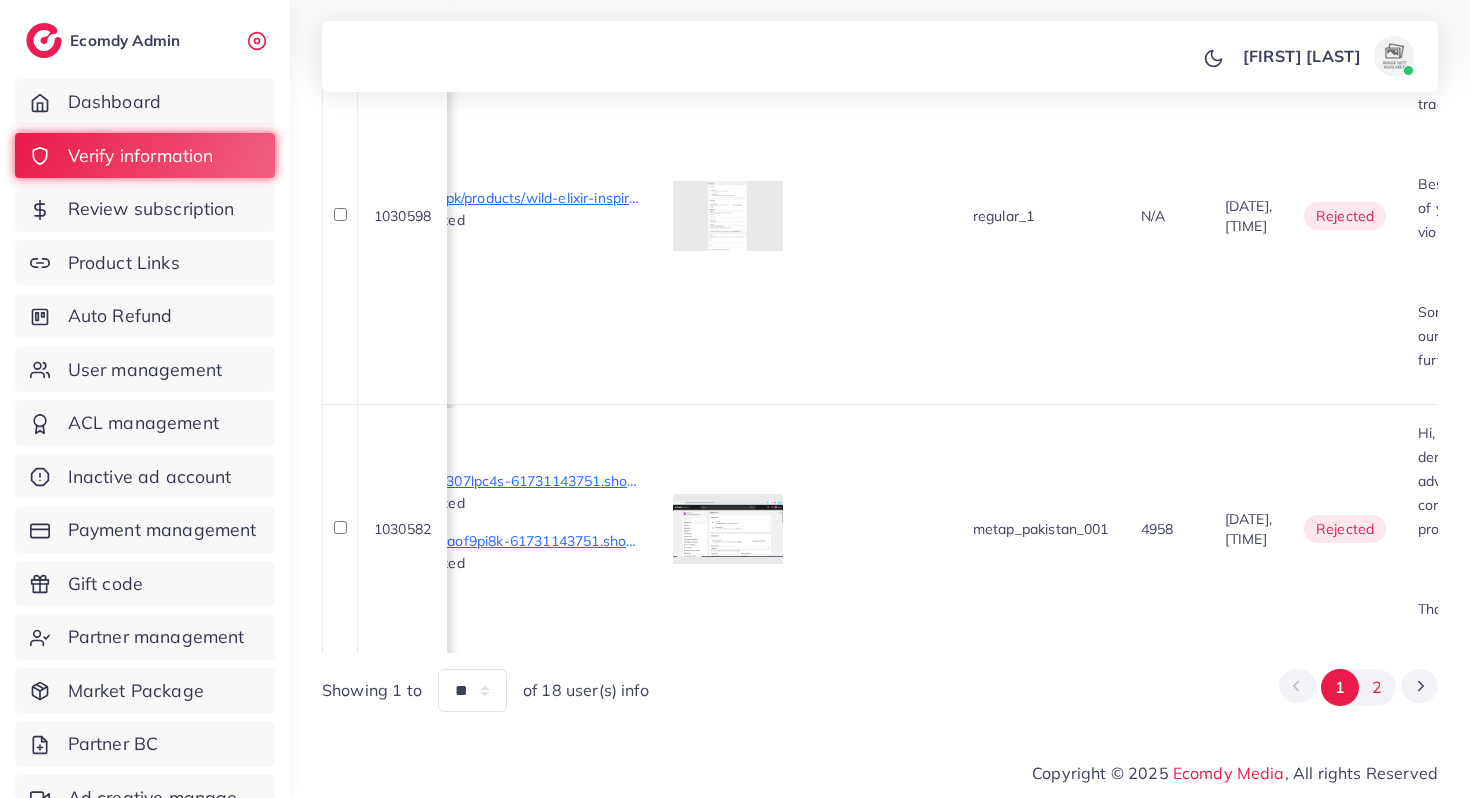 click on "2" at bounding box center (1377, 687) 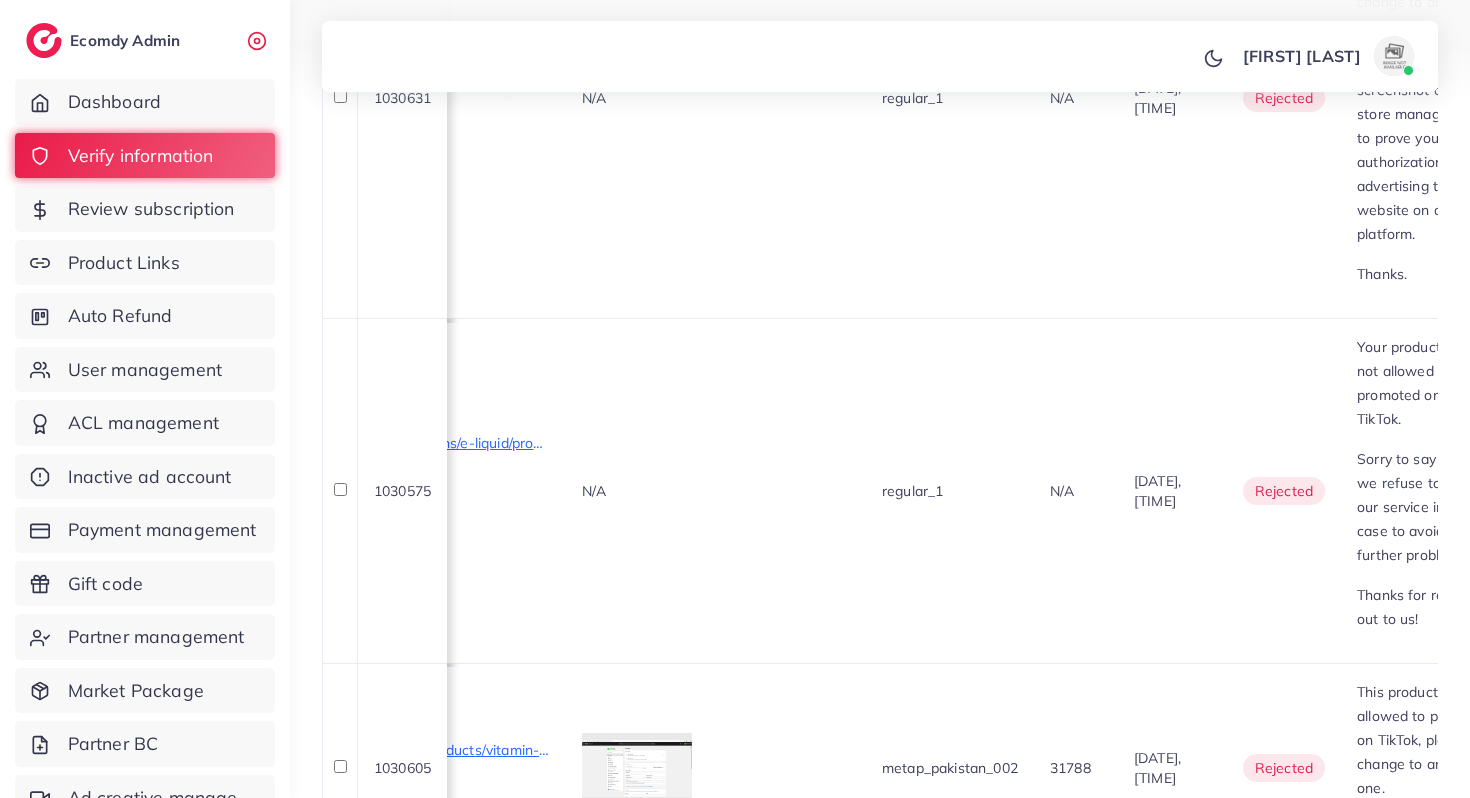 scroll, scrollTop: 2746, scrollLeft: 0, axis: vertical 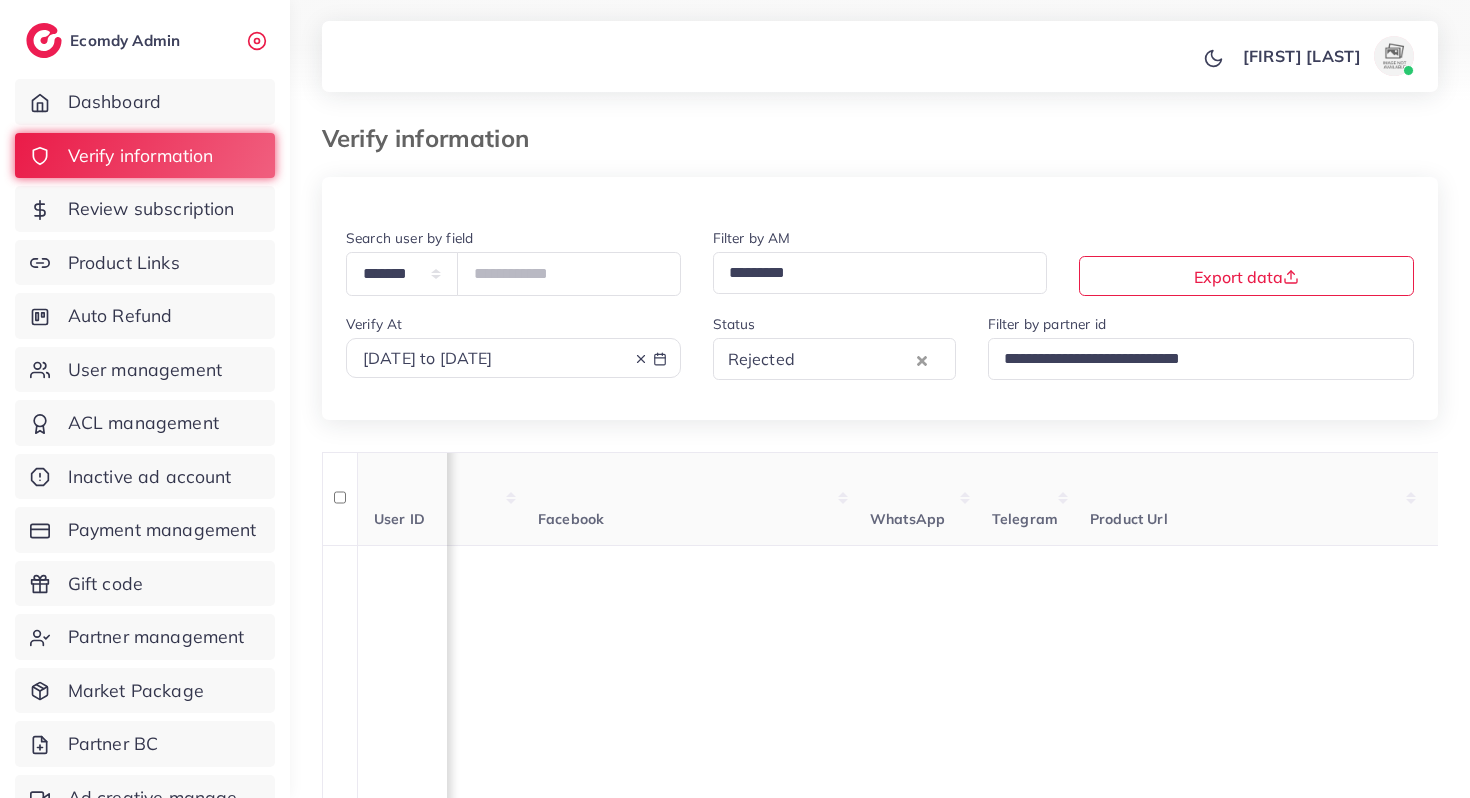 click at bounding box center [856, 359] 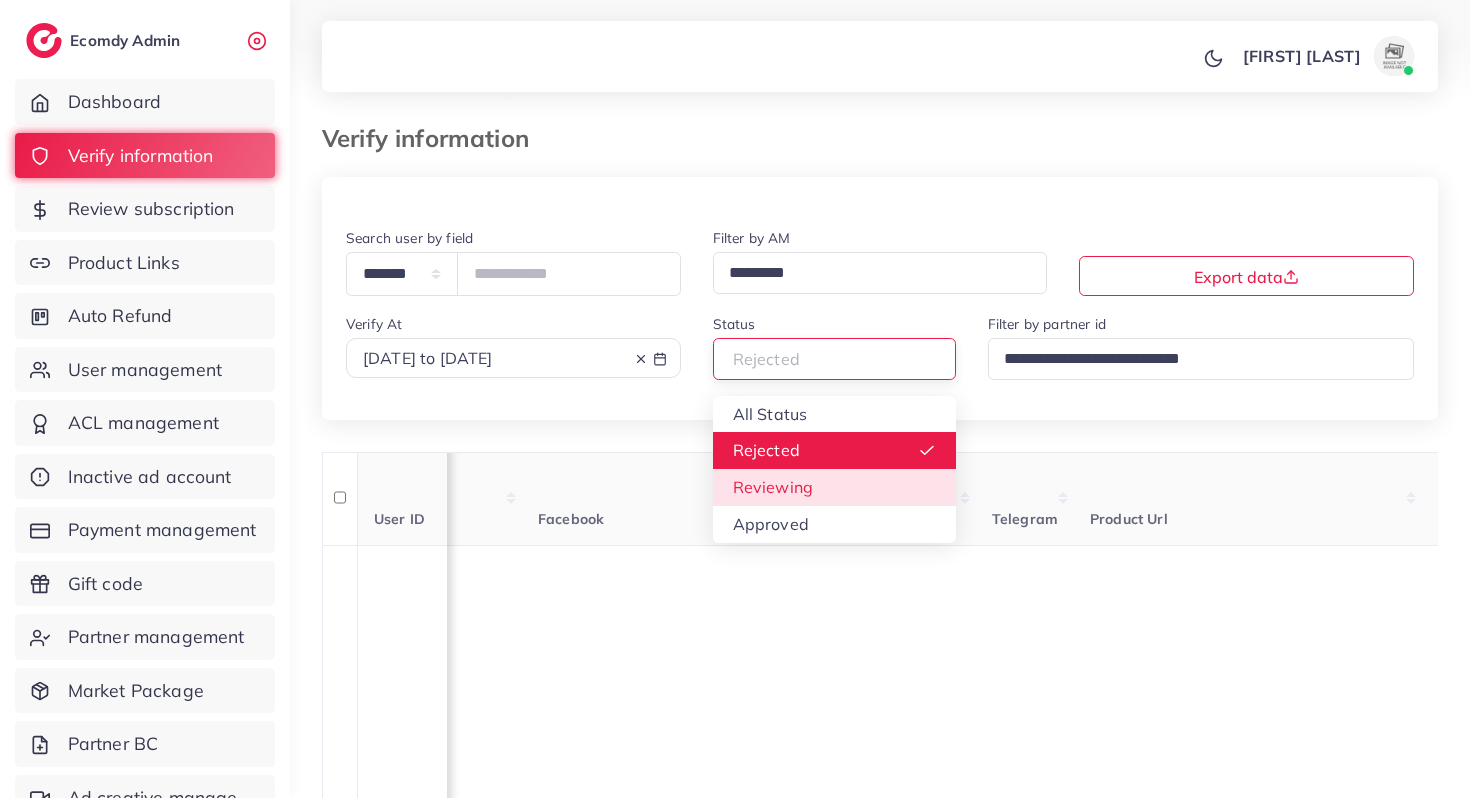 click on "**********" at bounding box center (880, 1939) 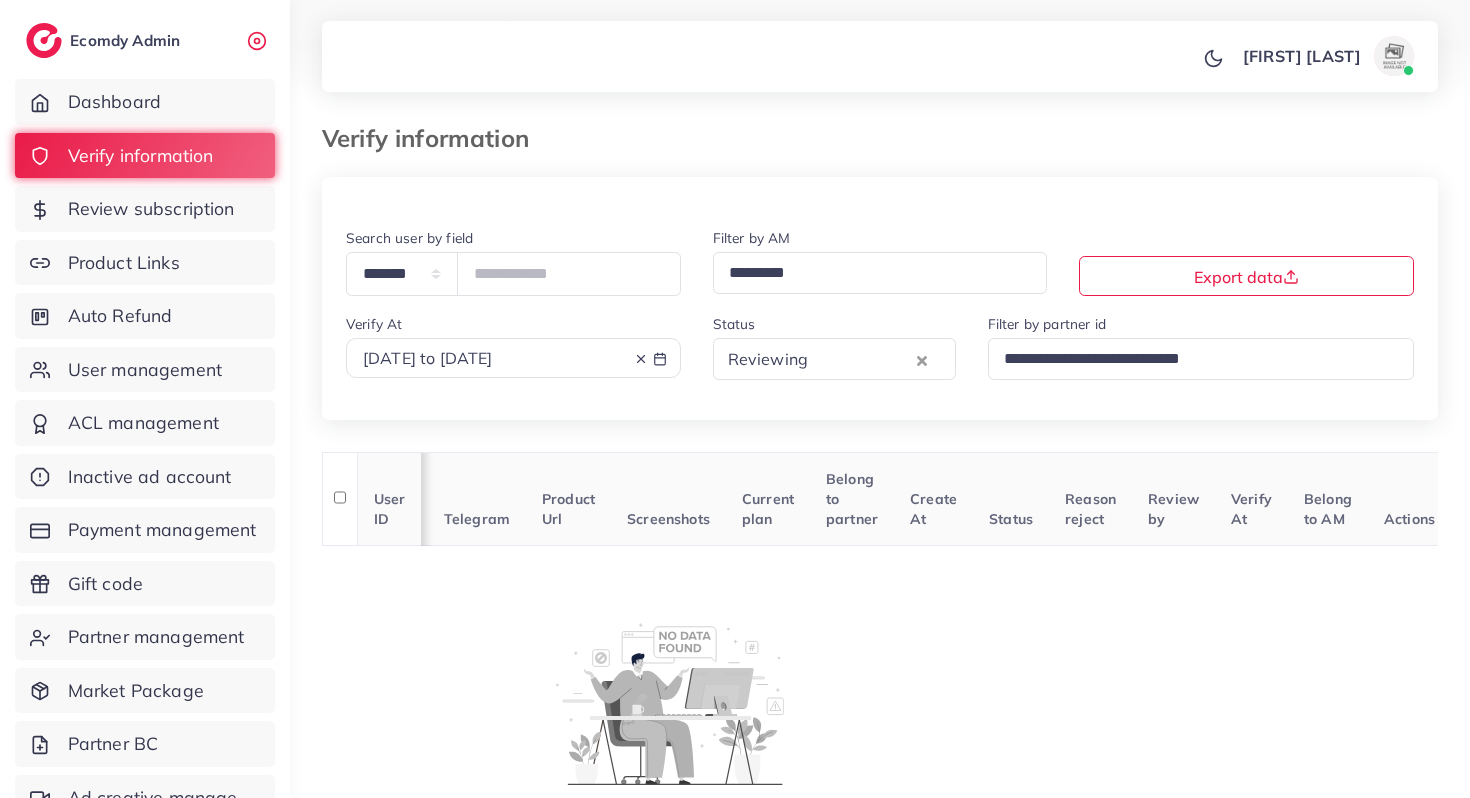 click on "2025-07-10 to 2025-07-11" at bounding box center (513, 358) 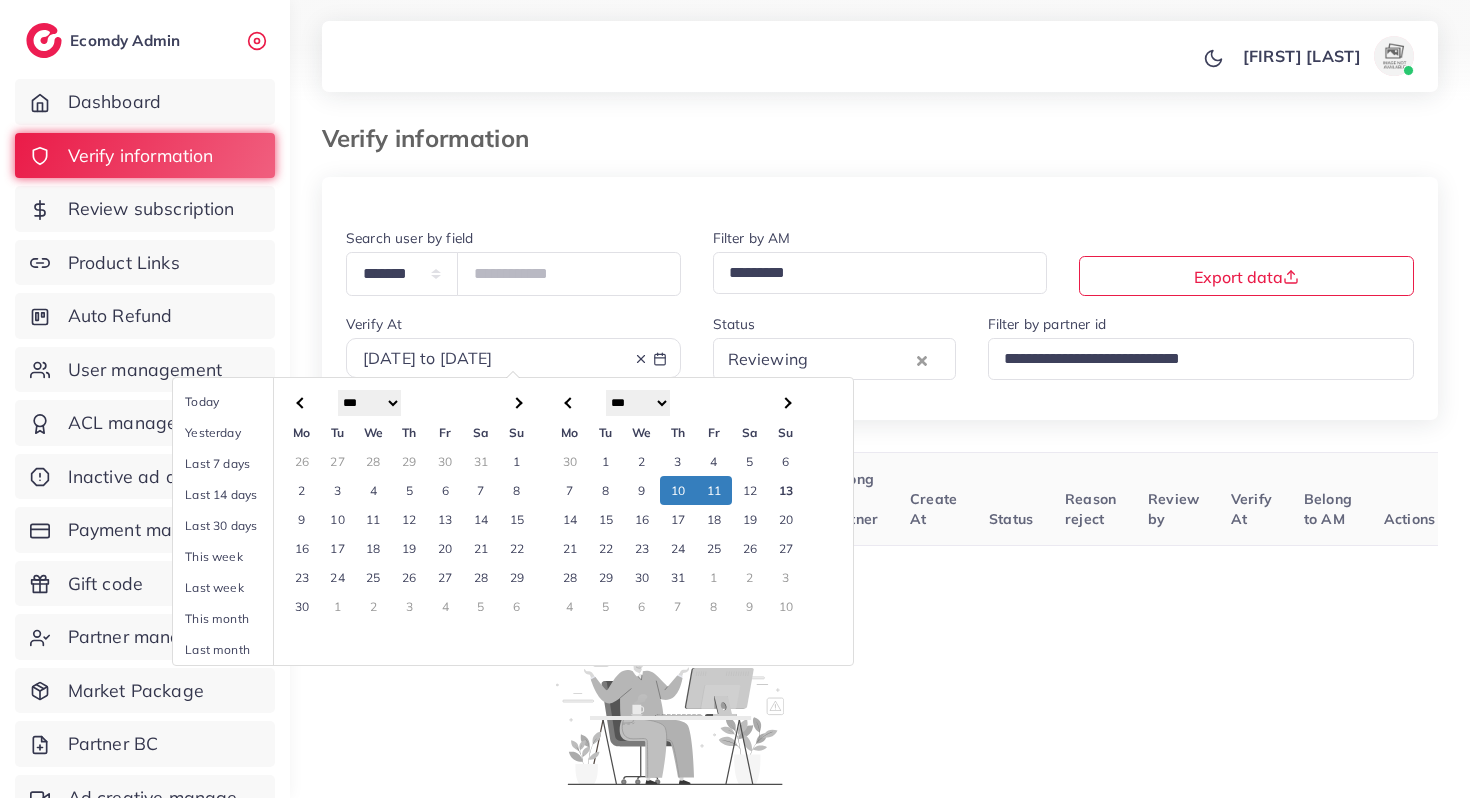 click on "12" at bounding box center (750, 490) 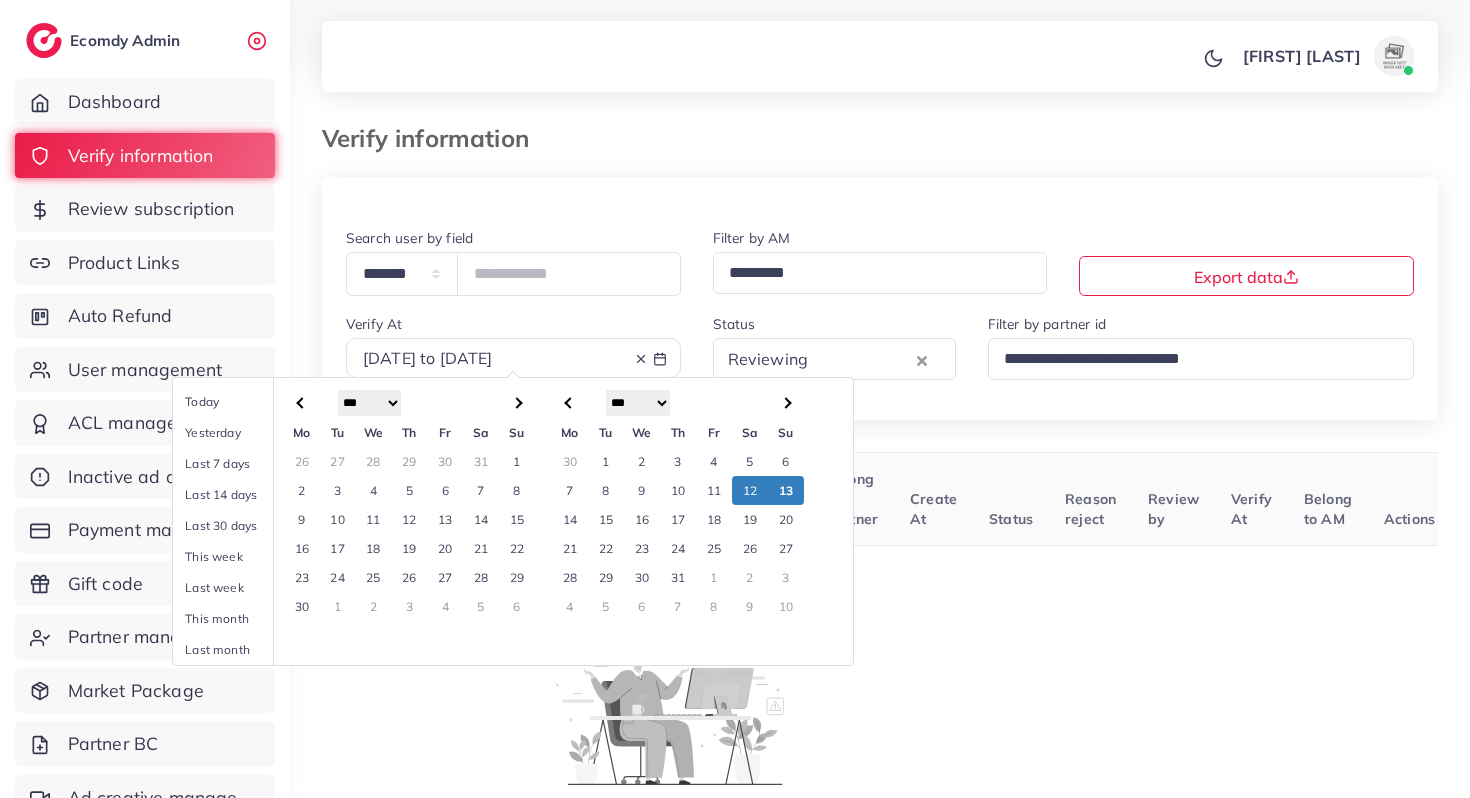 click on "13" at bounding box center (786, 490) 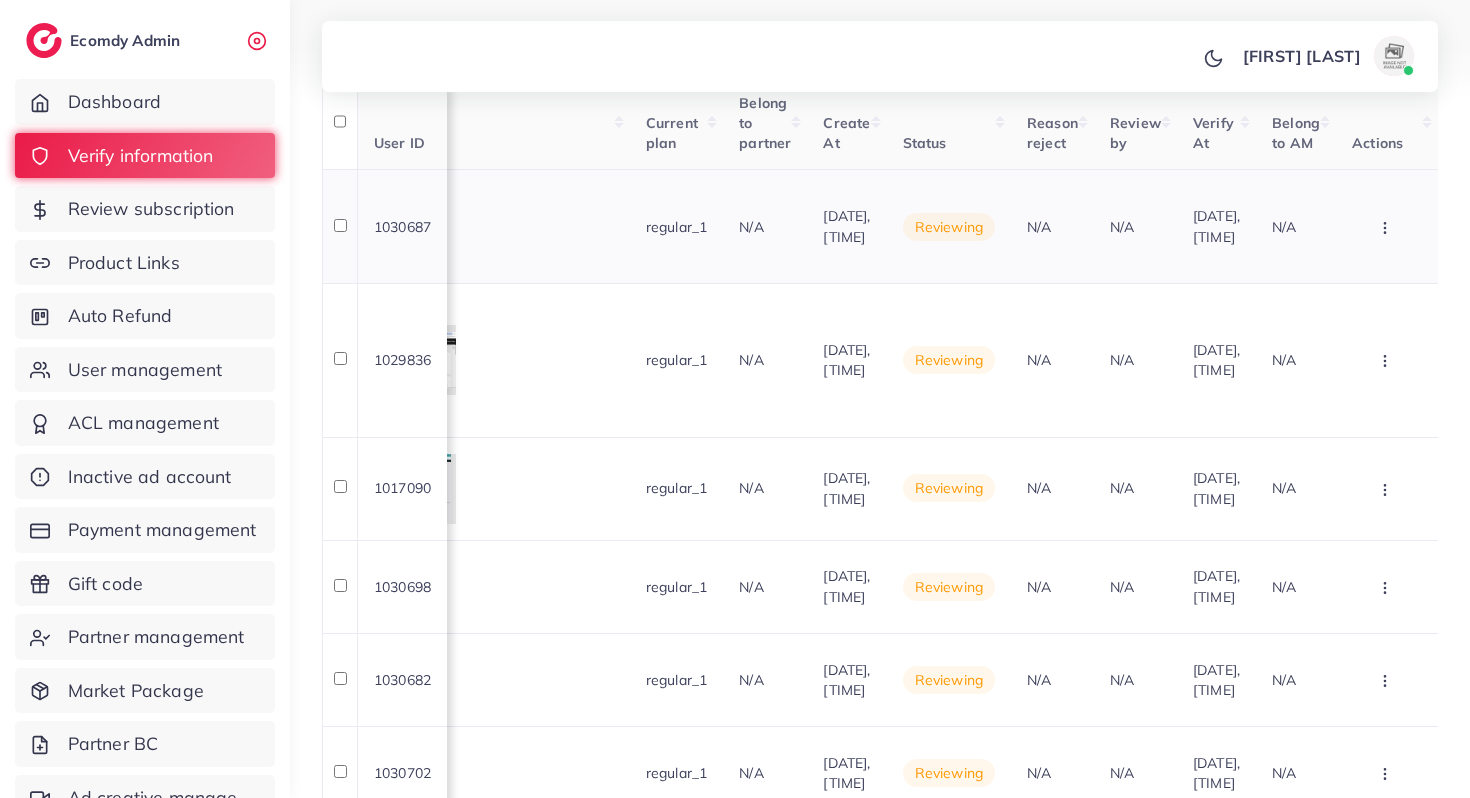 click 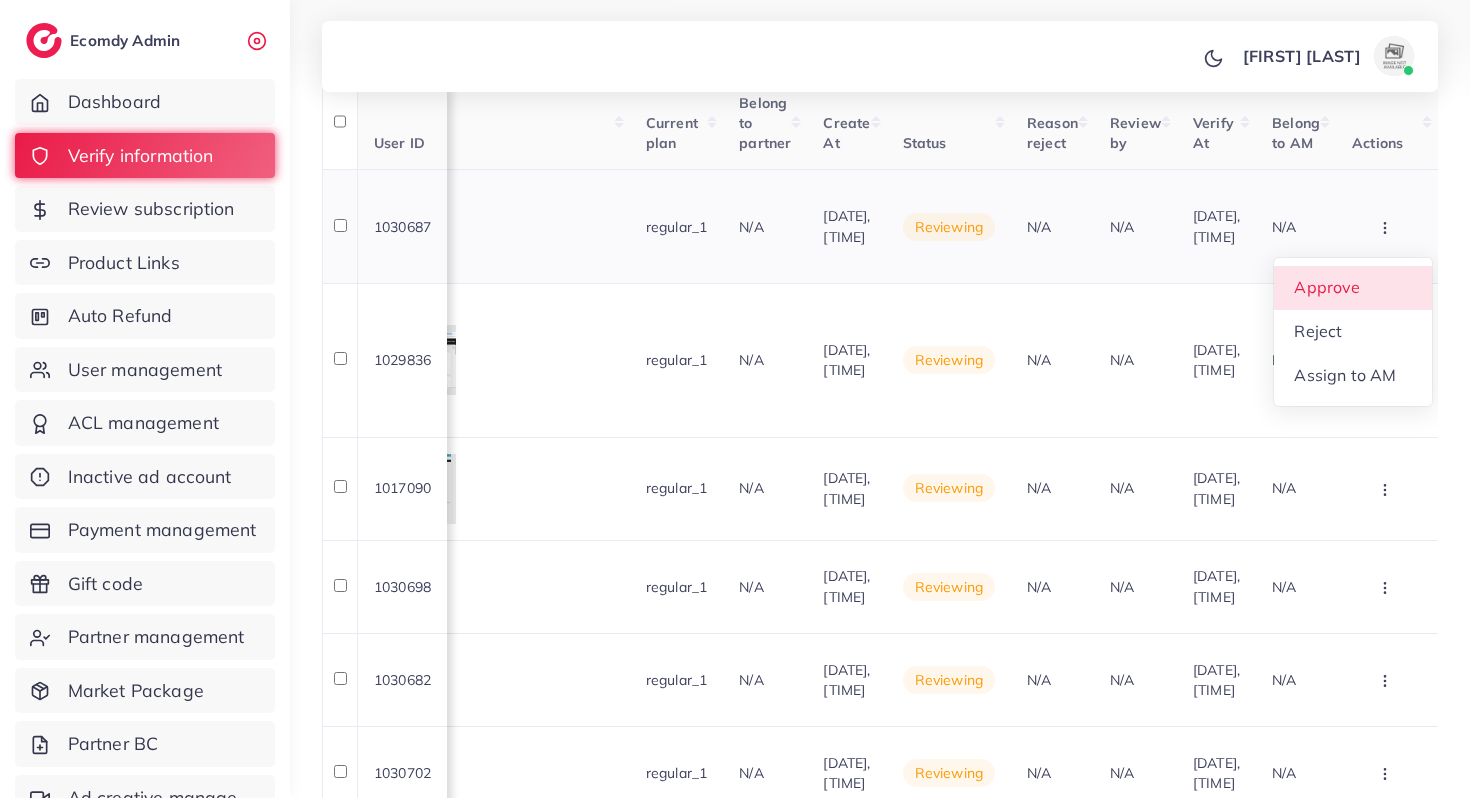 click on "Approve" at bounding box center [1328, 288] 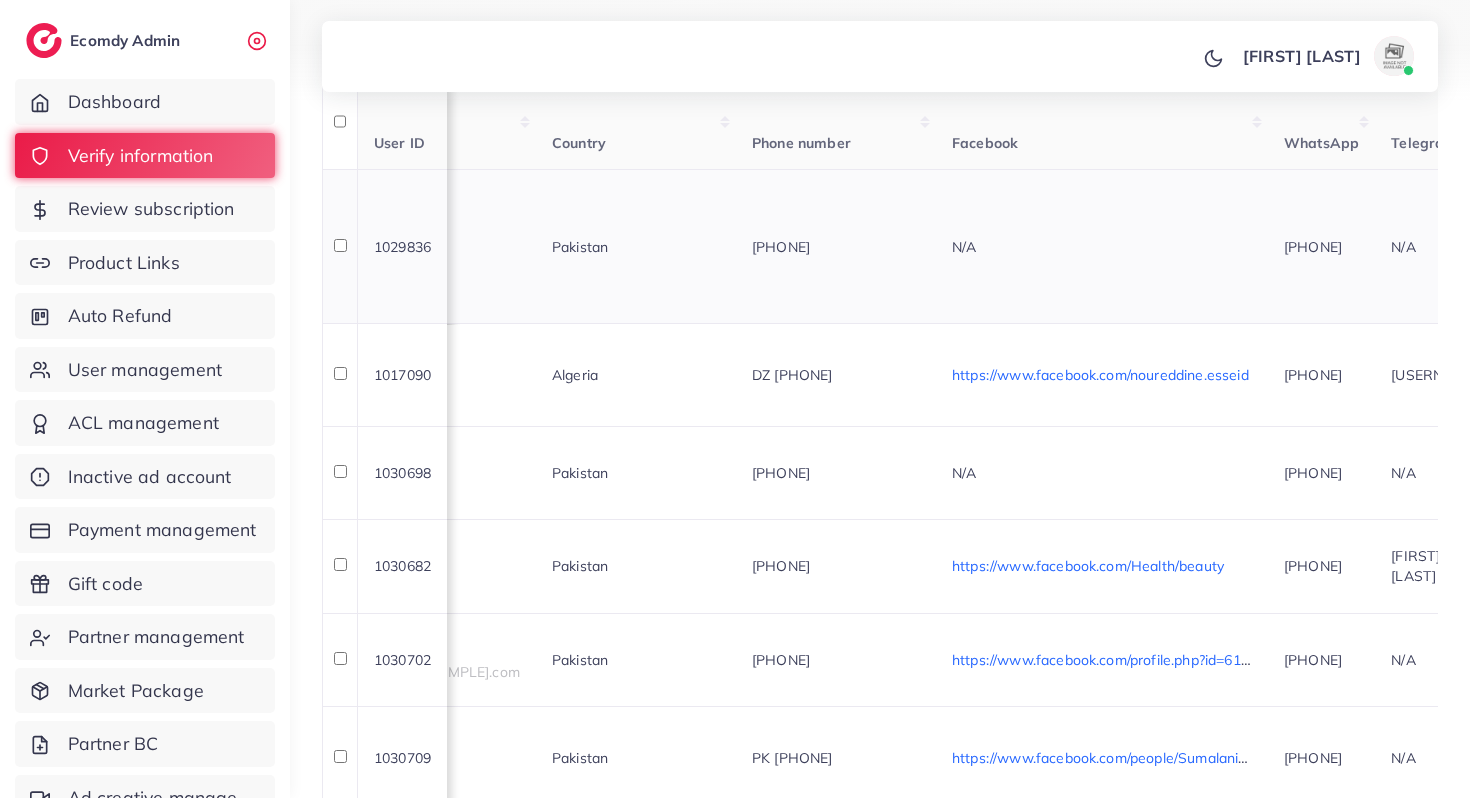 scroll, scrollTop: 0, scrollLeft: 0, axis: both 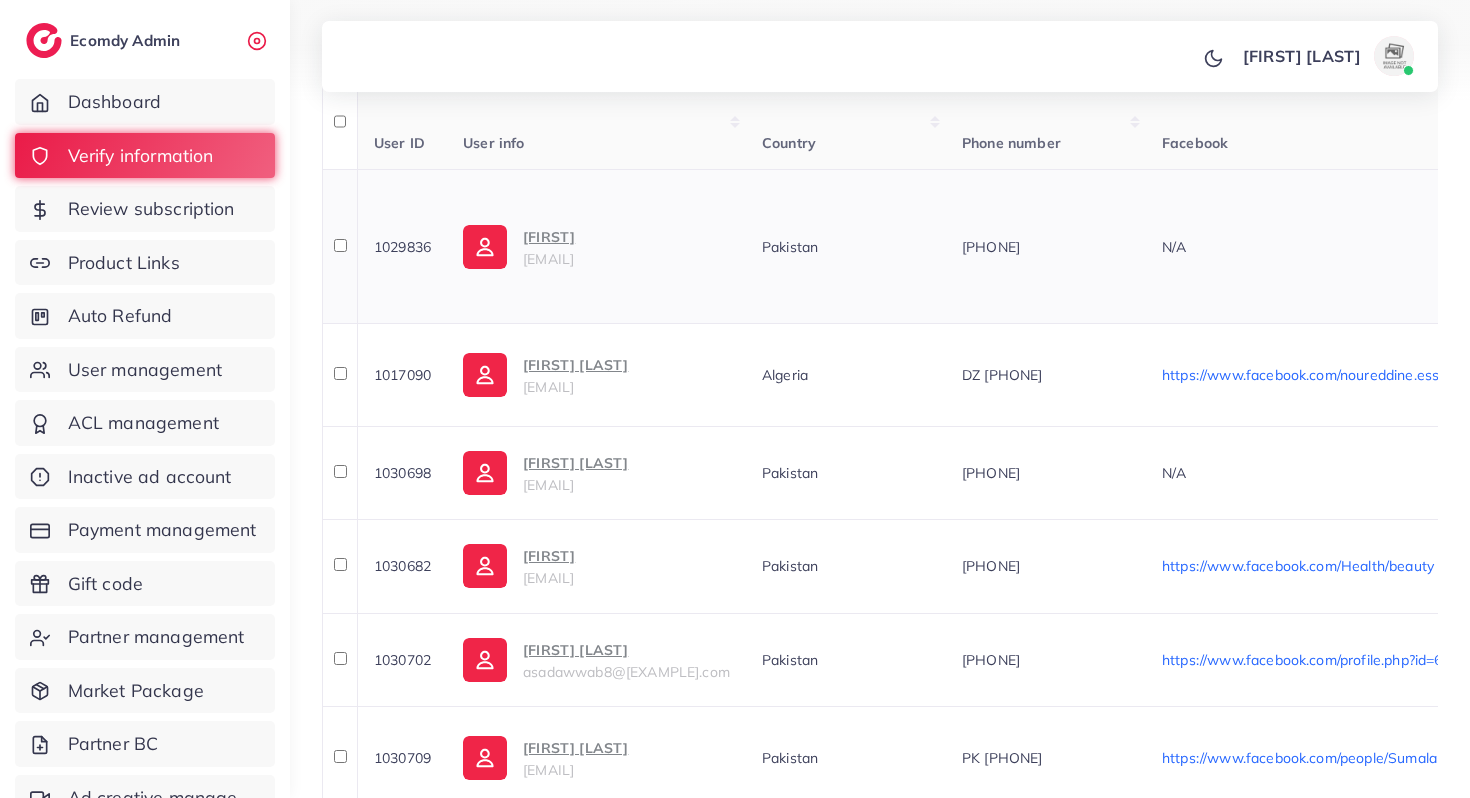 click on "Qamar" at bounding box center (549, 237) 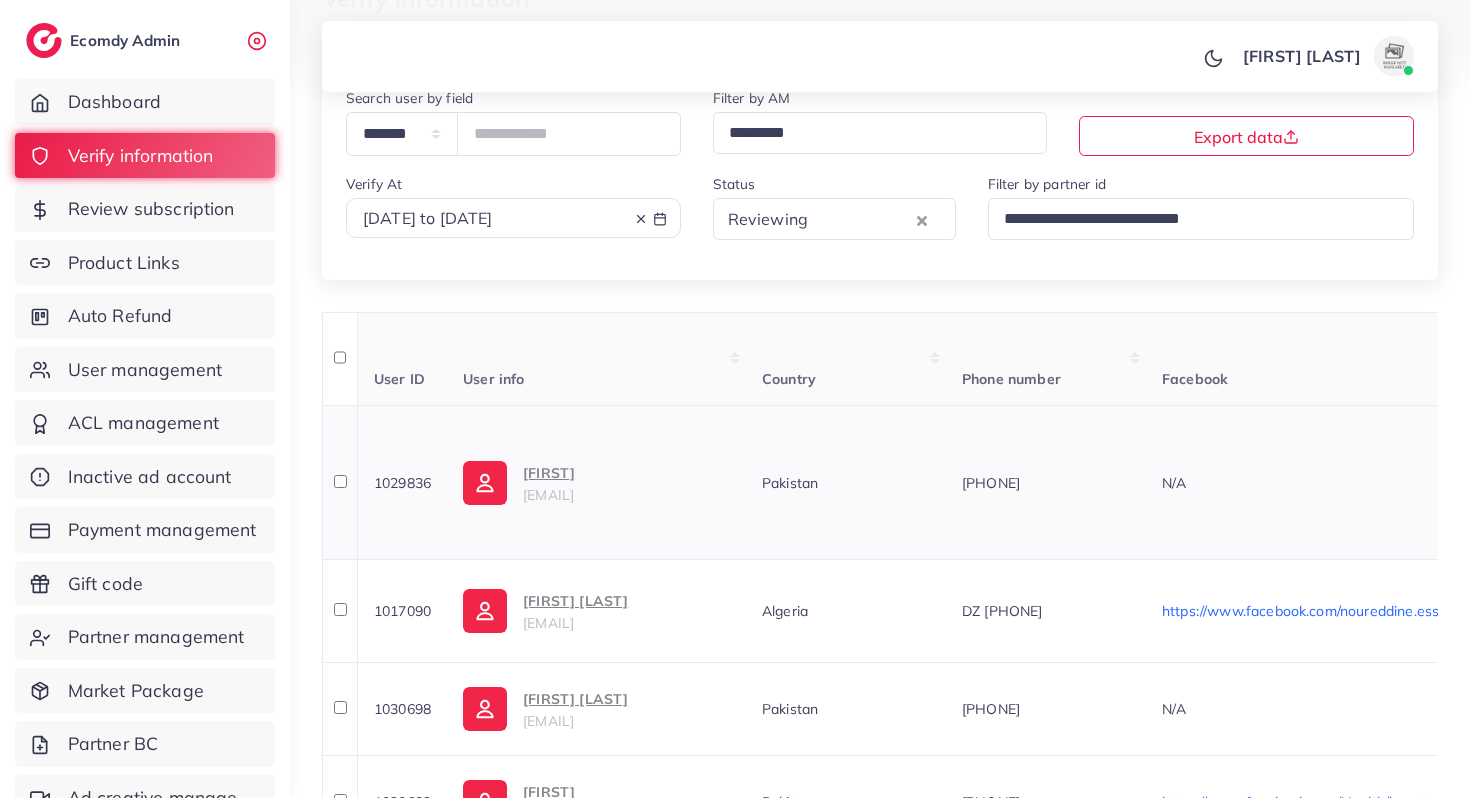 scroll, scrollTop: 134, scrollLeft: 0, axis: vertical 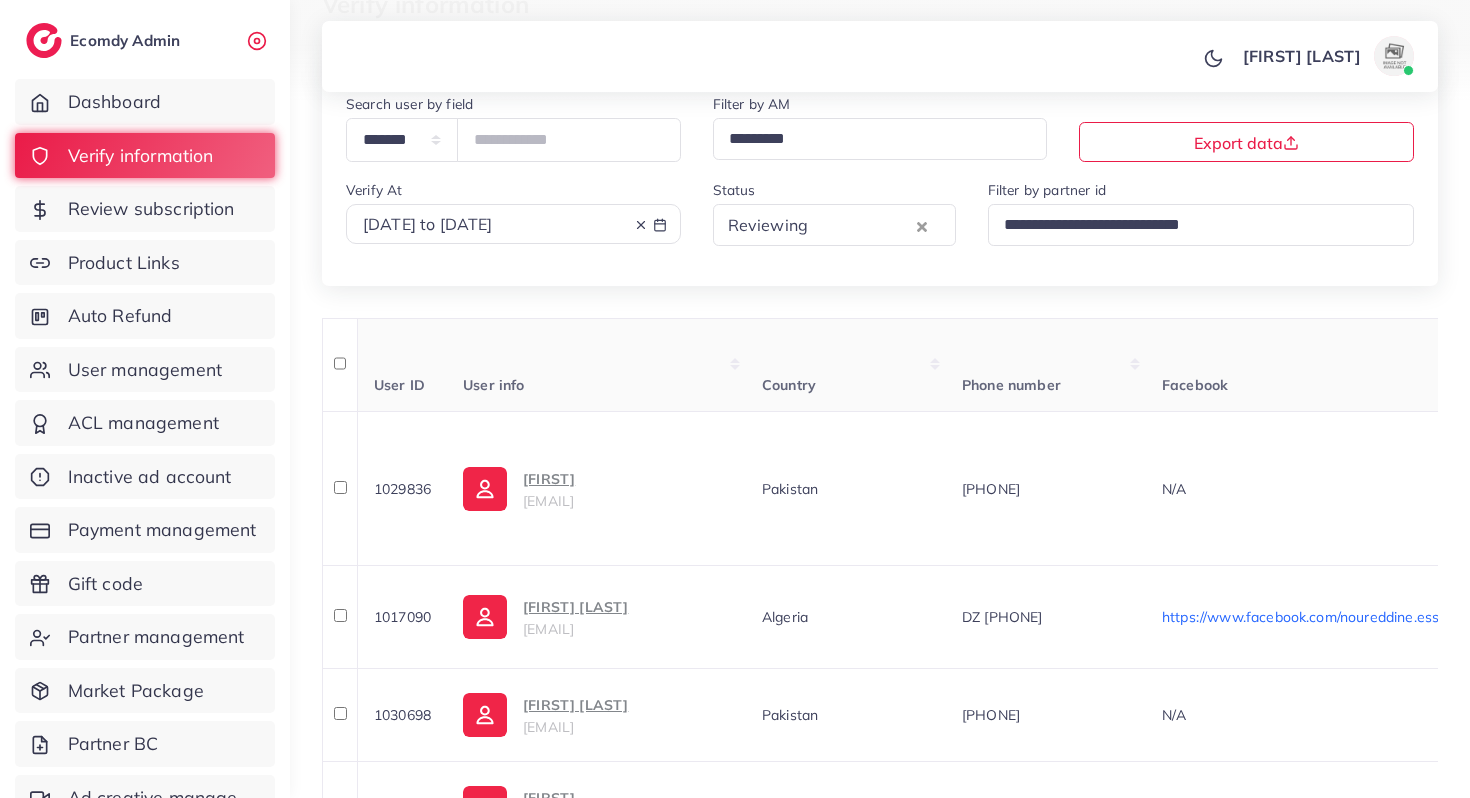 click on "Reviewing" at bounding box center [817, 223] 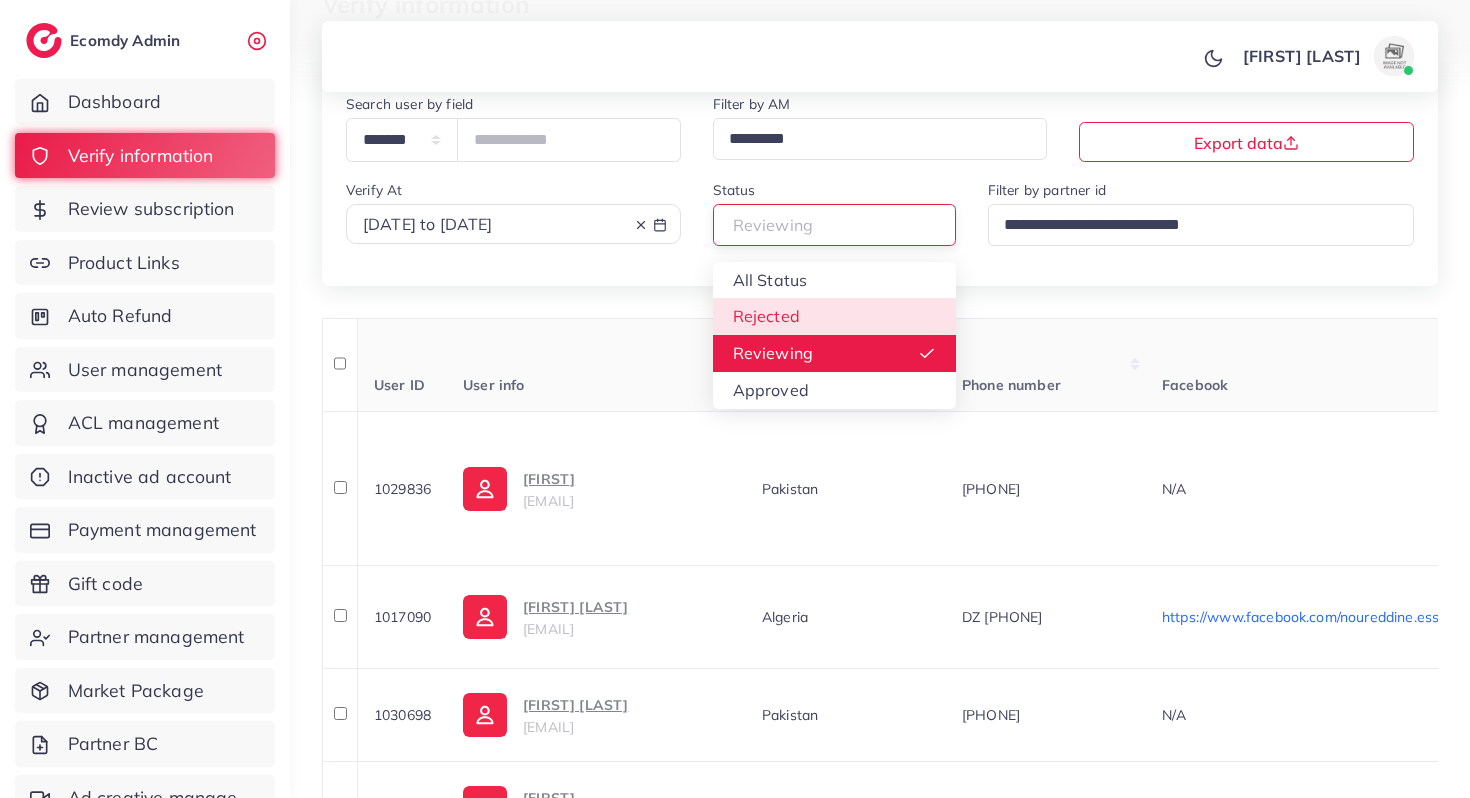 click on "Status
Reviewing
Loading...
All Status
Rejected
Reviewing
Approved" at bounding box center [834, 212] 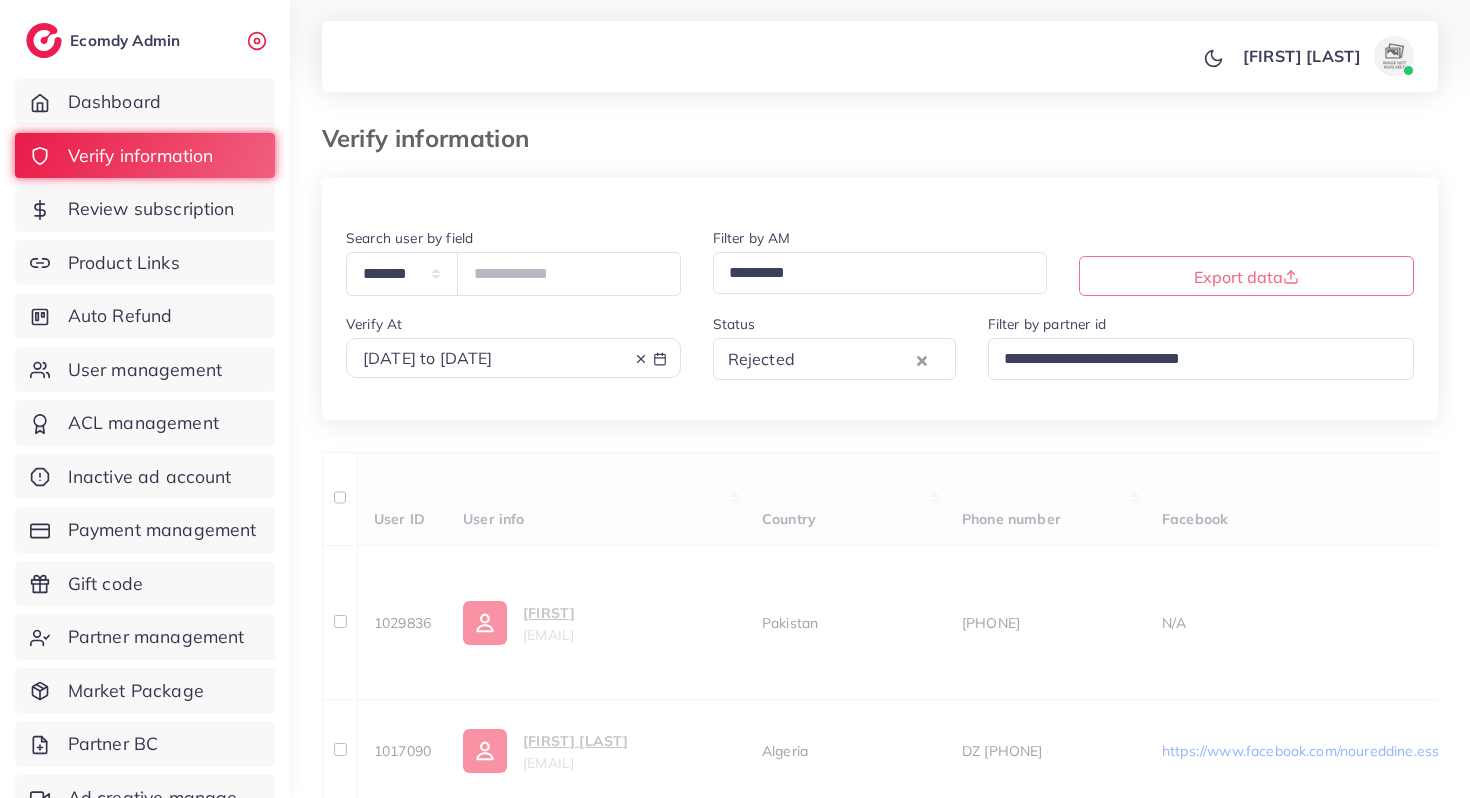 click at bounding box center (856, 359) 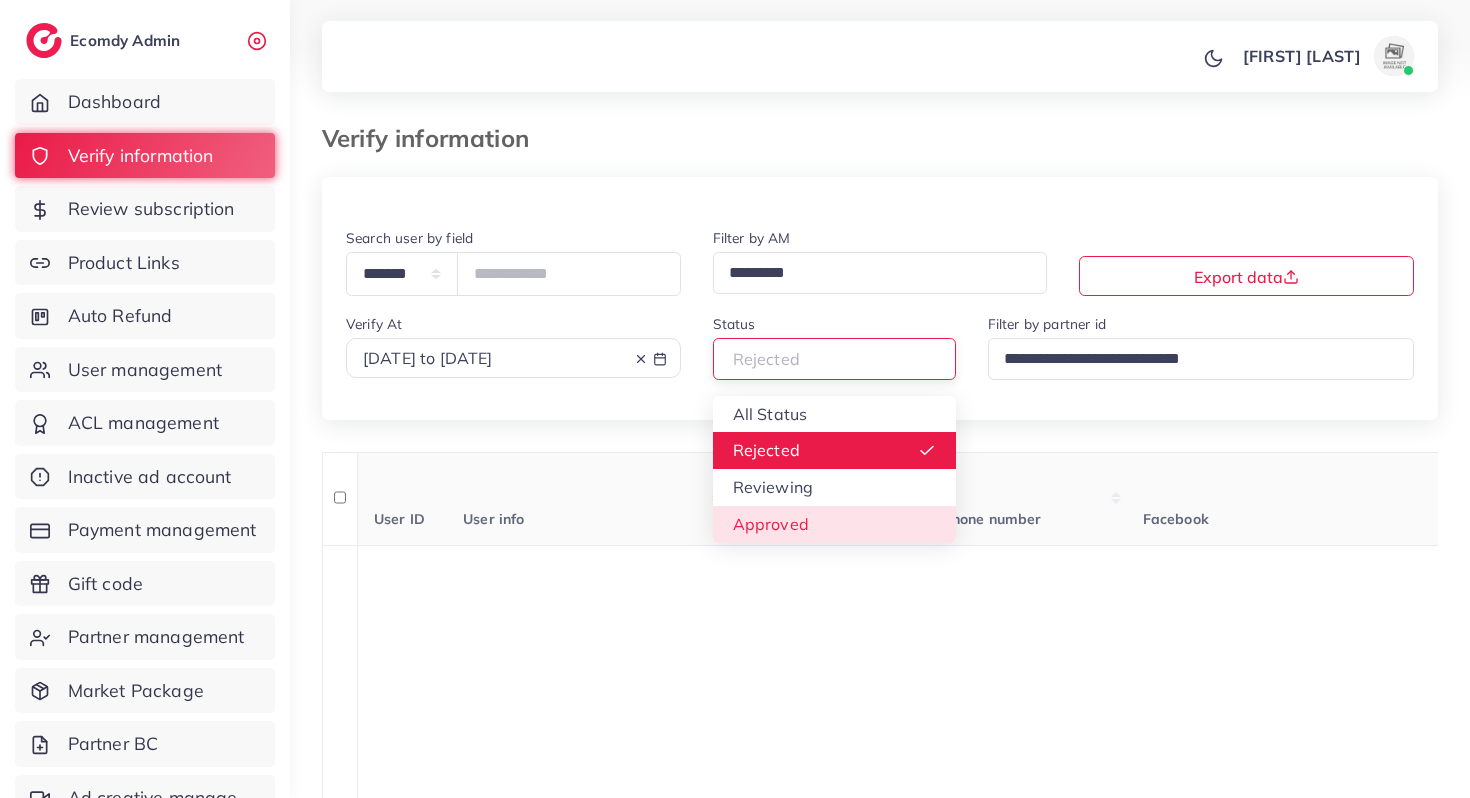click on "**********" at bounding box center [880, 983] 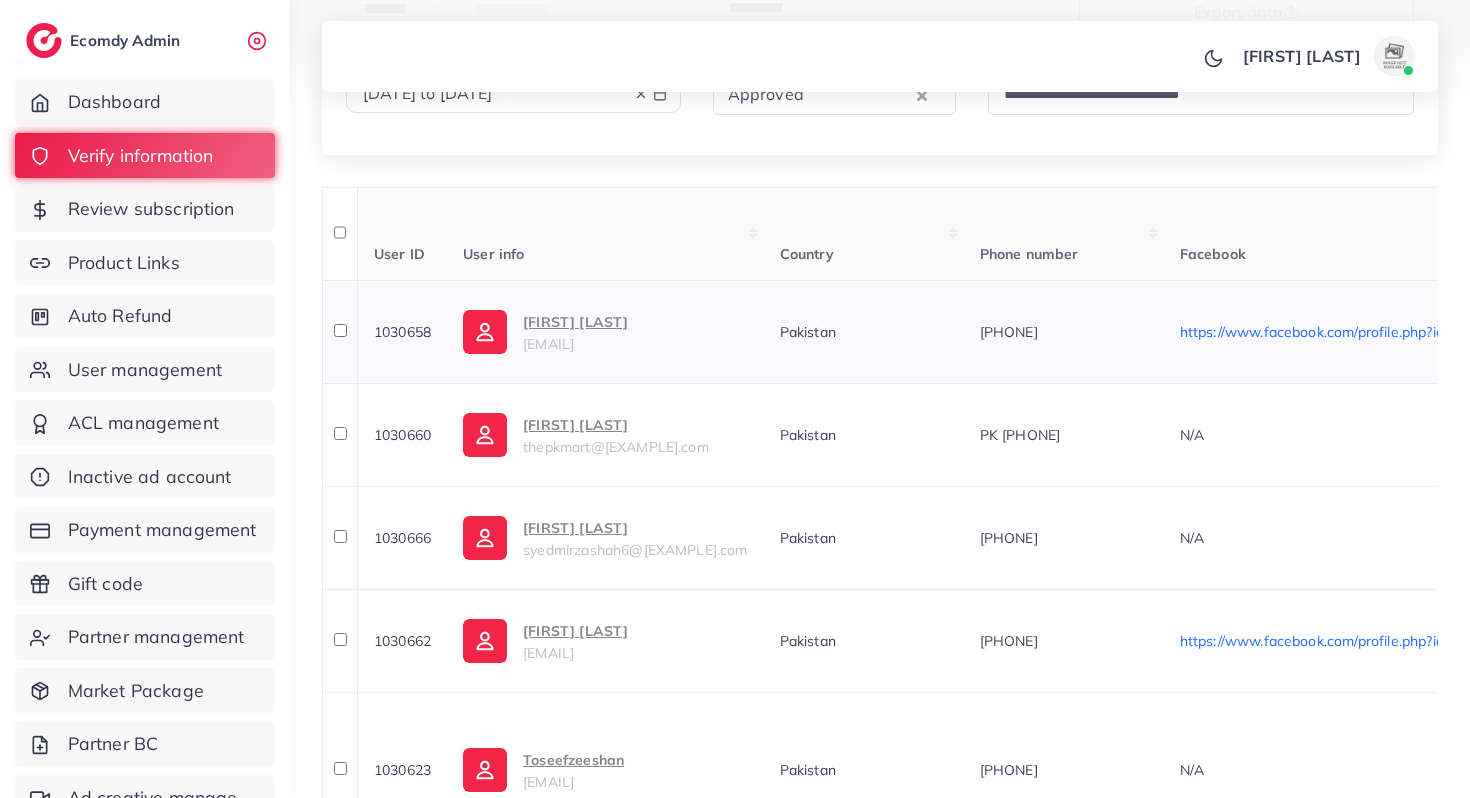 scroll, scrollTop: 282, scrollLeft: 0, axis: vertical 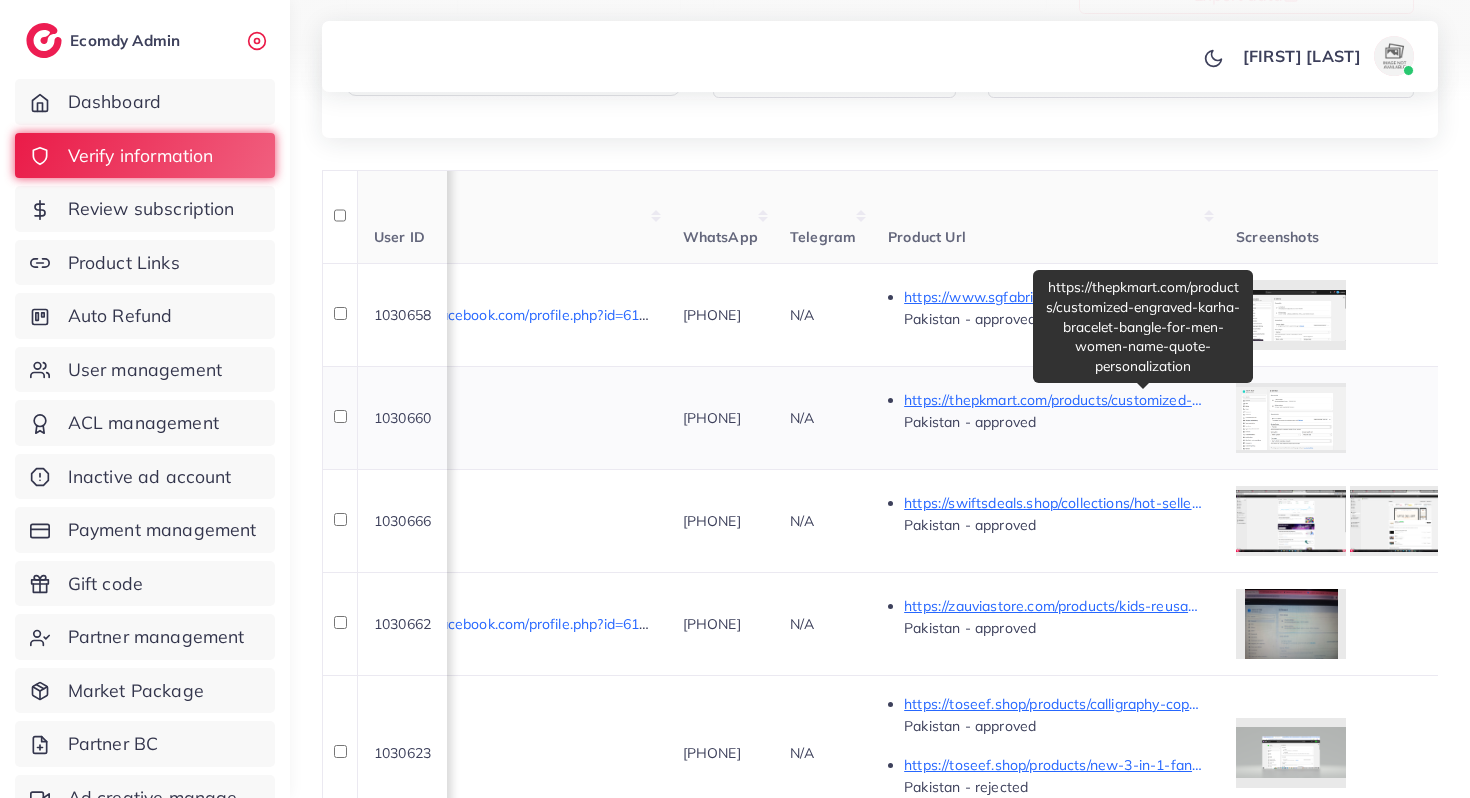 click on "https://thepkmart.com/products/customized-engraved-karha-bracelet-bangle-for-men-women-name-quote-personalization" at bounding box center (1054, 400) 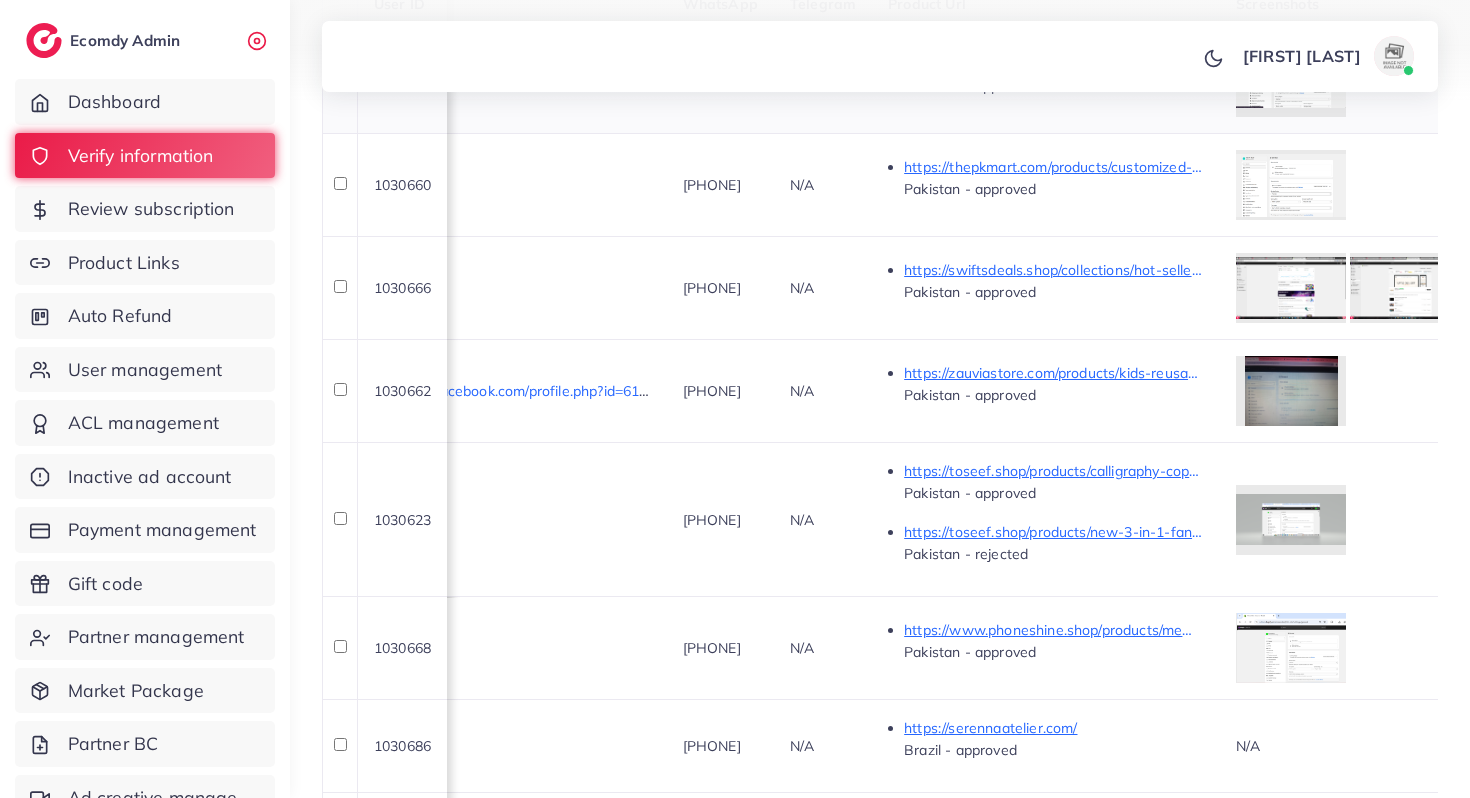 scroll, scrollTop: 517, scrollLeft: 0, axis: vertical 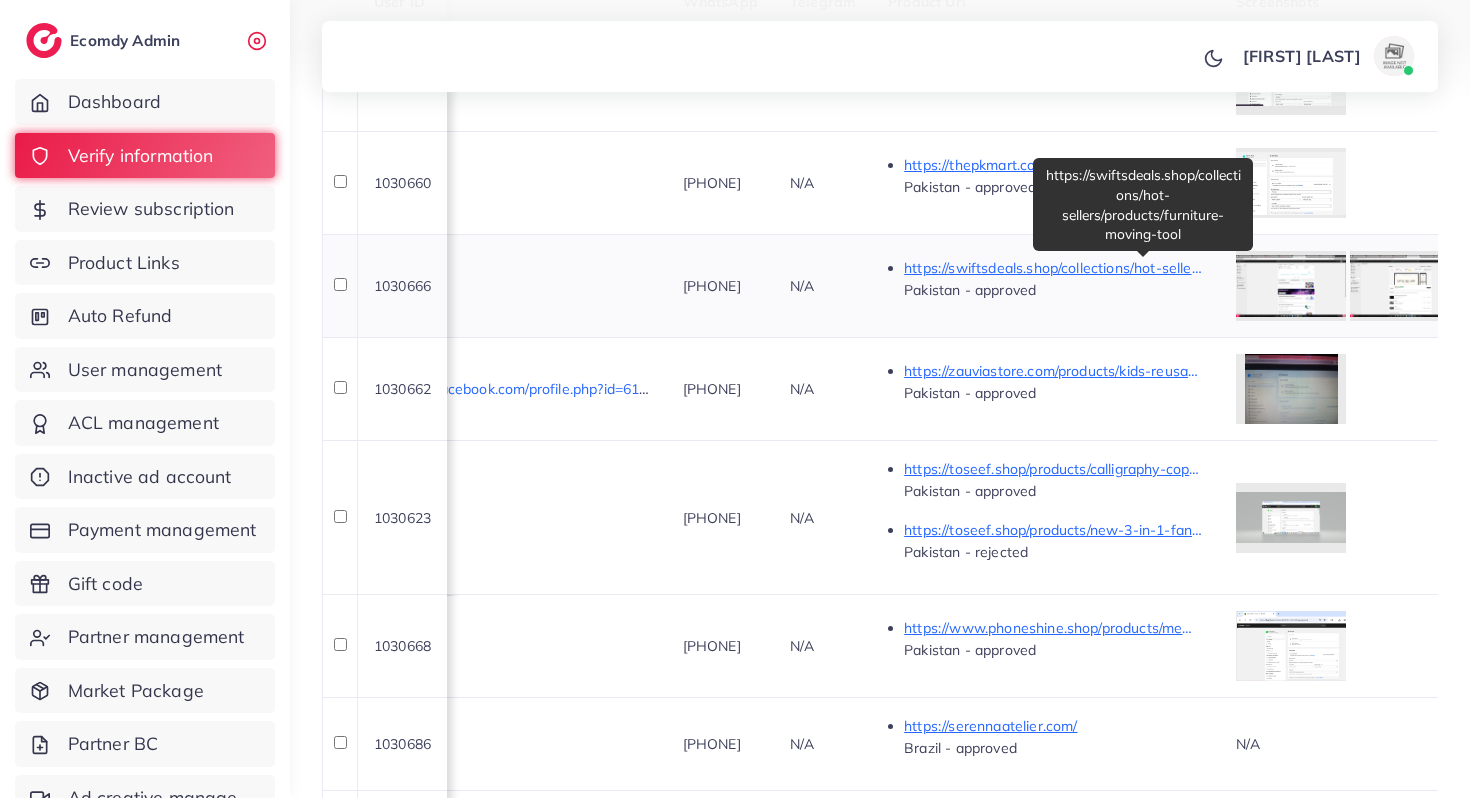 click on "https://swiftsdeals.shop/collections/hot-sellers/products/furniture-moving-tool" at bounding box center [1054, 268] 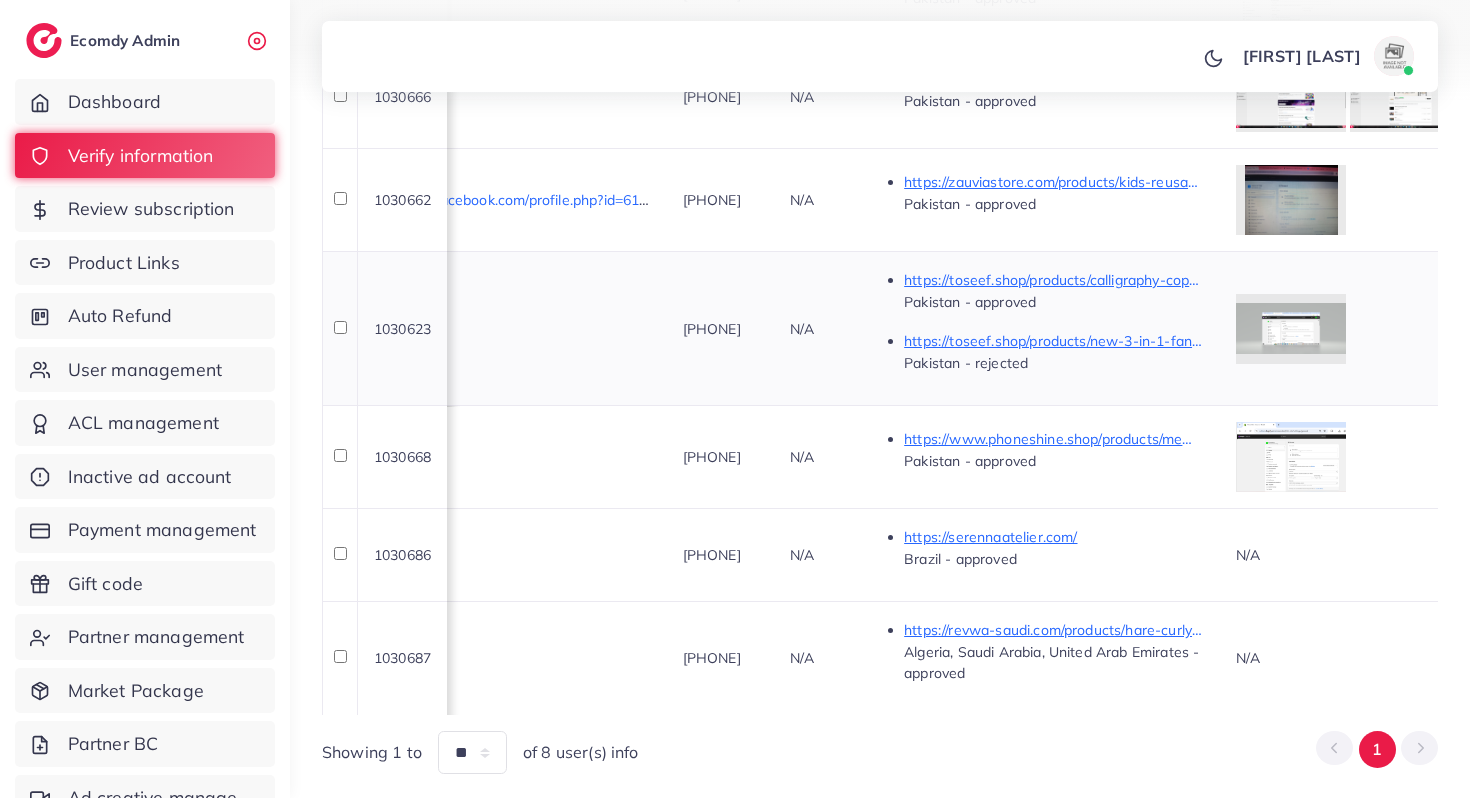 scroll, scrollTop: 757, scrollLeft: 0, axis: vertical 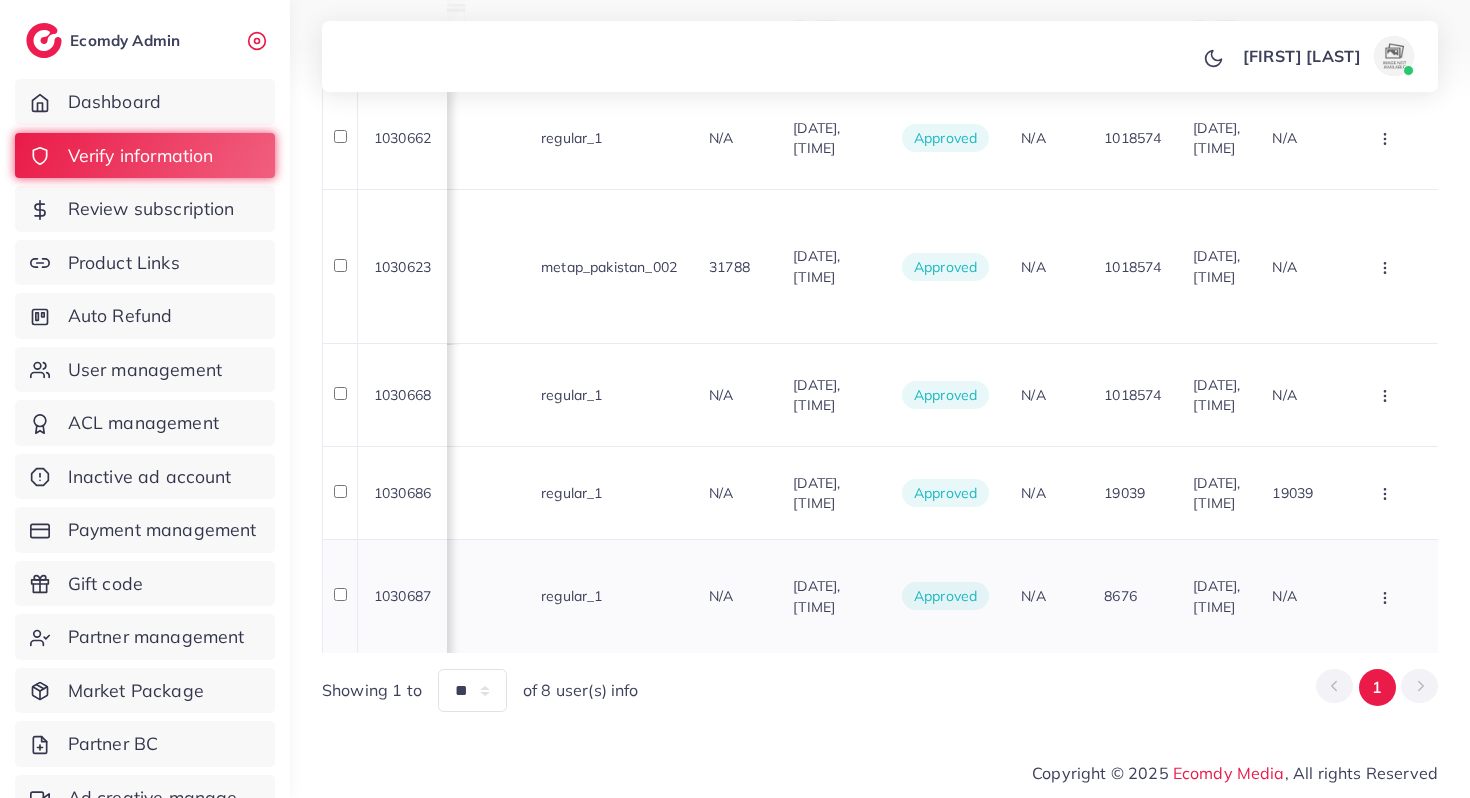 click on "1030687" at bounding box center (402, 596) 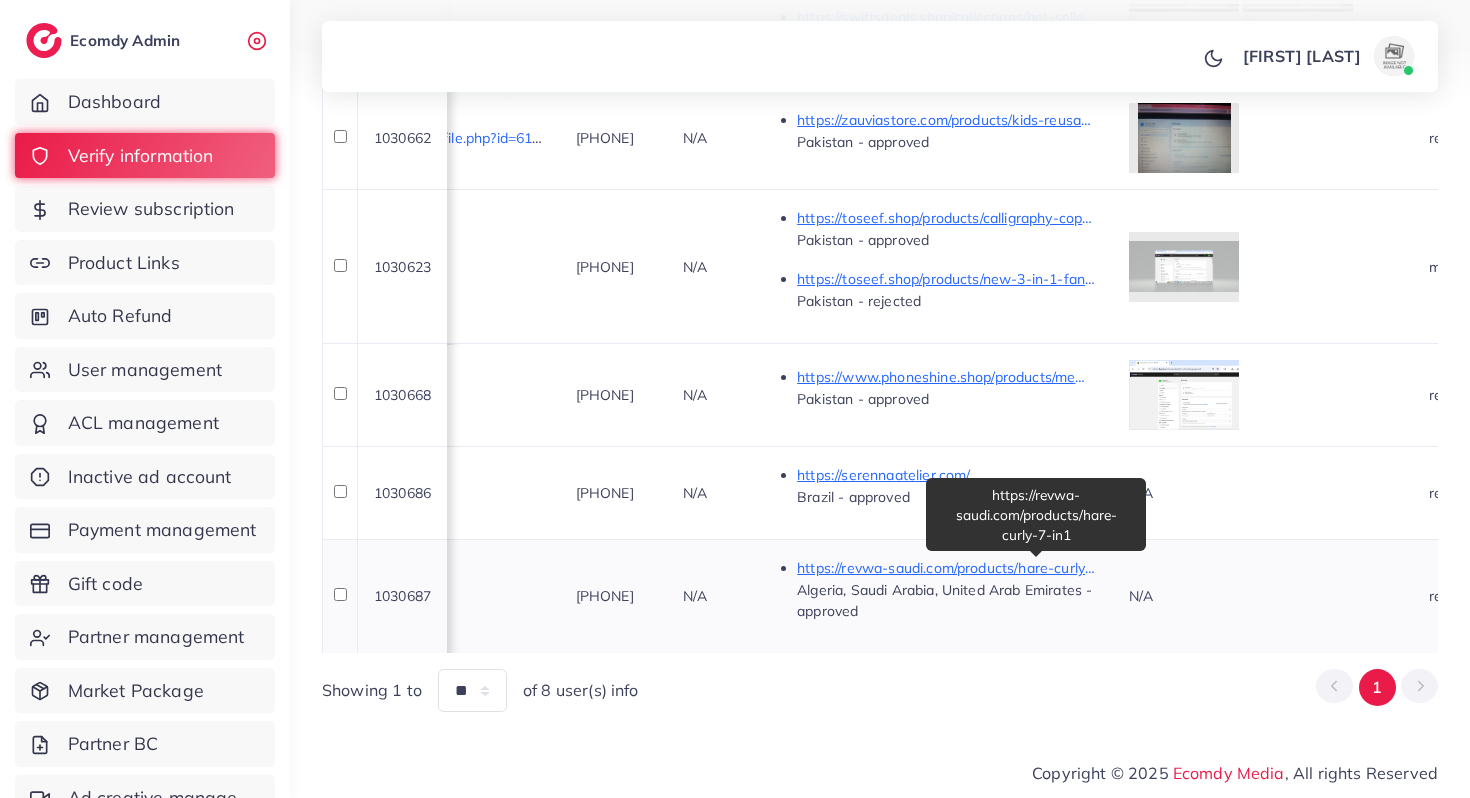 scroll, scrollTop: 0, scrollLeft: 980, axis: horizontal 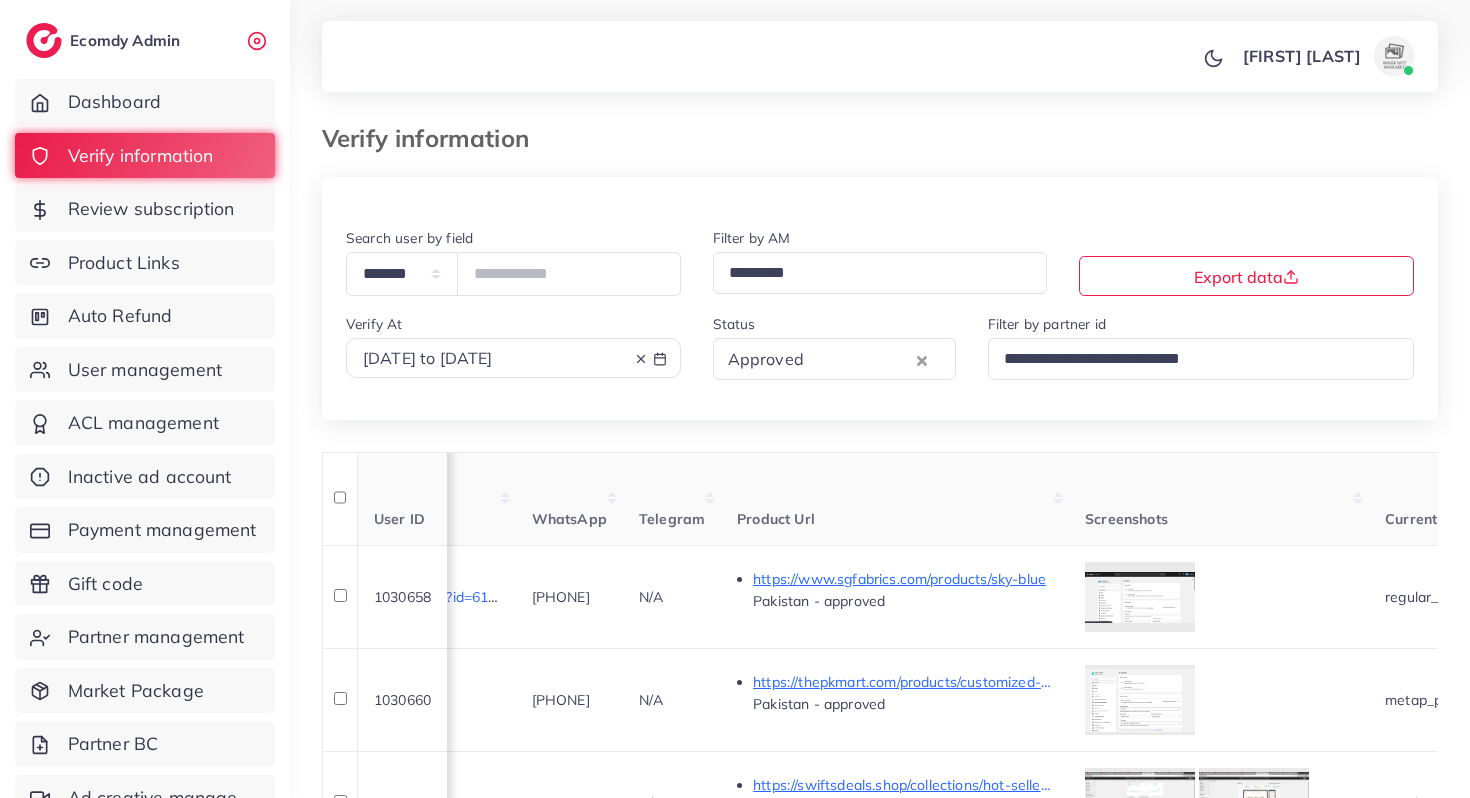 click at bounding box center [861, 359] 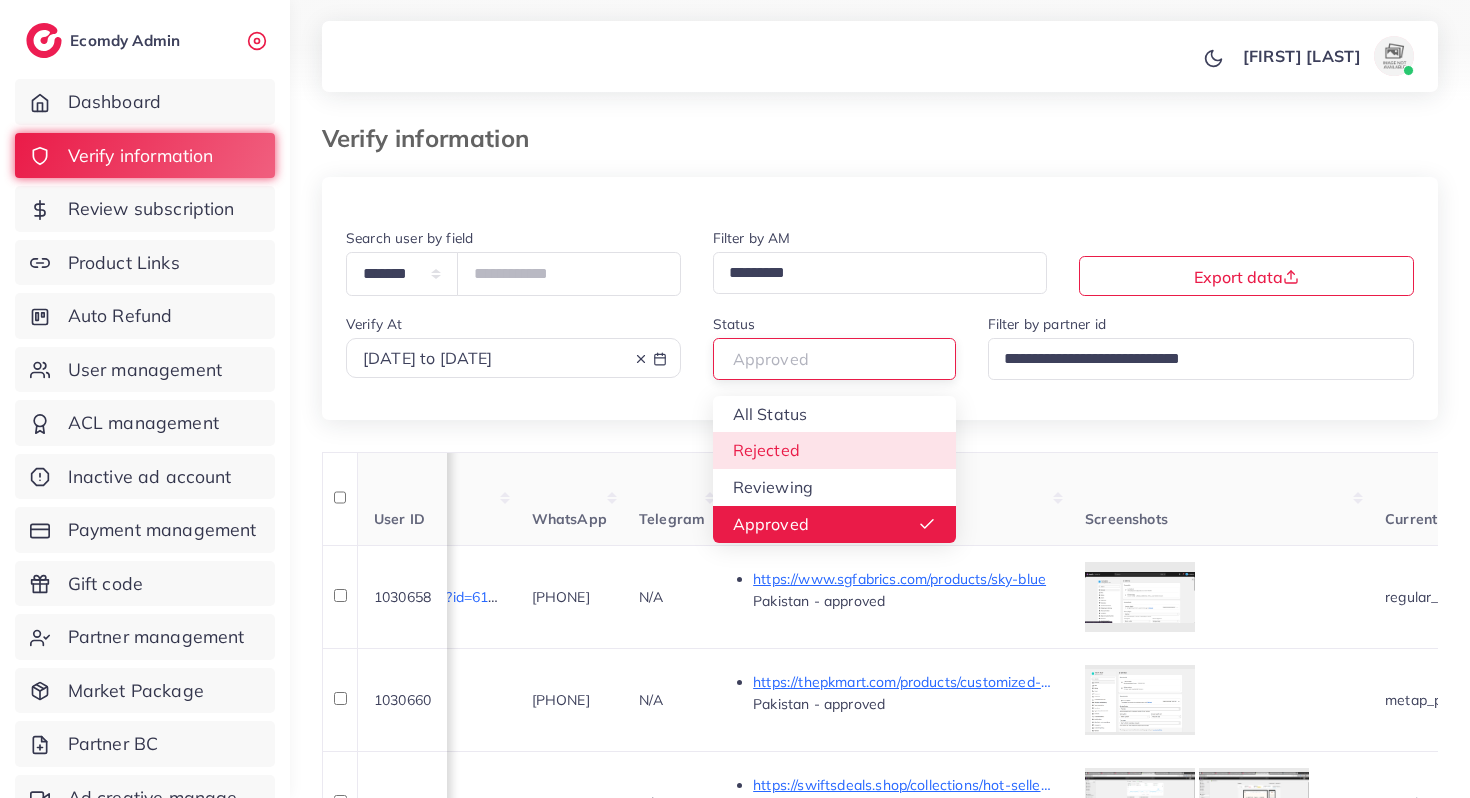 click on "**********" at bounding box center [880, 829] 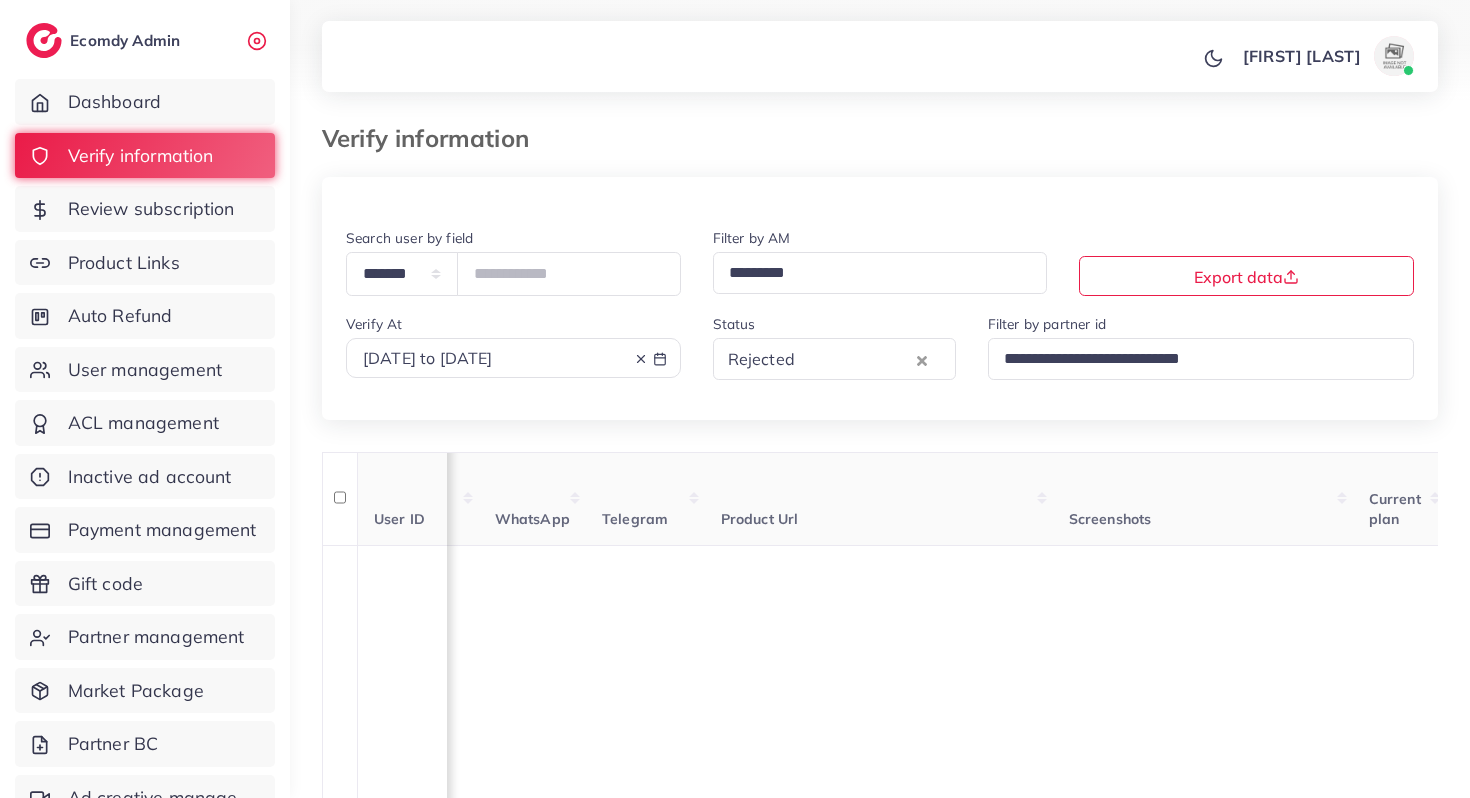 click at bounding box center (856, 359) 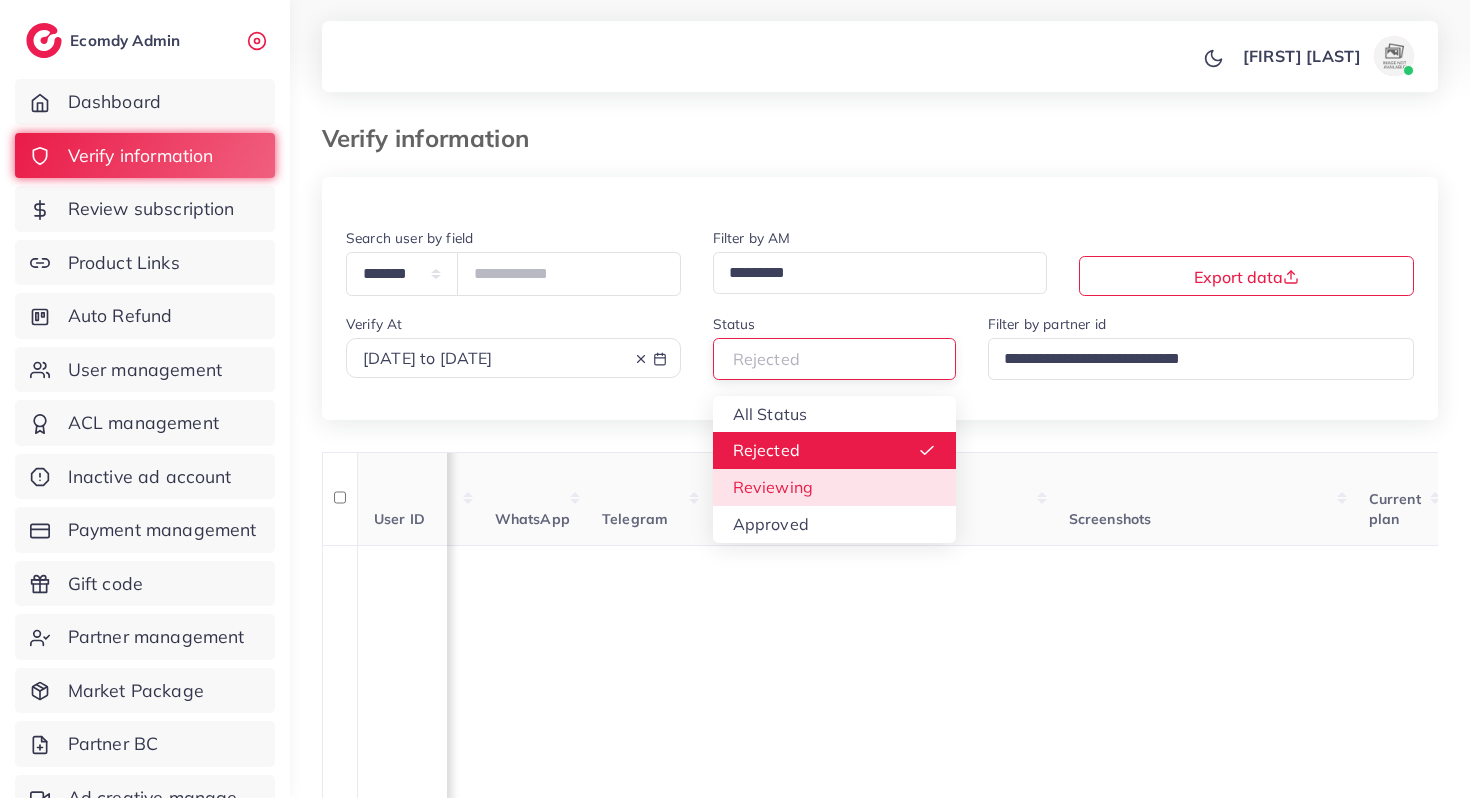 click on "**********" at bounding box center [880, 983] 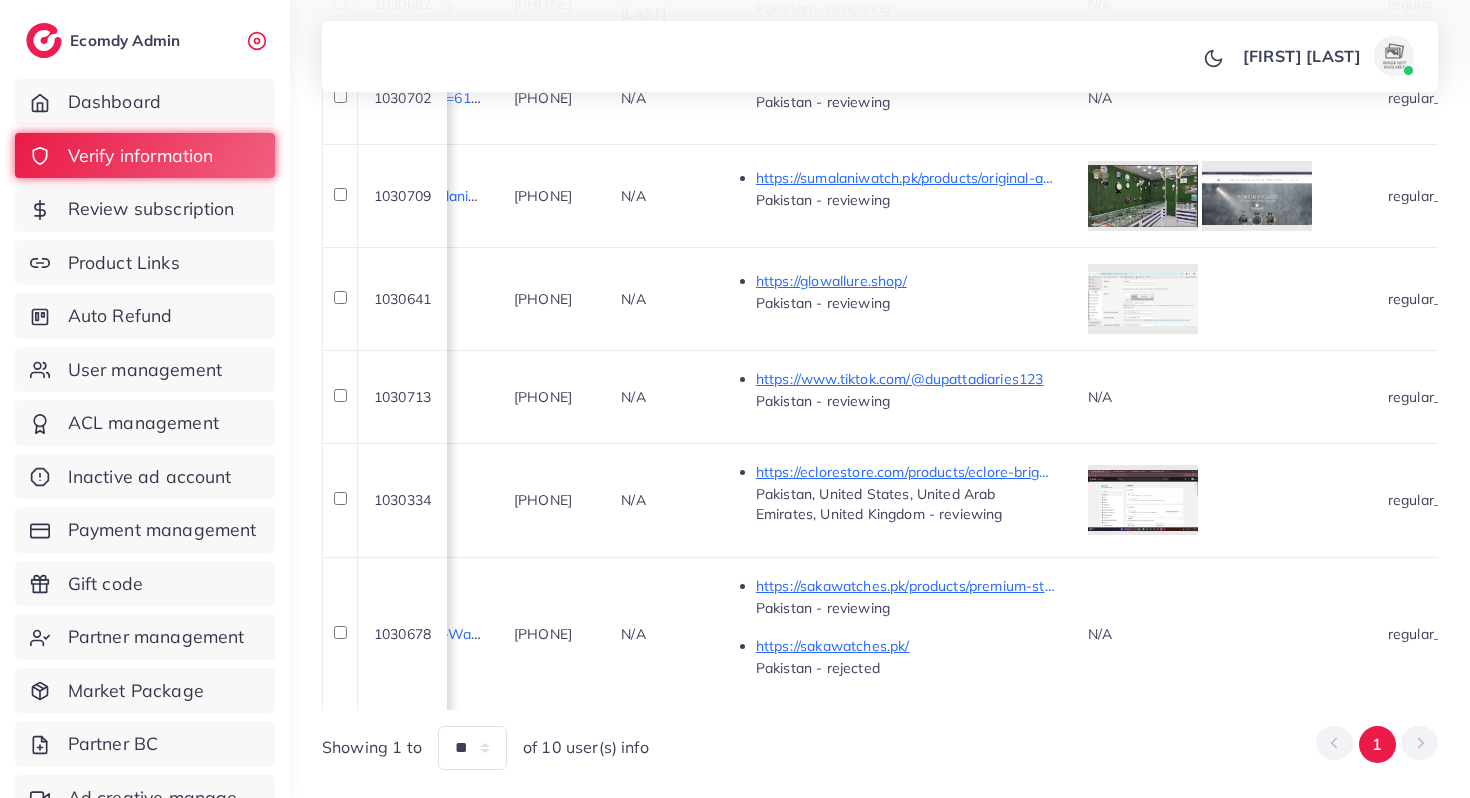 scroll, scrollTop: 996, scrollLeft: 0, axis: vertical 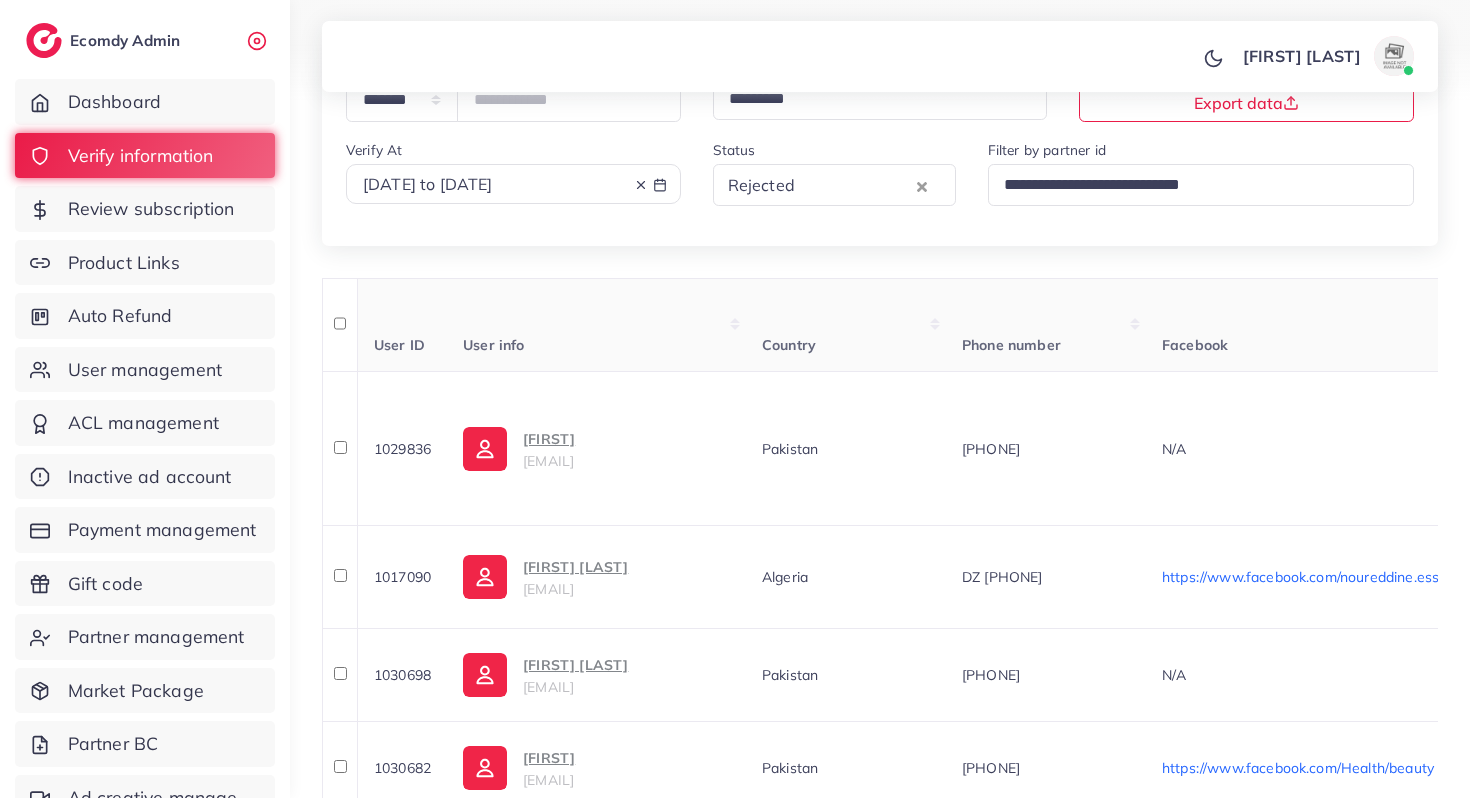 click at bounding box center [856, 185] 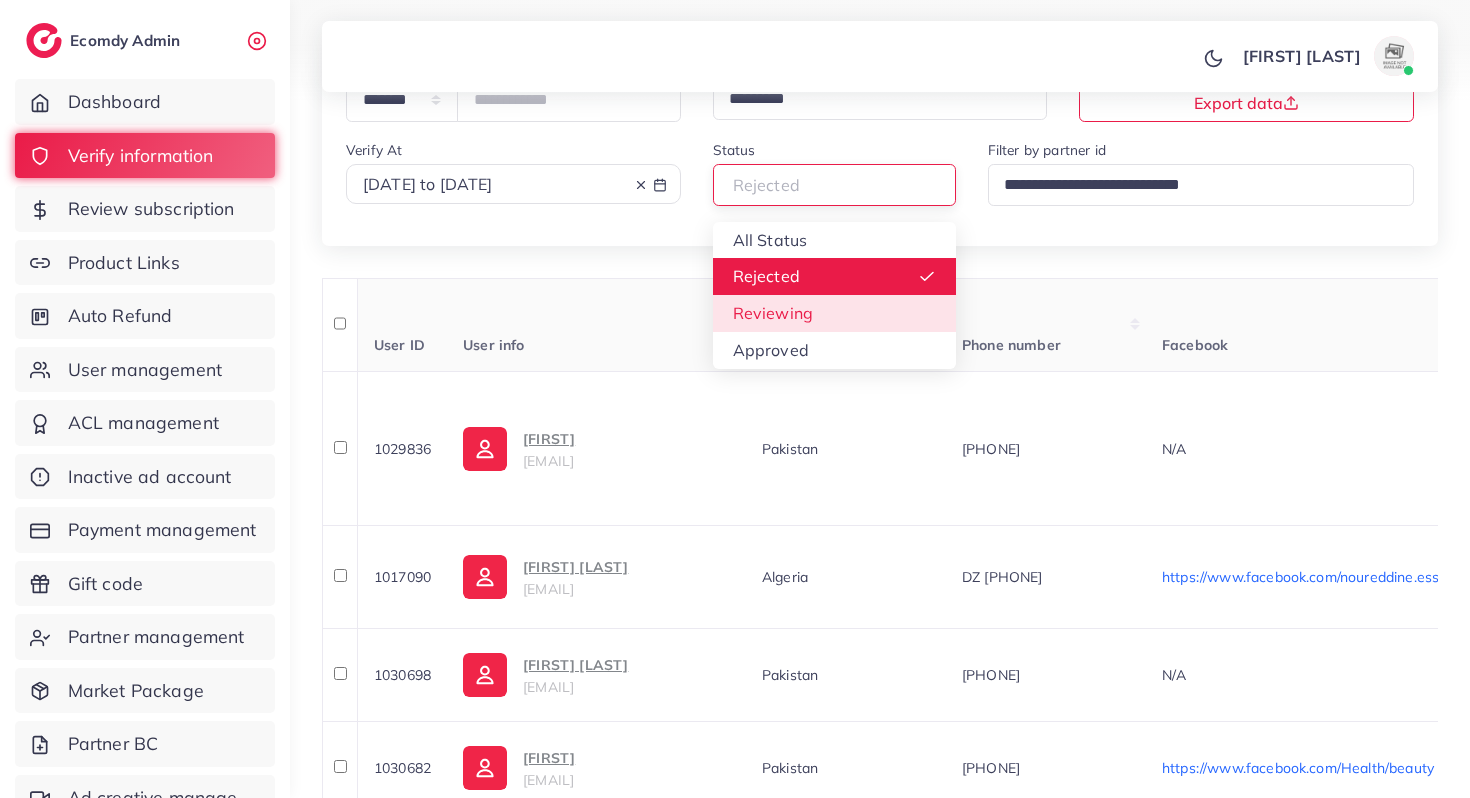 click on "Status
Rejected
Loading...
All Status
Rejected
Reviewing
Approved" at bounding box center (834, 172) 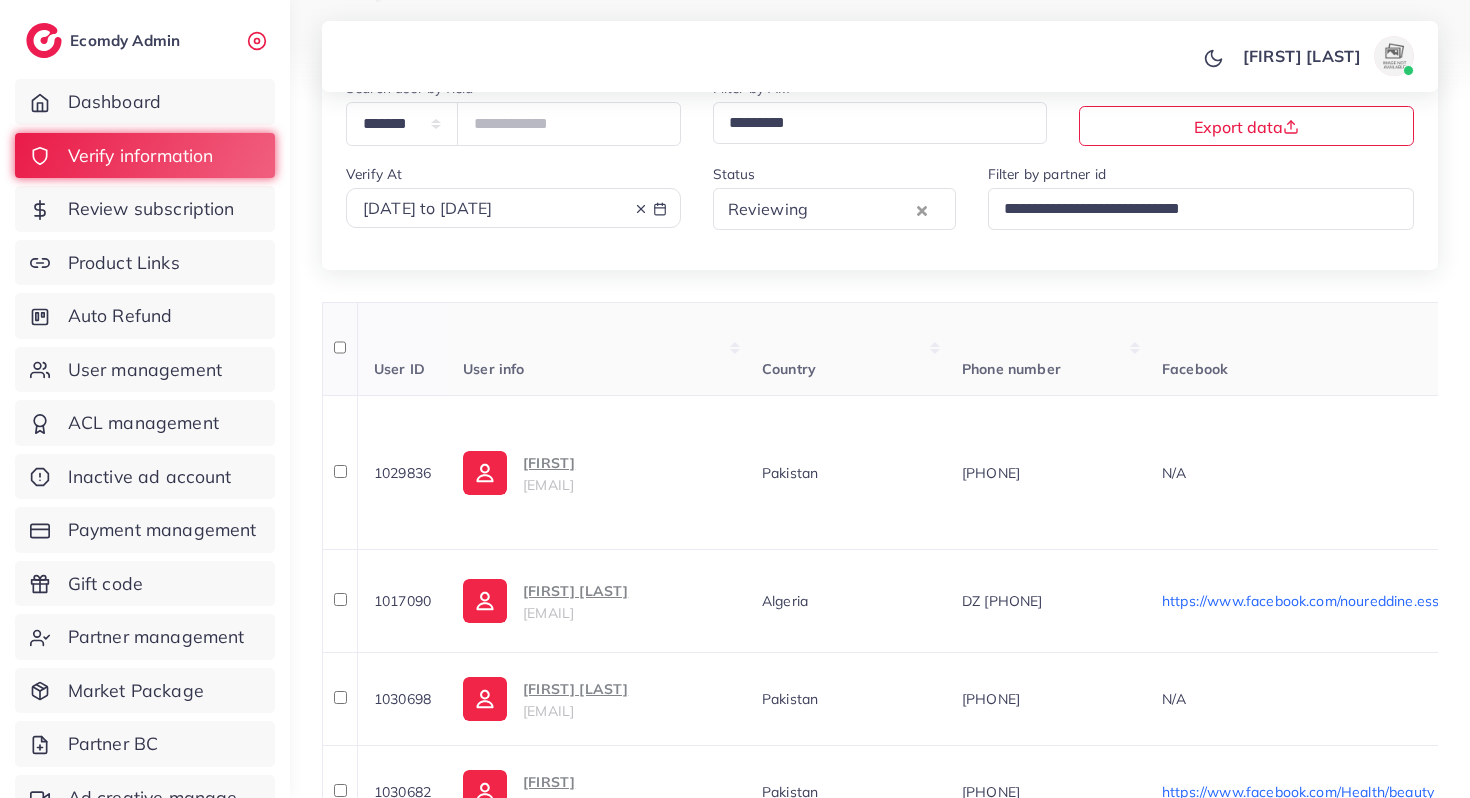scroll, scrollTop: 151, scrollLeft: 0, axis: vertical 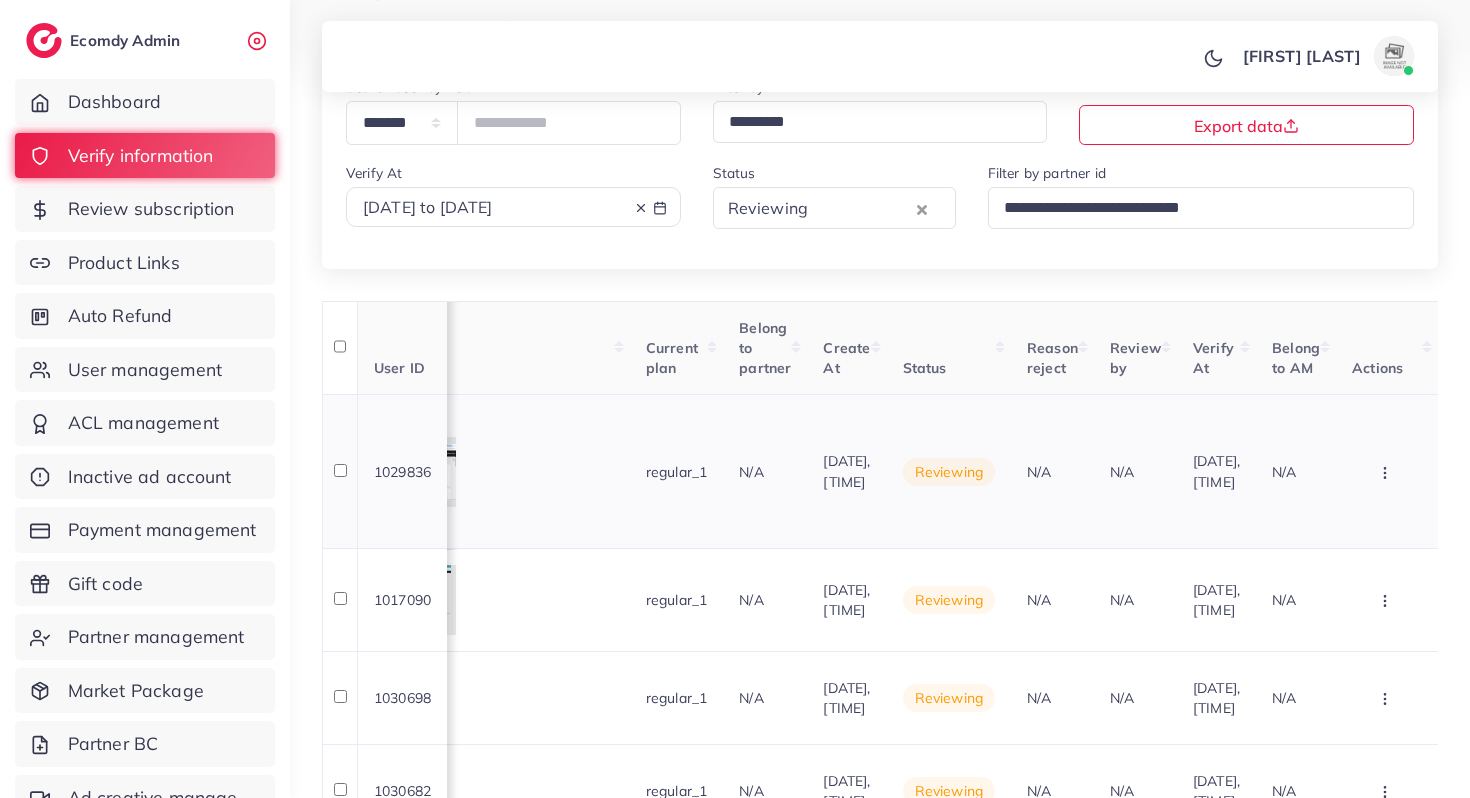 click at bounding box center [1387, 471] 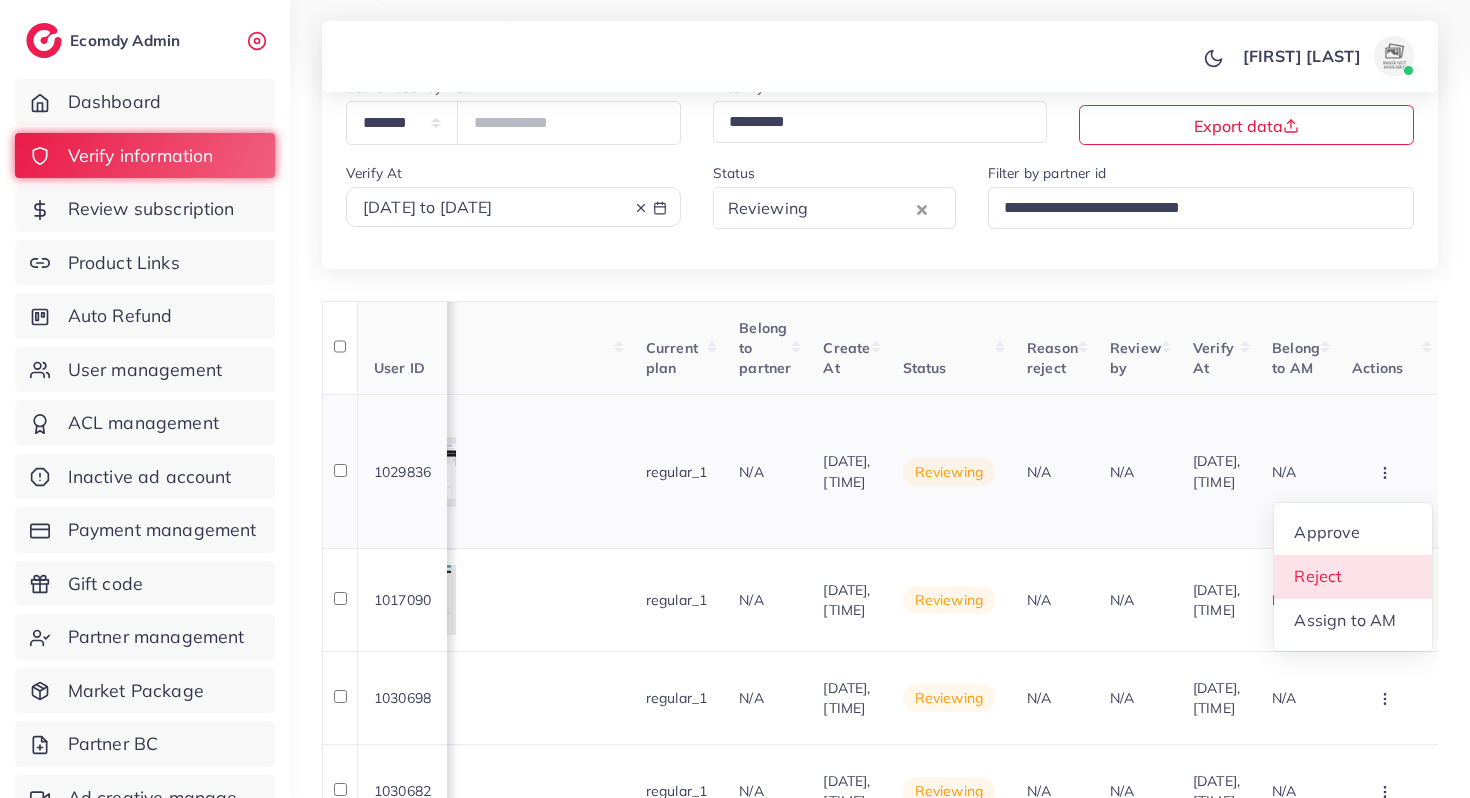 click on "Reject" at bounding box center [1319, 576] 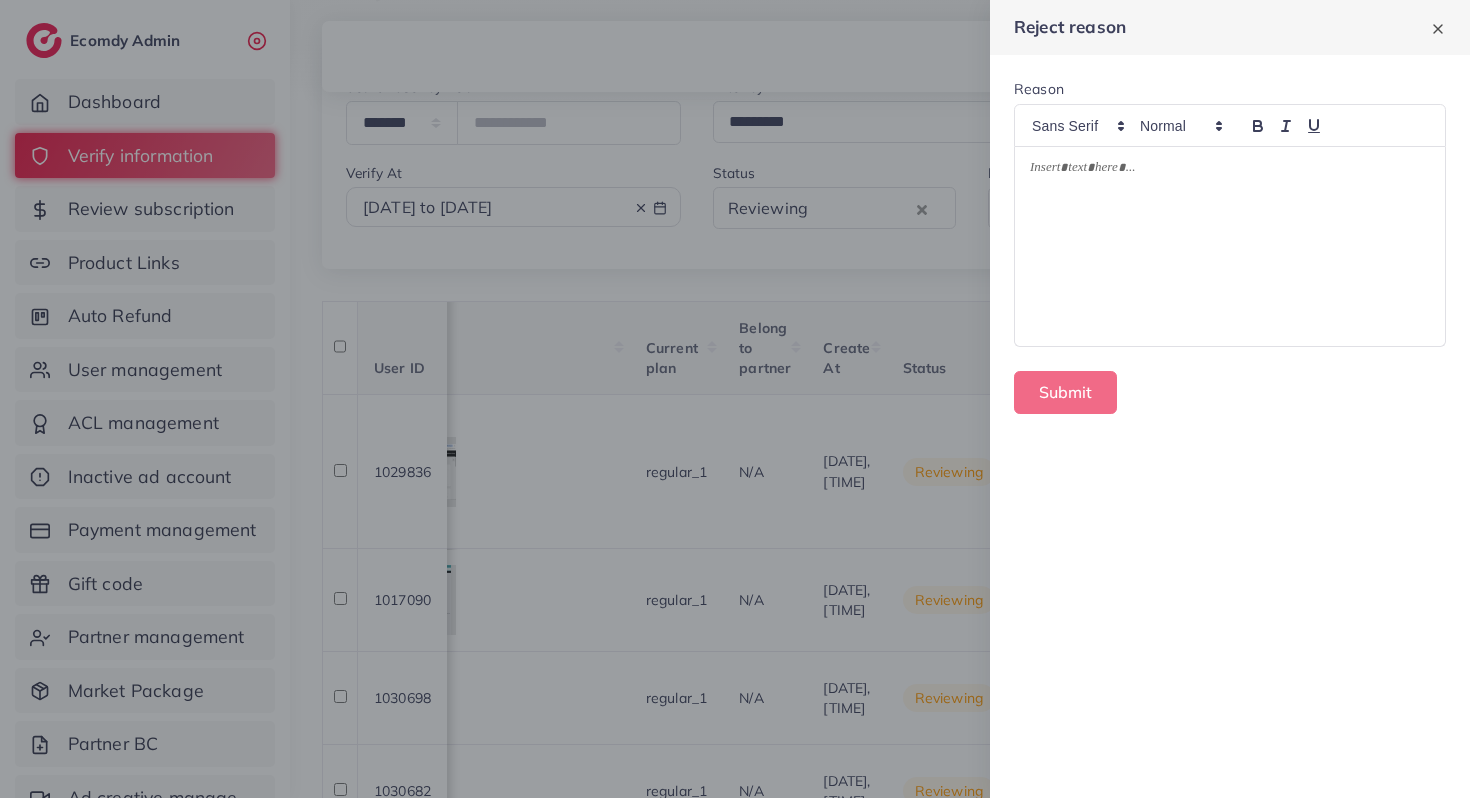 click at bounding box center [1230, 246] 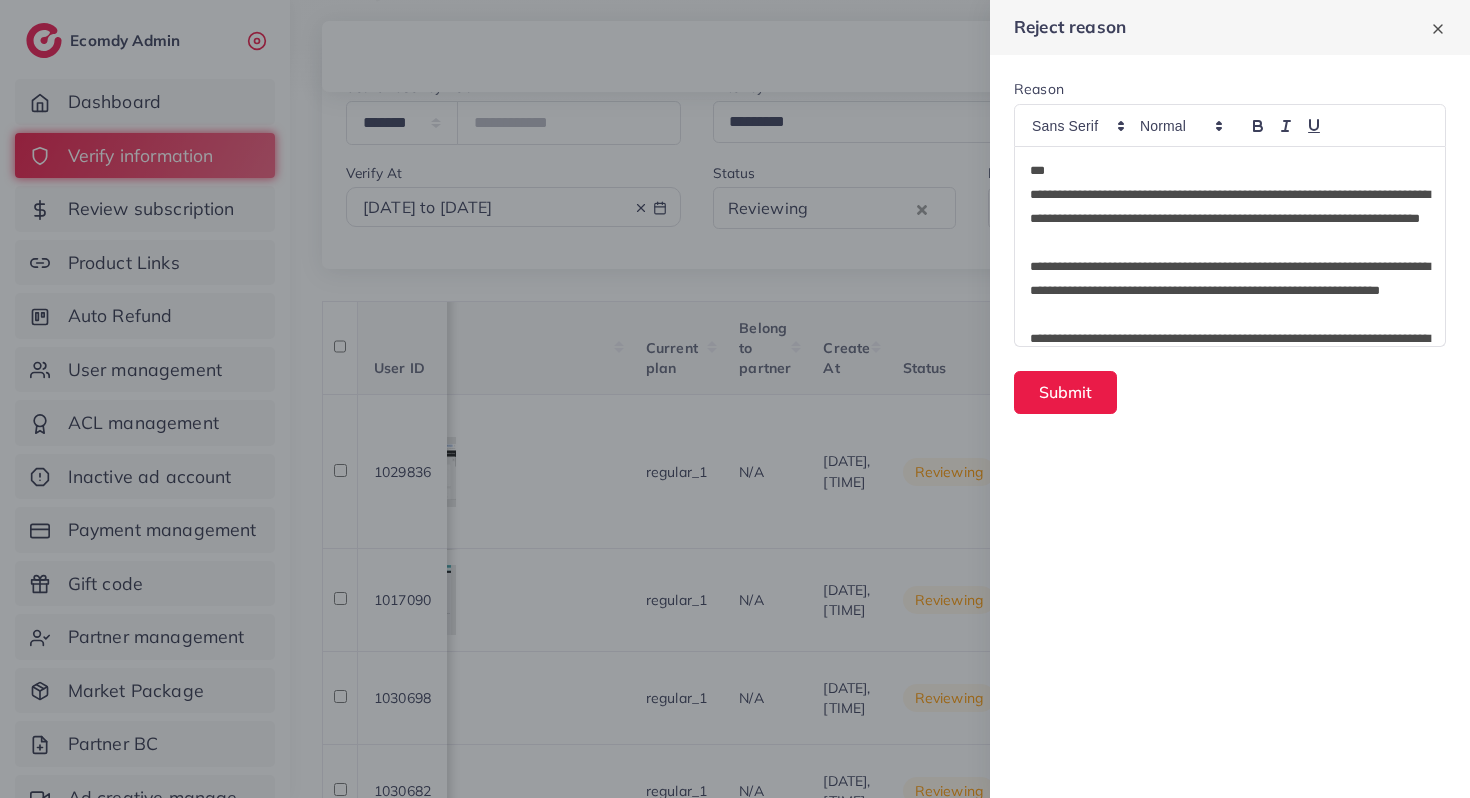 scroll, scrollTop: 0, scrollLeft: 0, axis: both 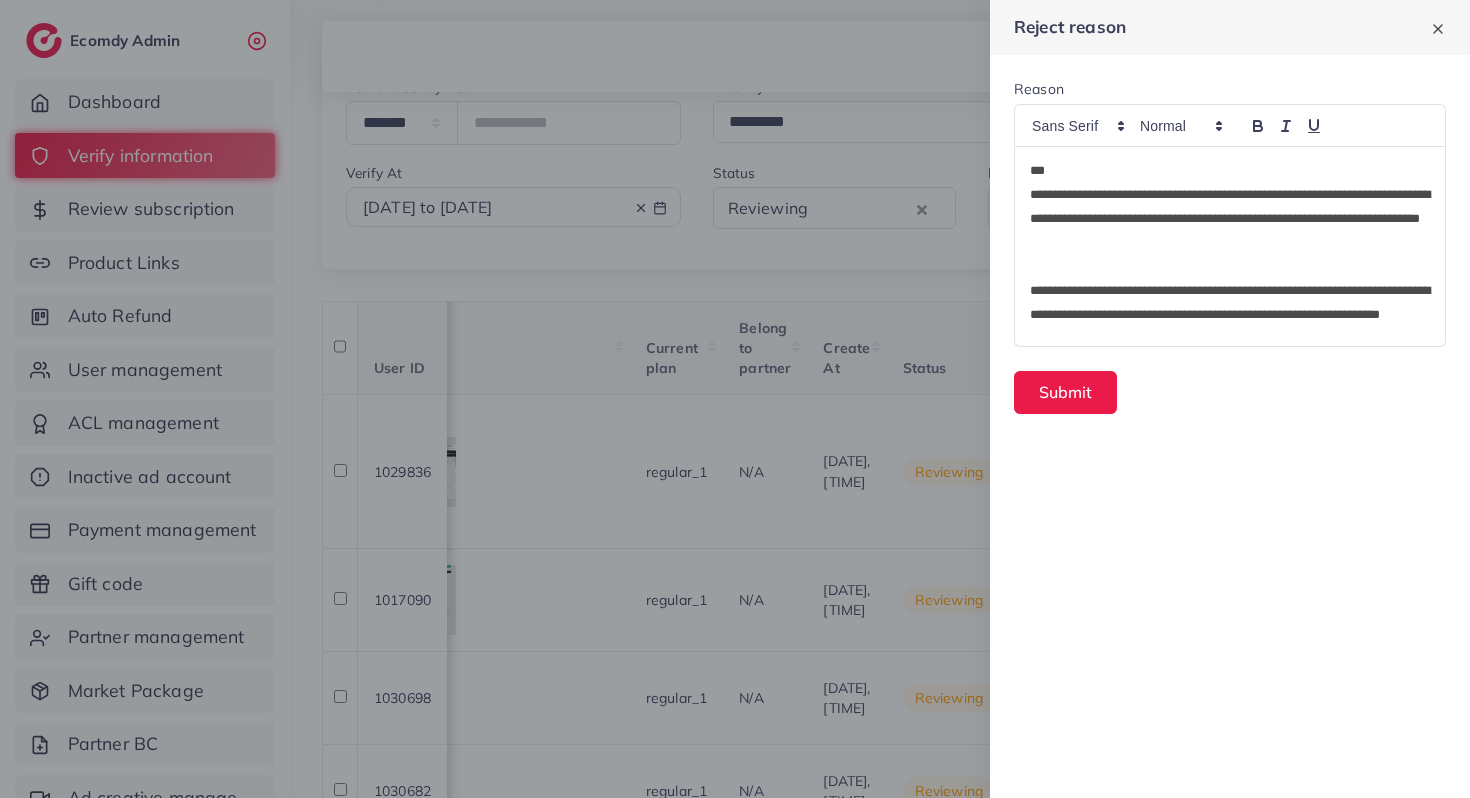 click on "***" at bounding box center [1230, 171] 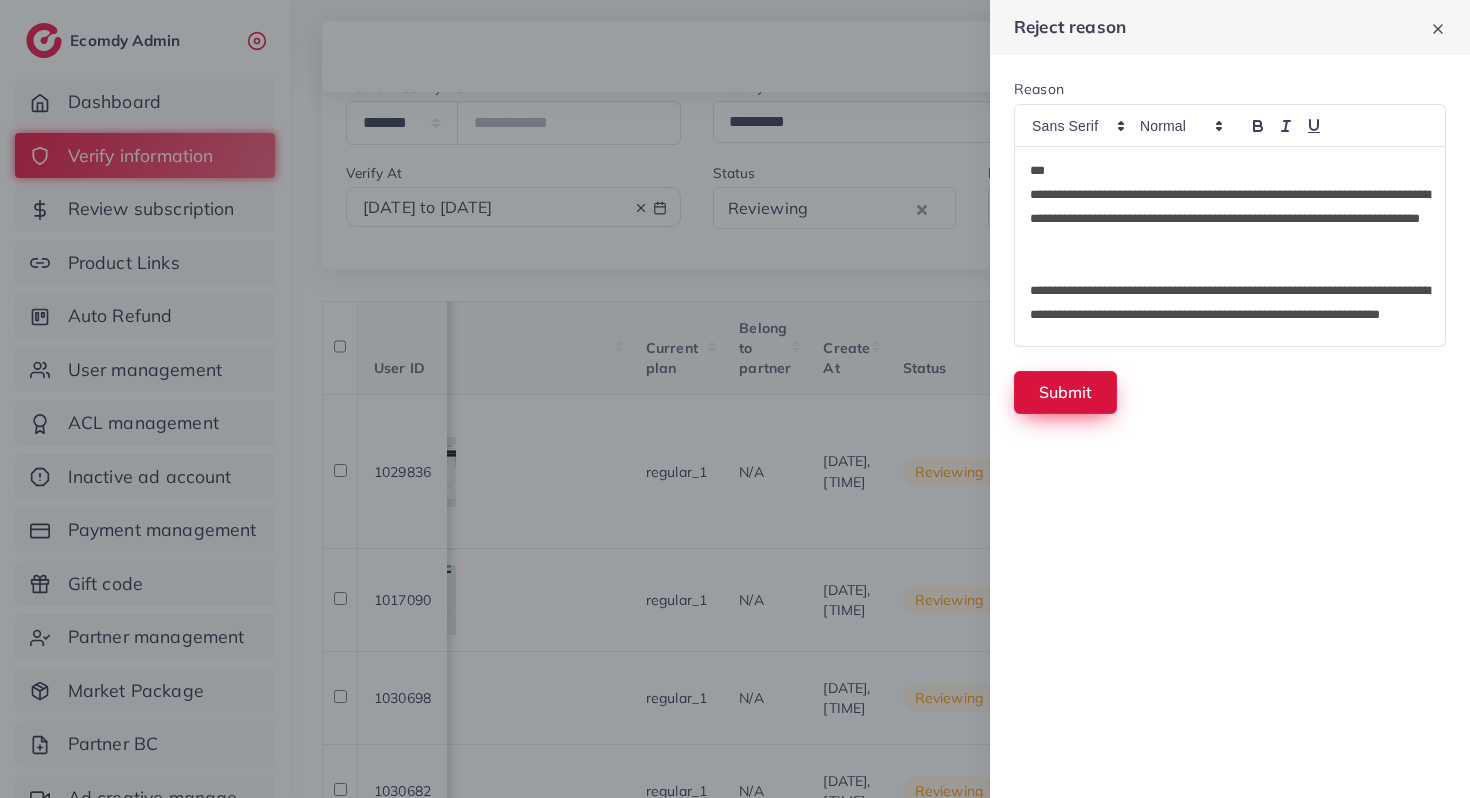 click on "Submit" at bounding box center (1065, 392) 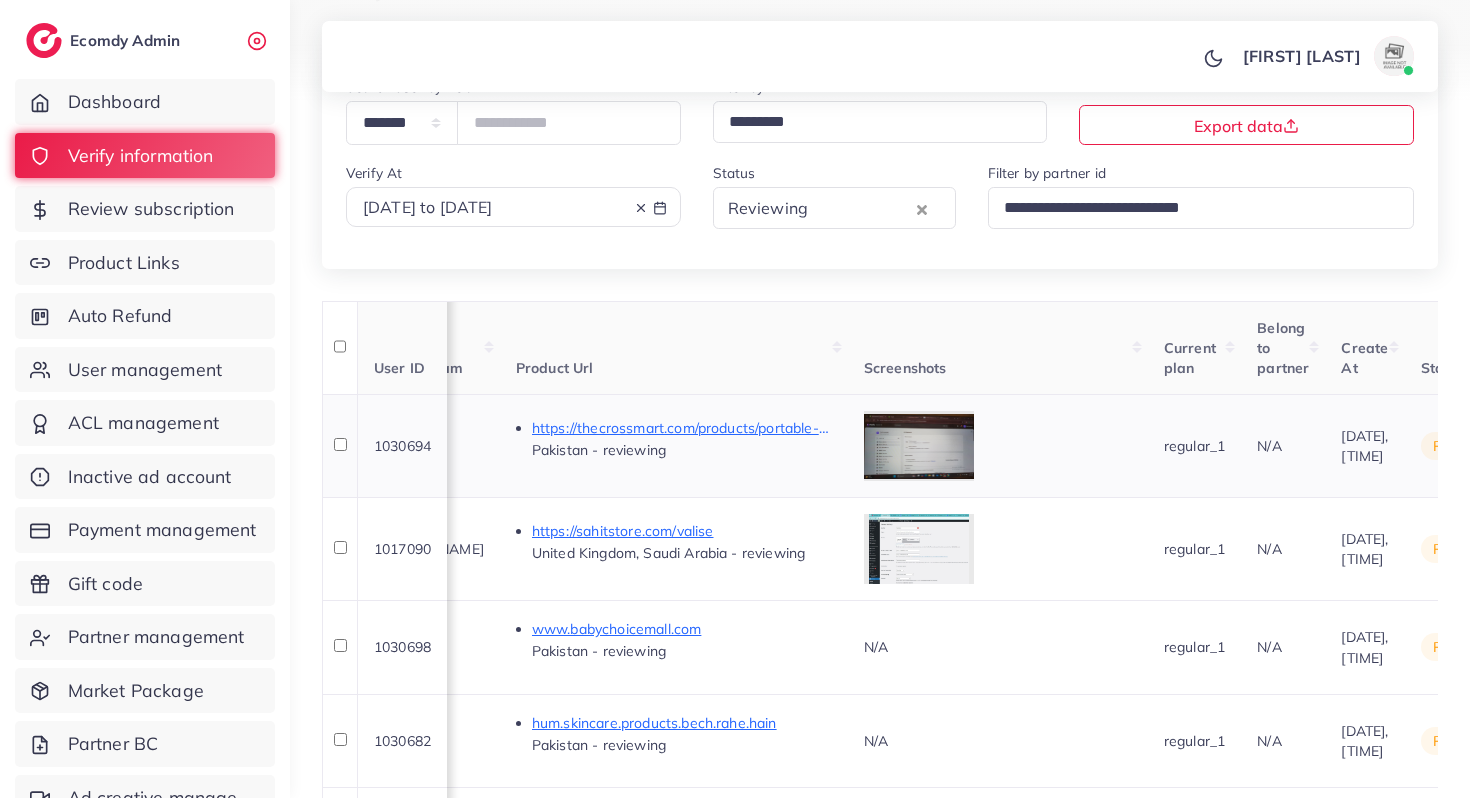 scroll, scrollTop: 0, scrollLeft: 1203, axis: horizontal 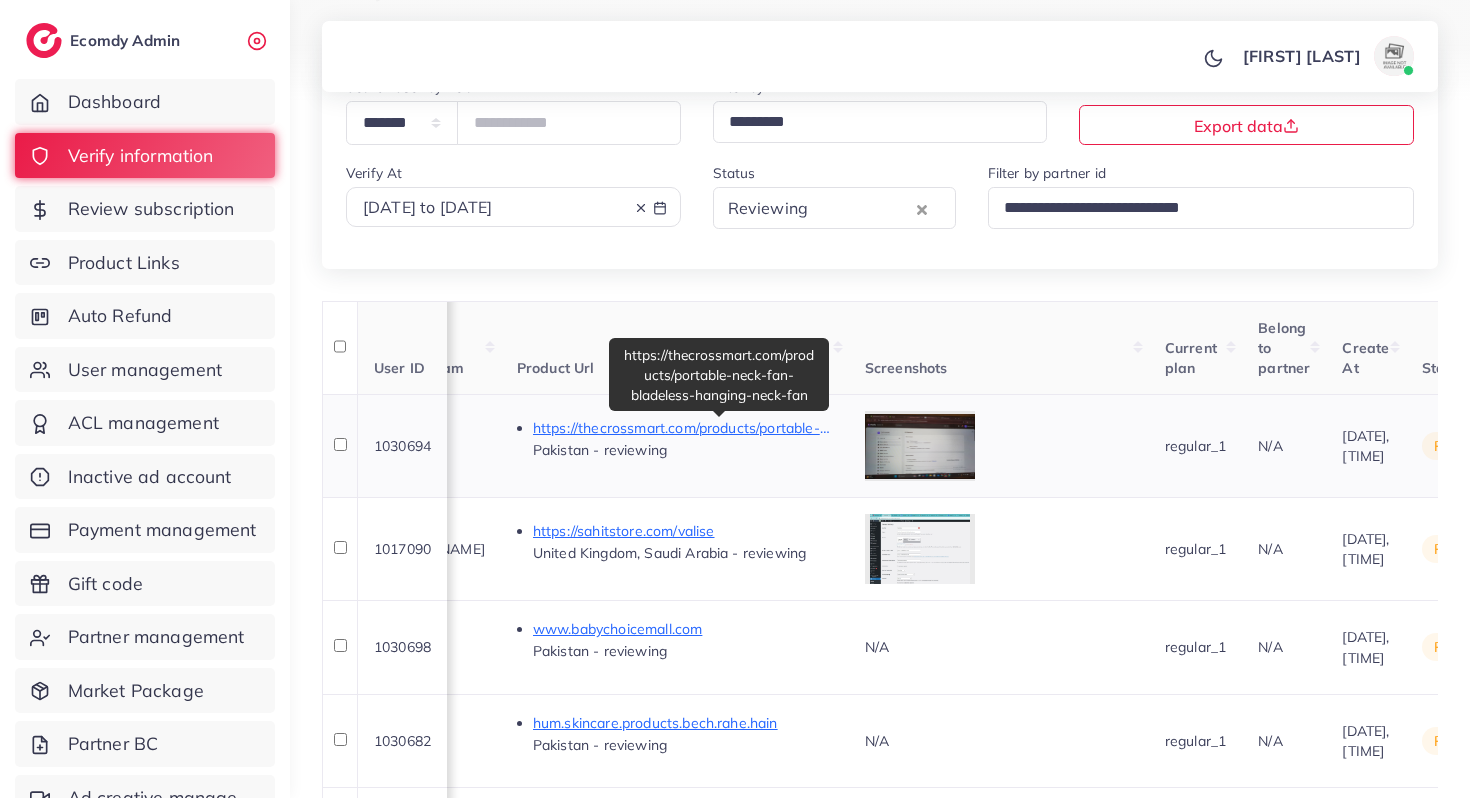 click on "https://thecrossmart.com/products/portable-neck-fan-bladeless-hanging-neck-fan" at bounding box center (683, 428) 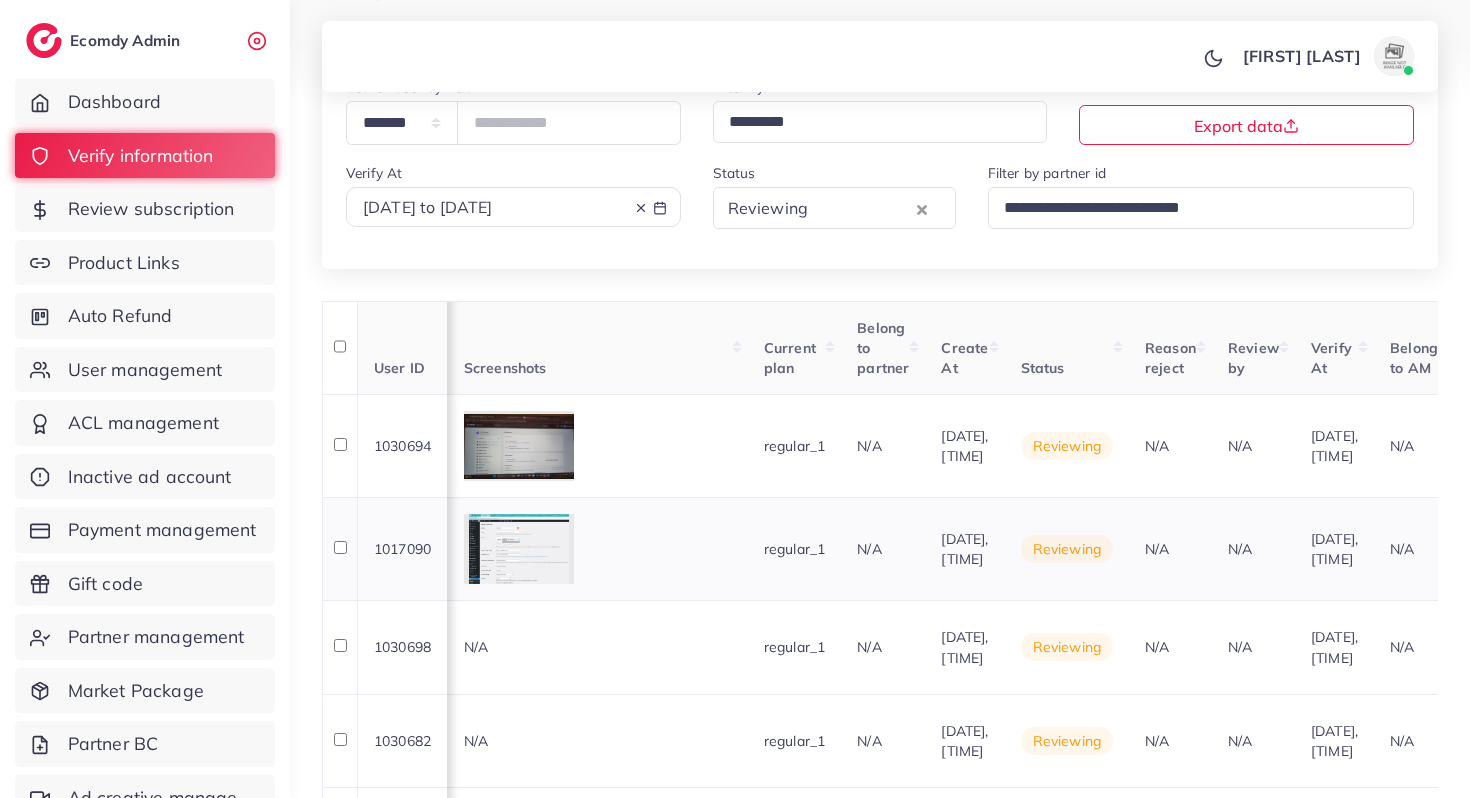scroll, scrollTop: 0, scrollLeft: 1822, axis: horizontal 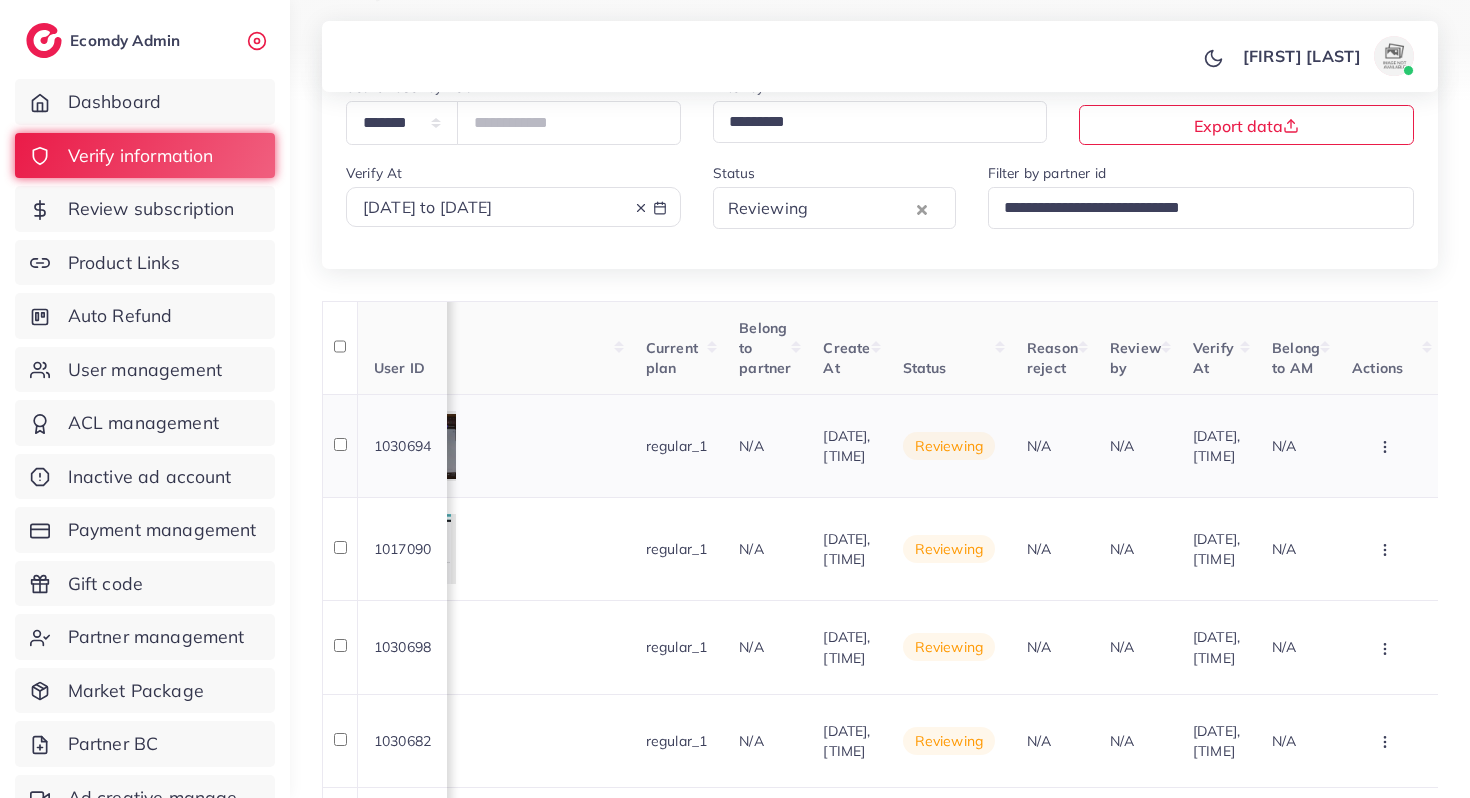 click at bounding box center [1387, 446] 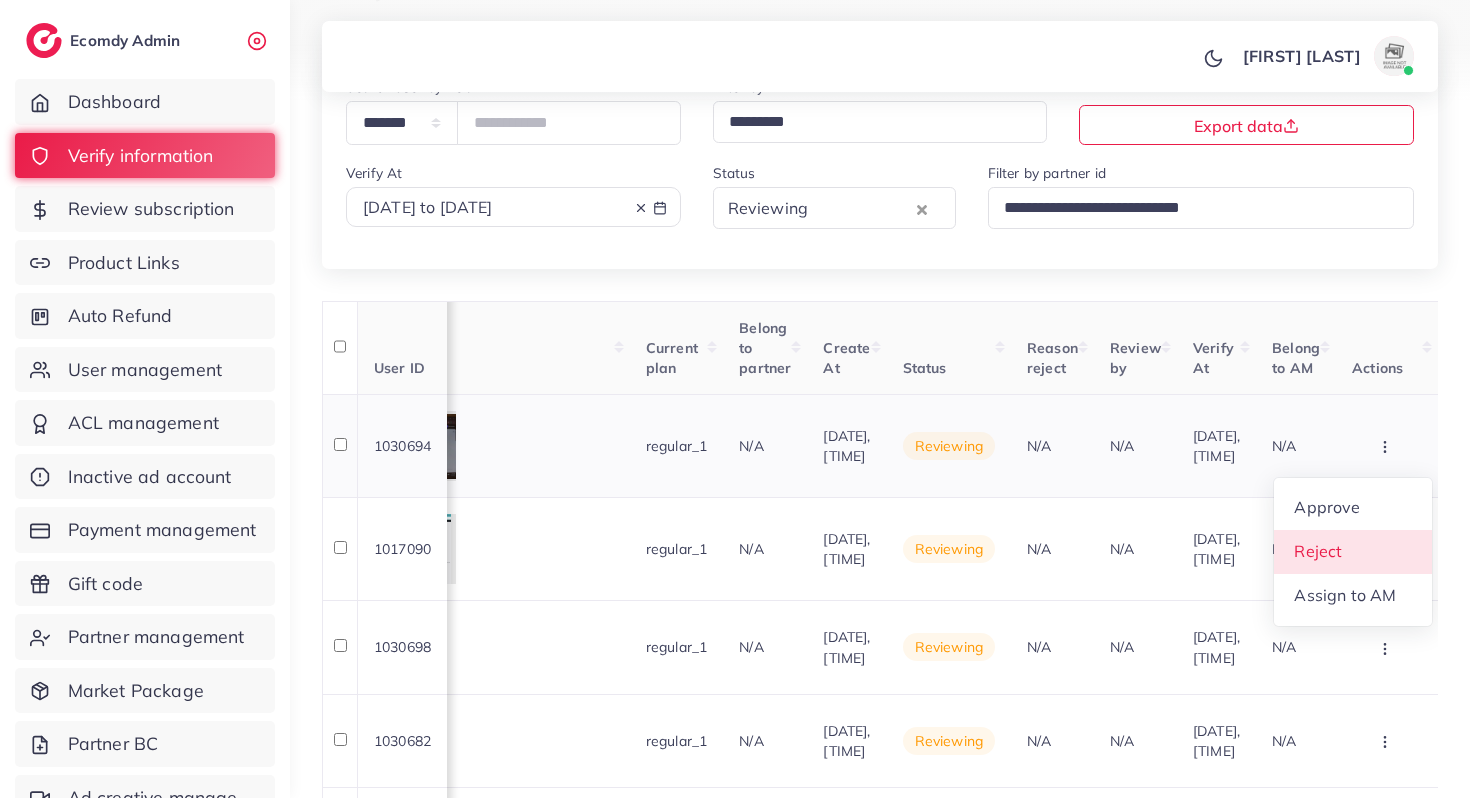 click on "Reject" at bounding box center (1353, 552) 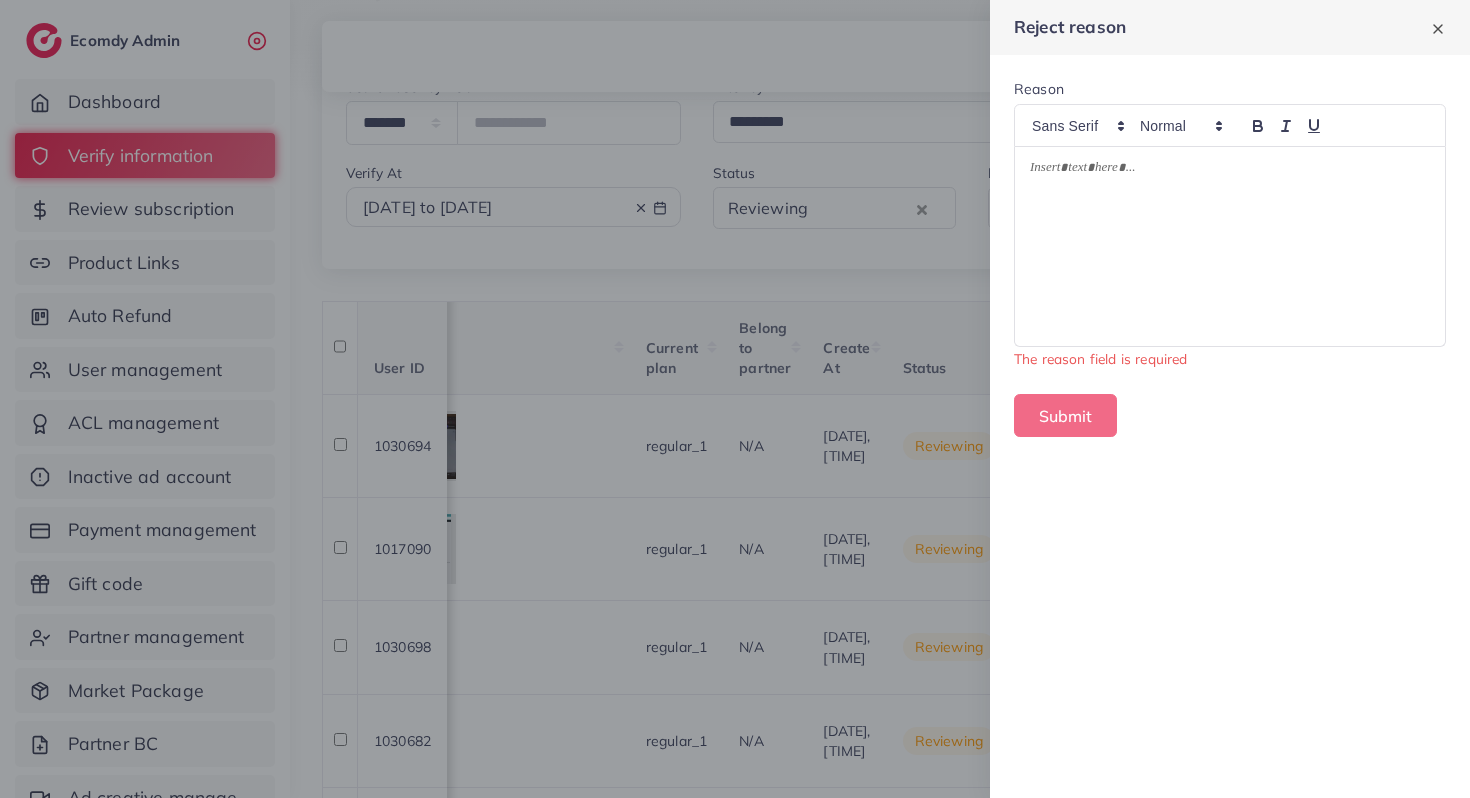 click at bounding box center (1230, 246) 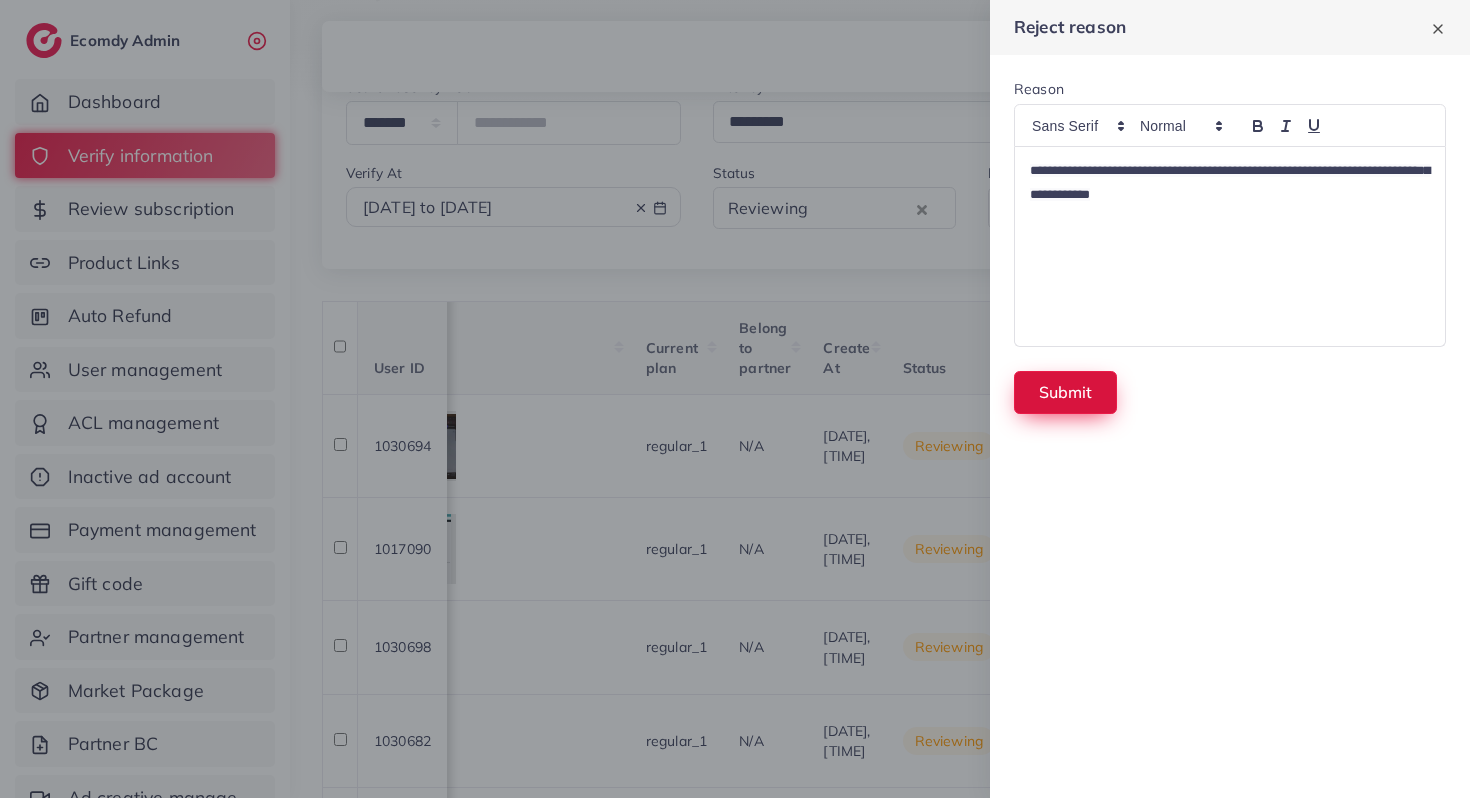 click on "Submit" at bounding box center [1065, 392] 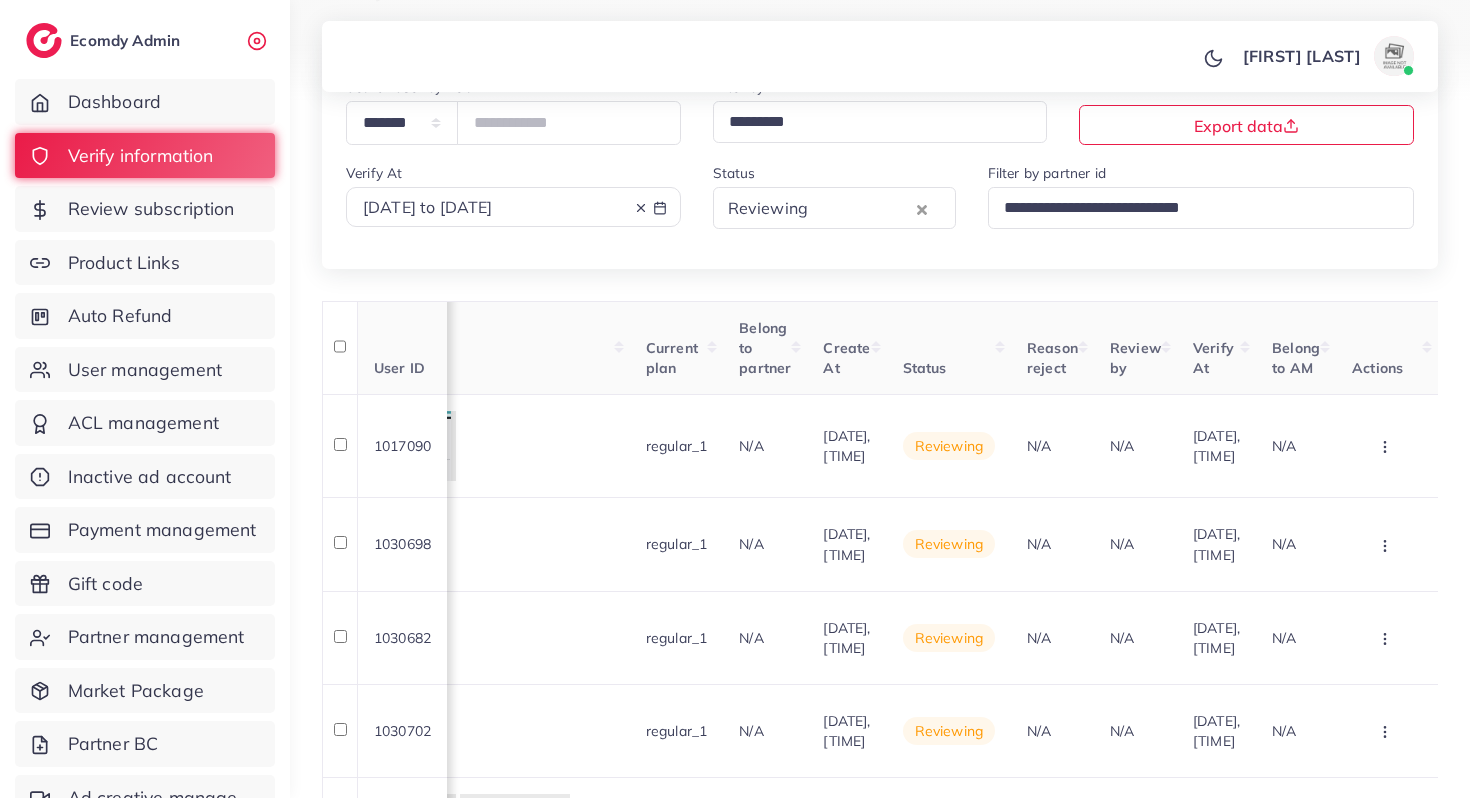 click on "Reviewing" at bounding box center [817, 206] 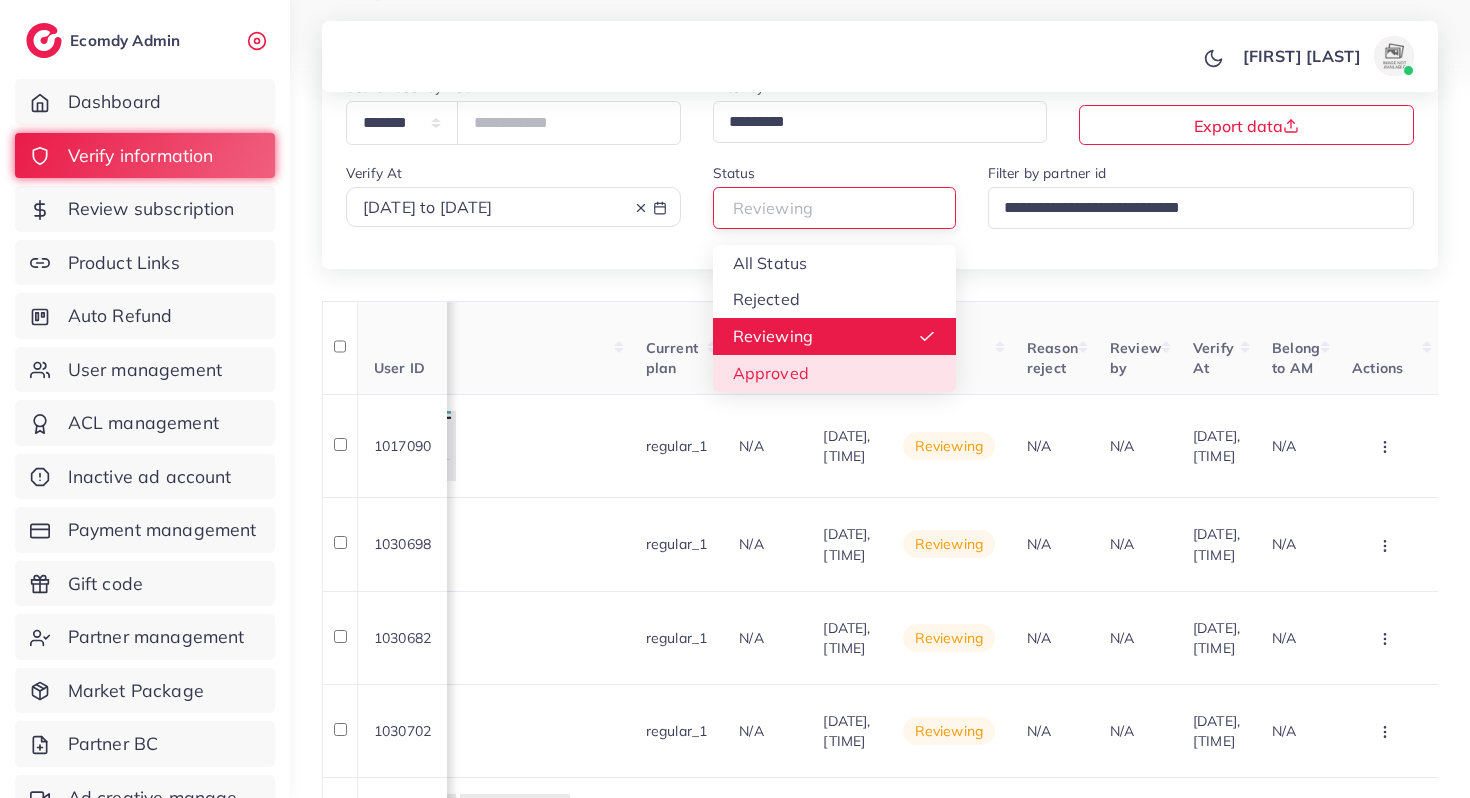 click on "Reviewing
Loading...
All Status
Rejected
Reviewing
Approved" at bounding box center (834, 207) 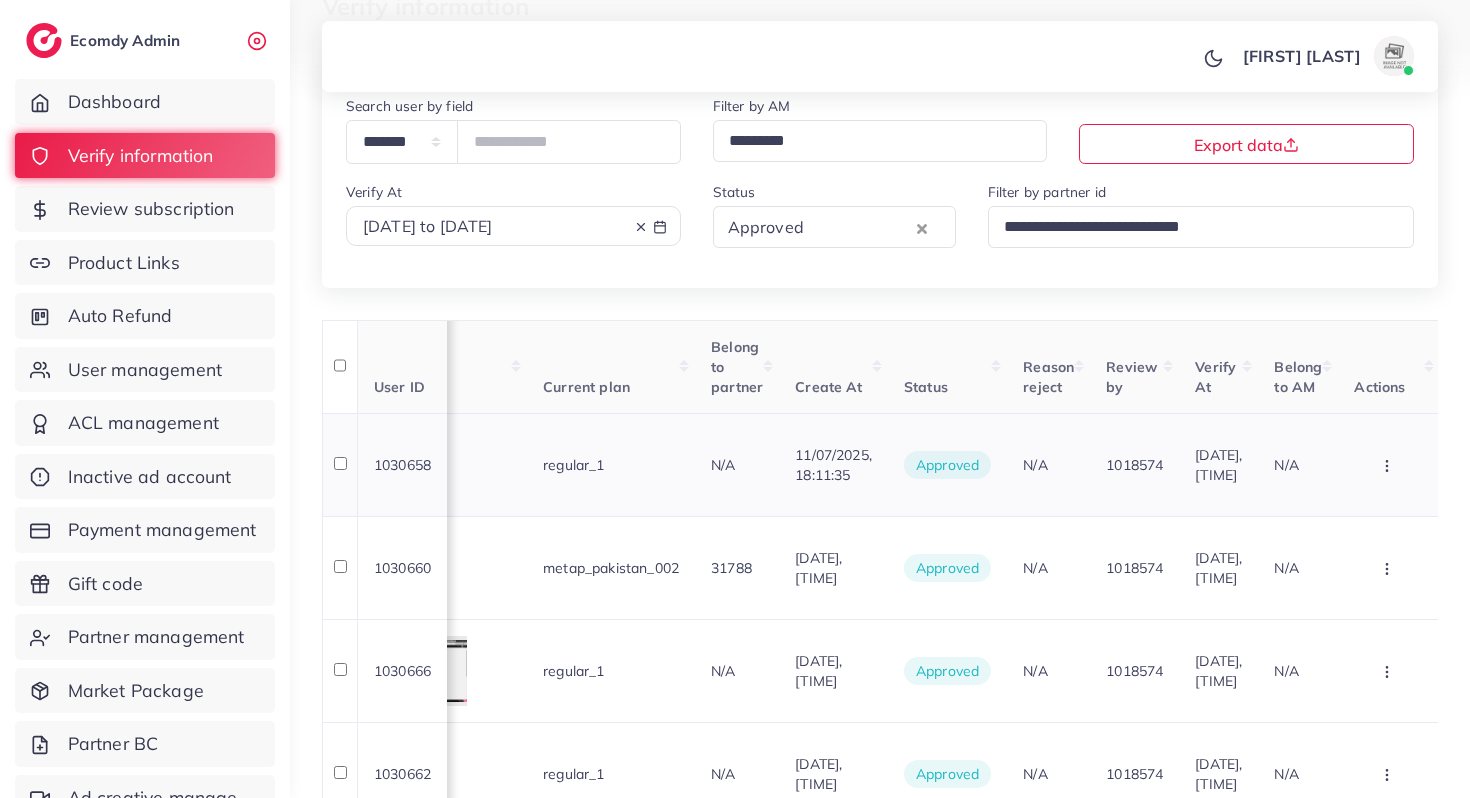 scroll, scrollTop: 769, scrollLeft: 0, axis: vertical 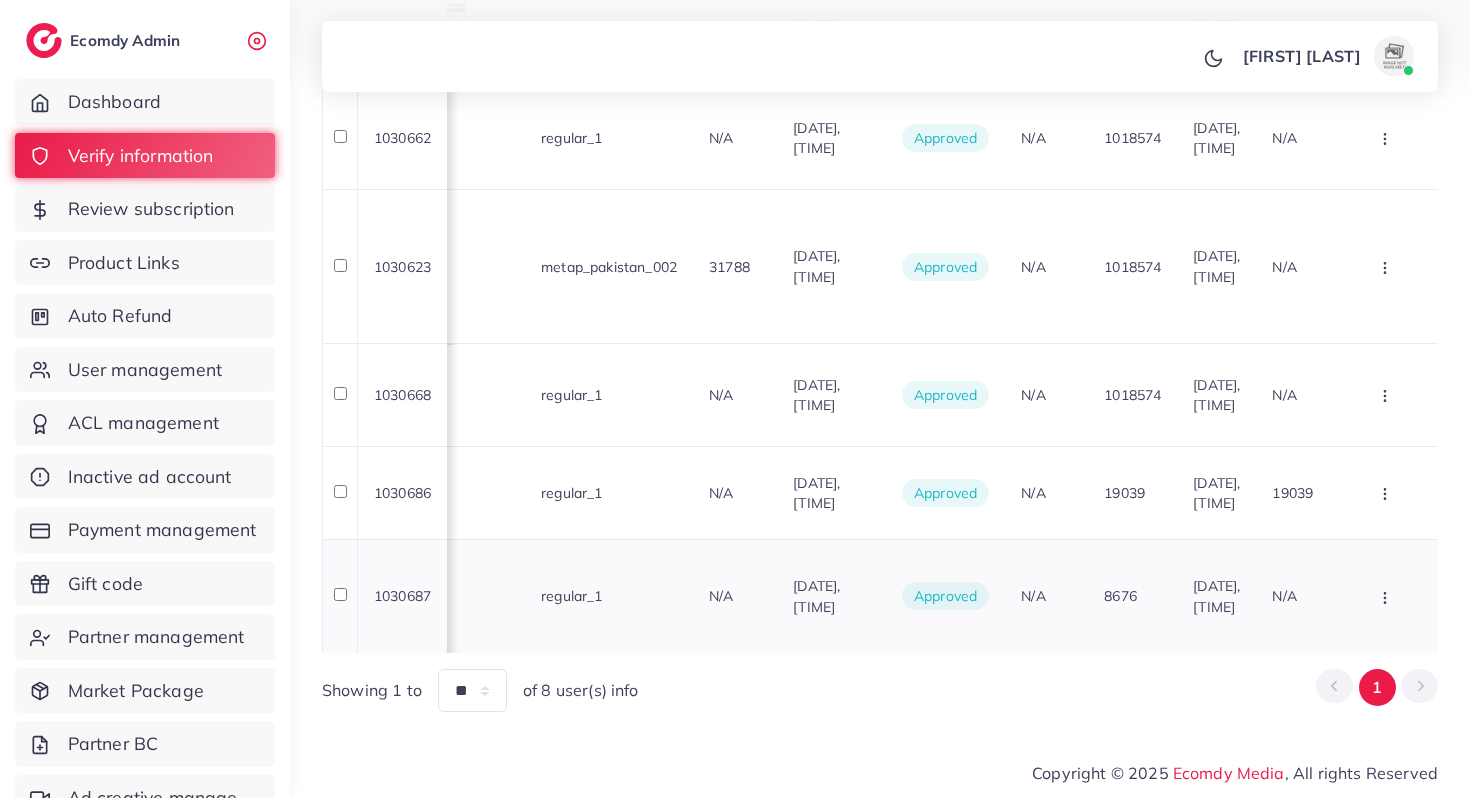 click 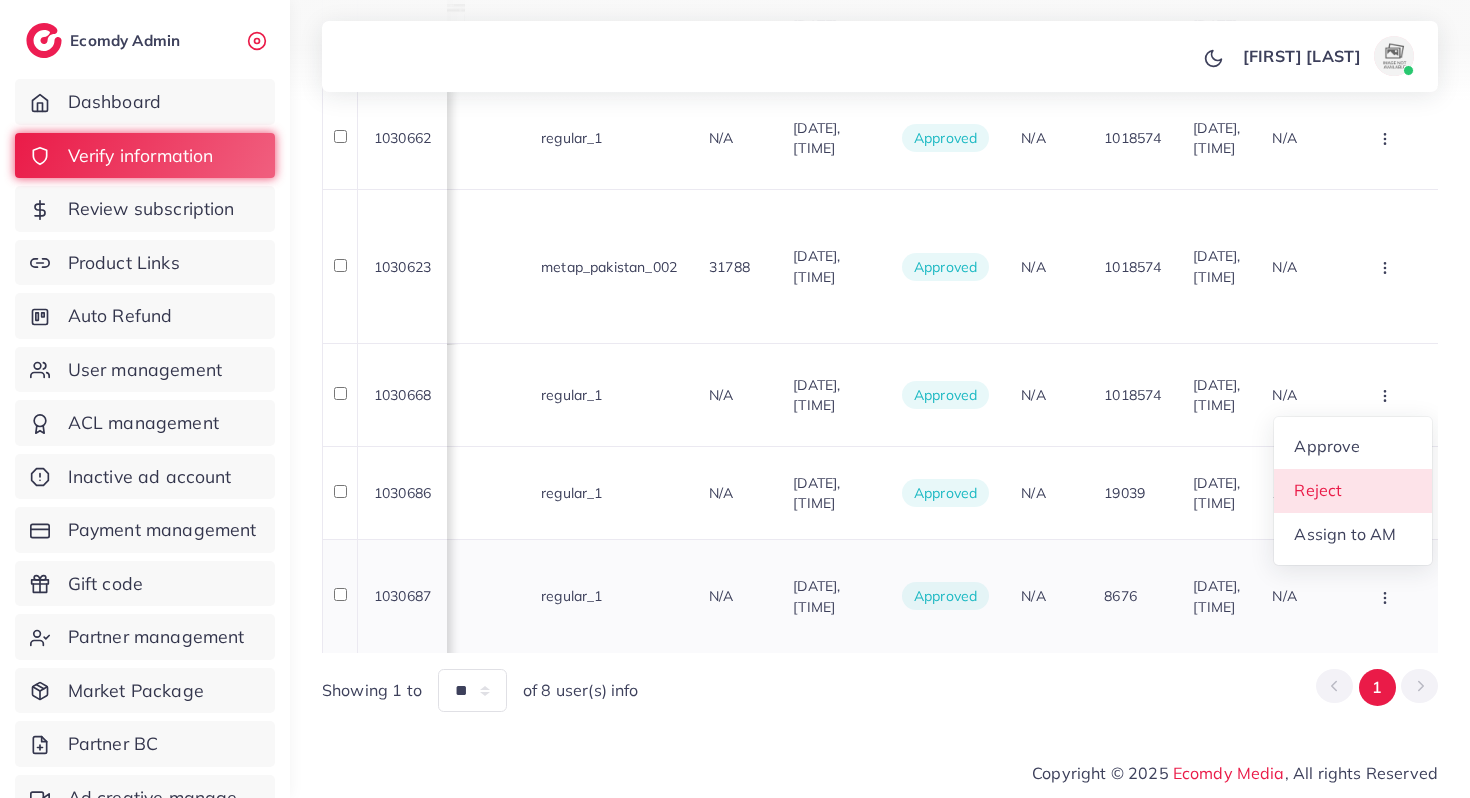 click on "Reject" at bounding box center [1319, 490] 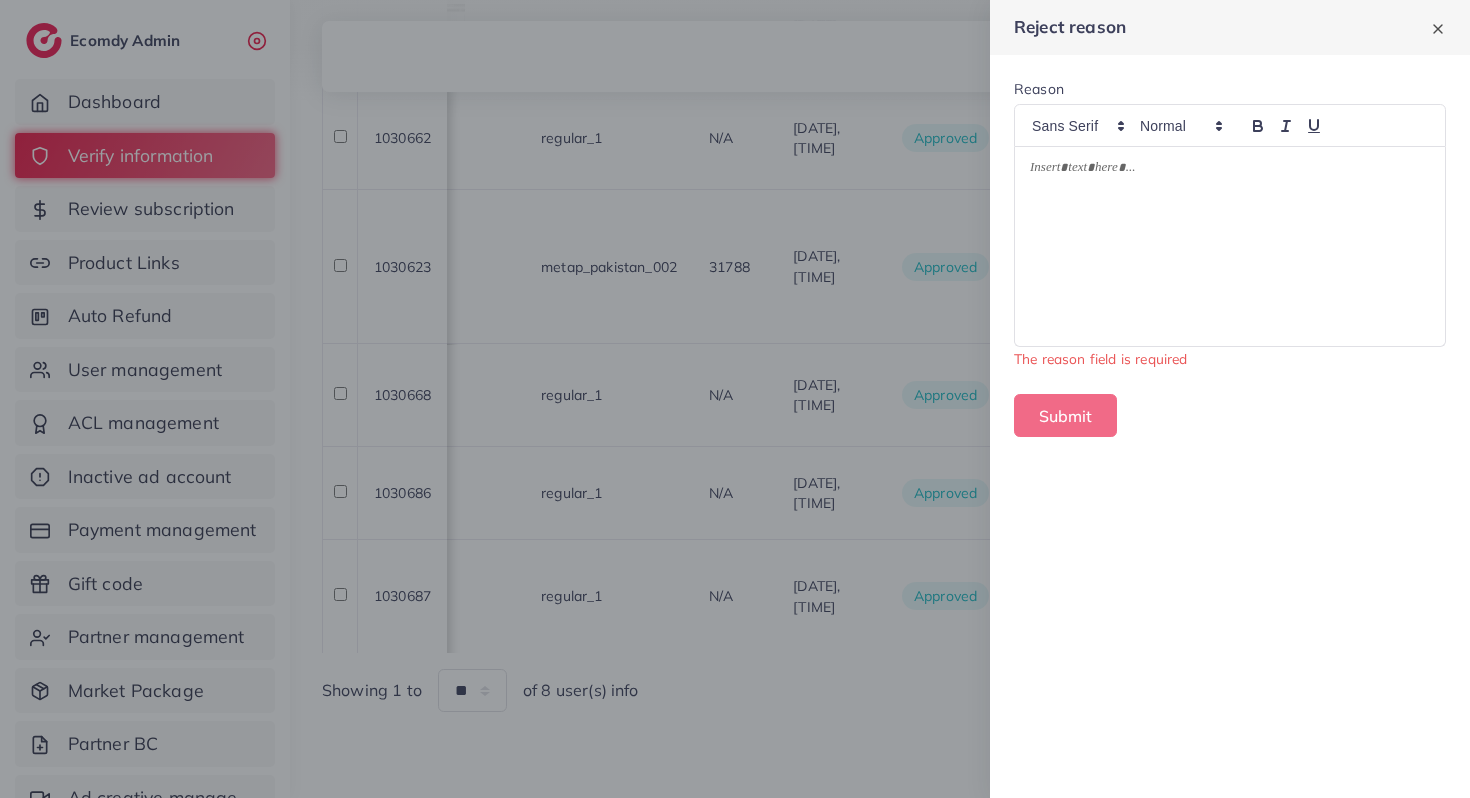 click at bounding box center [1230, 246] 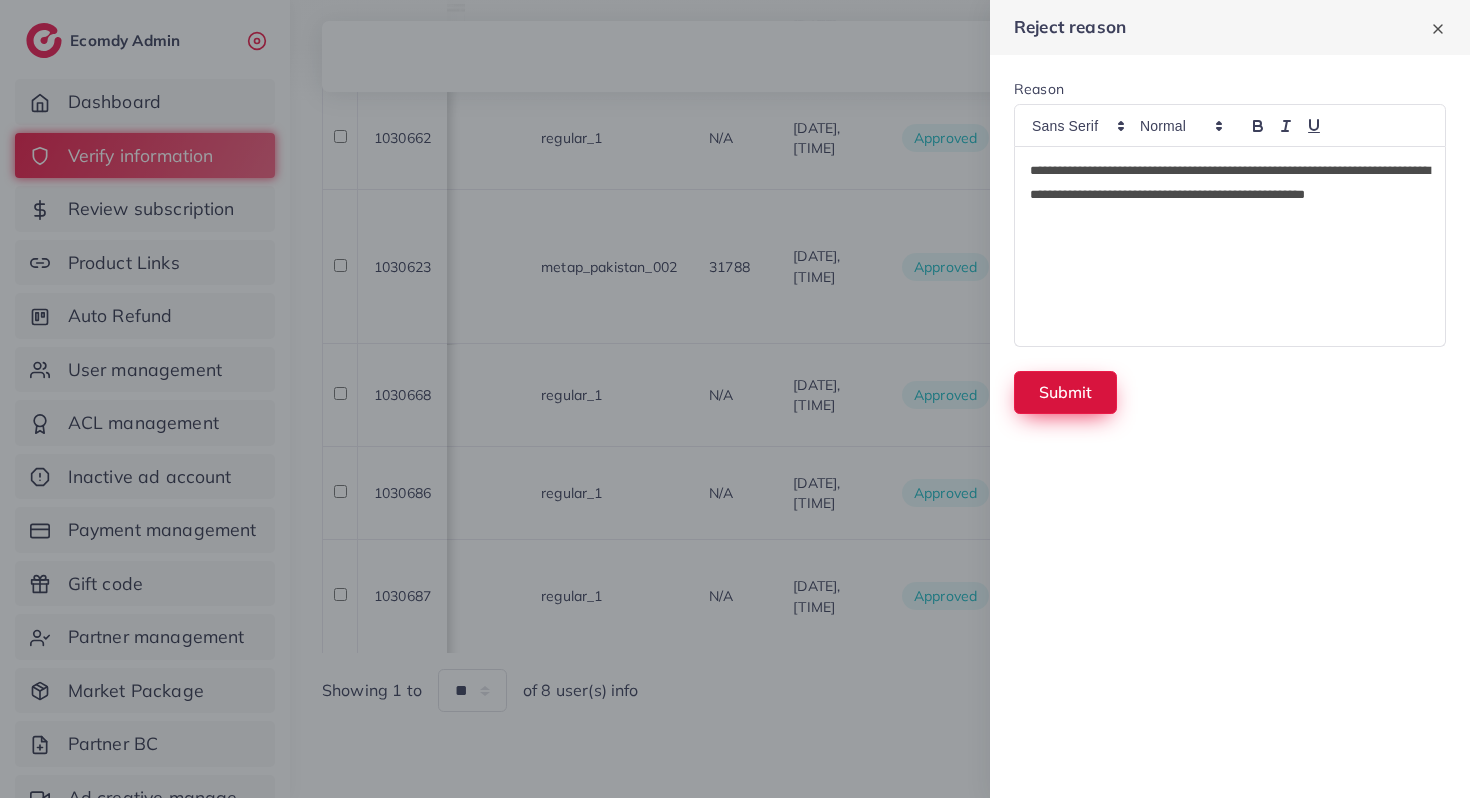 click on "Submit" at bounding box center (1065, 392) 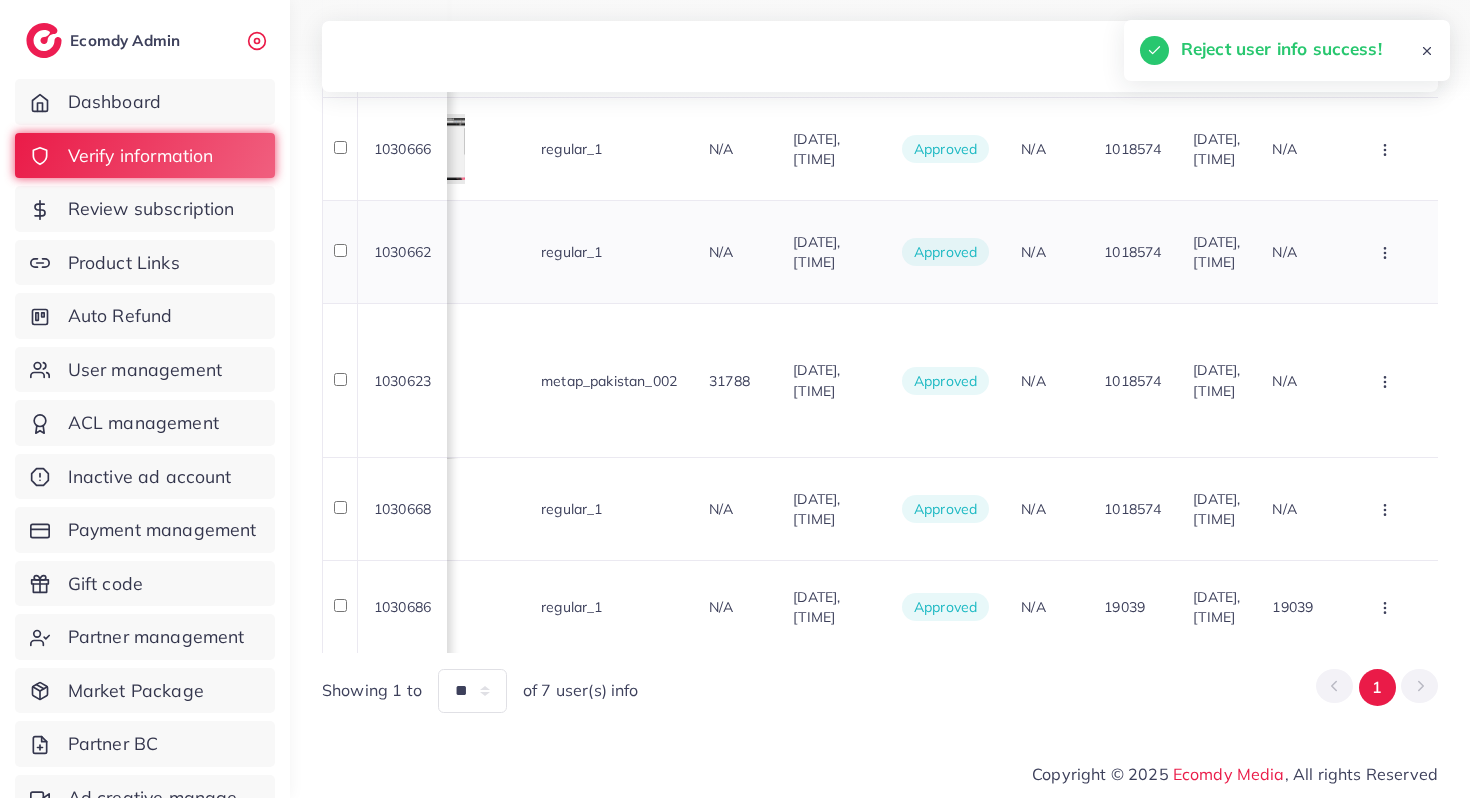 scroll, scrollTop: 0, scrollLeft: 0, axis: both 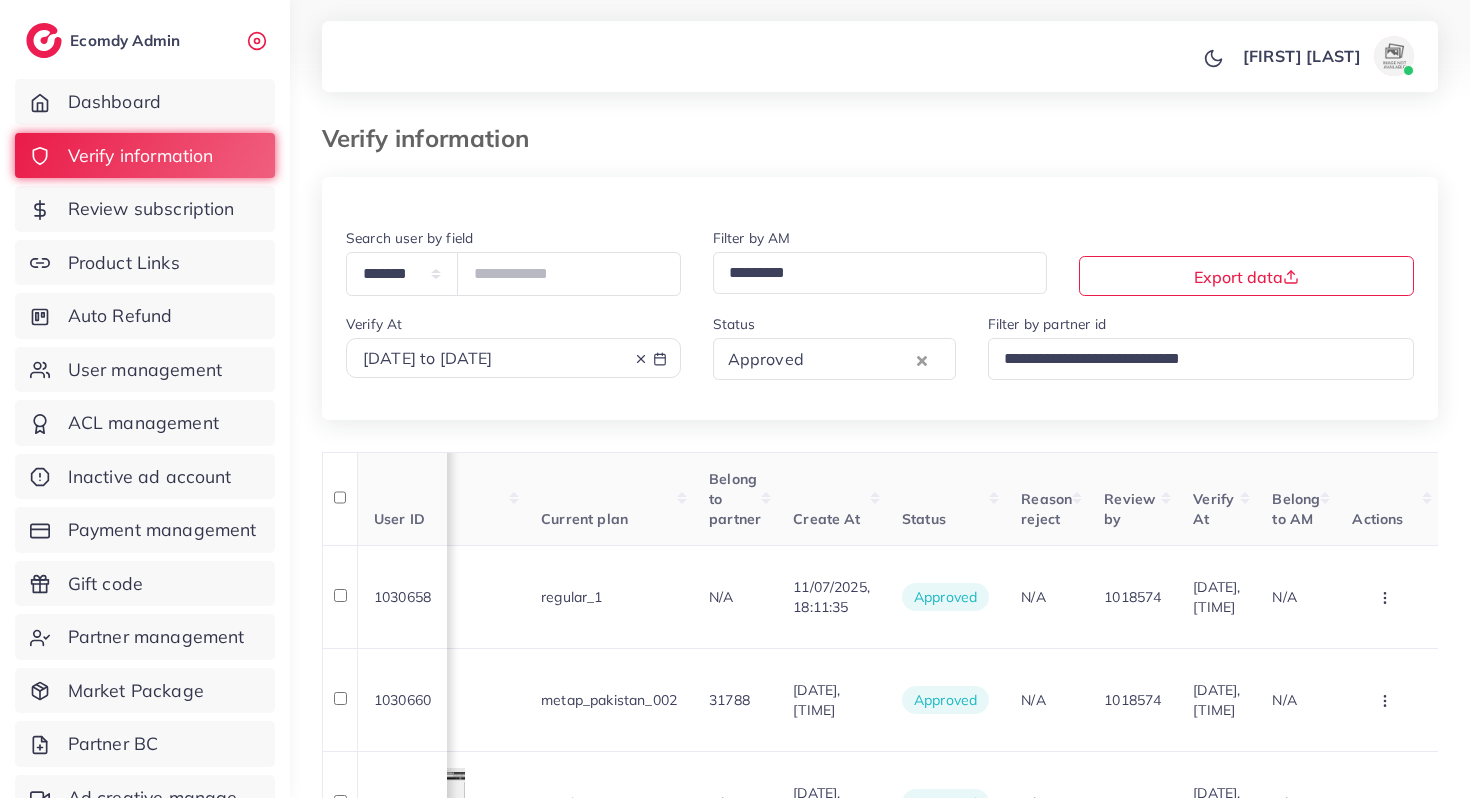 click on "Approved" at bounding box center (817, 357) 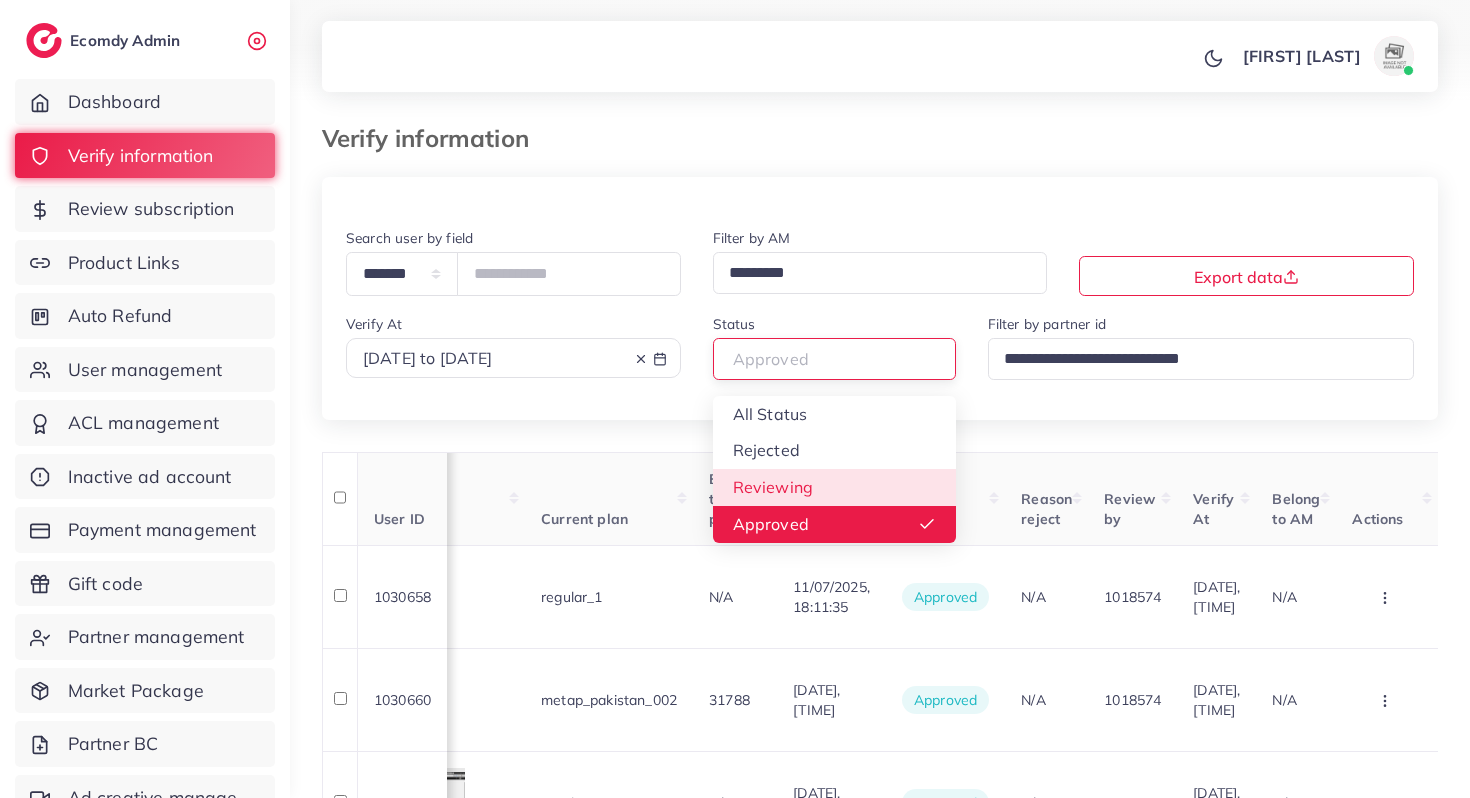 click on "**********" at bounding box center [880, 772] 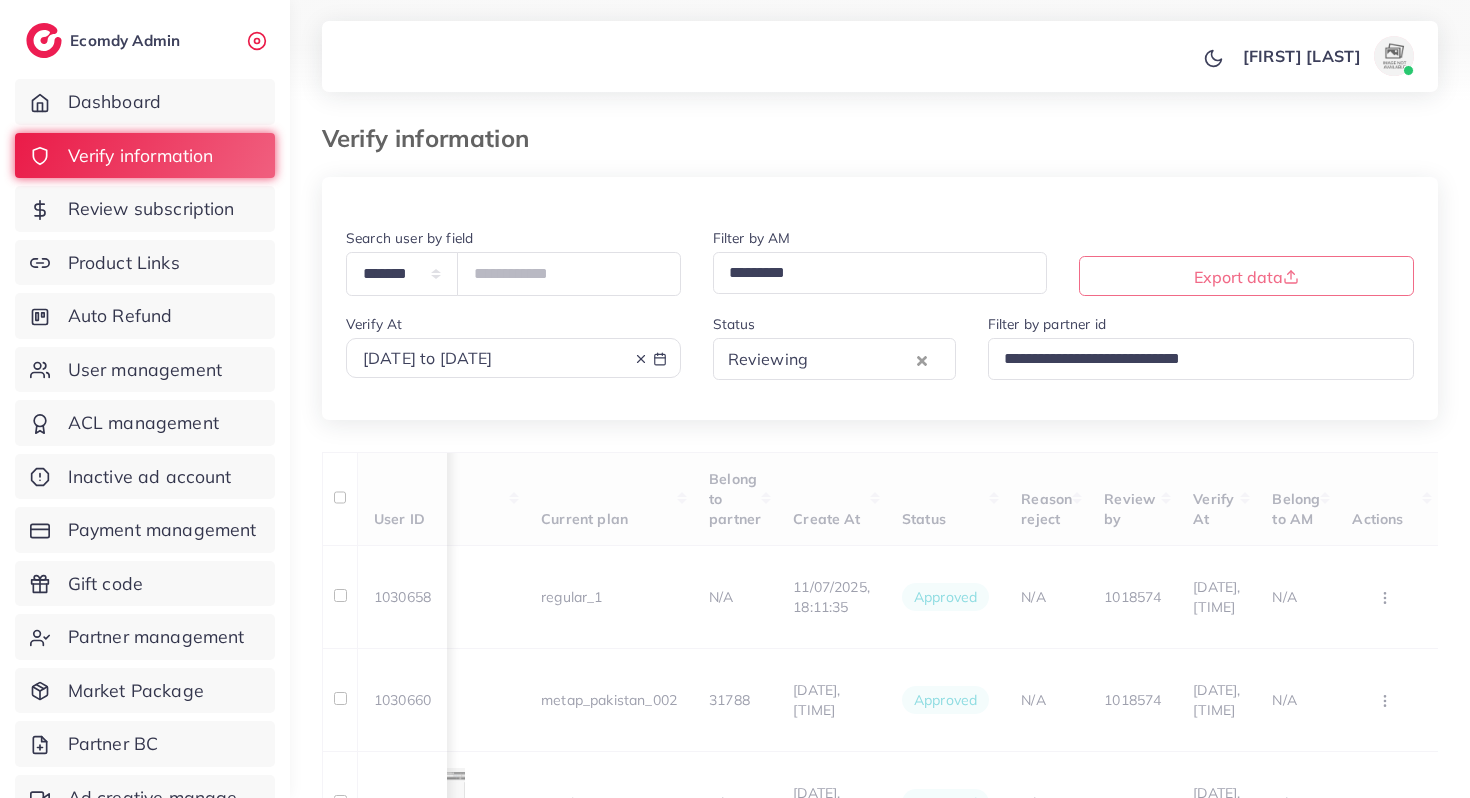 scroll, scrollTop: 0, scrollLeft: 1822, axis: horizontal 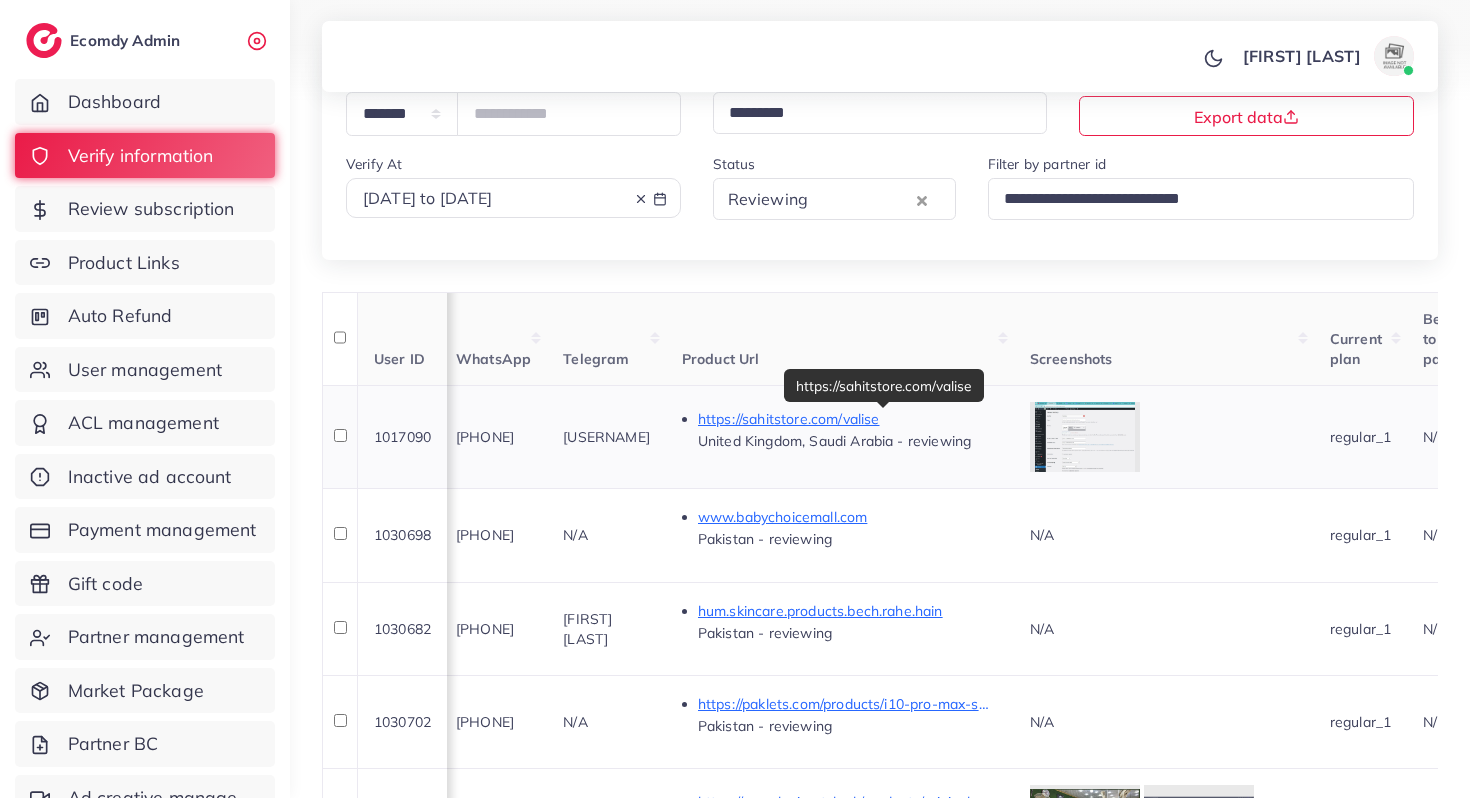 click on "https://sahitstore.com/valise" at bounding box center [848, 419] 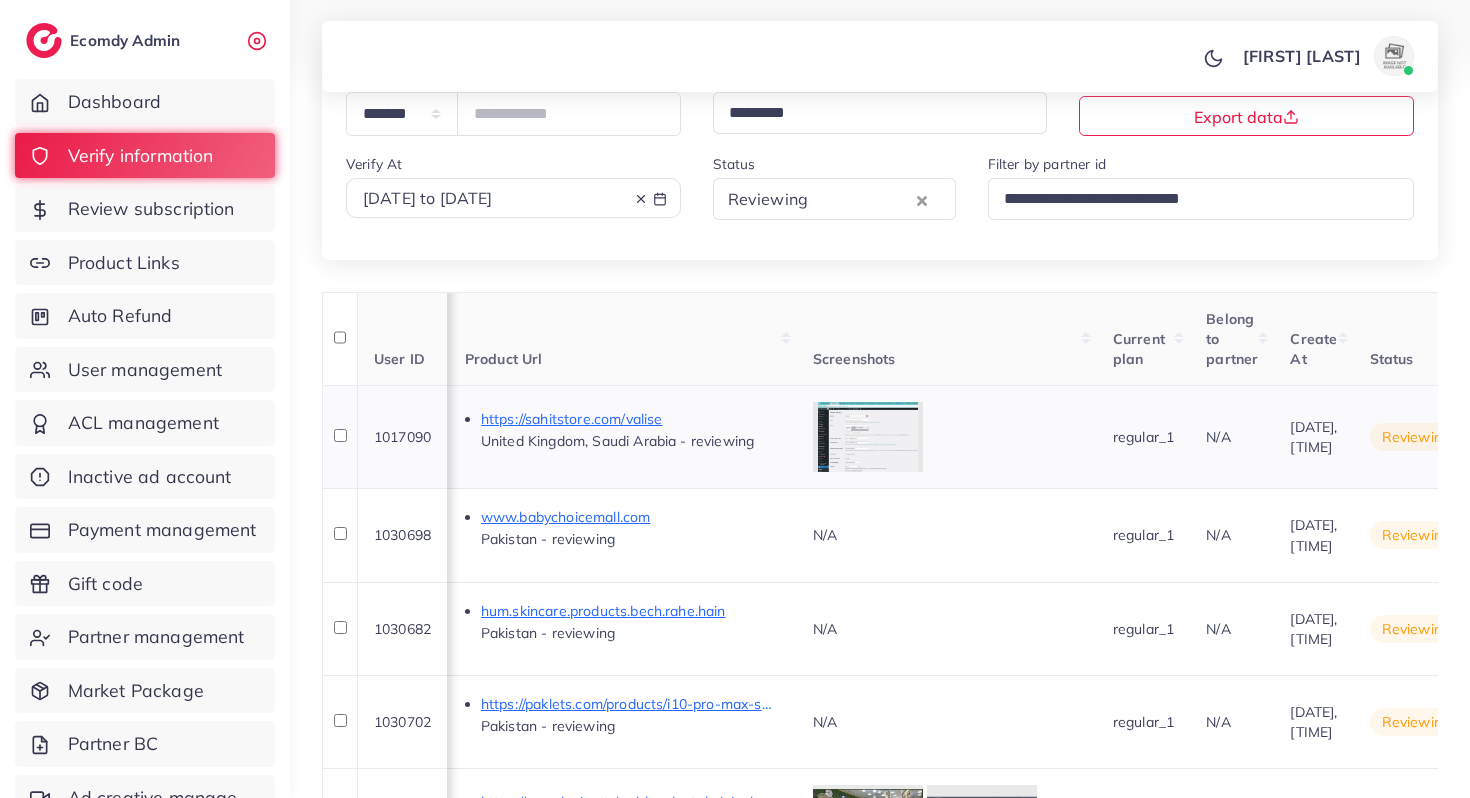 scroll, scrollTop: 0, scrollLeft: 1822, axis: horizontal 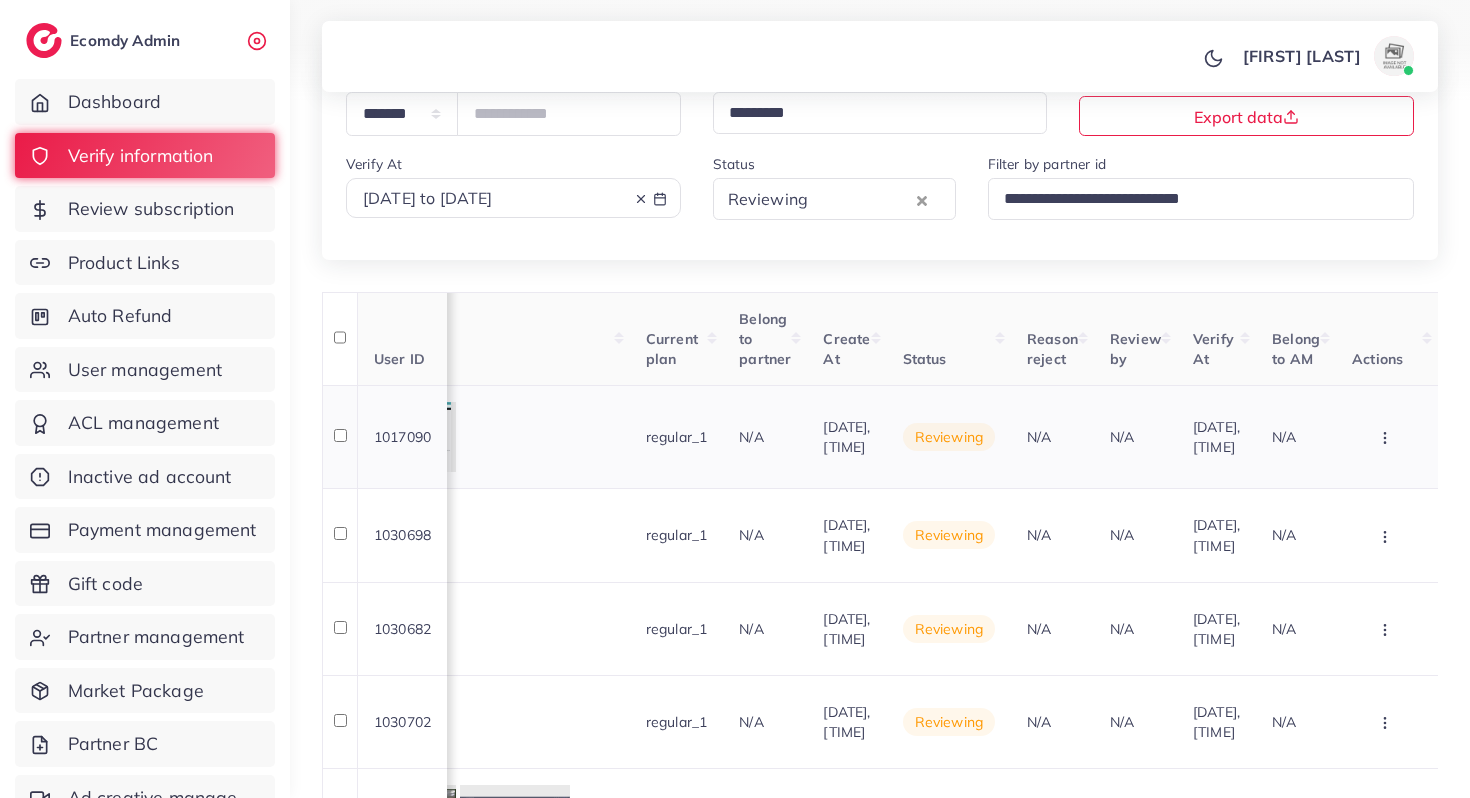 click at bounding box center (1387, 437) 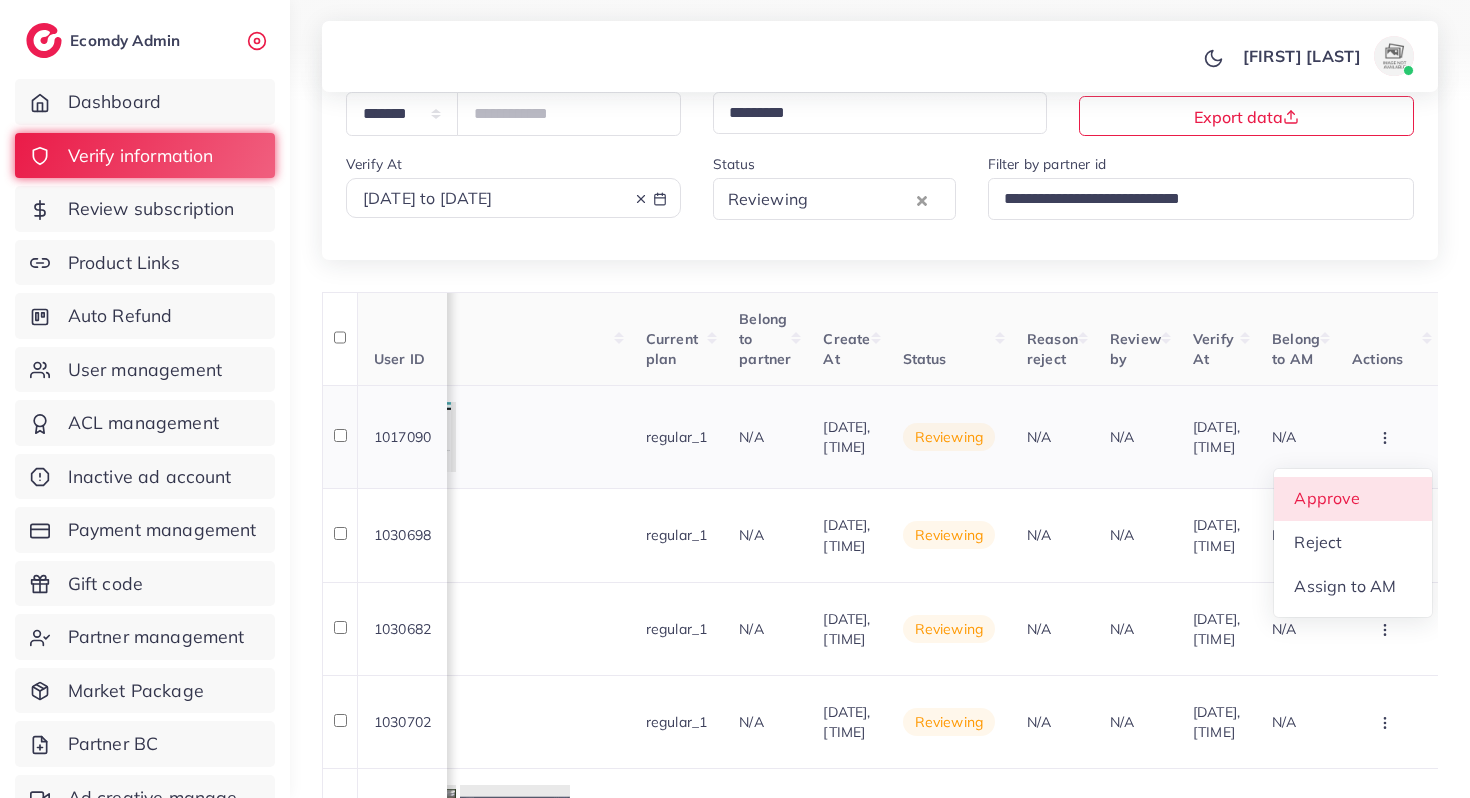 click on "Approve" at bounding box center (1353, 499) 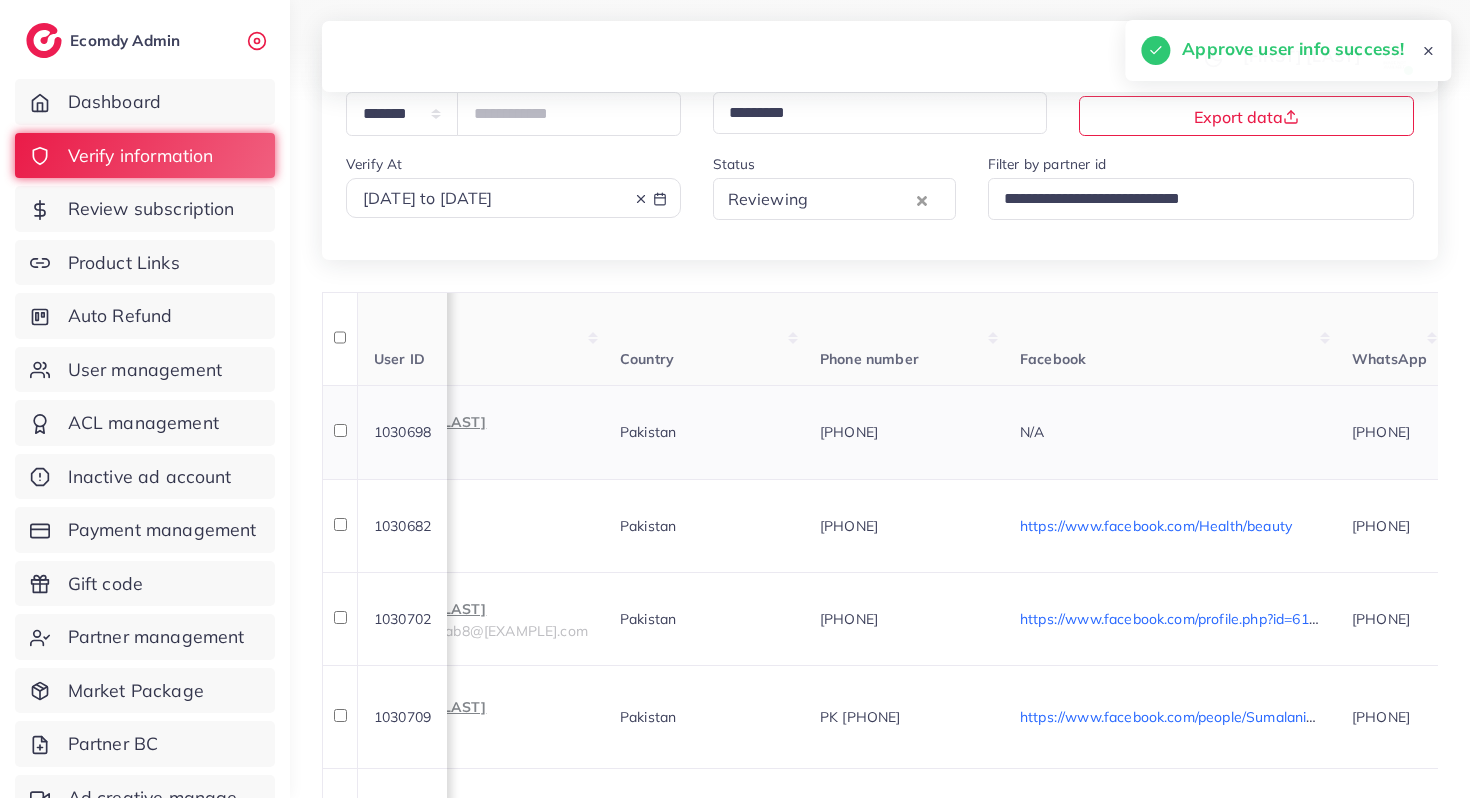 scroll, scrollTop: 0, scrollLeft: 138, axis: horizontal 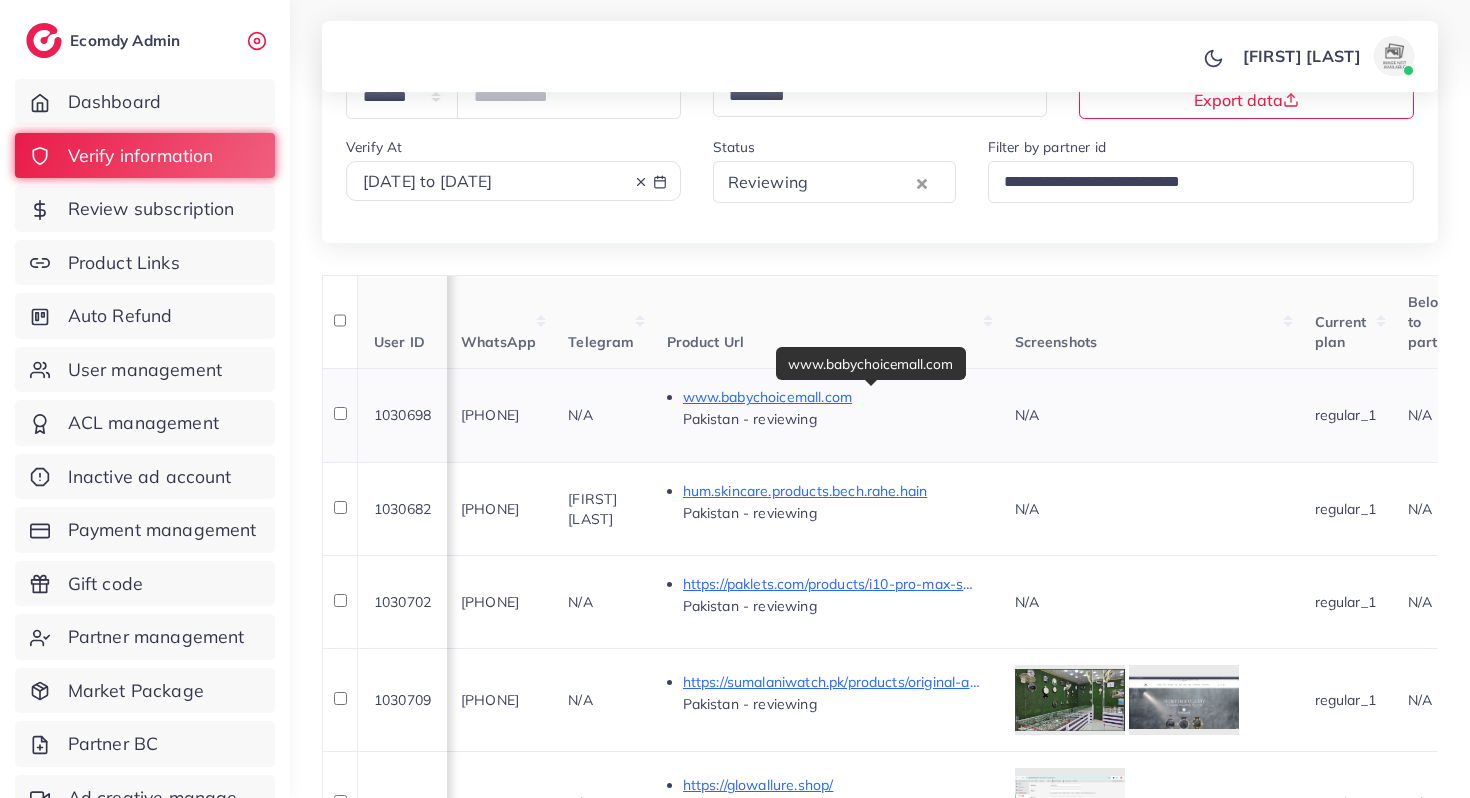 click on "www.babychoicemall.com" at bounding box center (833, 397) 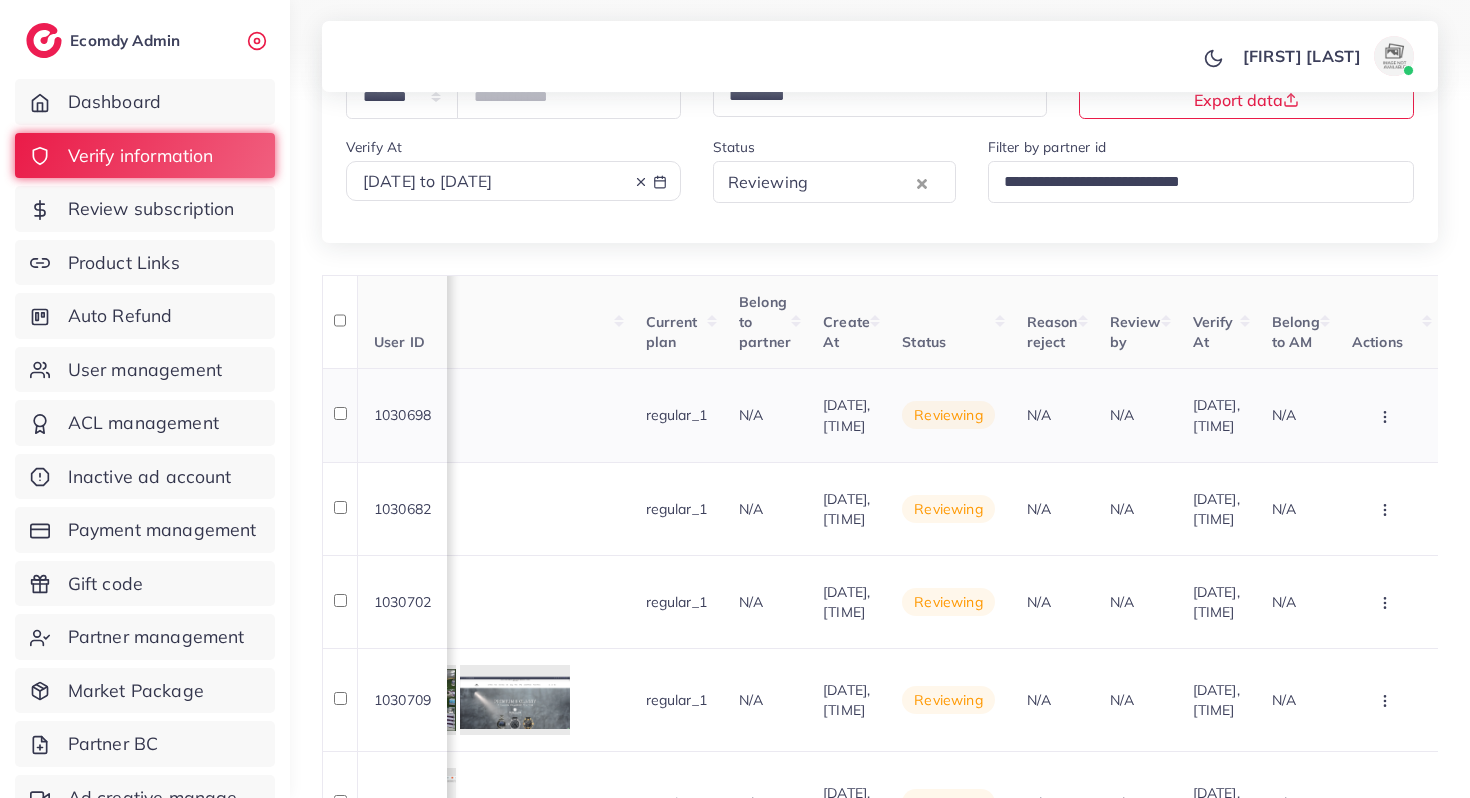 scroll, scrollTop: 0, scrollLeft: 1805, axis: horizontal 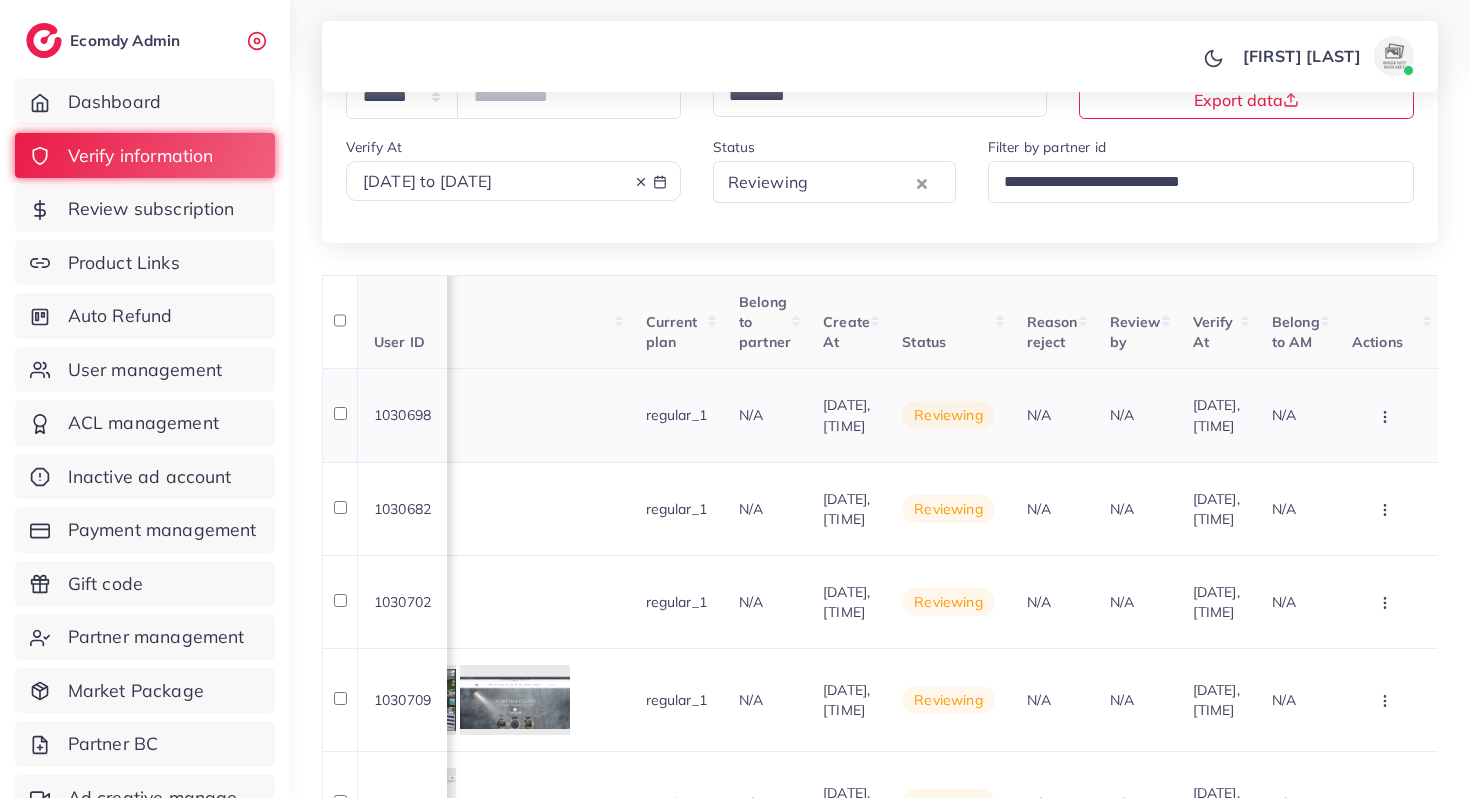 click 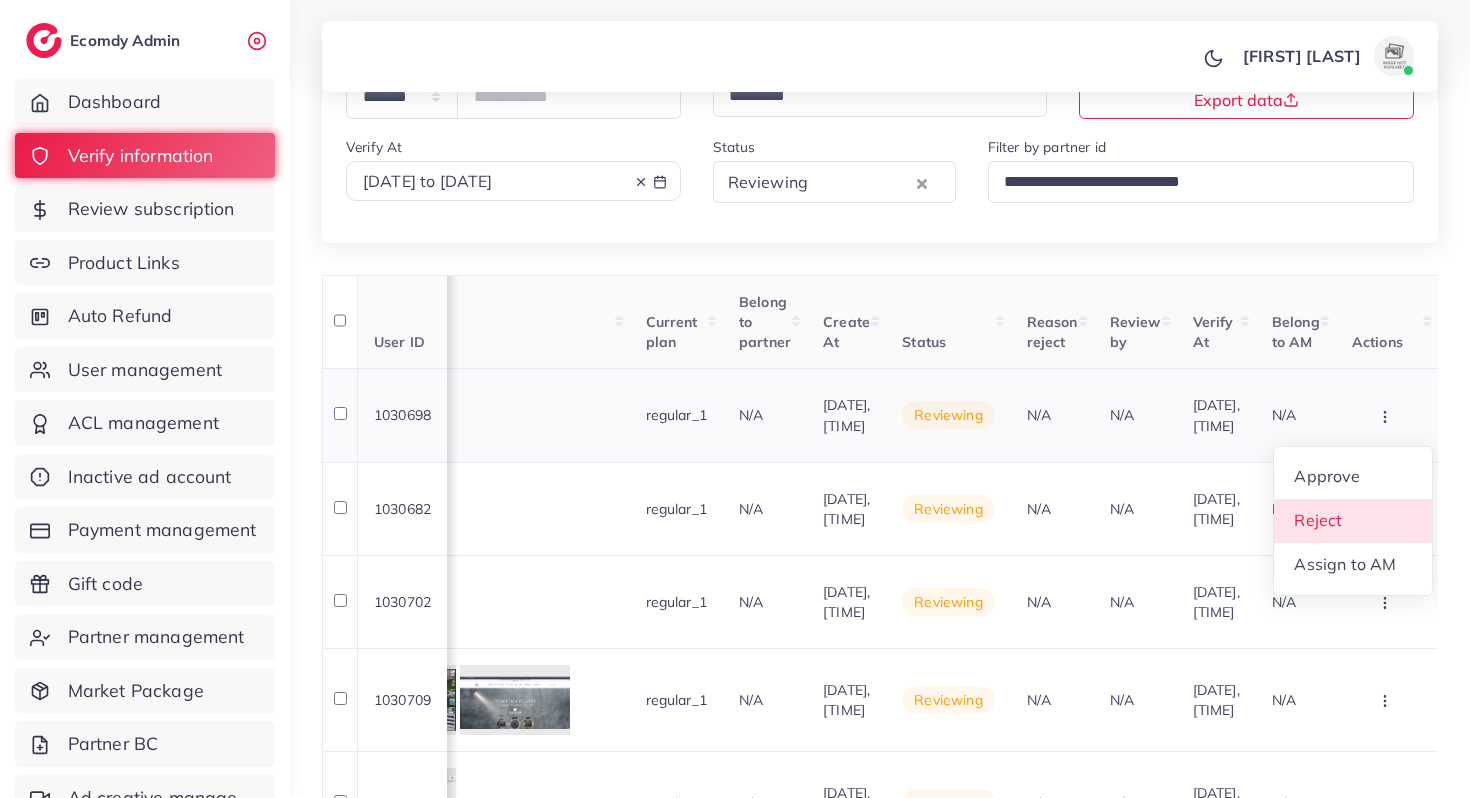 click on "Reject" at bounding box center [1353, 521] 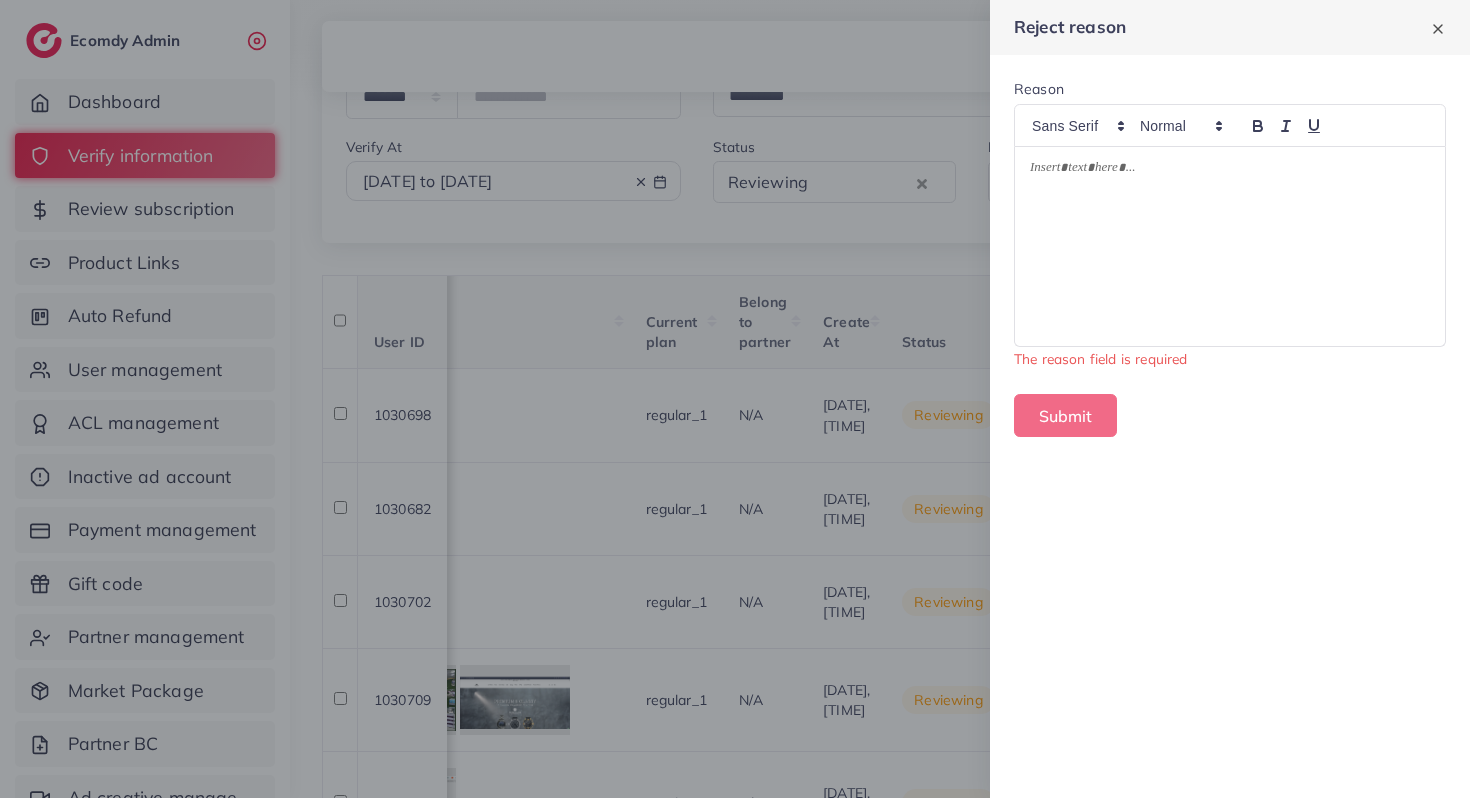 click at bounding box center [1230, 246] 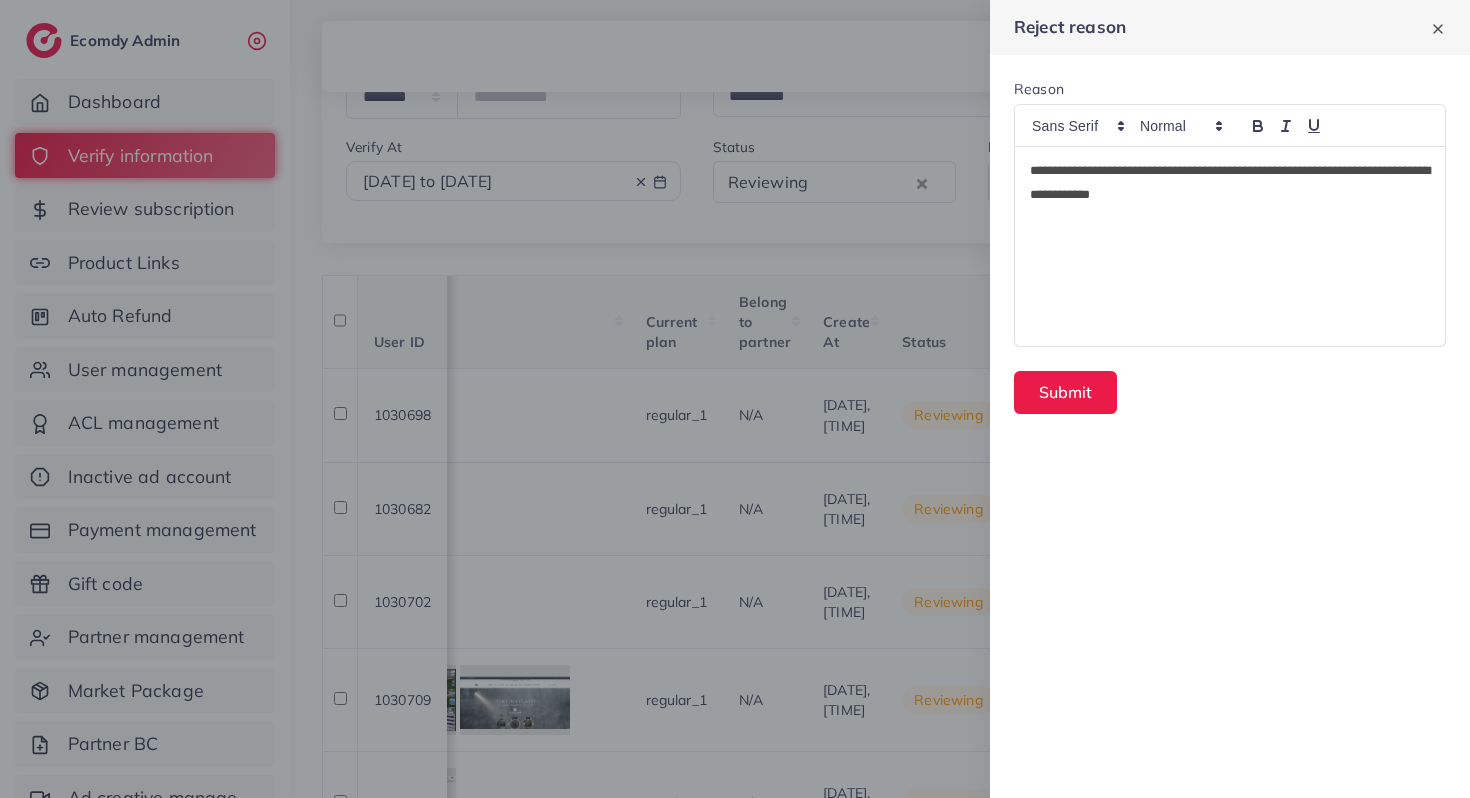 scroll, scrollTop: 0, scrollLeft: 0, axis: both 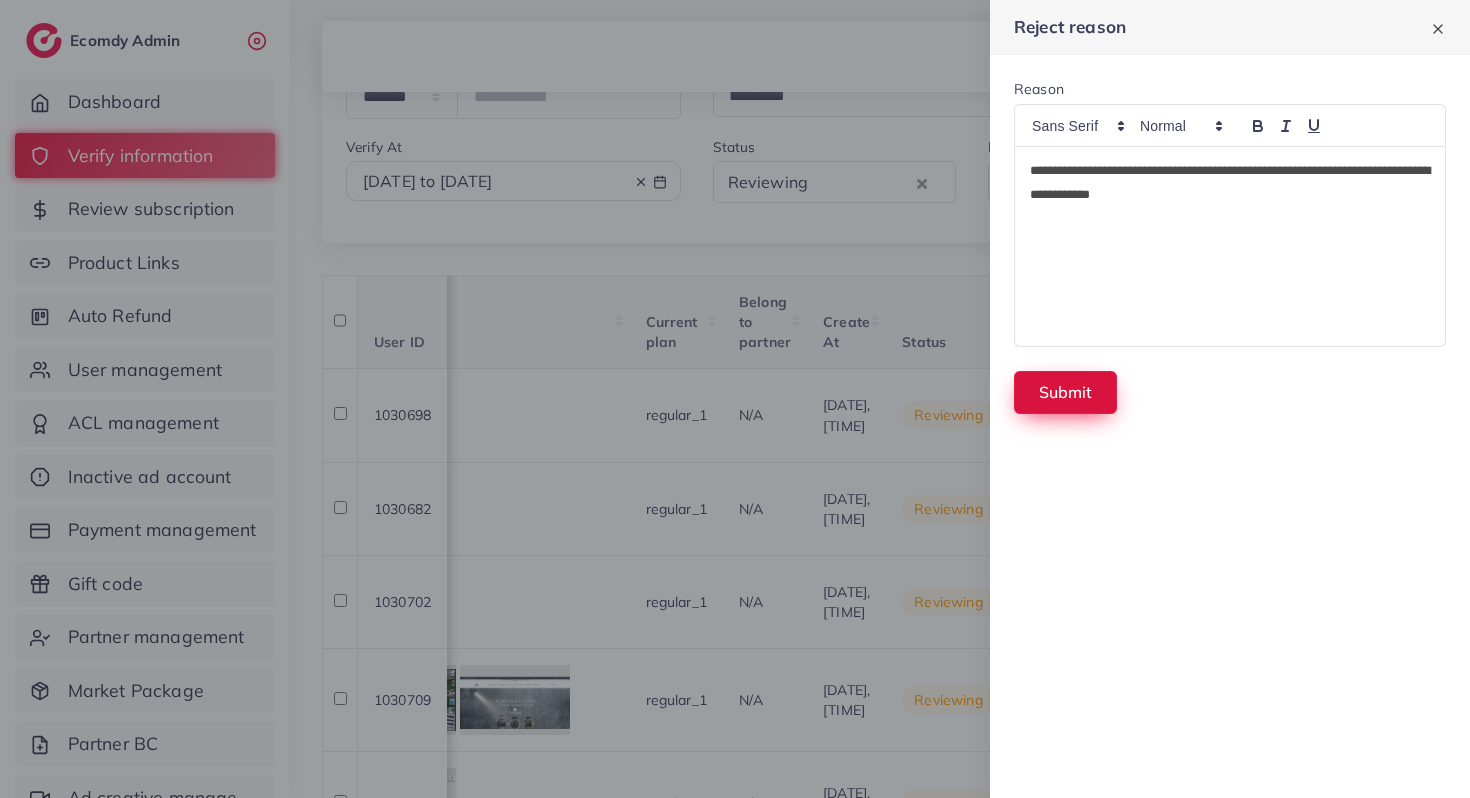 click on "Submit" at bounding box center [1065, 392] 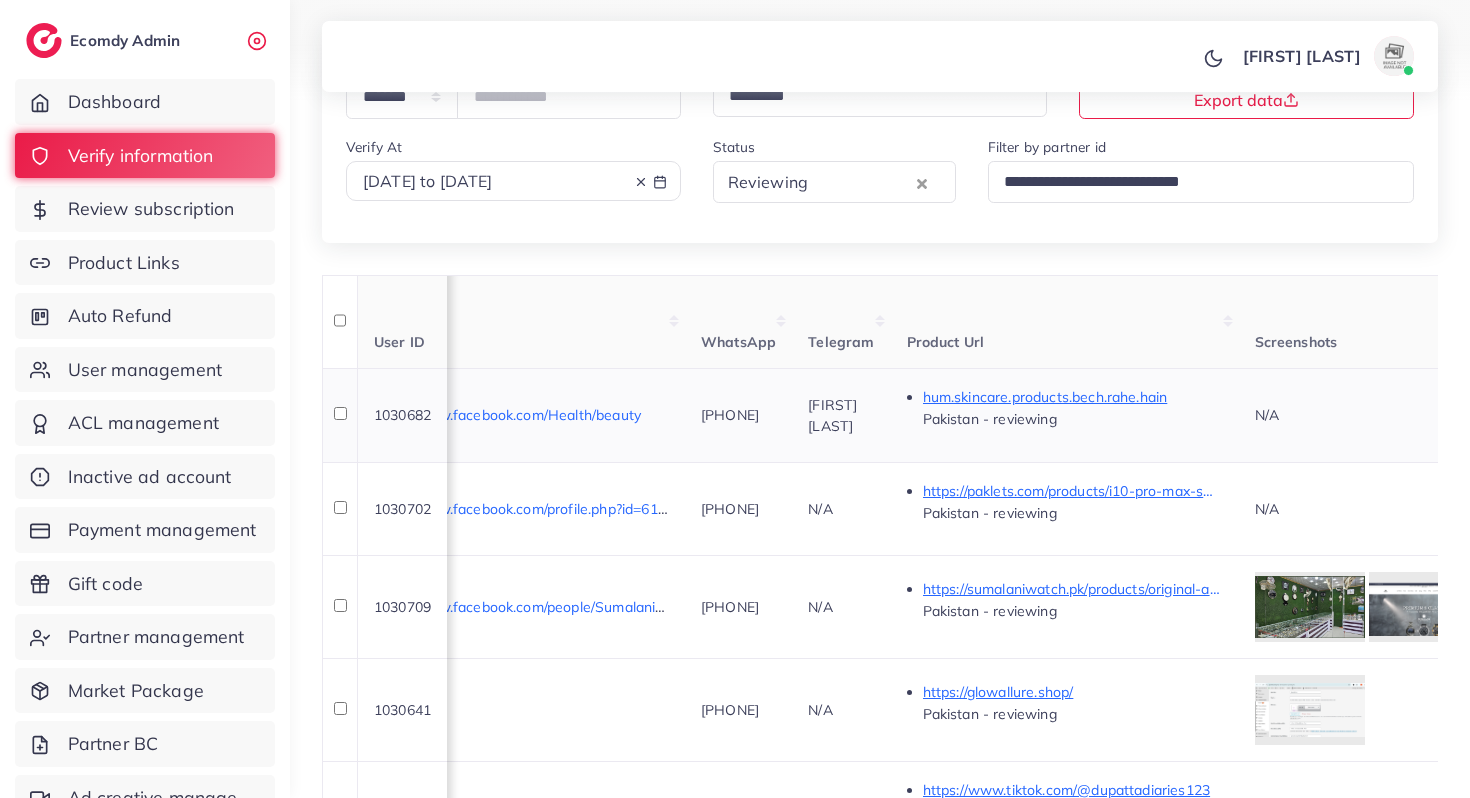 scroll, scrollTop: 0, scrollLeft: 799, axis: horizontal 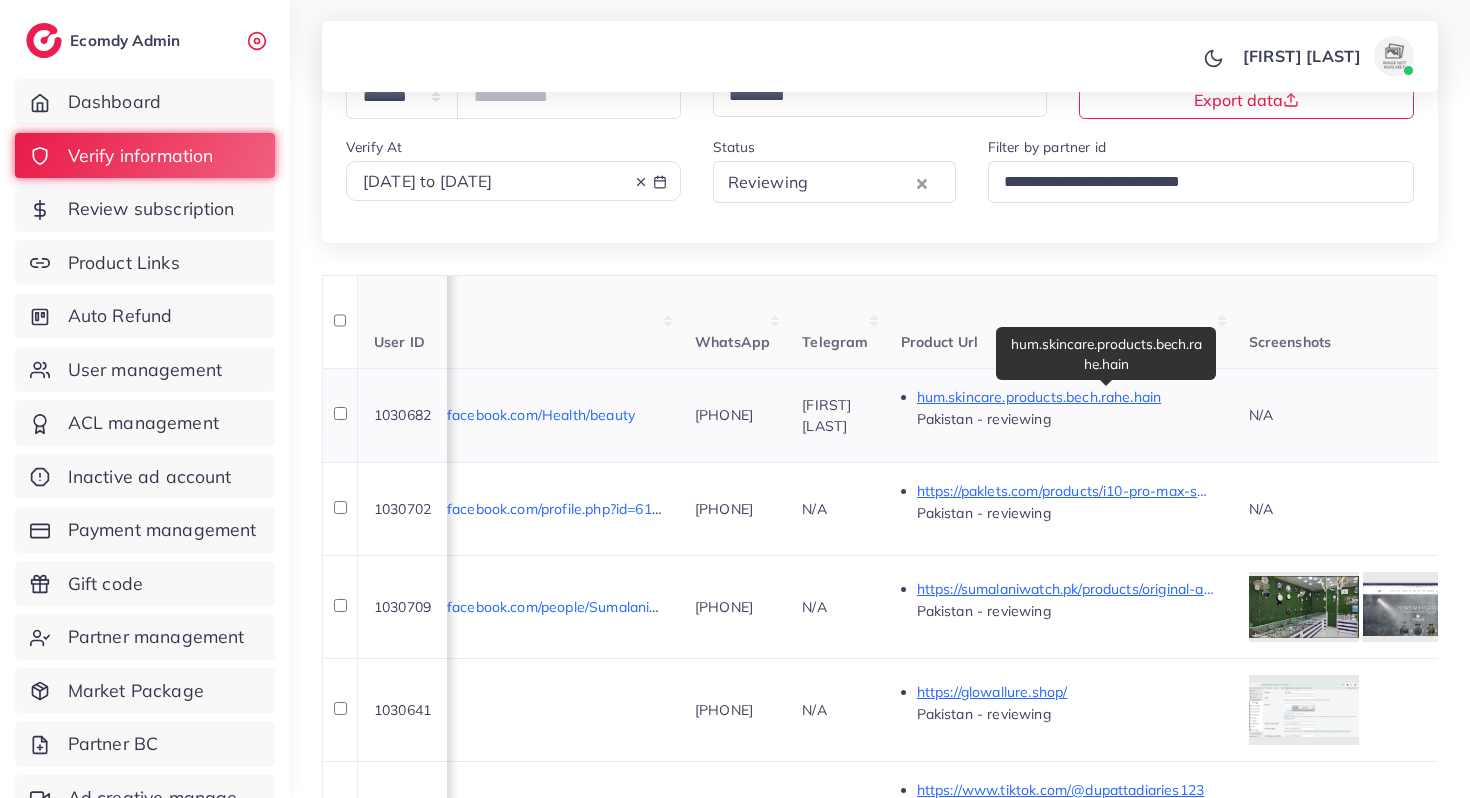 click on "hum.skincare.products.bech.rahe.hain" at bounding box center [1067, 397] 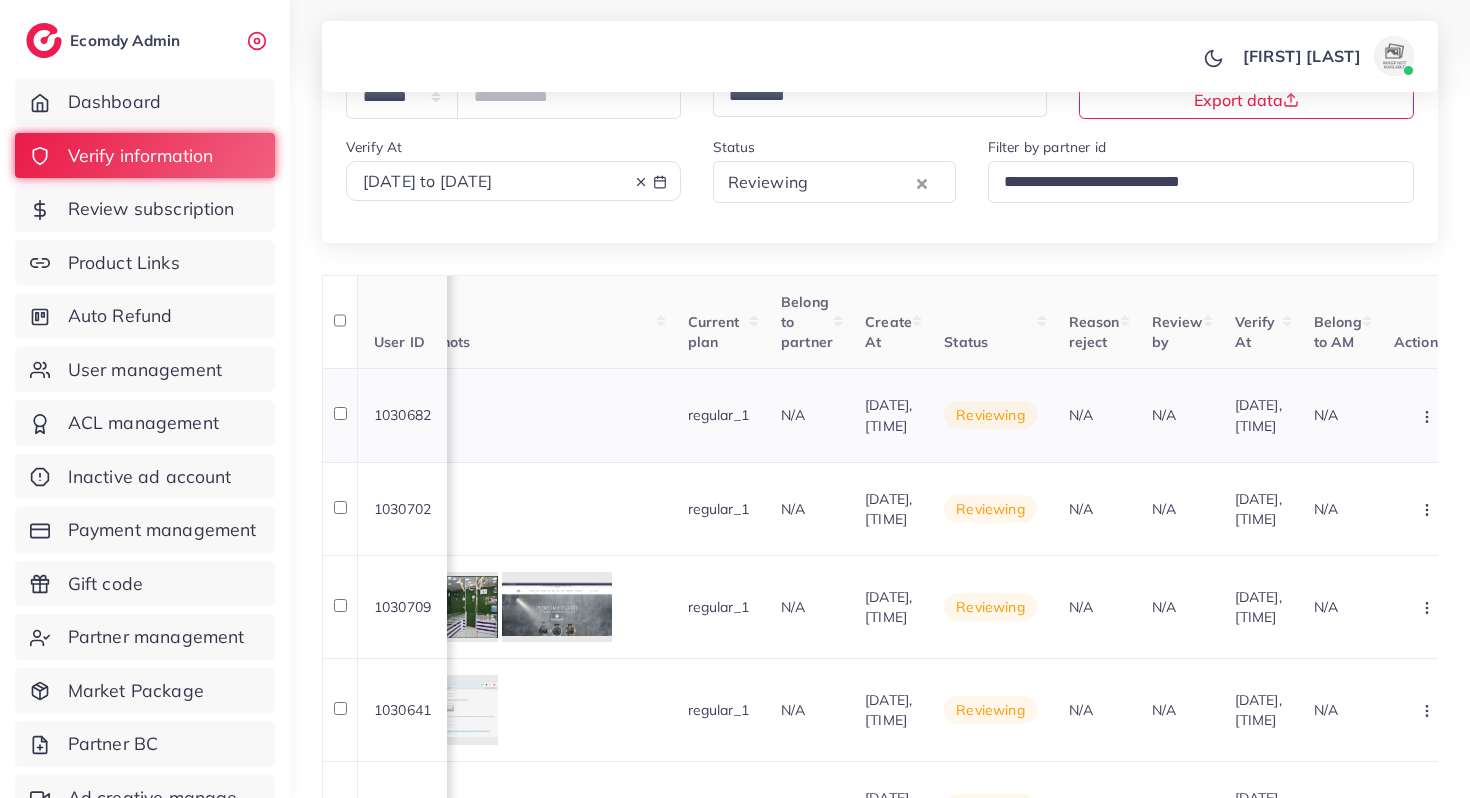 scroll, scrollTop: 0, scrollLeft: 1805, axis: horizontal 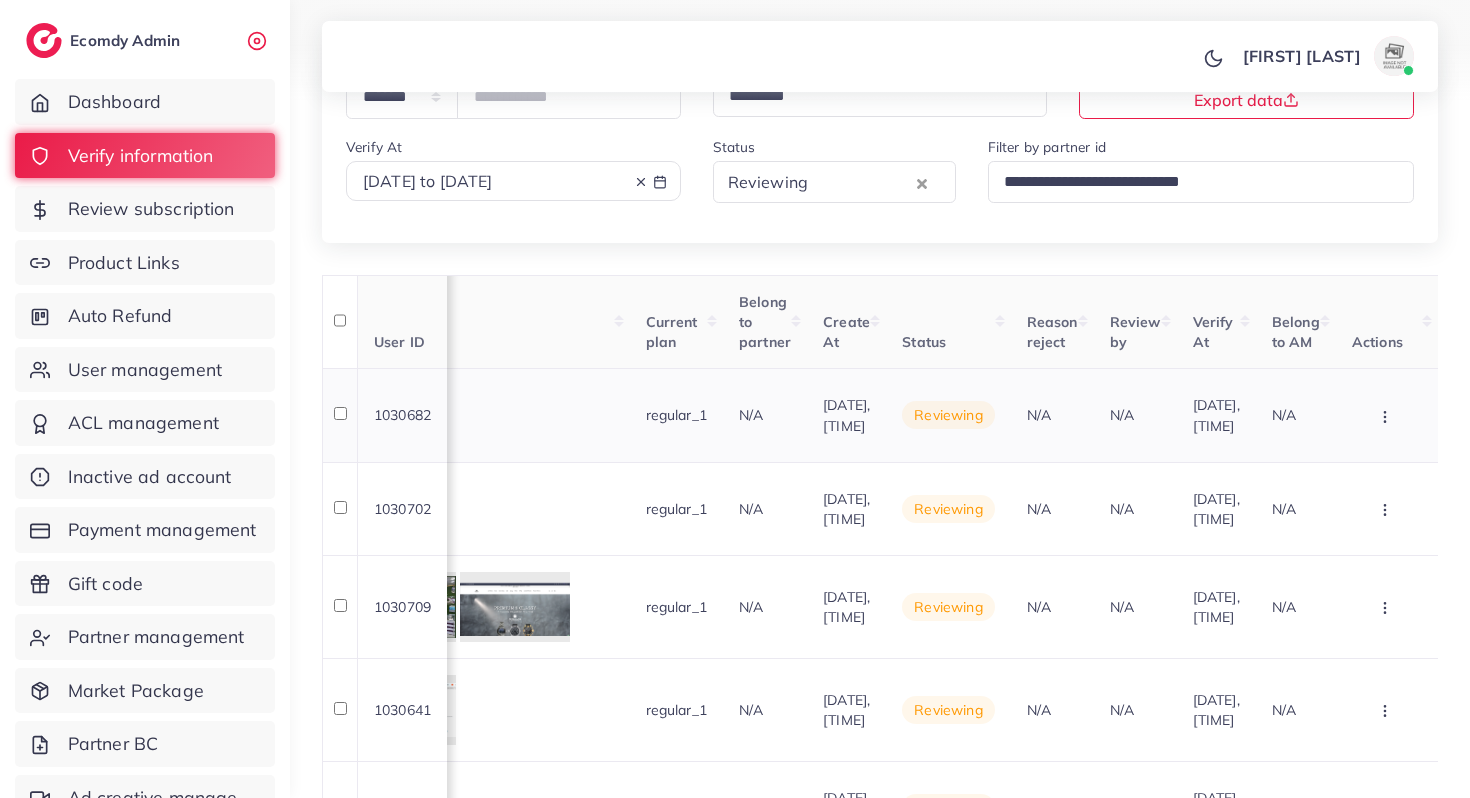 click at bounding box center [1387, 415] 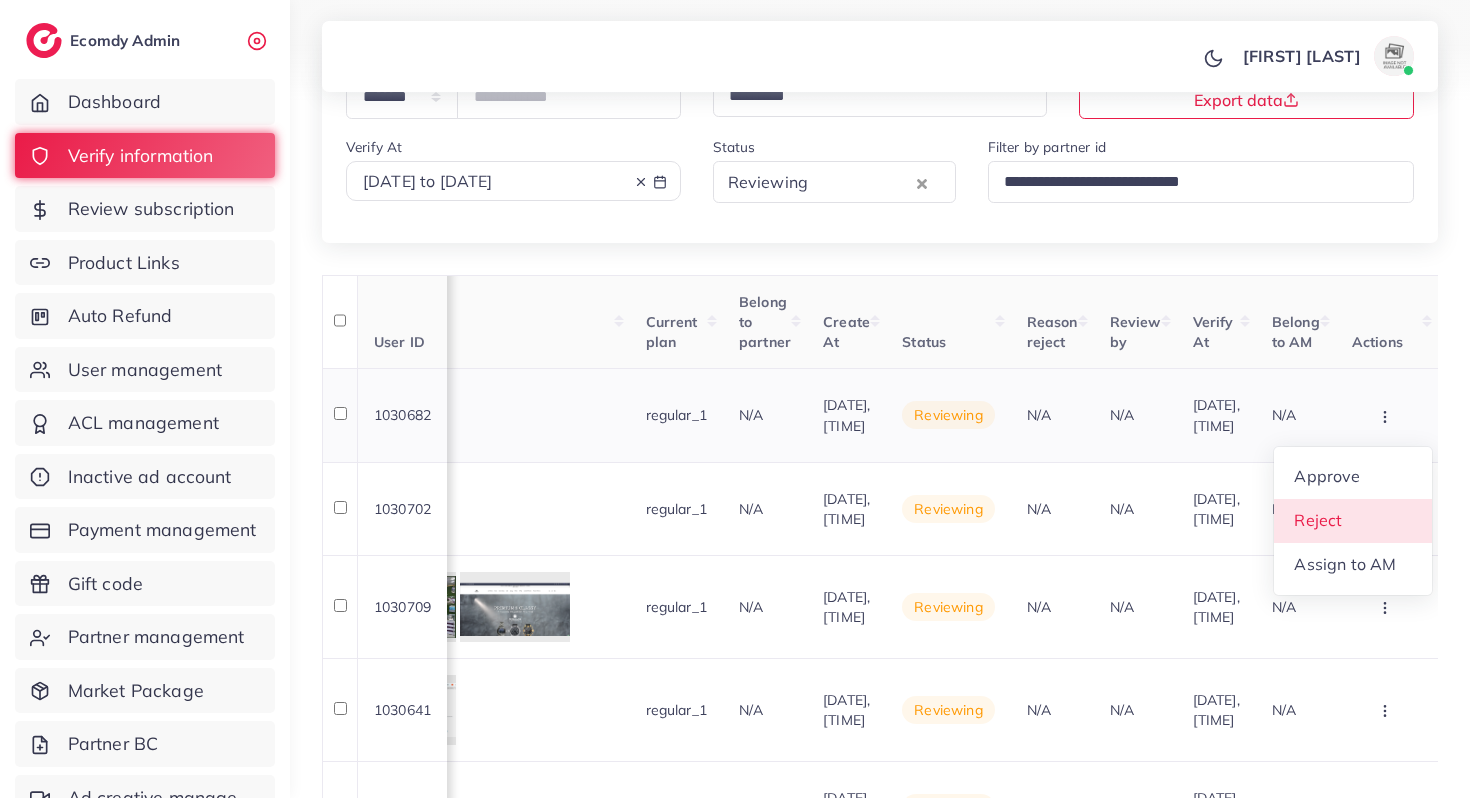 click on "Reject" at bounding box center [1353, 521] 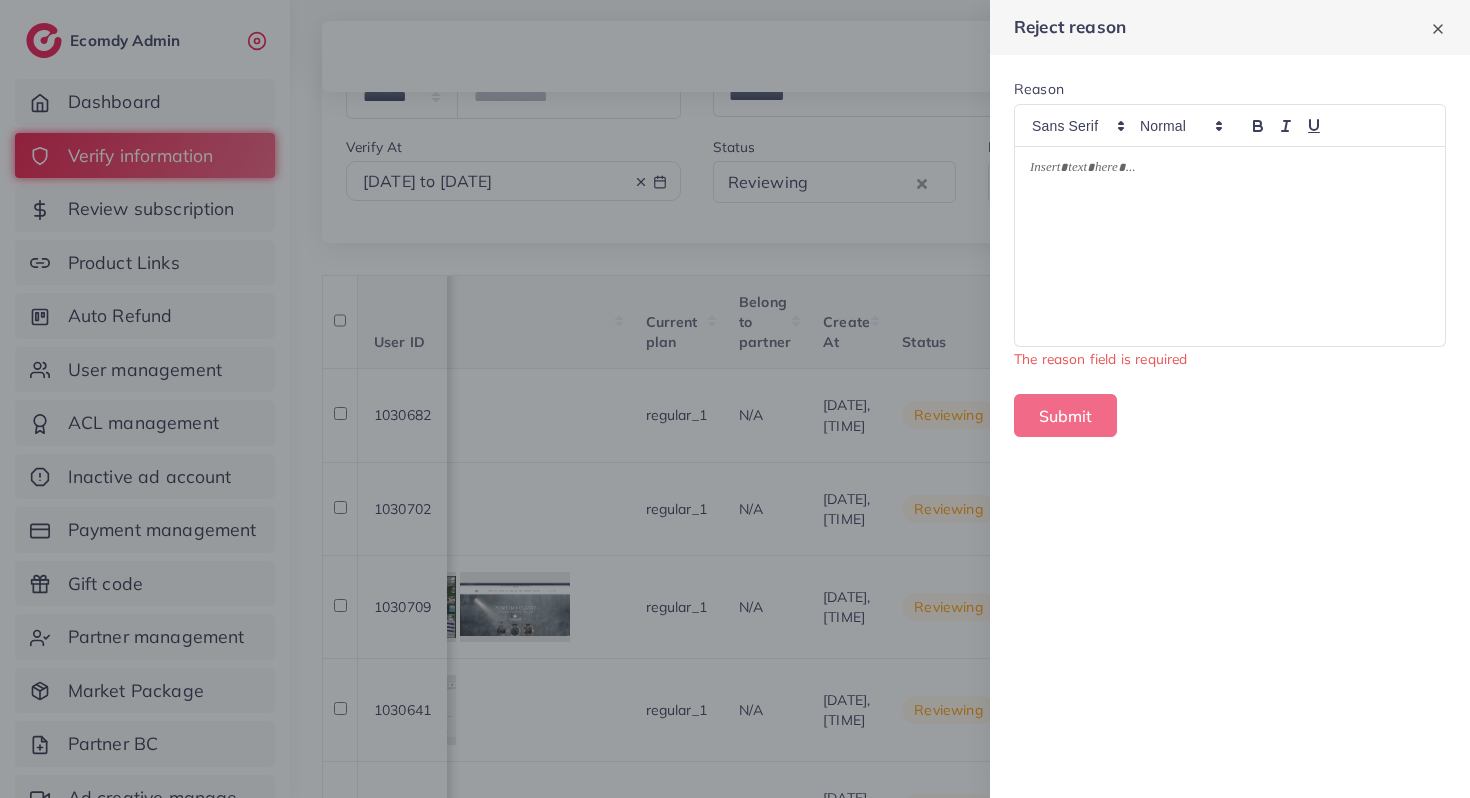 click at bounding box center (1230, 246) 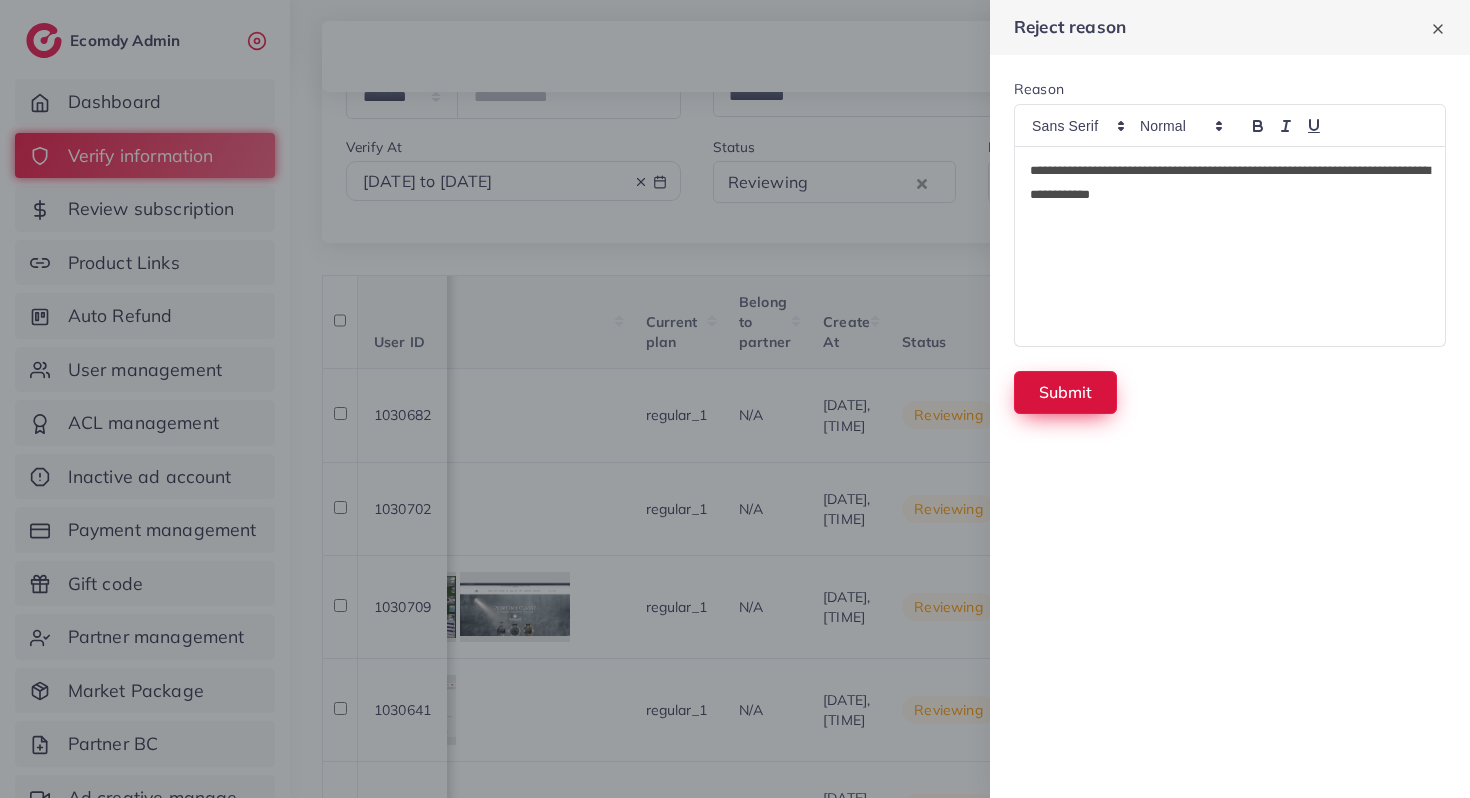 click on "Submit" at bounding box center (1065, 392) 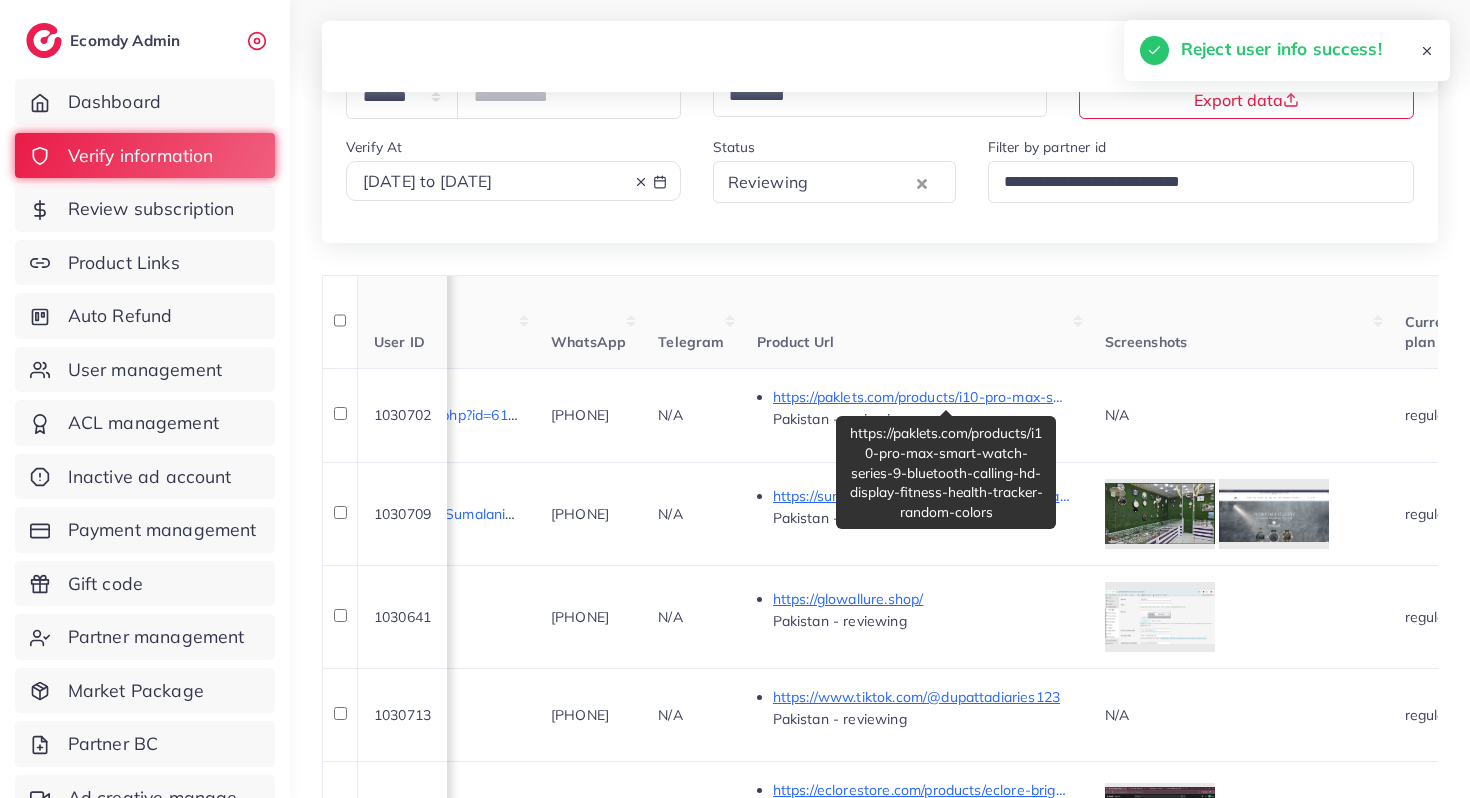 scroll, scrollTop: 0, scrollLeft: 942, axis: horizontal 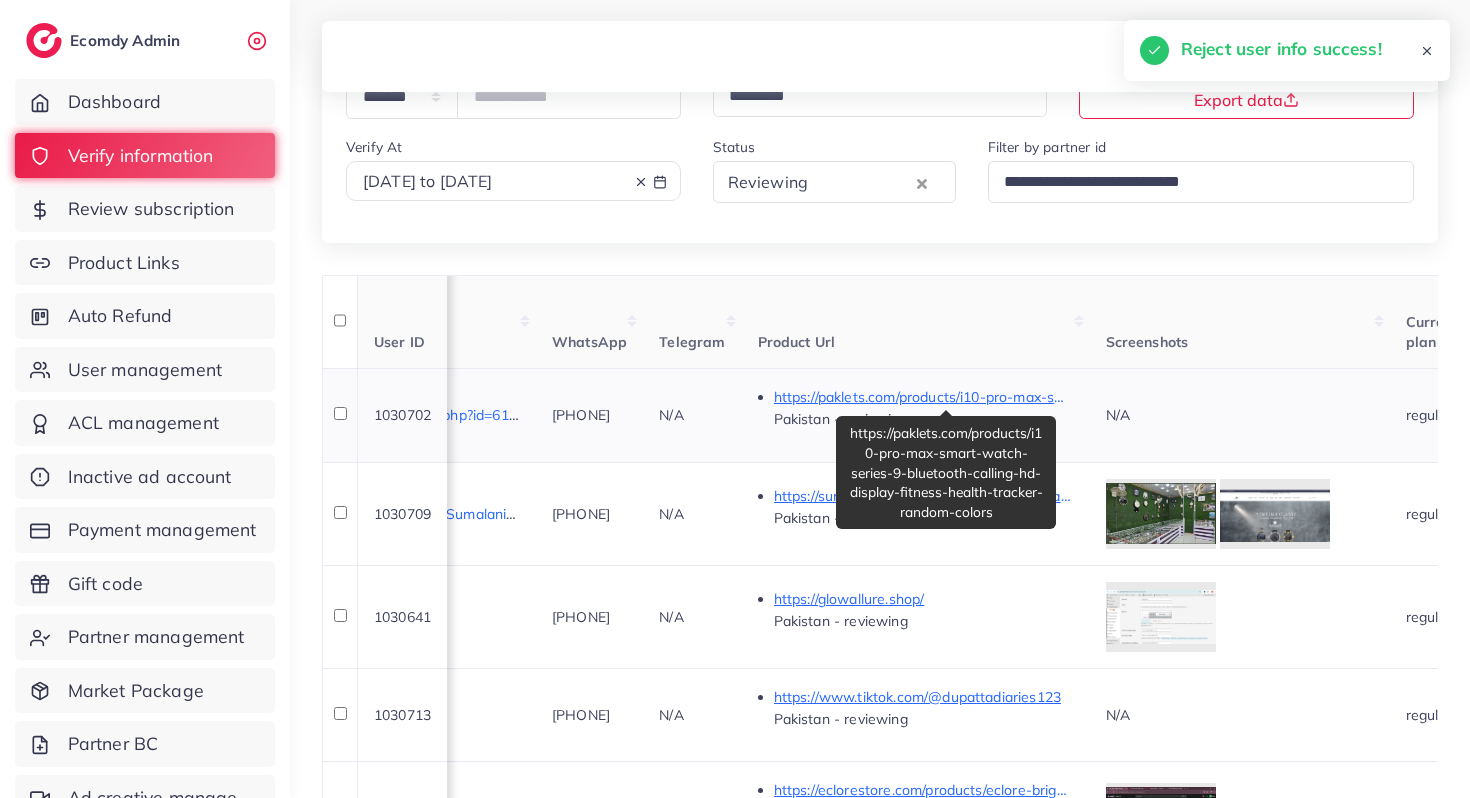click on "https://paklets.com/products/i10-pro-max-smart-watch-series-9-bluetooth-calling-hd-display-fitness-health-tracker-random-colors" at bounding box center (924, 397) 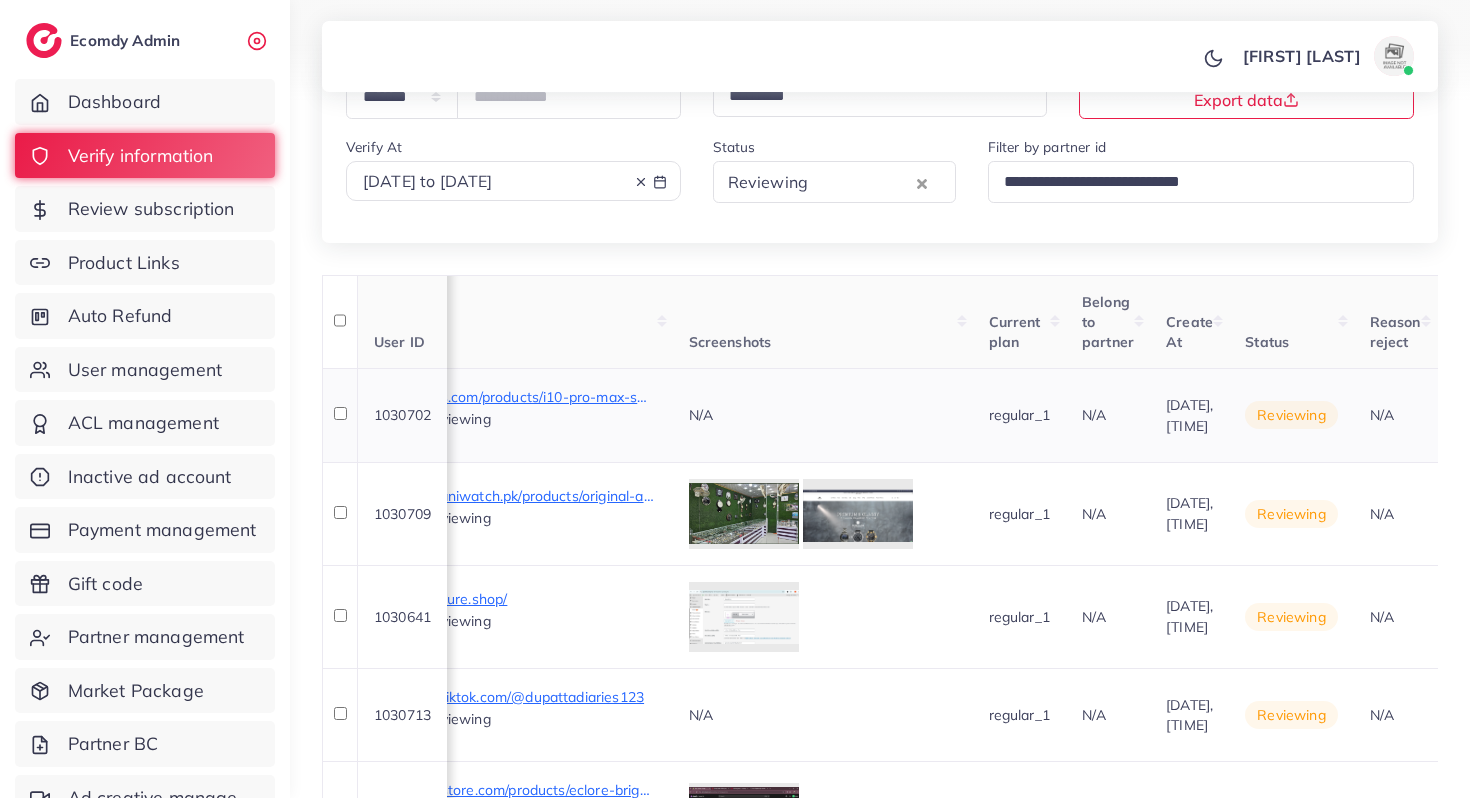 scroll, scrollTop: 0, scrollLeft: 1789, axis: horizontal 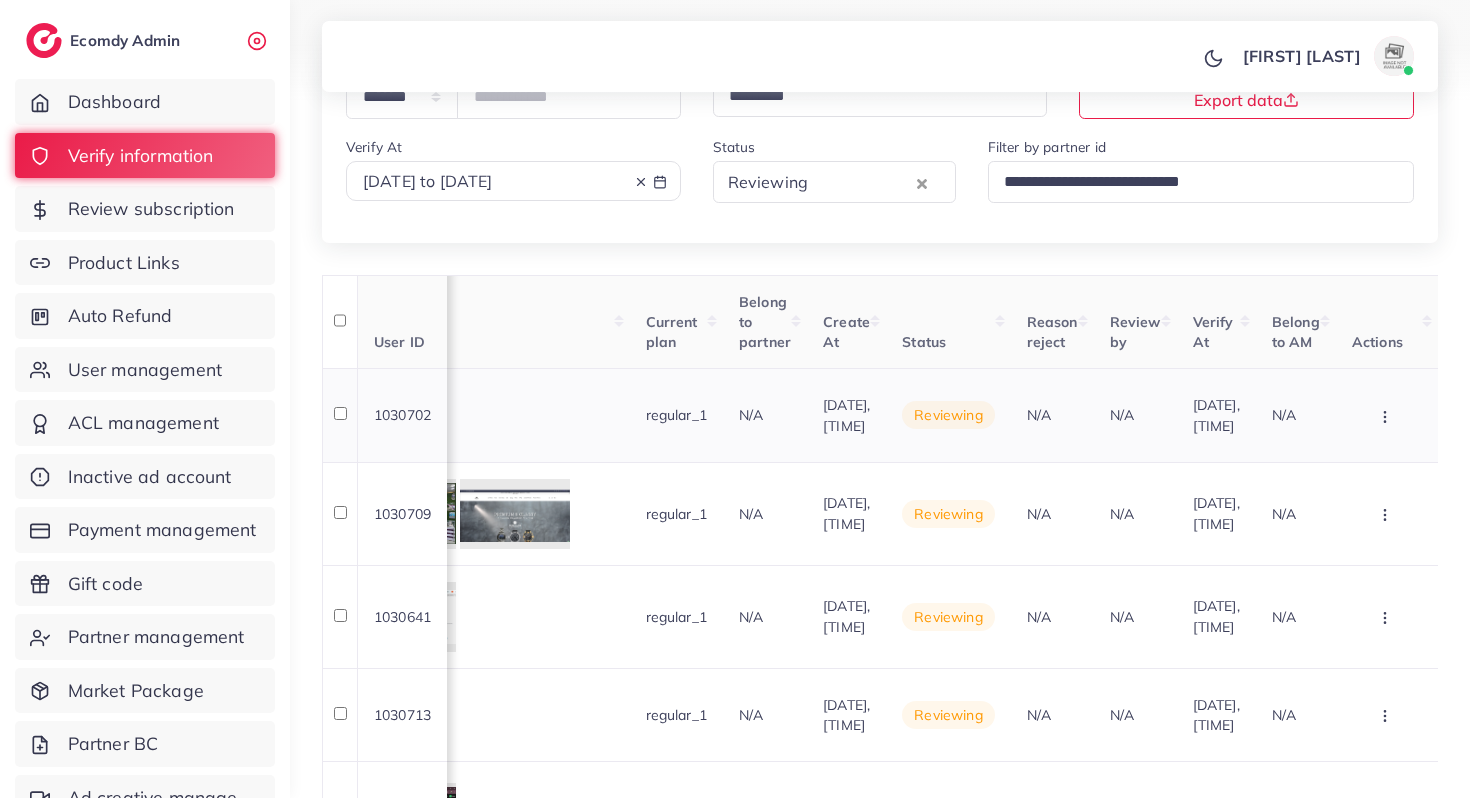 click at bounding box center (1387, 415) 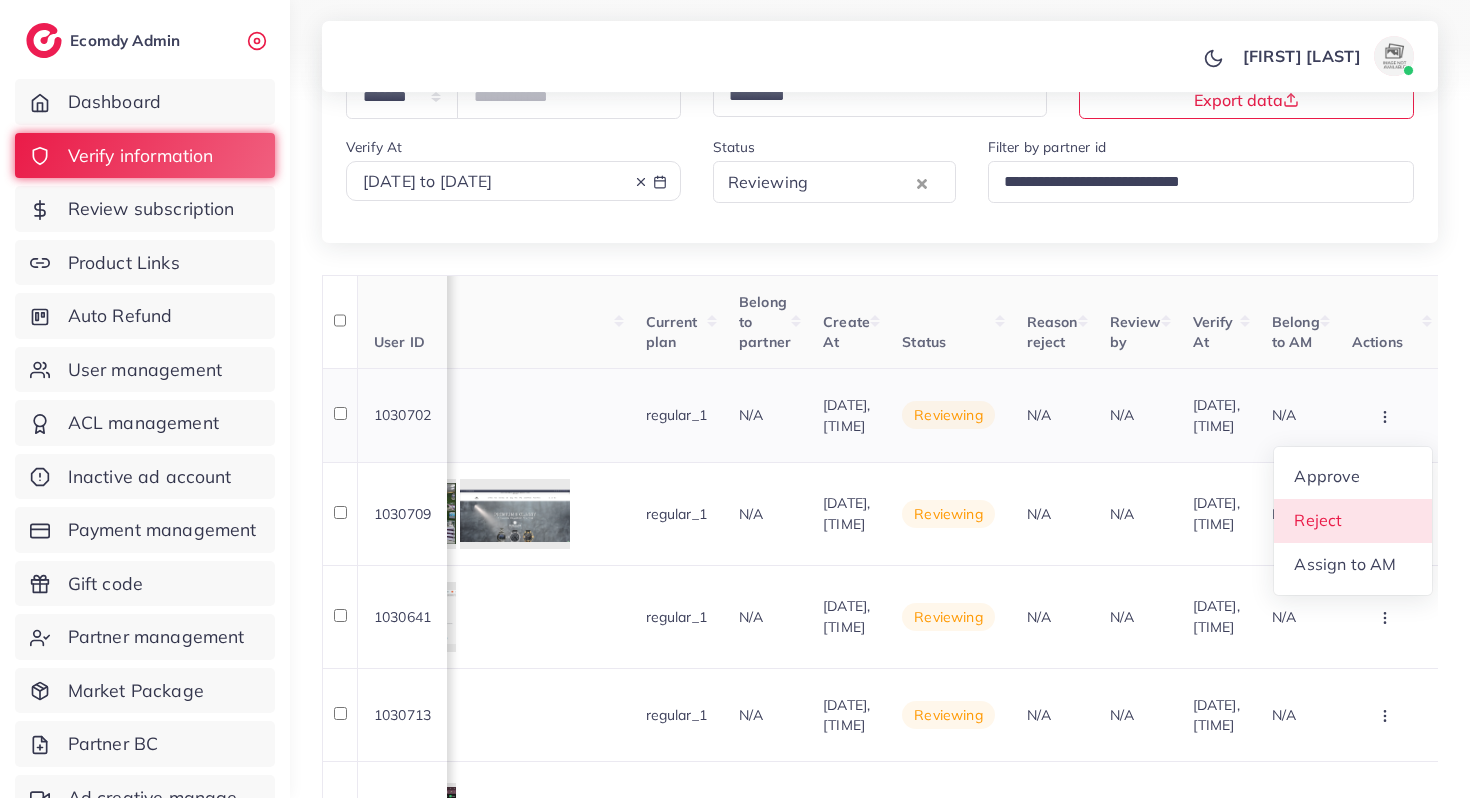 click on "Reject" at bounding box center (1353, 521) 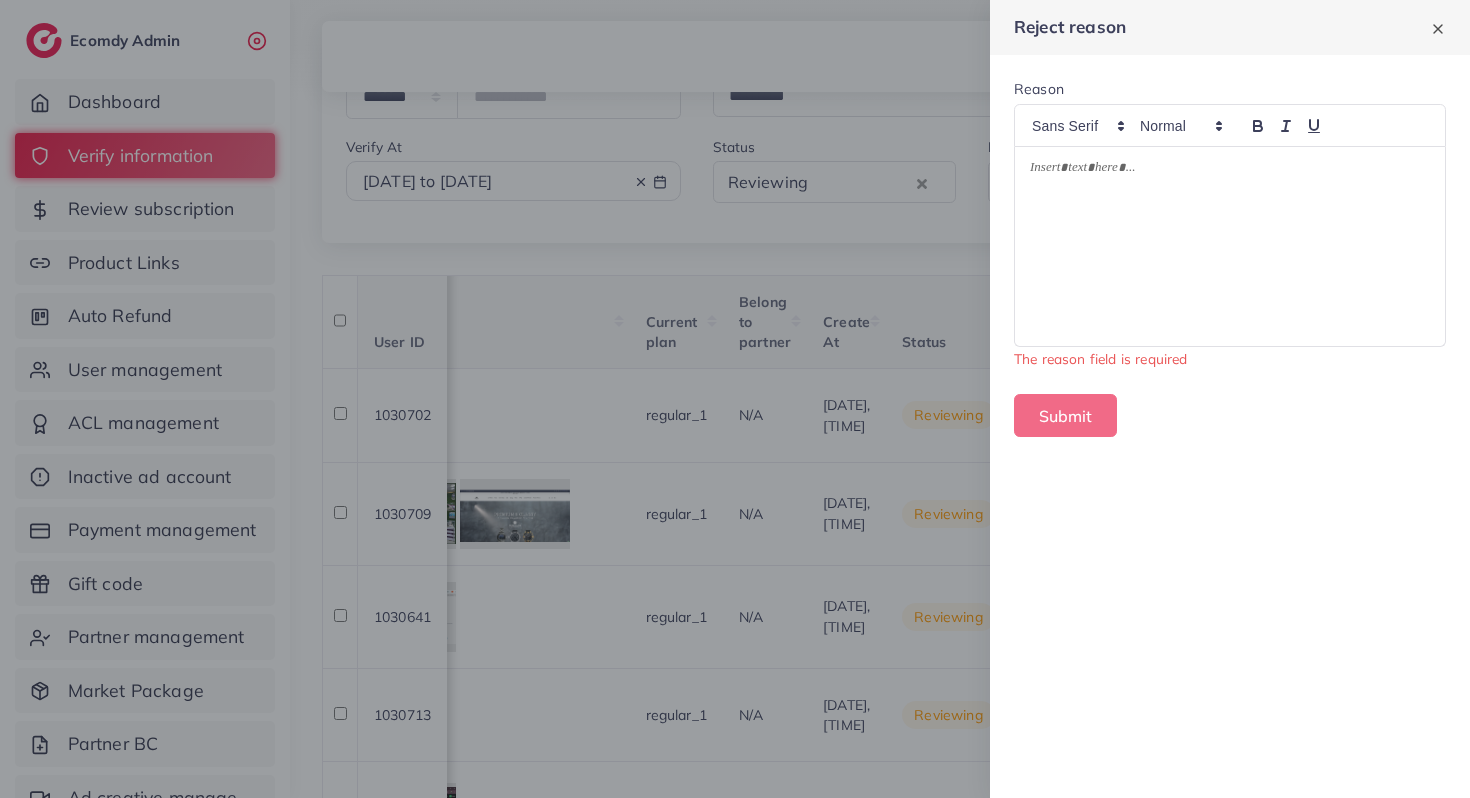 click at bounding box center [1230, 246] 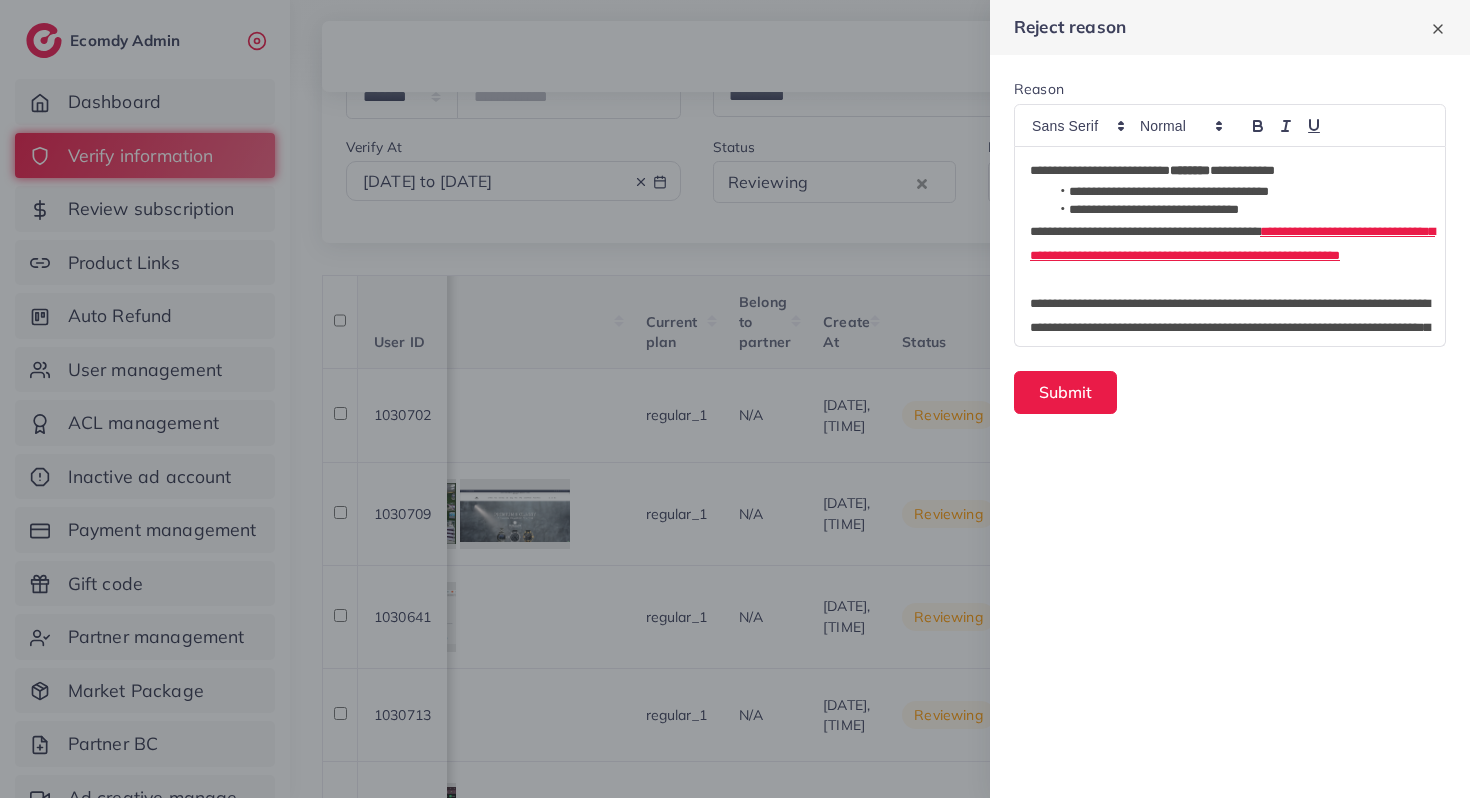 scroll, scrollTop: 78, scrollLeft: 0, axis: vertical 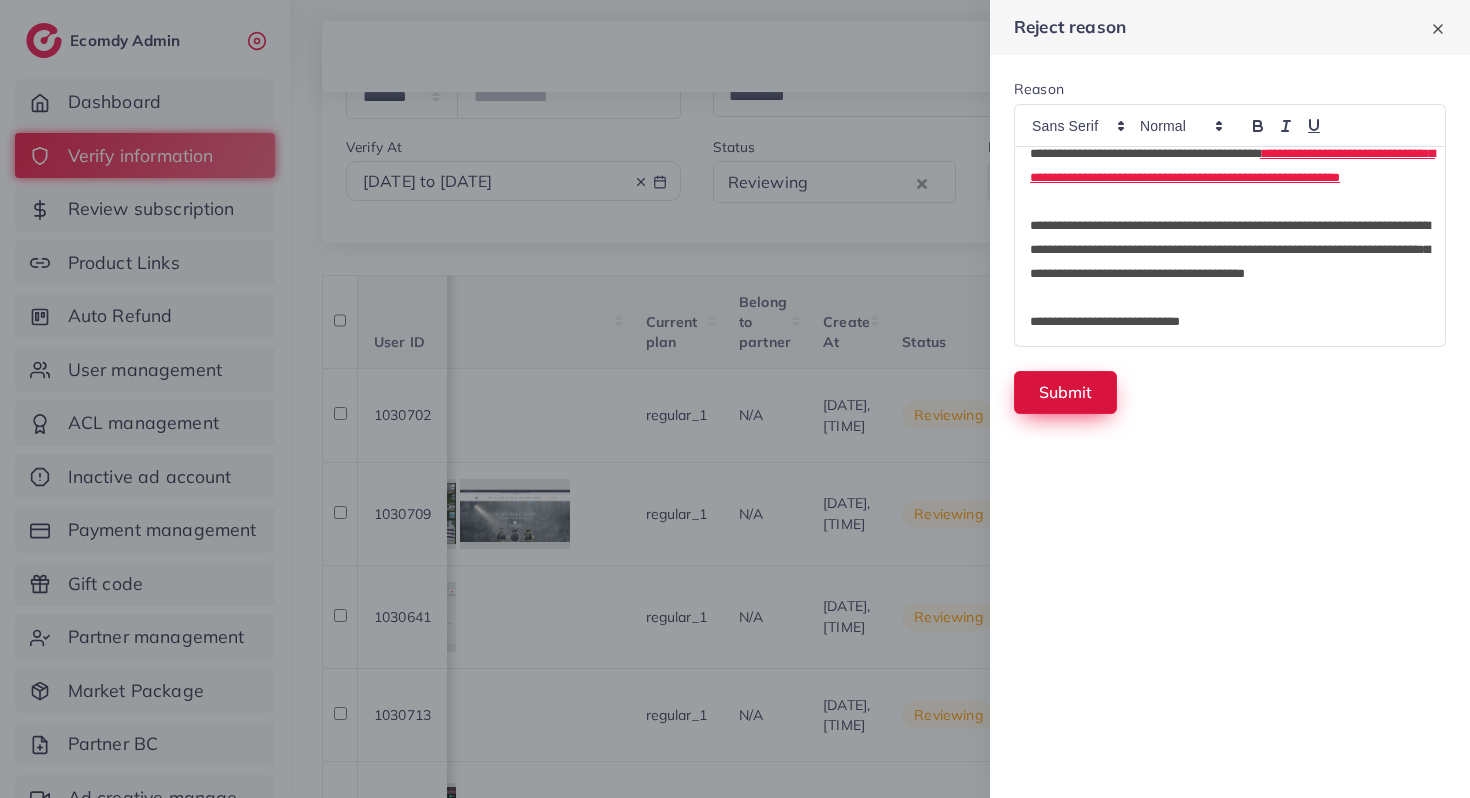 click on "Submit" at bounding box center (1065, 392) 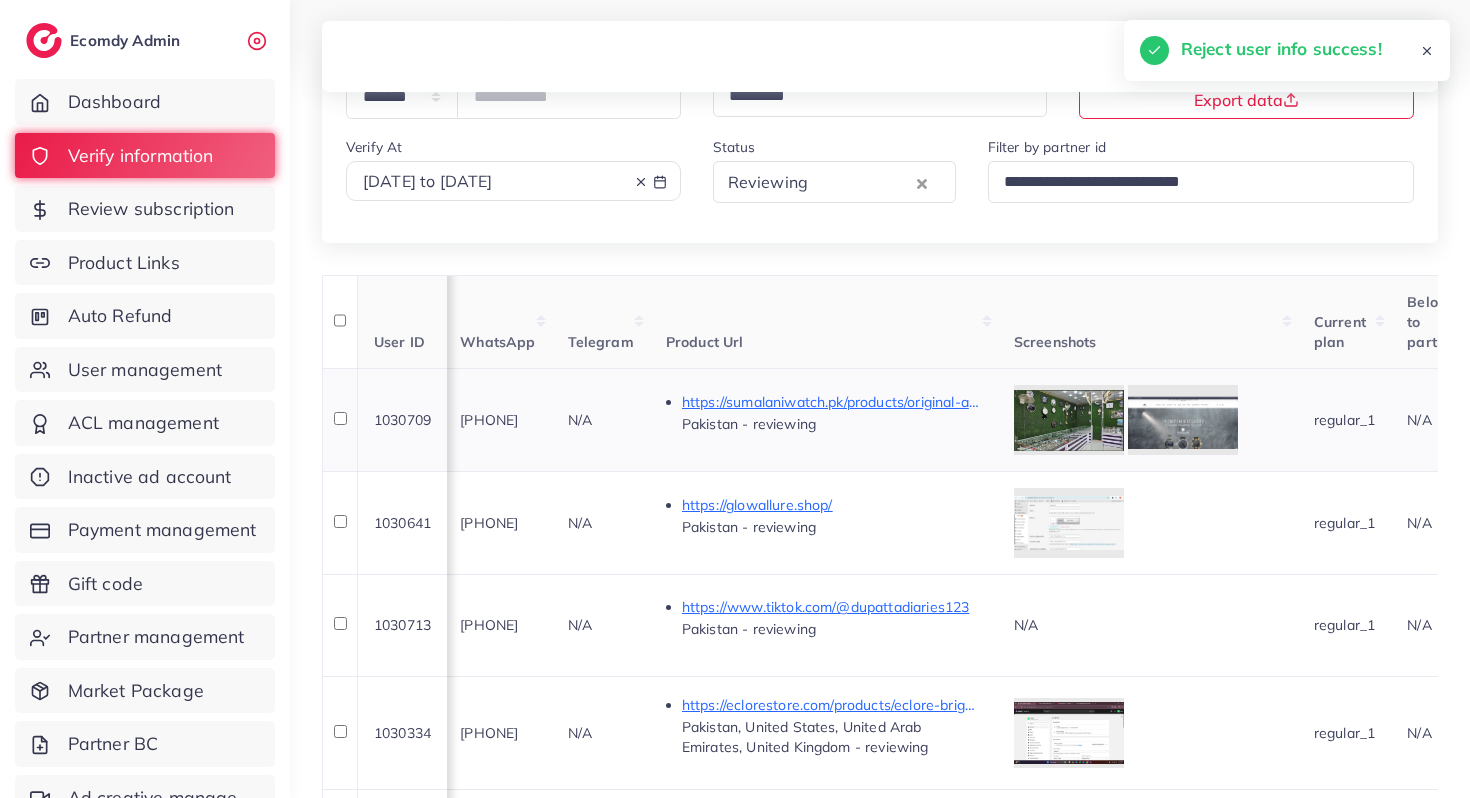 scroll, scrollTop: 0, scrollLeft: 864, axis: horizontal 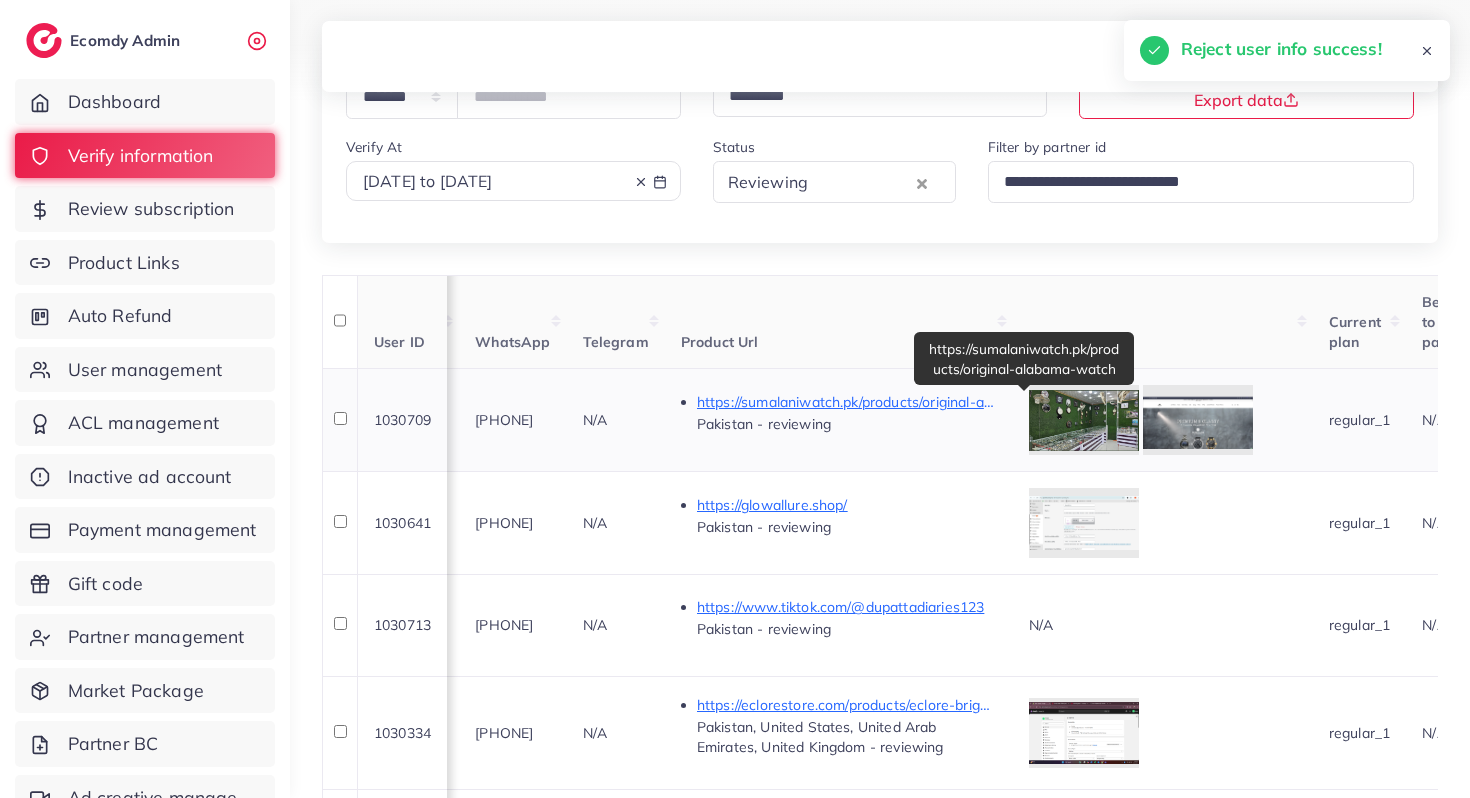 click on "https://sumalaniwatch.pk/products/original-alabama-watch" at bounding box center (847, 402) 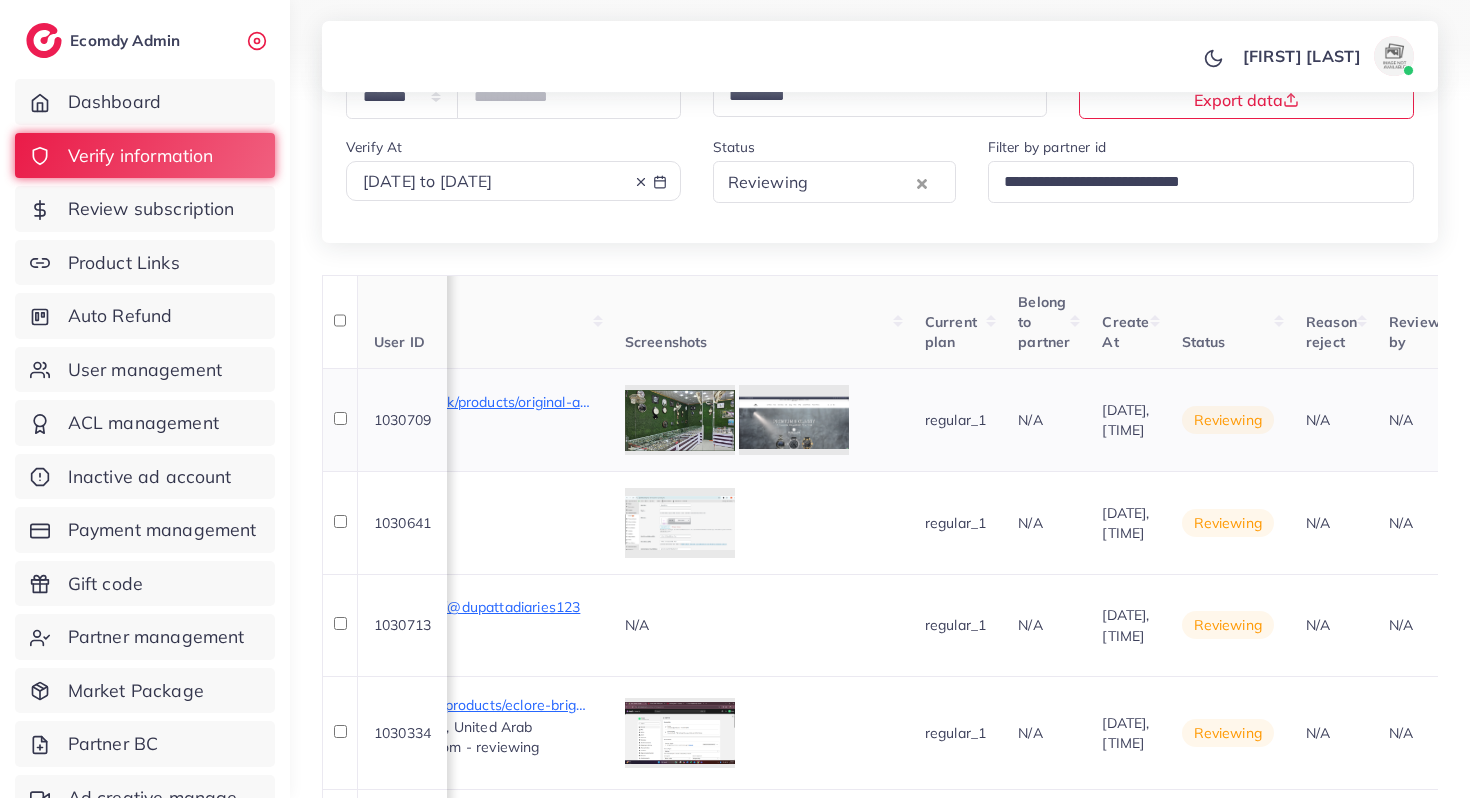 scroll, scrollTop: 0, scrollLeft: 1789, axis: horizontal 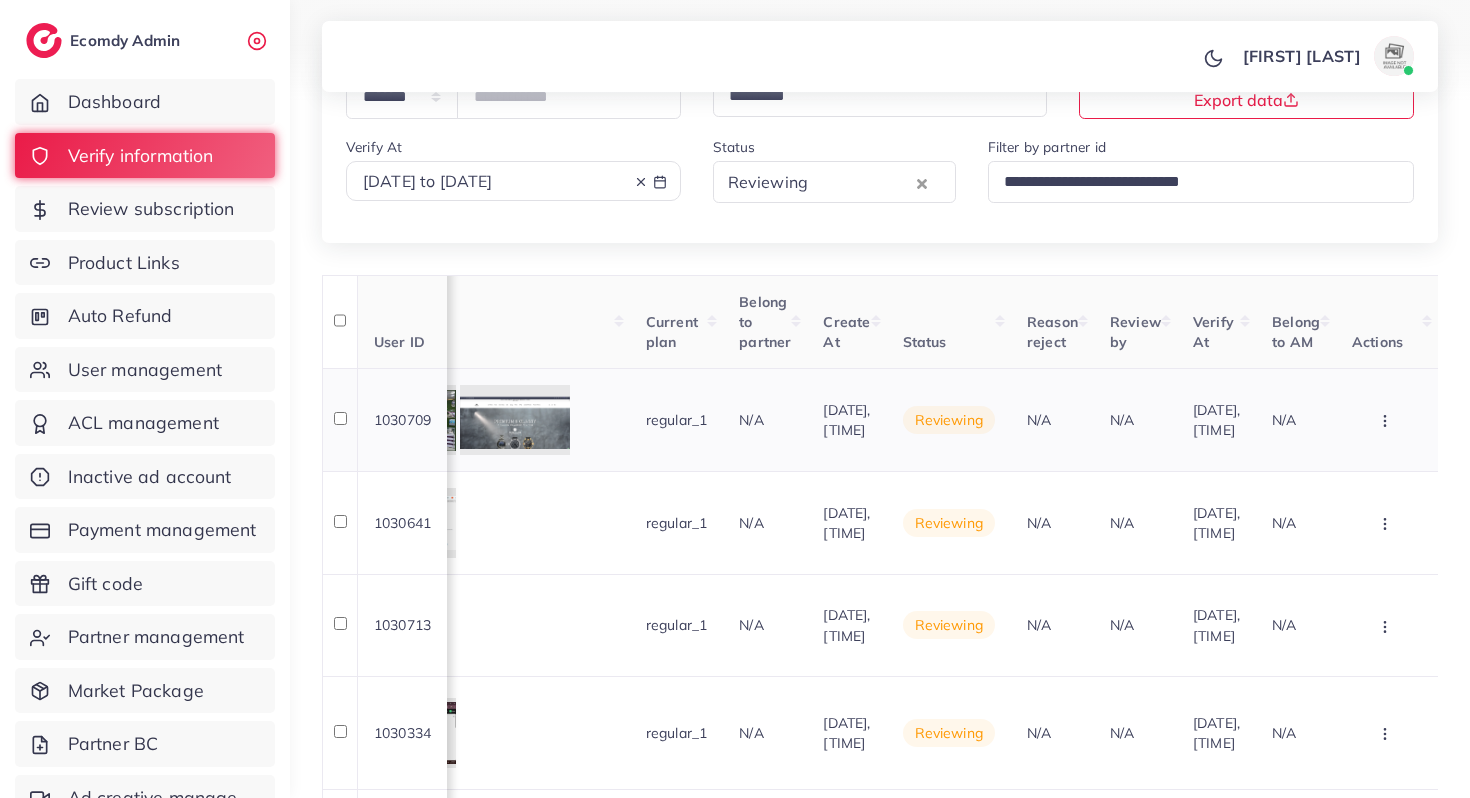 click at bounding box center (1387, 420) 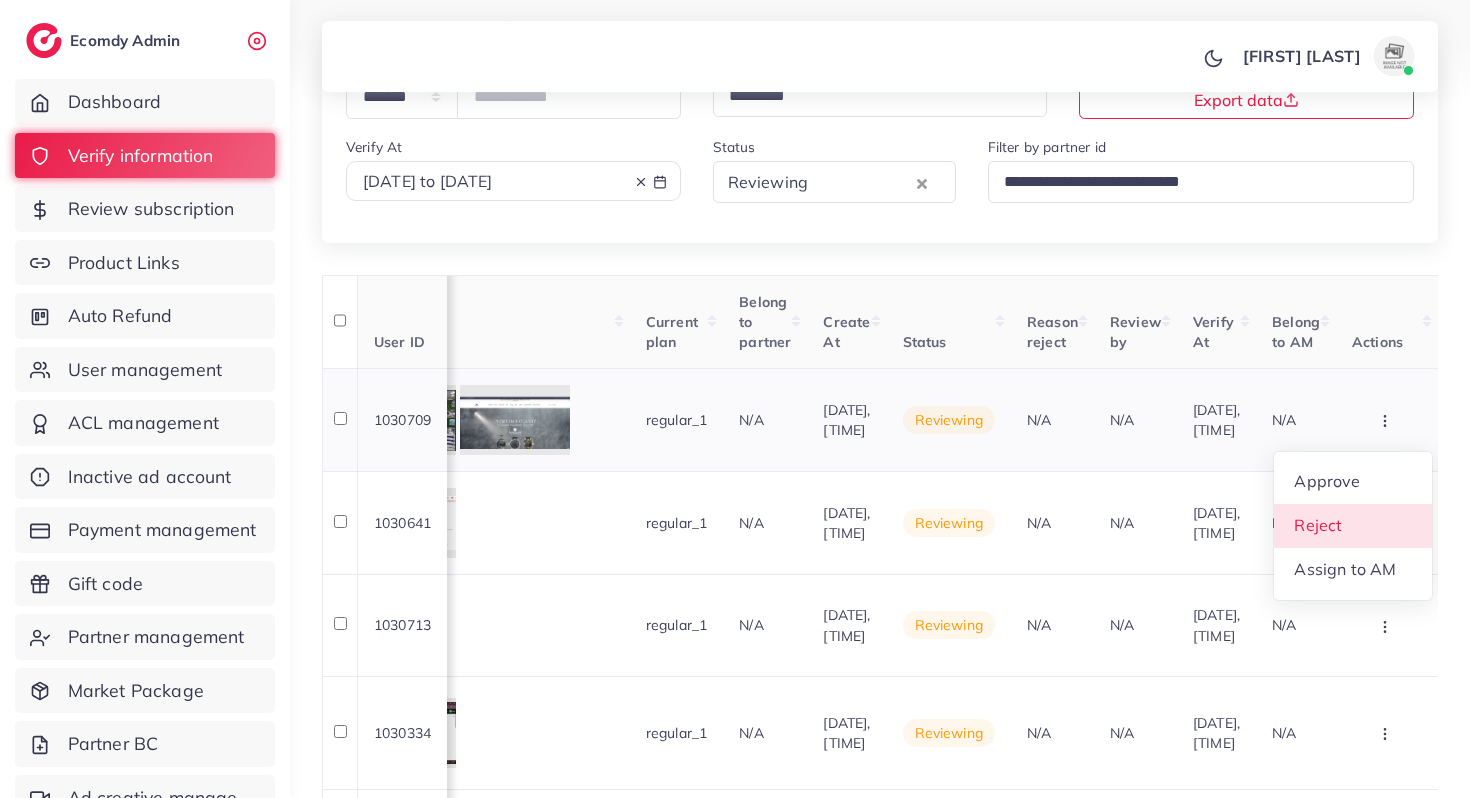 click on "Reject" at bounding box center [1318, 525] 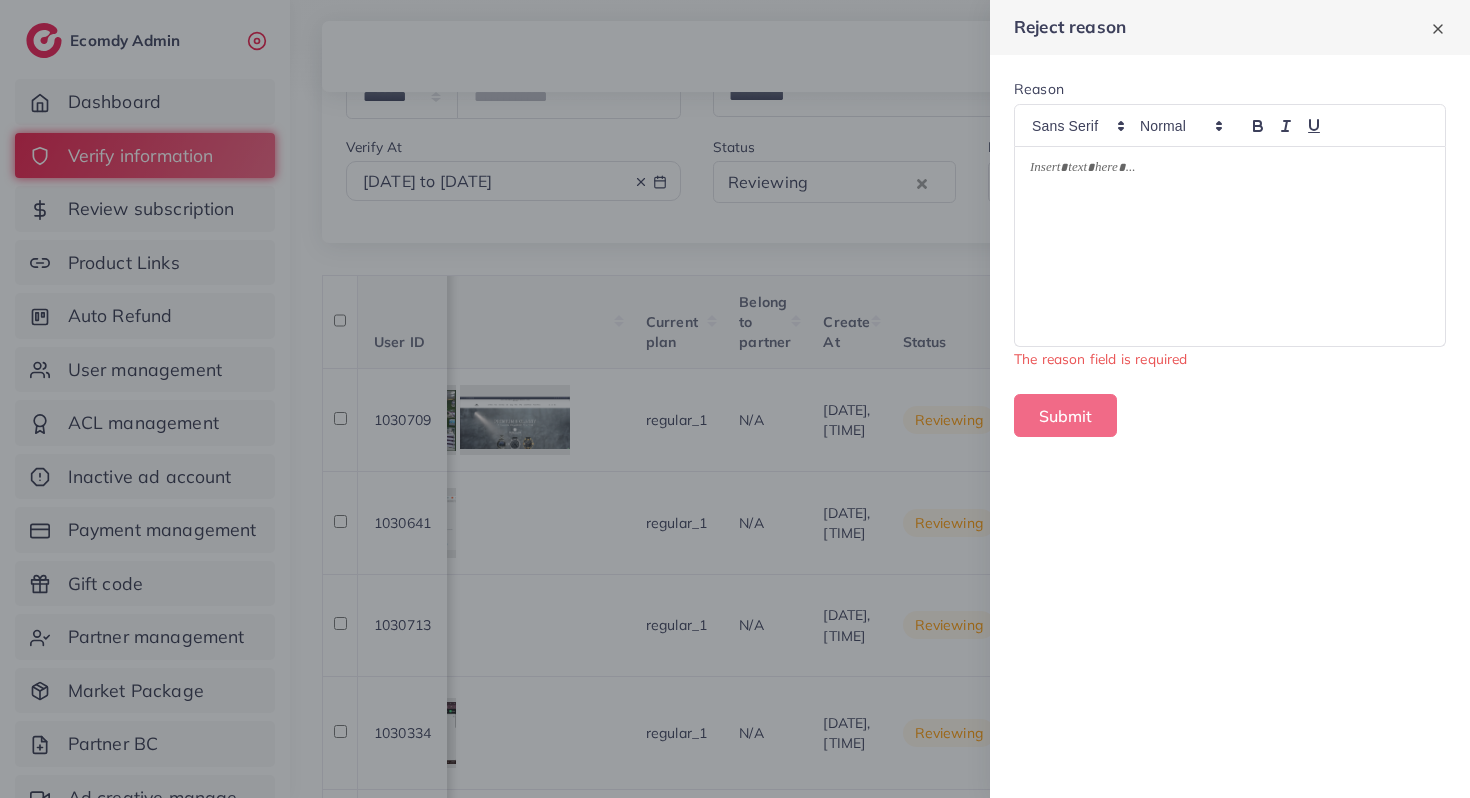 click at bounding box center [1230, 246] 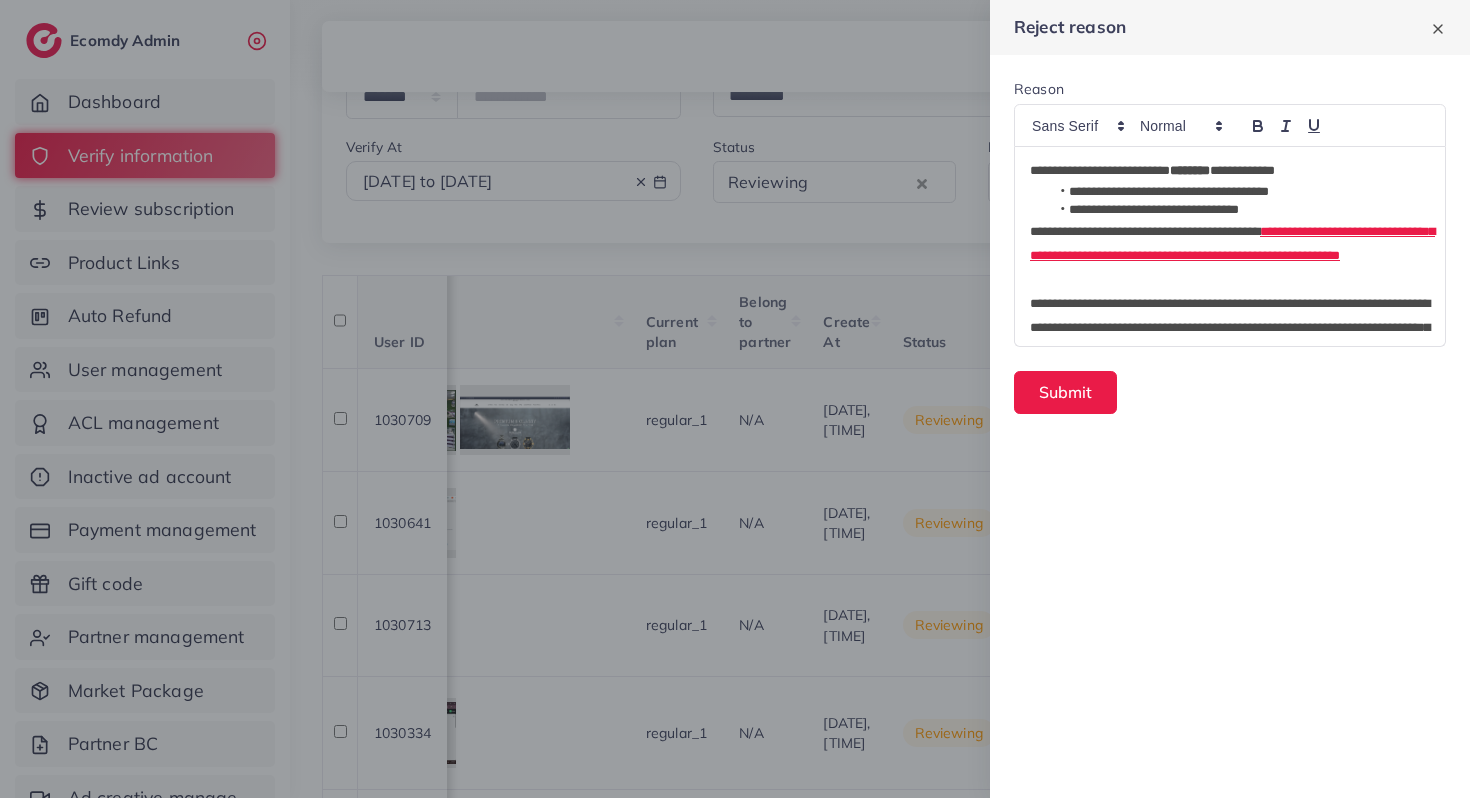 scroll, scrollTop: 0, scrollLeft: 0, axis: both 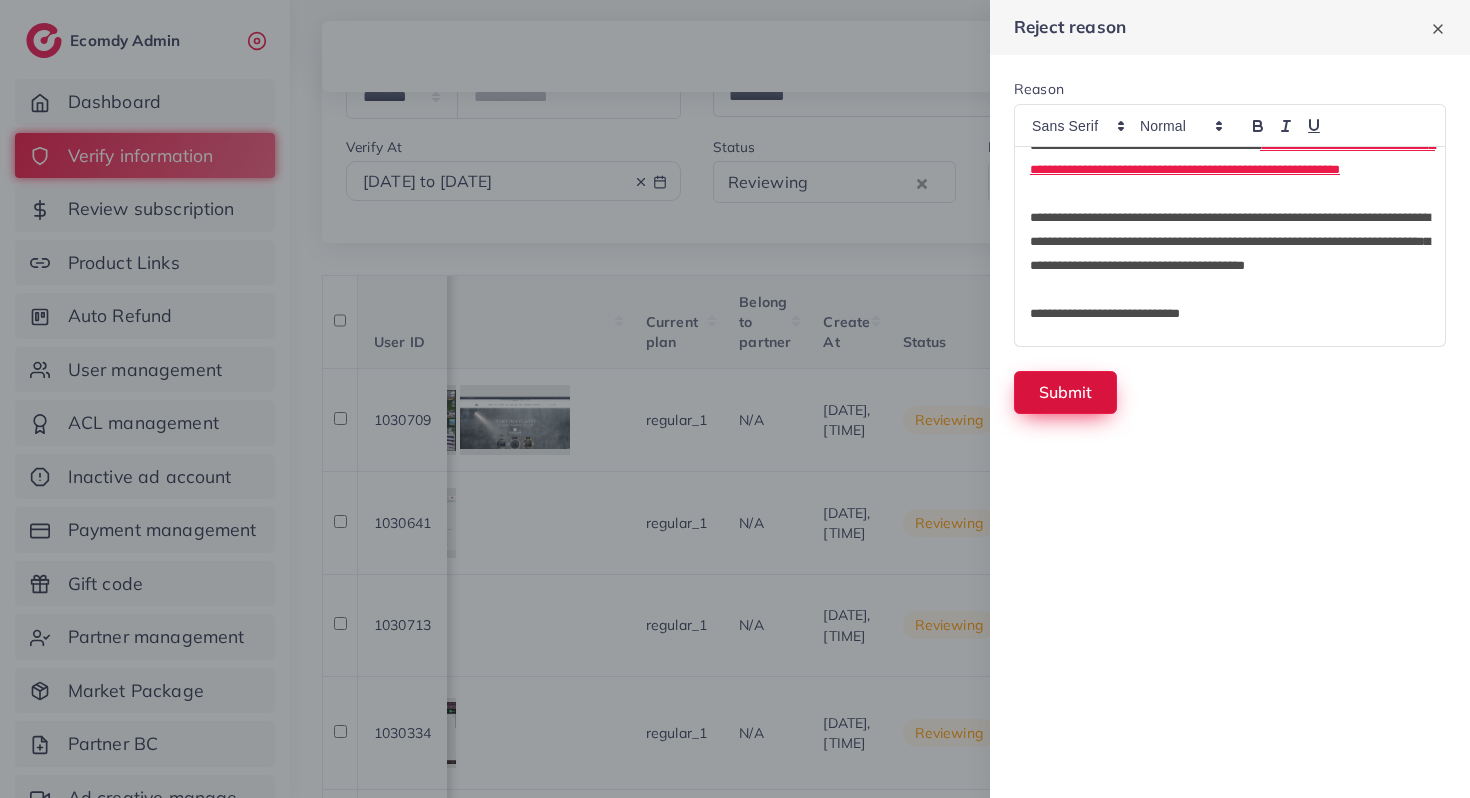 click on "Submit" at bounding box center [1065, 392] 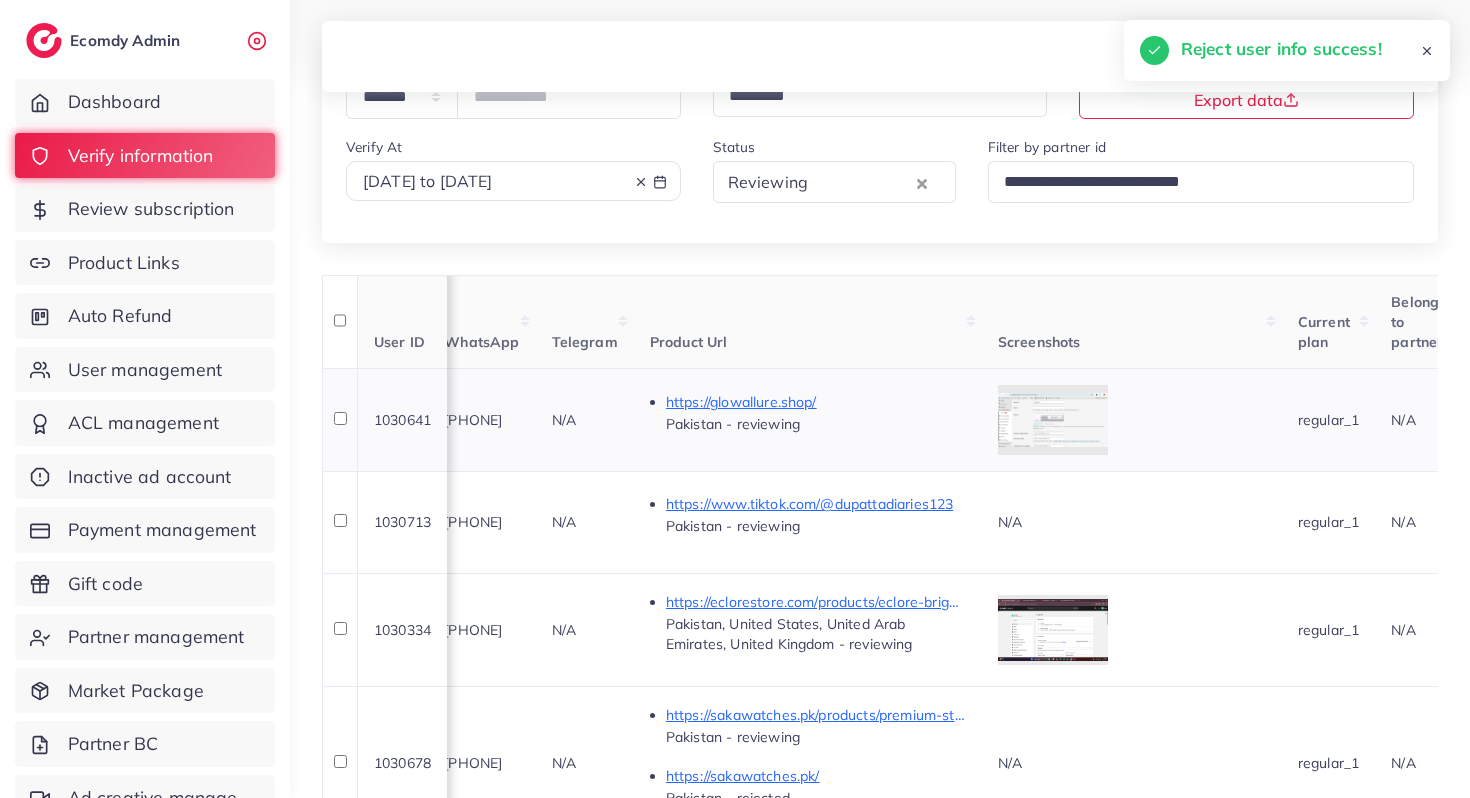 scroll, scrollTop: 0, scrollLeft: 825, axis: horizontal 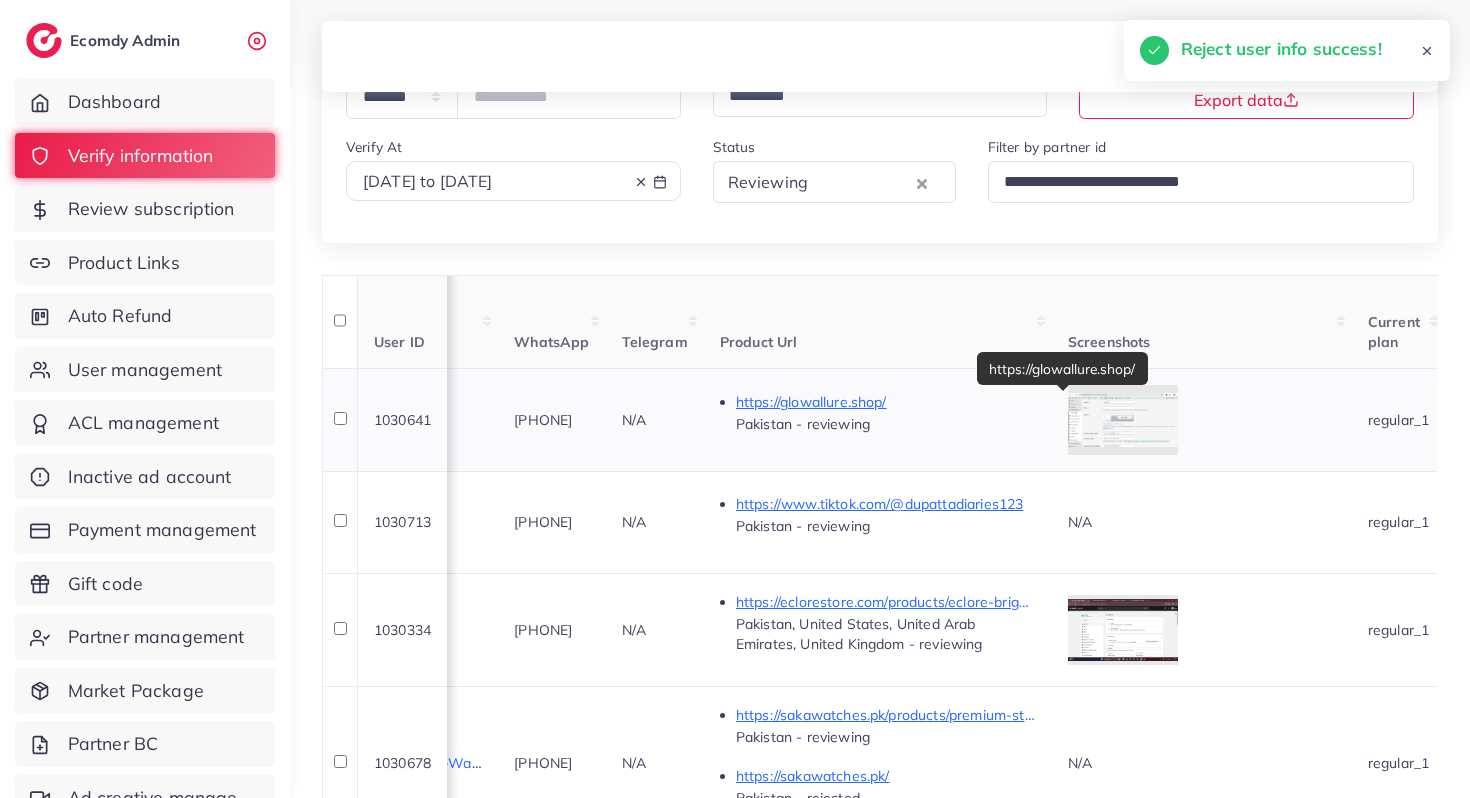 click on "https://glowallure.shop/" at bounding box center (886, 402) 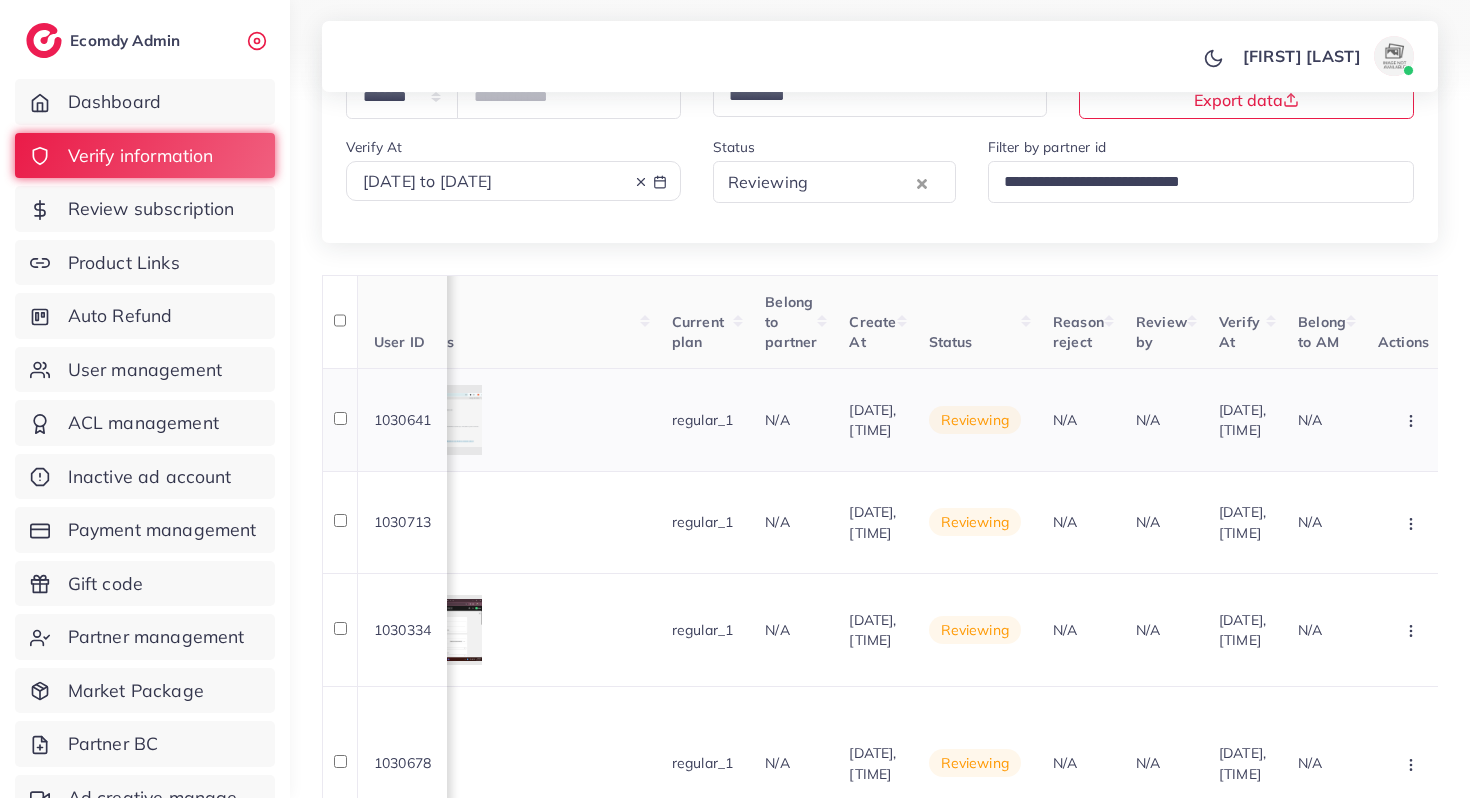 scroll, scrollTop: 0, scrollLeft: 1789, axis: horizontal 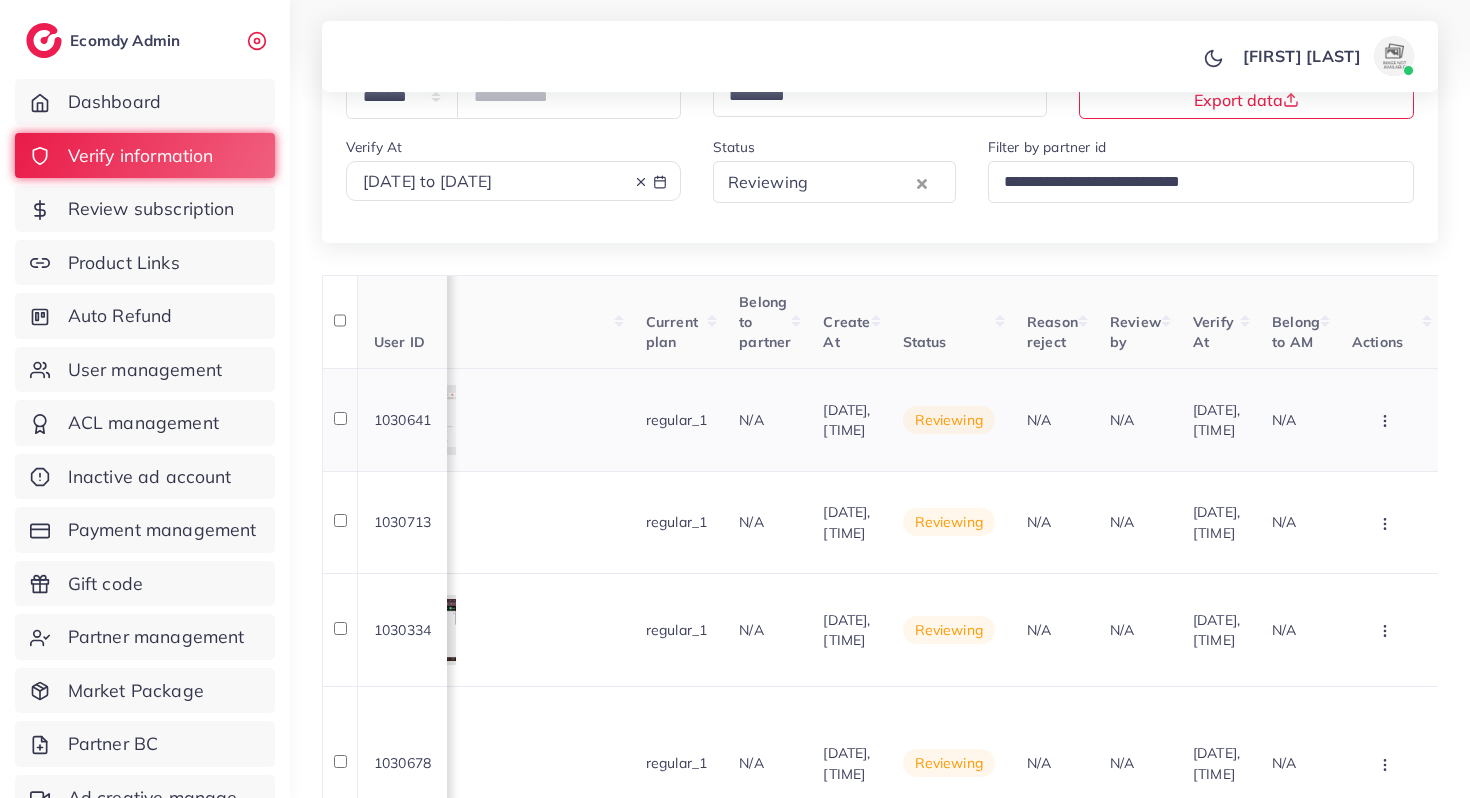 click 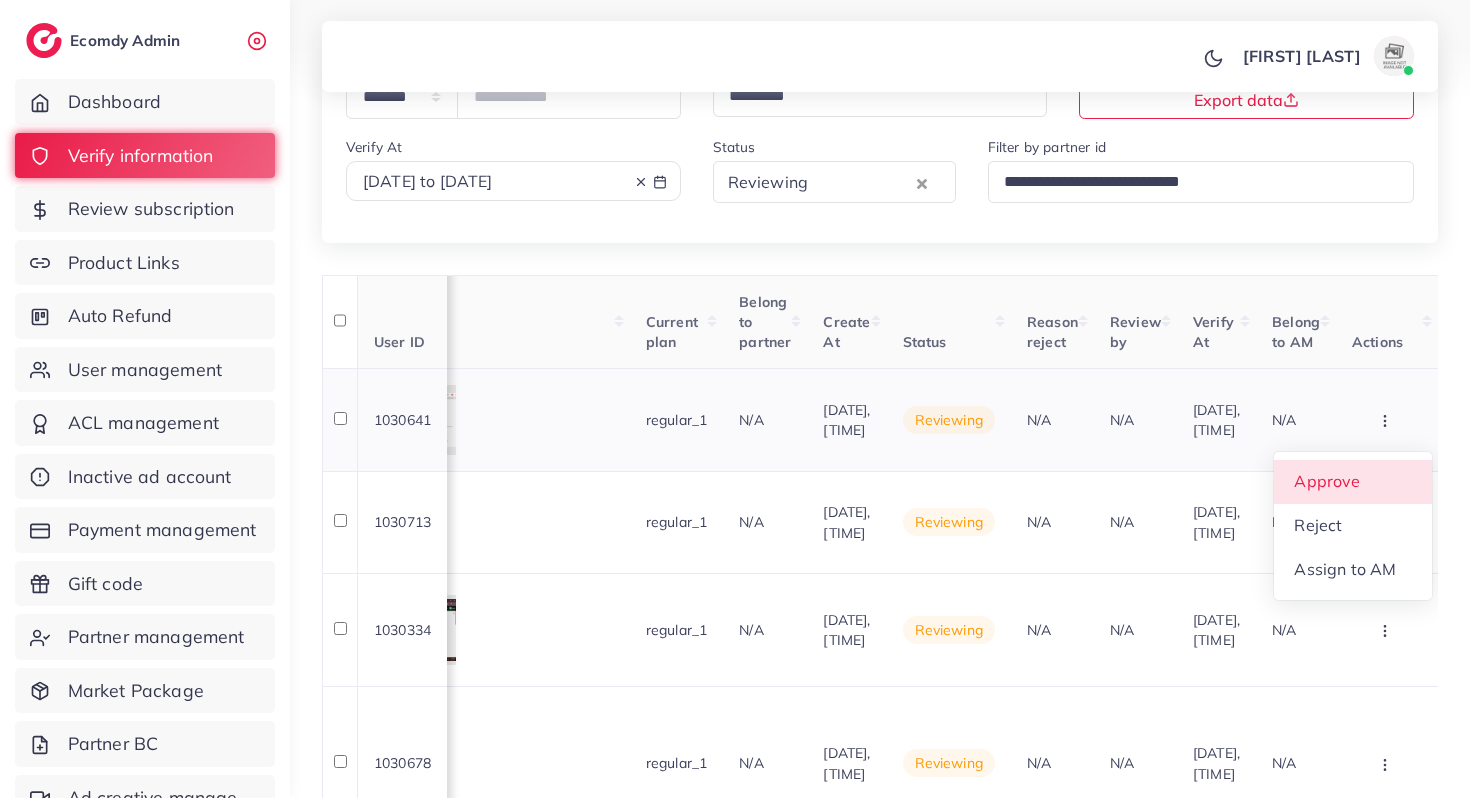 click on "Approve" at bounding box center (1327, 481) 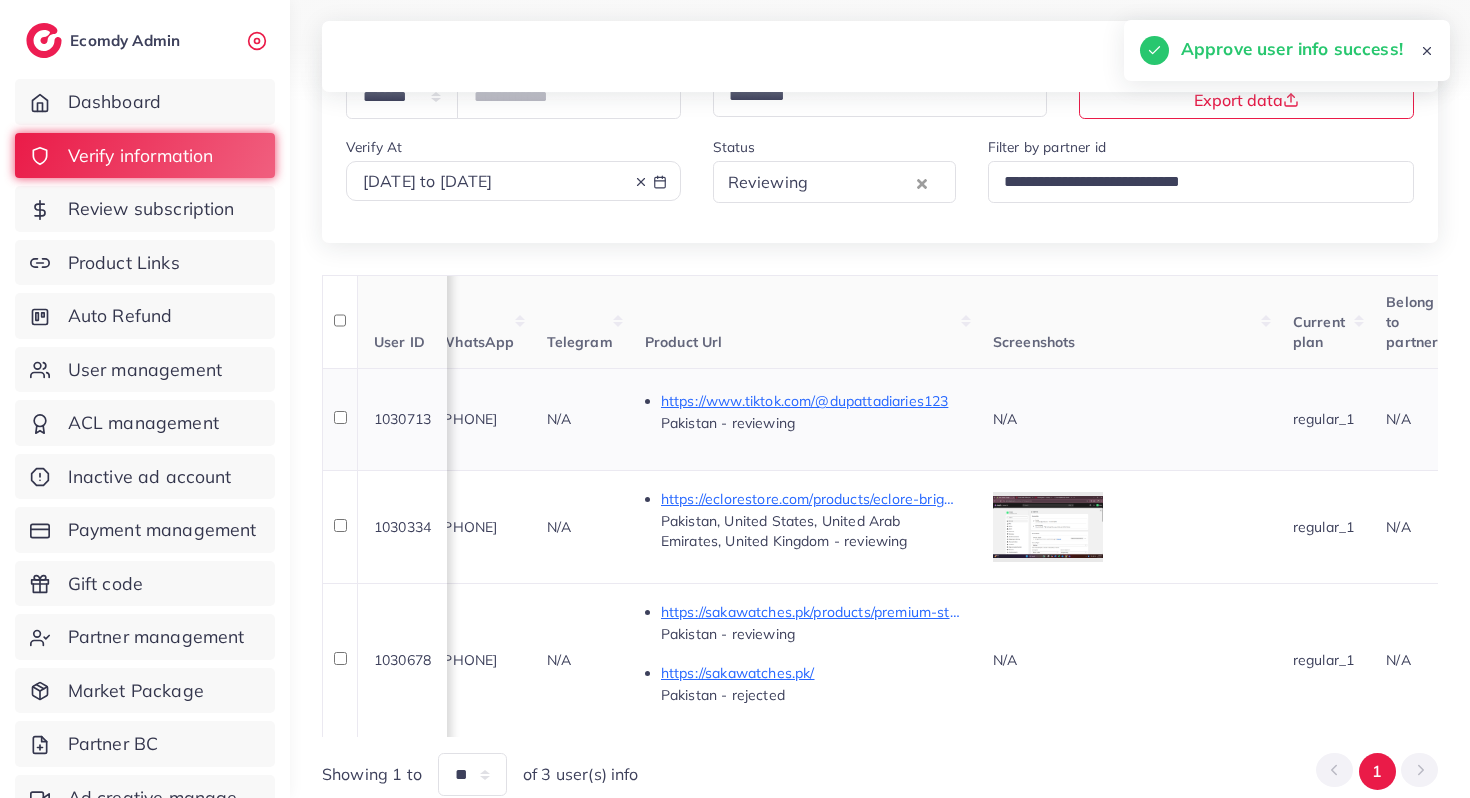 scroll, scrollTop: 0, scrollLeft: 866, axis: horizontal 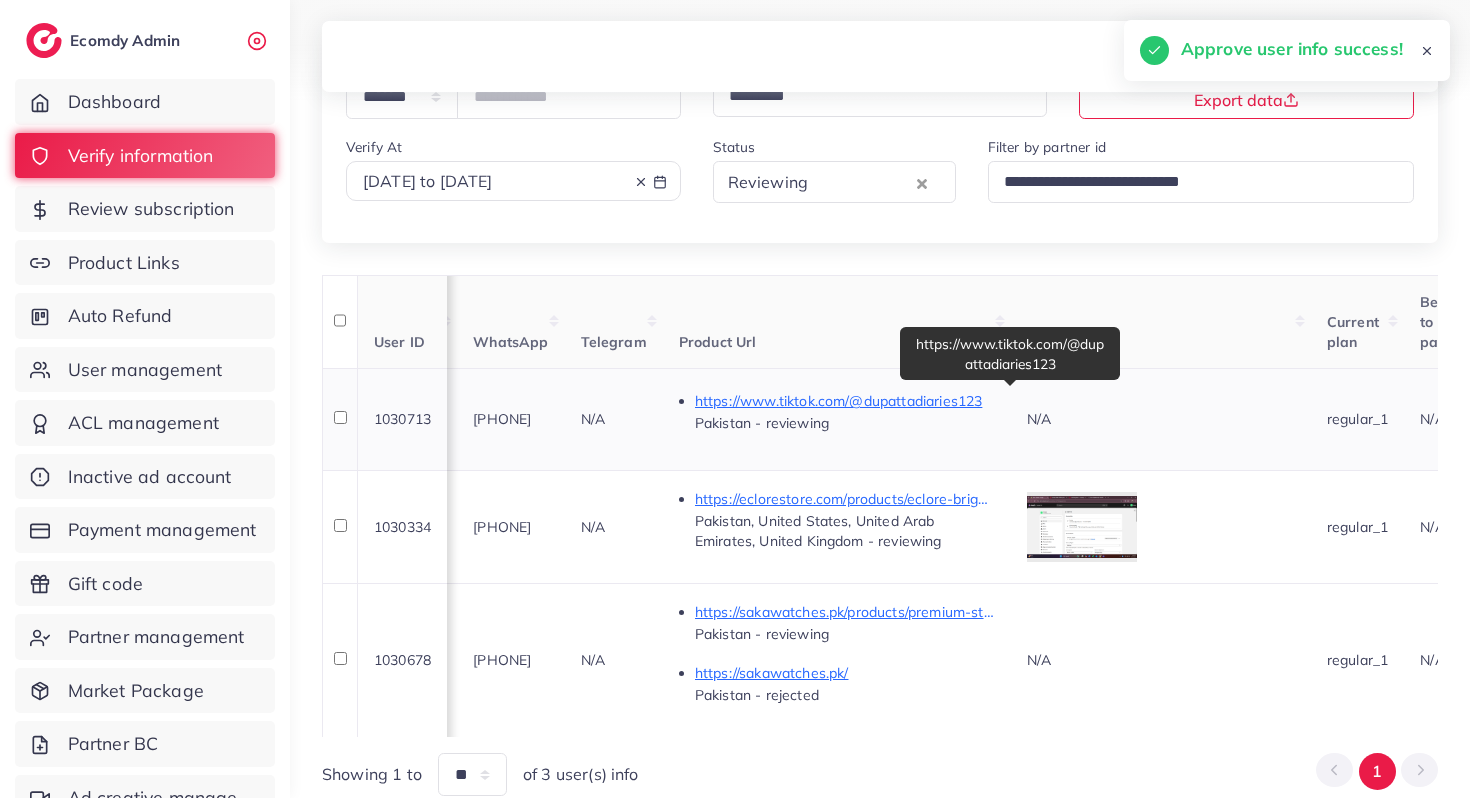 click on "https://www.tiktok.com/@dupattadiaries123" at bounding box center [845, 401] 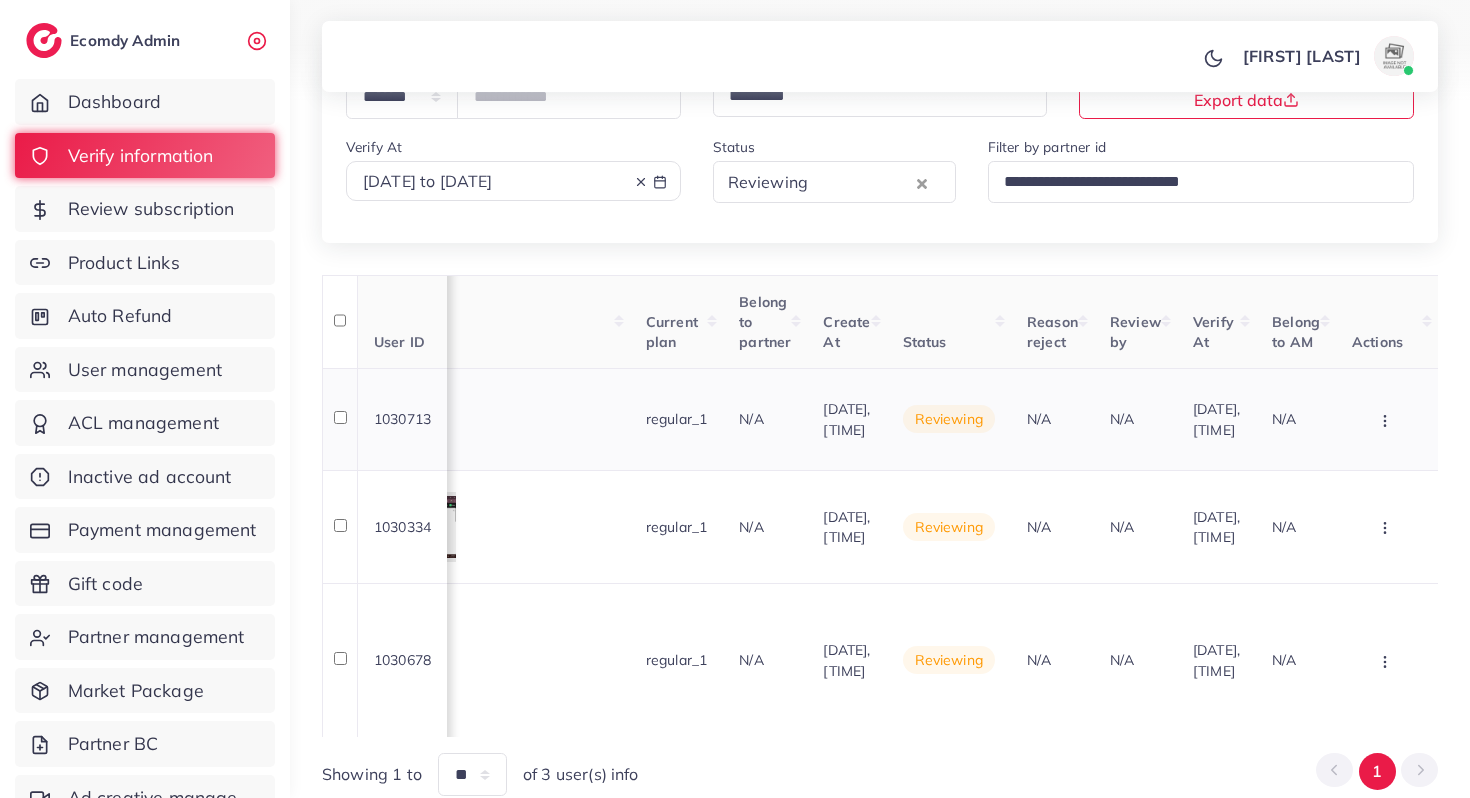 scroll, scrollTop: 0, scrollLeft: 1777, axis: horizontal 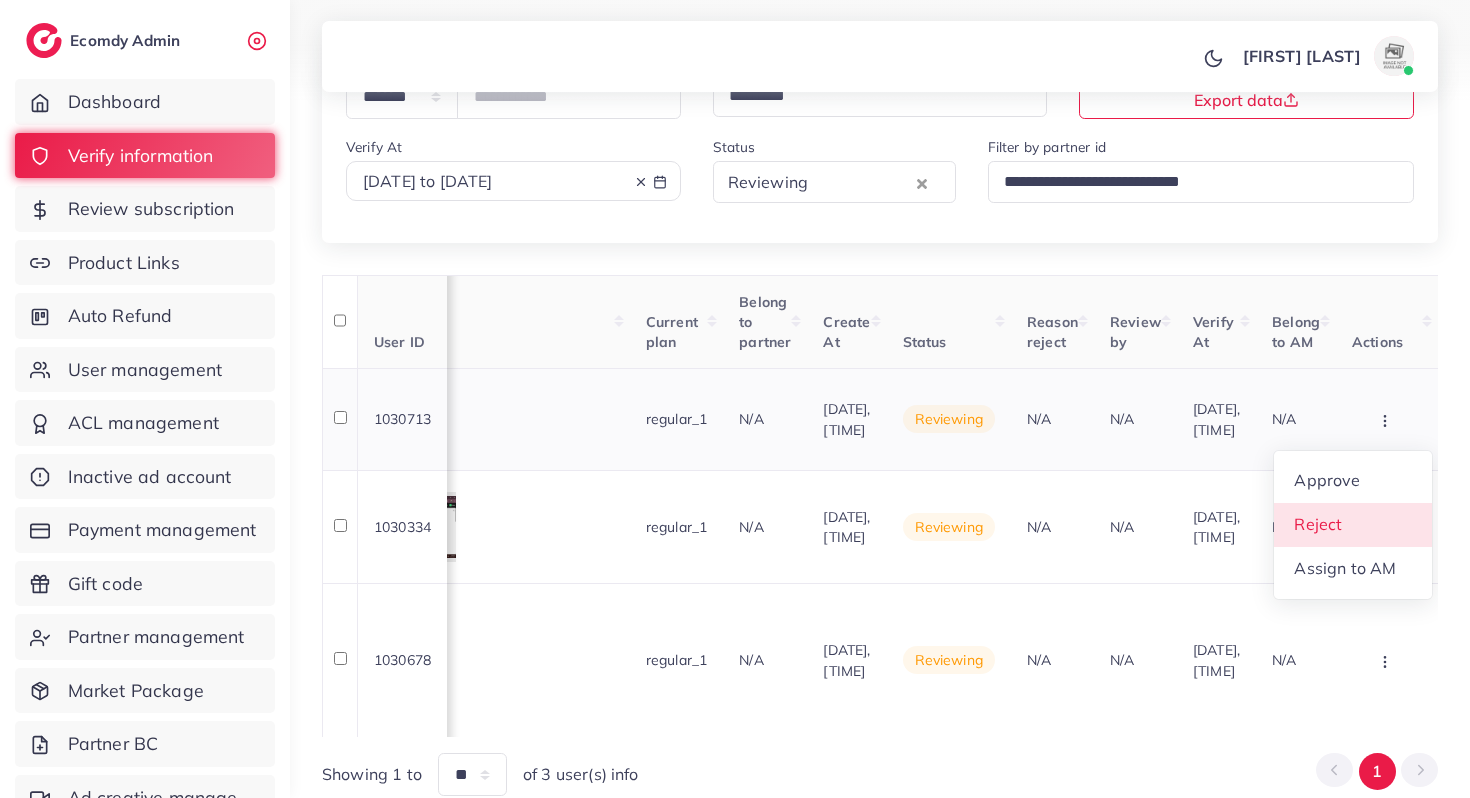 click on "Reject" at bounding box center [1353, 525] 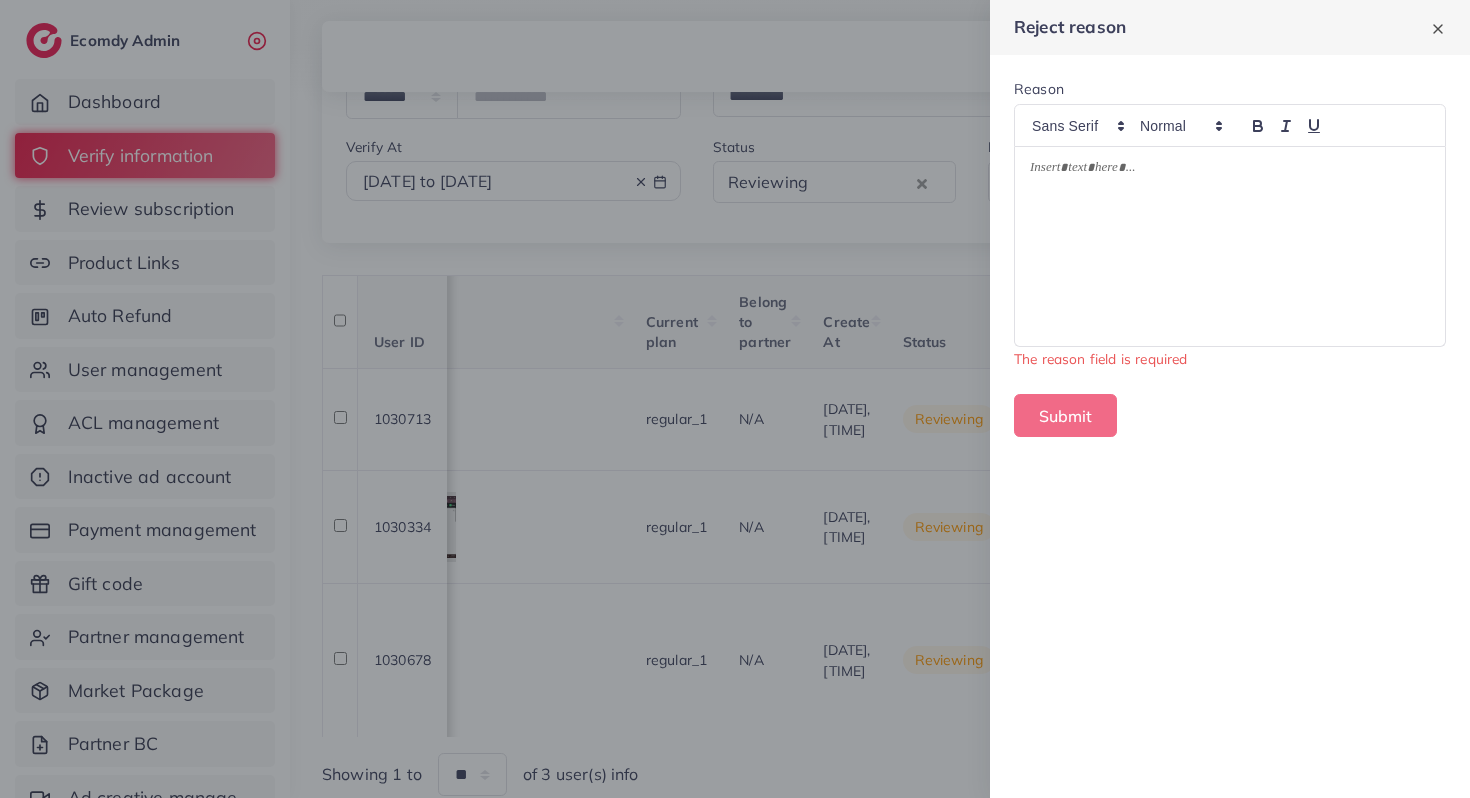 click at bounding box center (1230, 246) 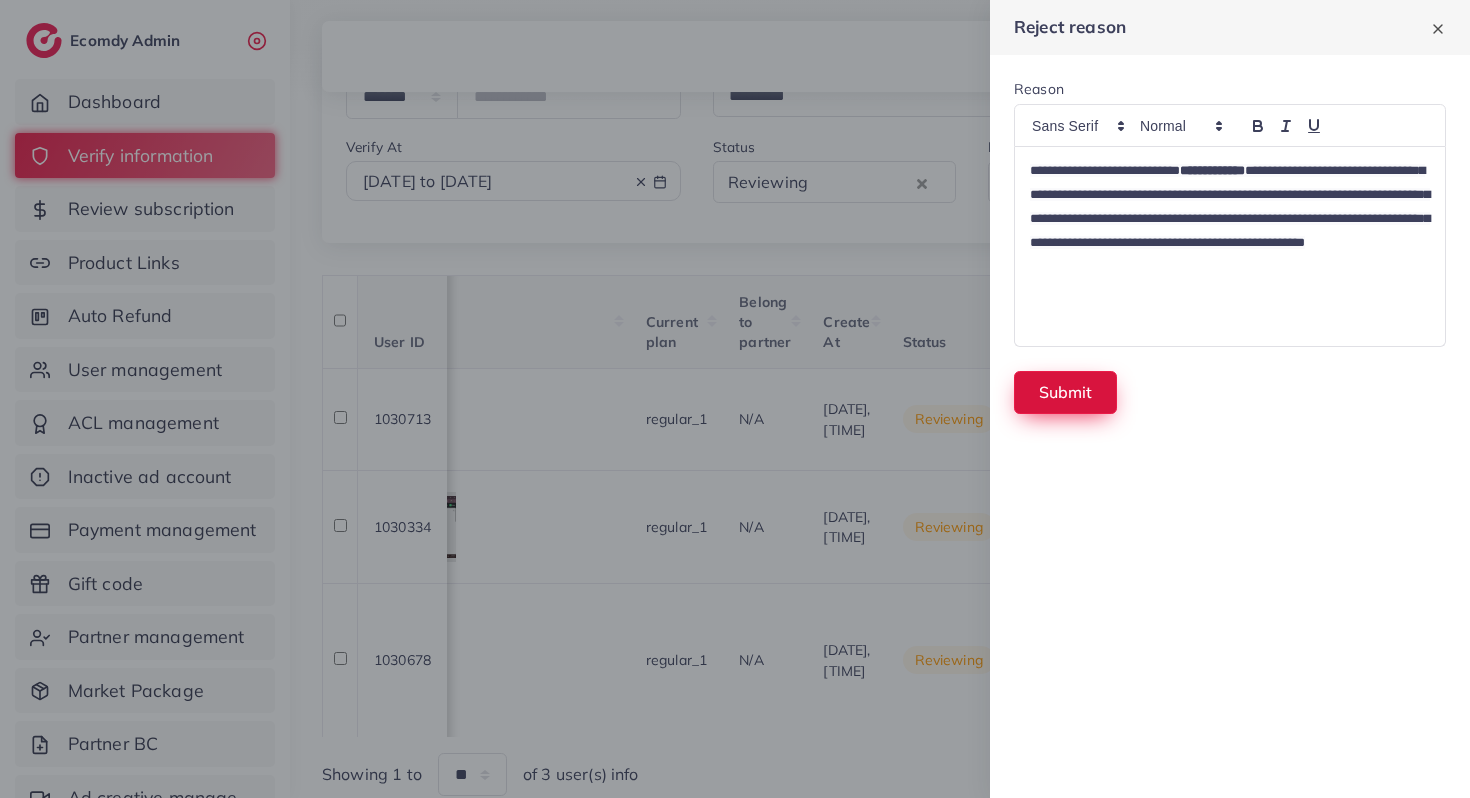 click on "Submit" at bounding box center [1065, 392] 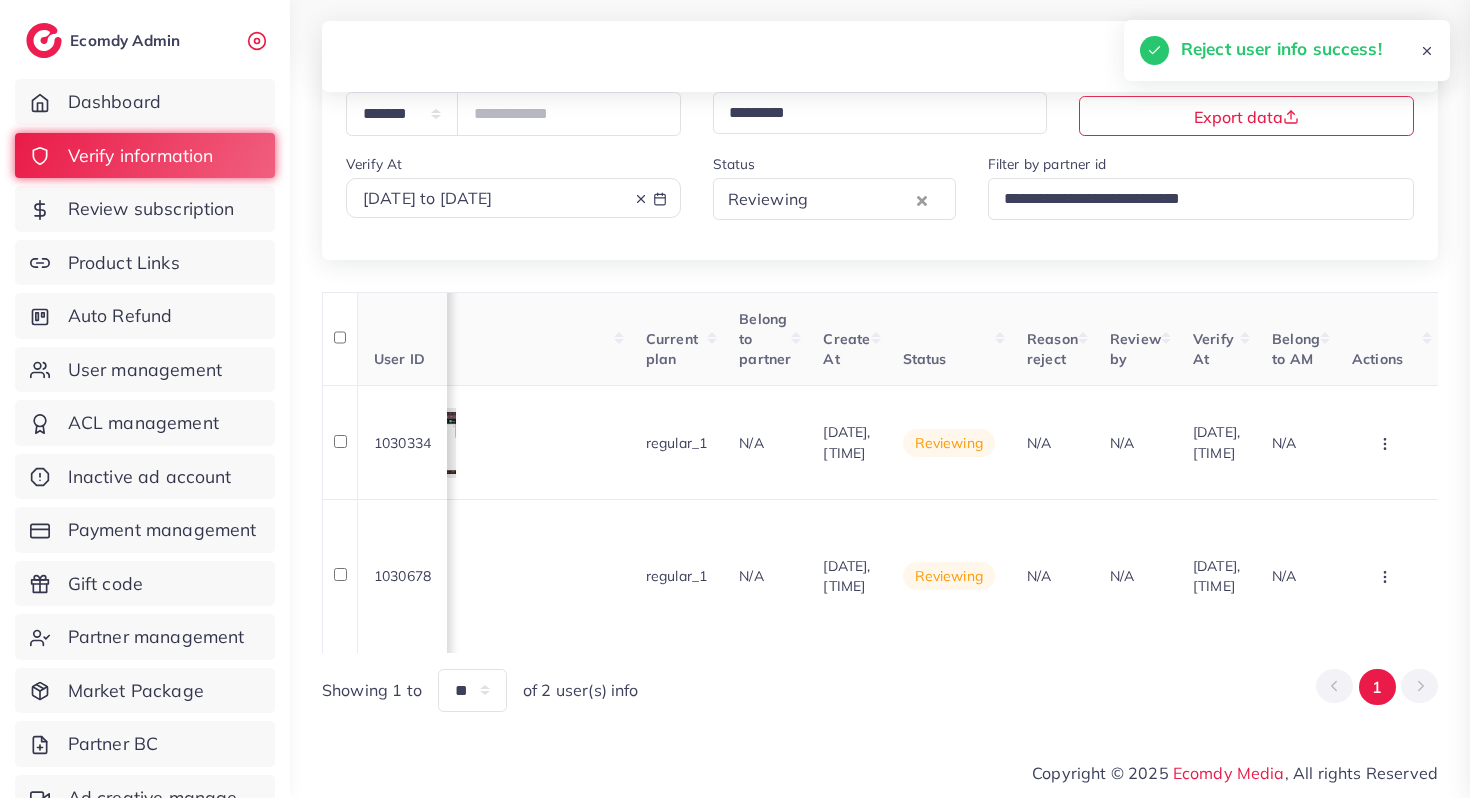 scroll, scrollTop: 0, scrollLeft: 1768, axis: horizontal 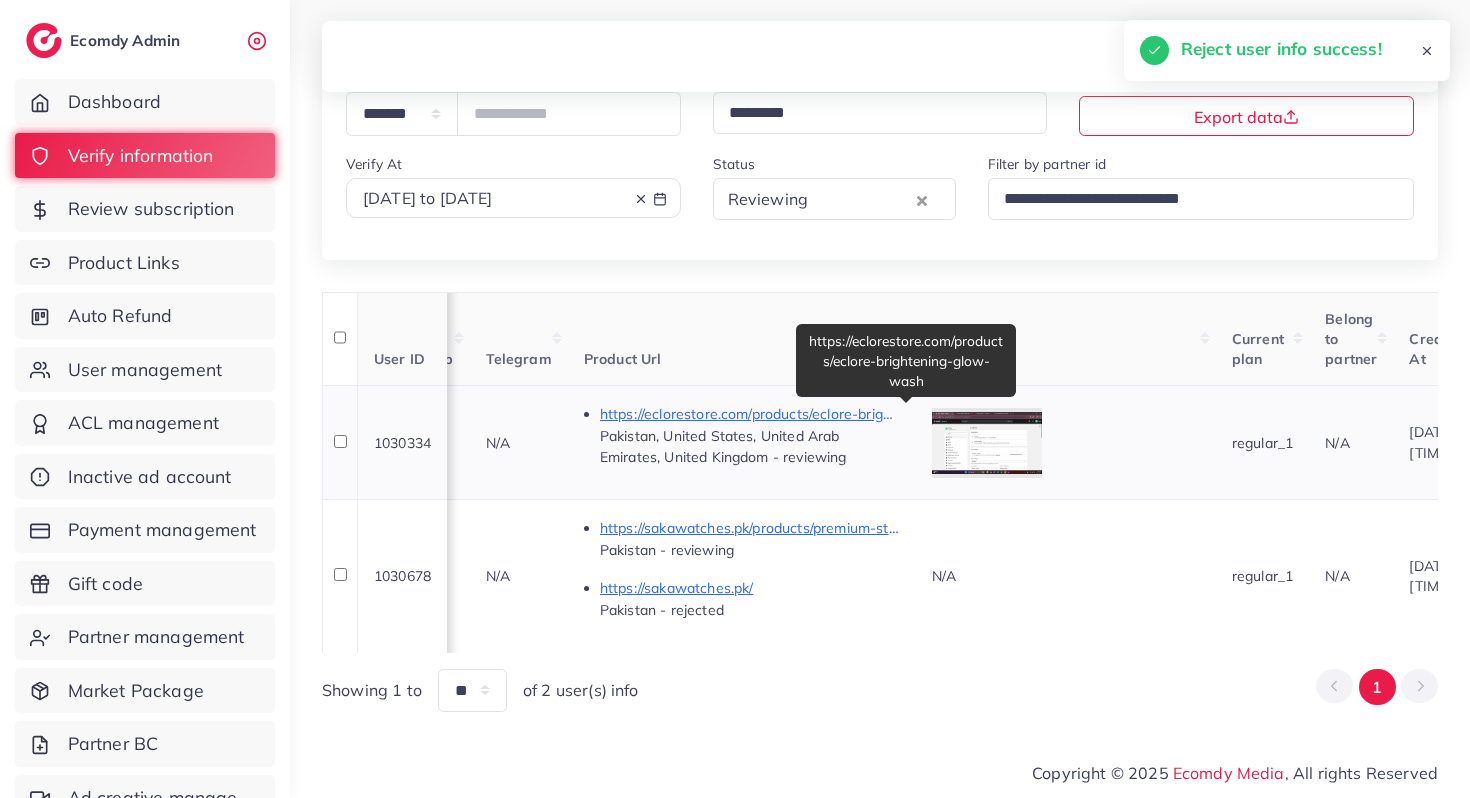 click on "https://eclorestore.com/products/eclore-brightening-glow-wash" at bounding box center [750, 414] 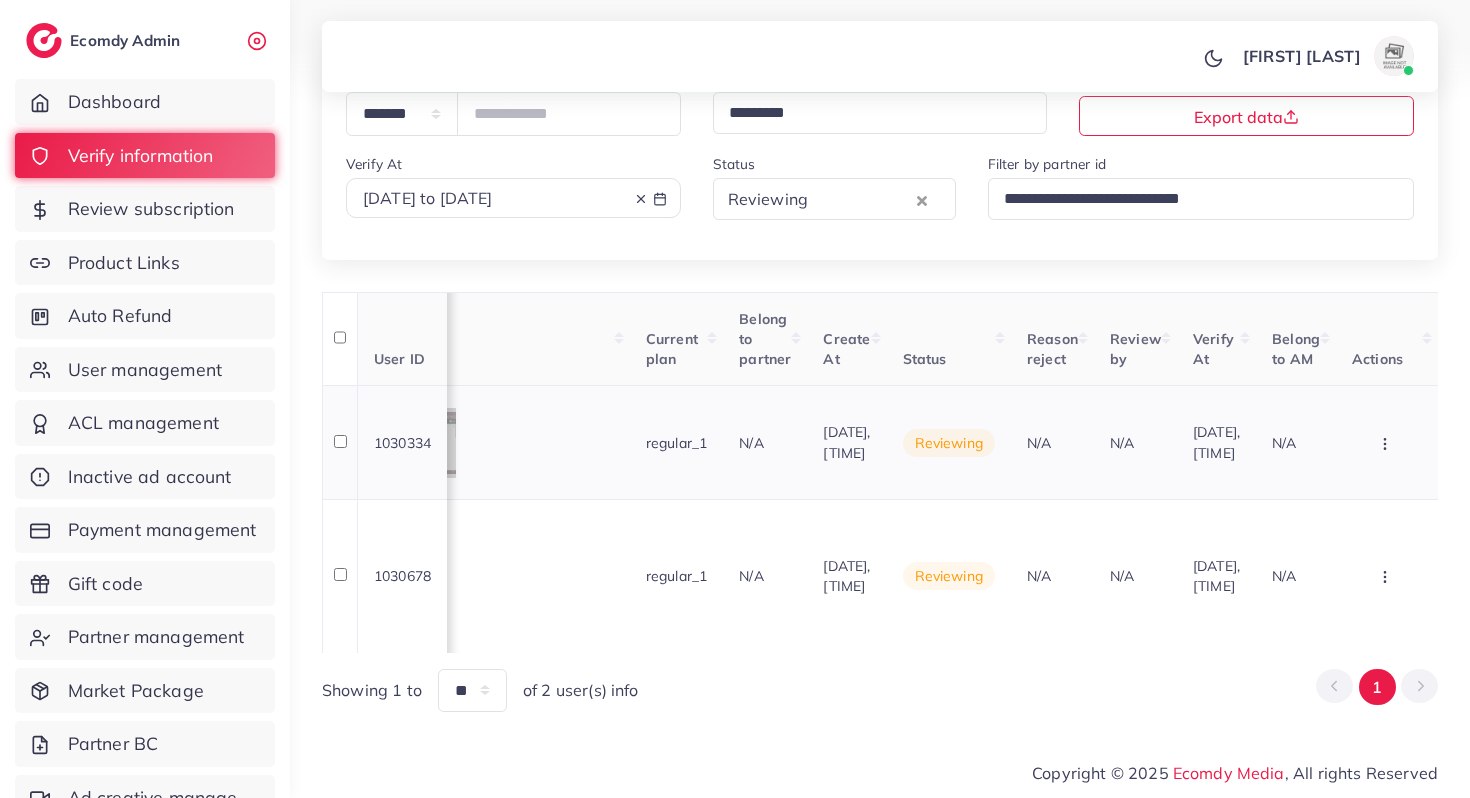 scroll, scrollTop: 0, scrollLeft: 1768, axis: horizontal 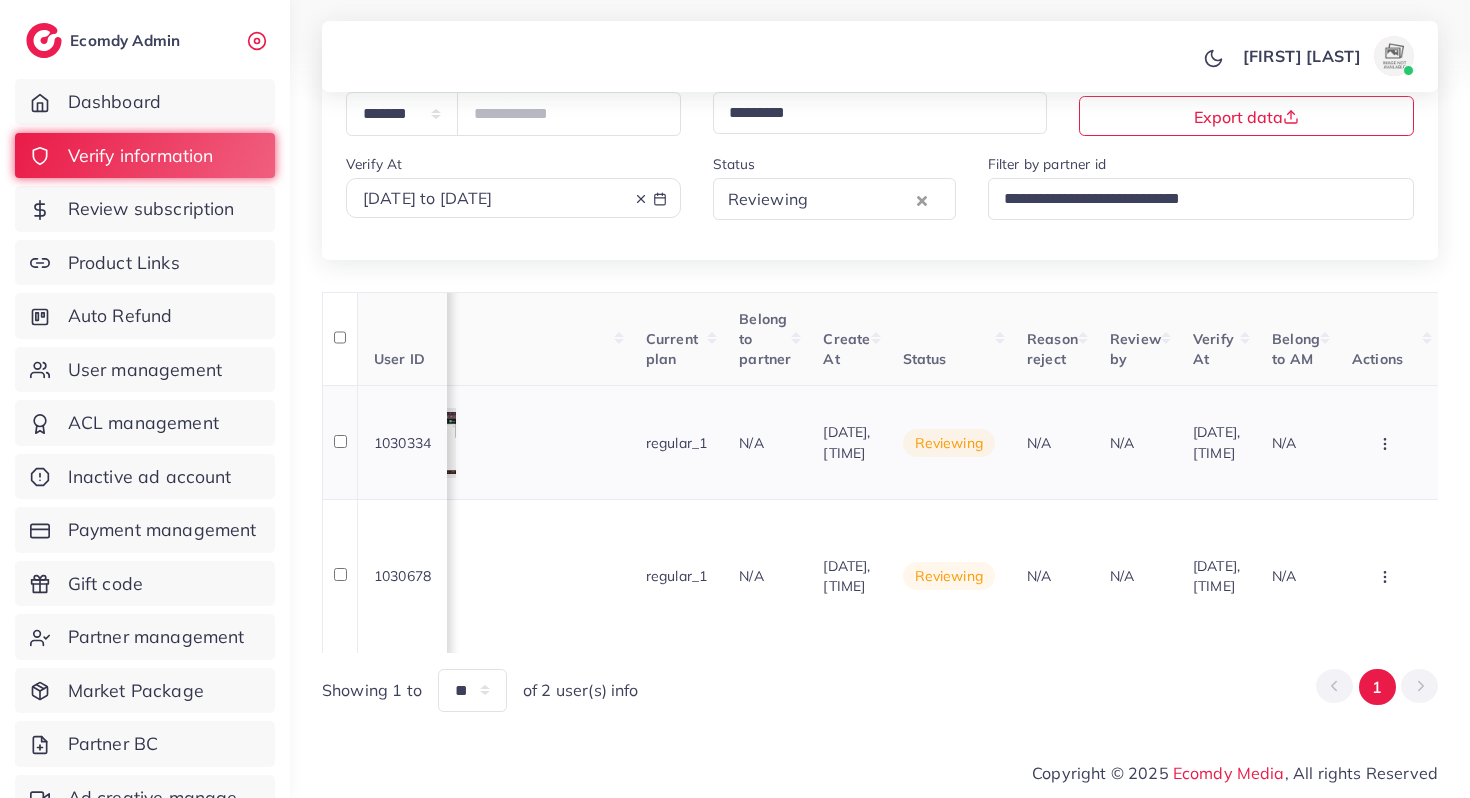 click at bounding box center [1387, 442] 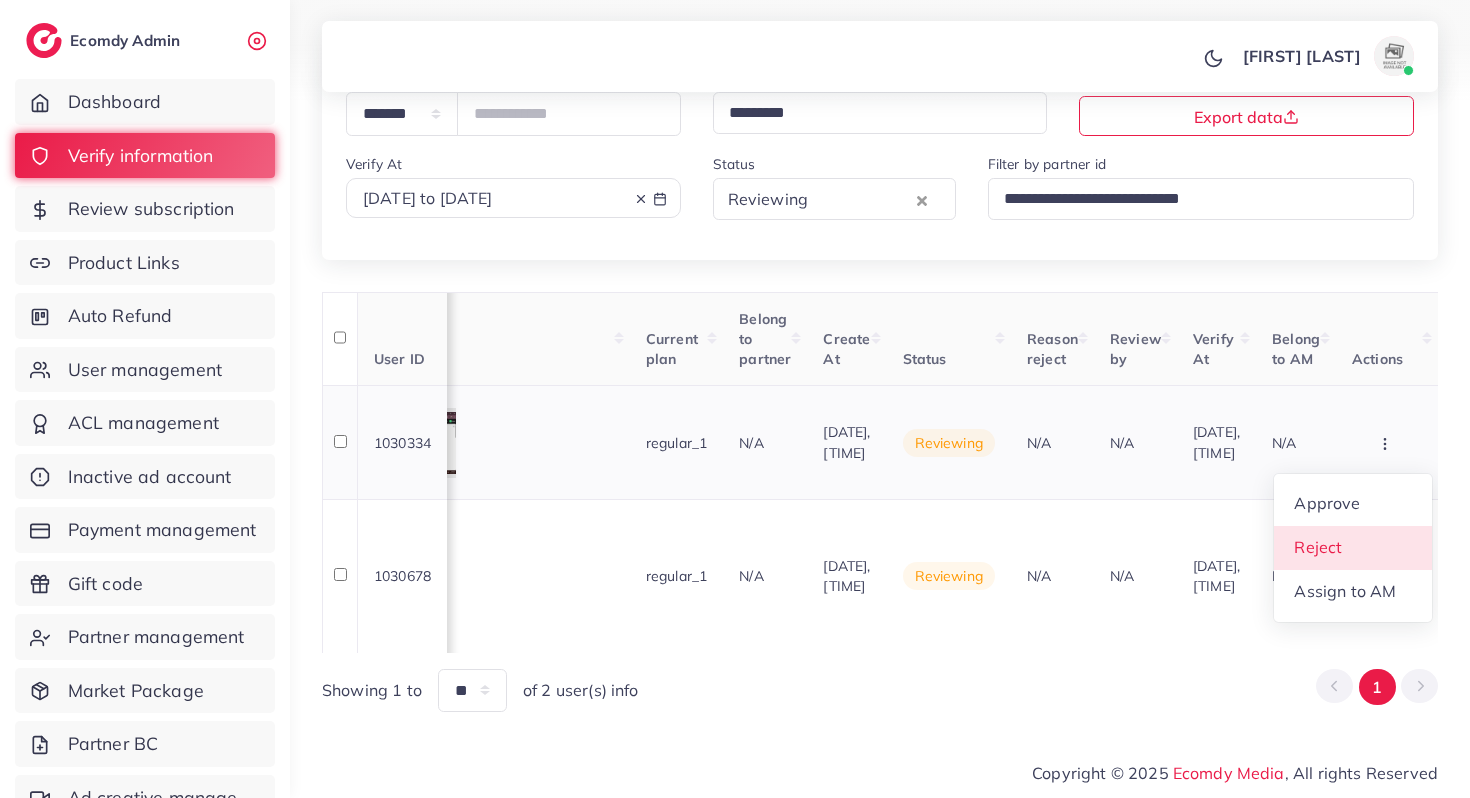 click on "Reject" at bounding box center [1318, 547] 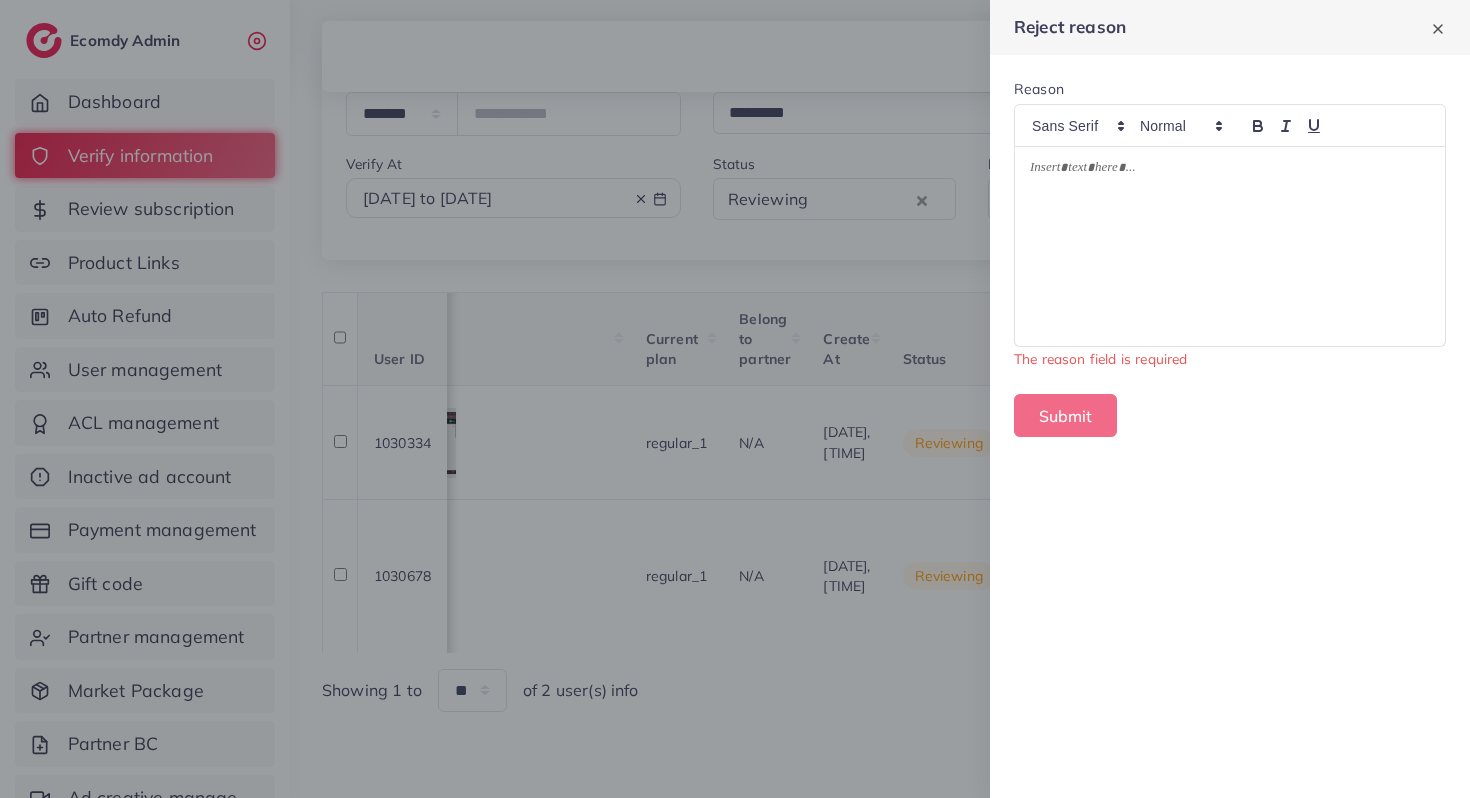 click at bounding box center (1230, 171) 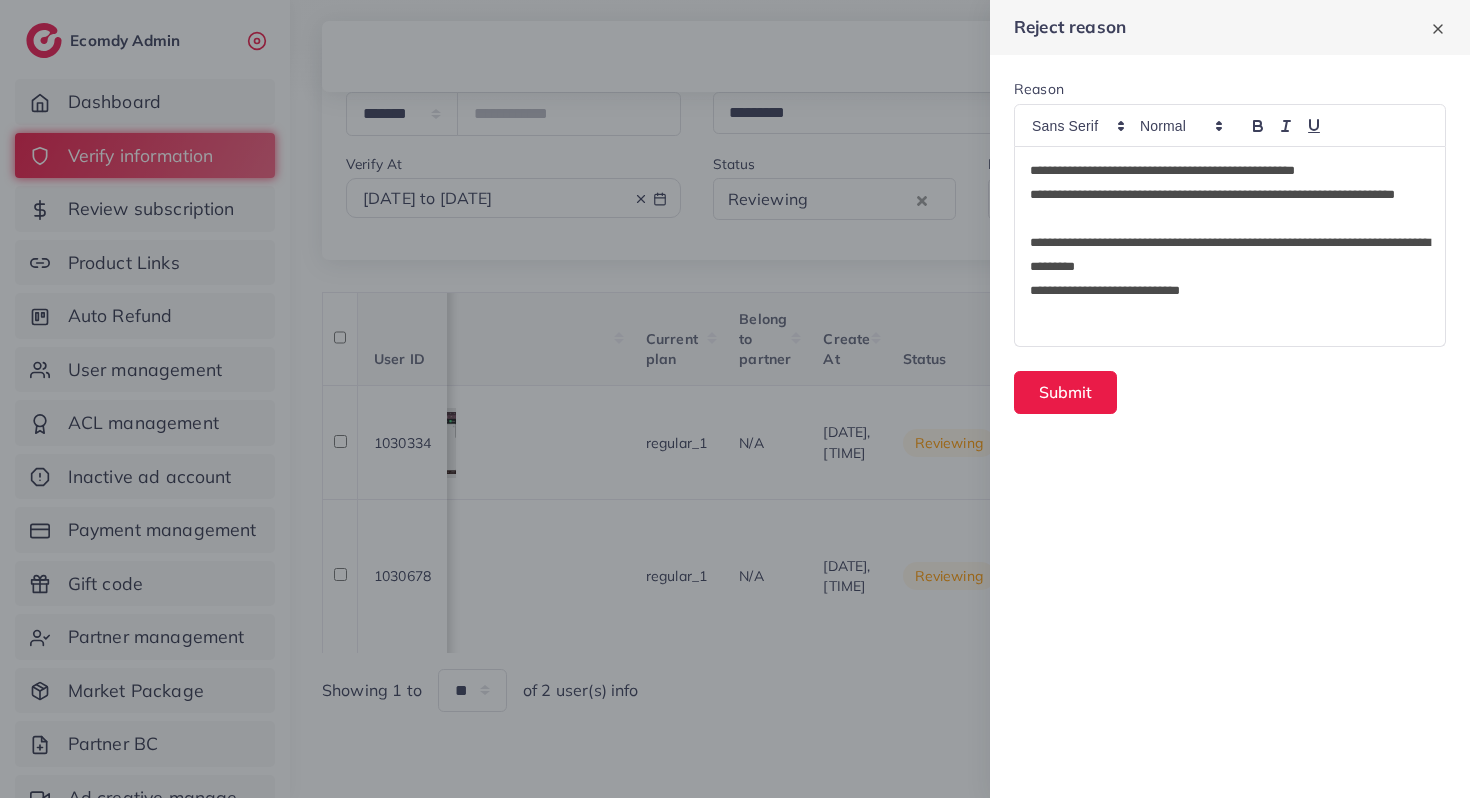 click on "**********" at bounding box center (1230, 207) 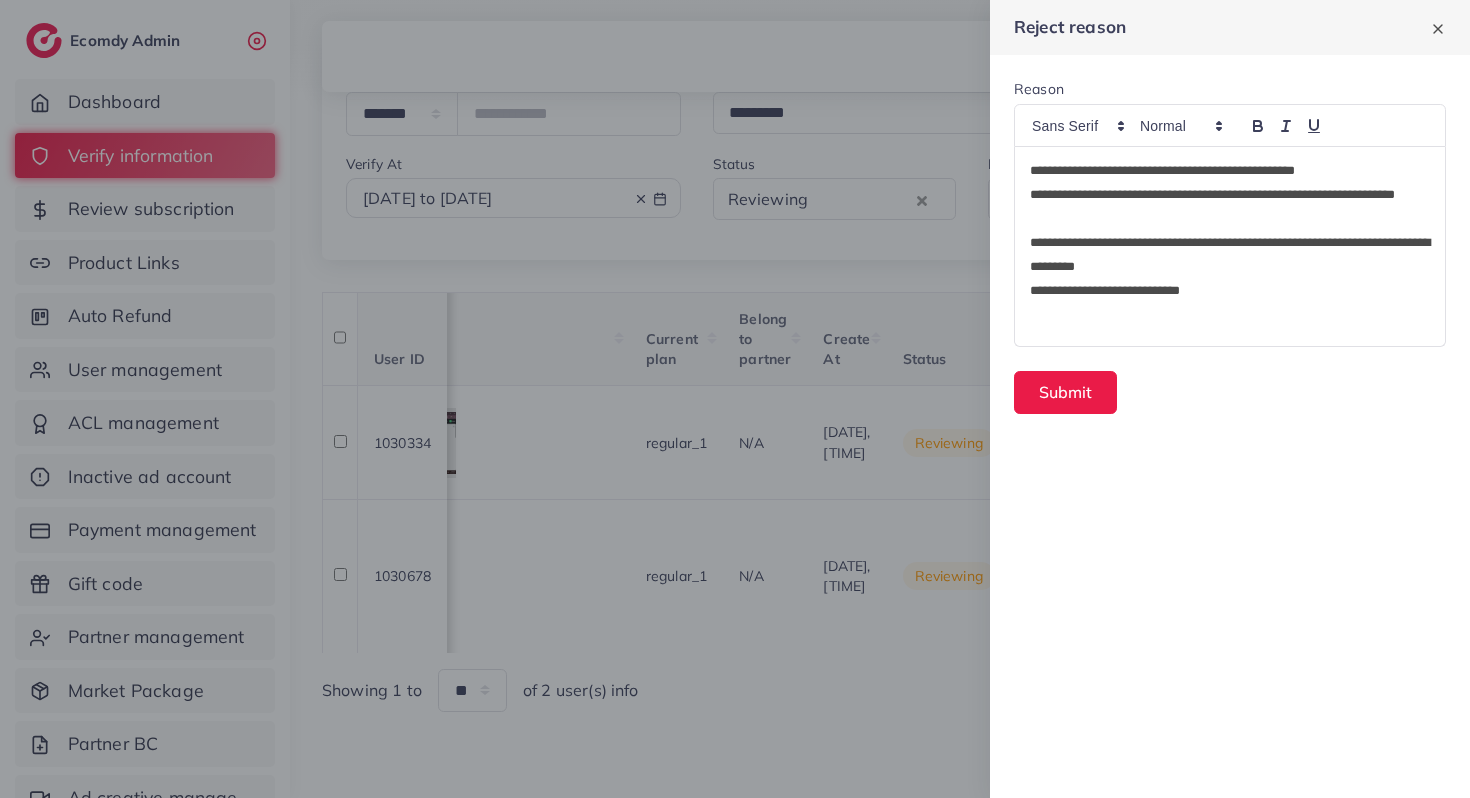 click on "**********" at bounding box center [1230, 207] 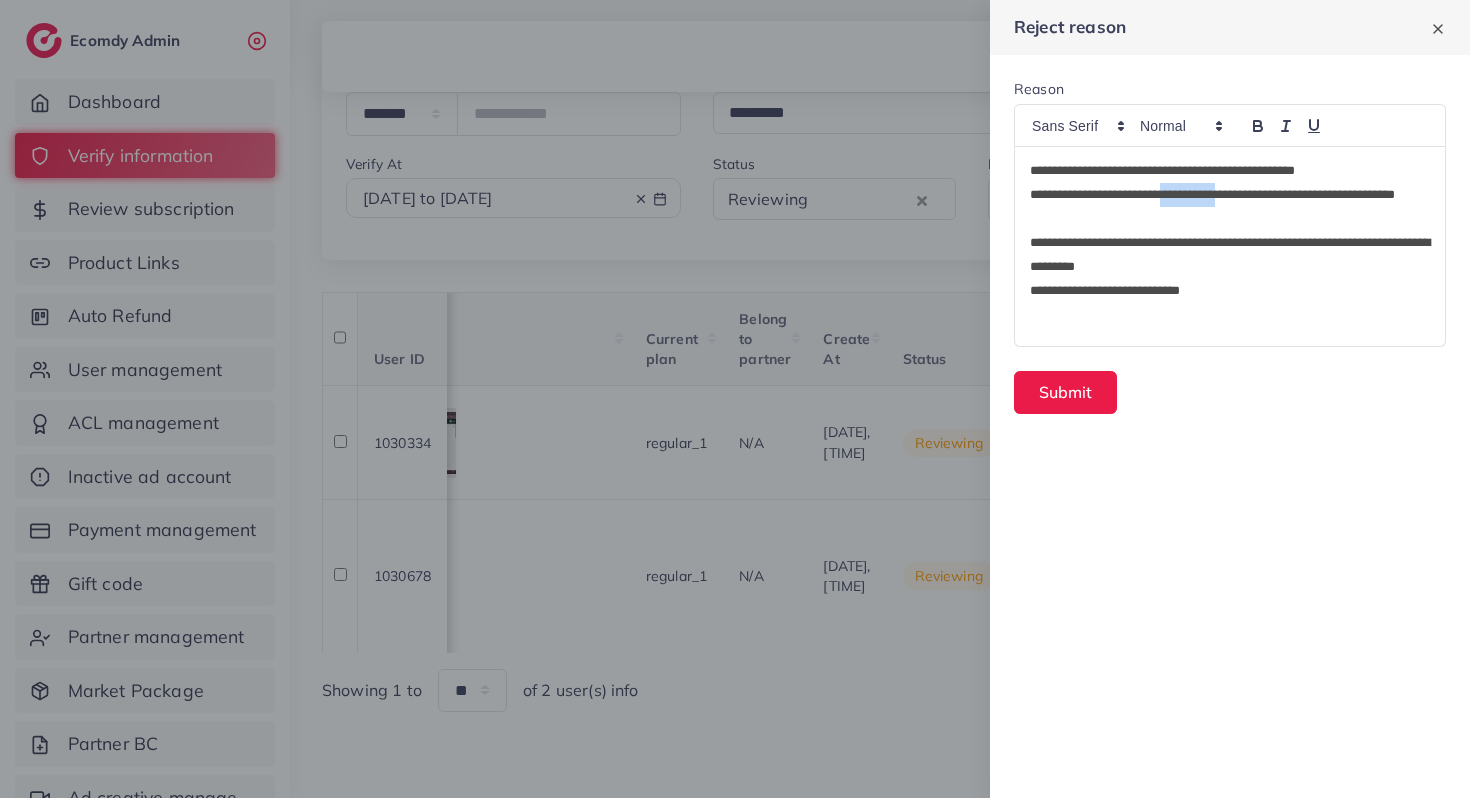 drag, startPoint x: 1276, startPoint y: 199, endPoint x: 1203, endPoint y: 201, distance: 73.02739 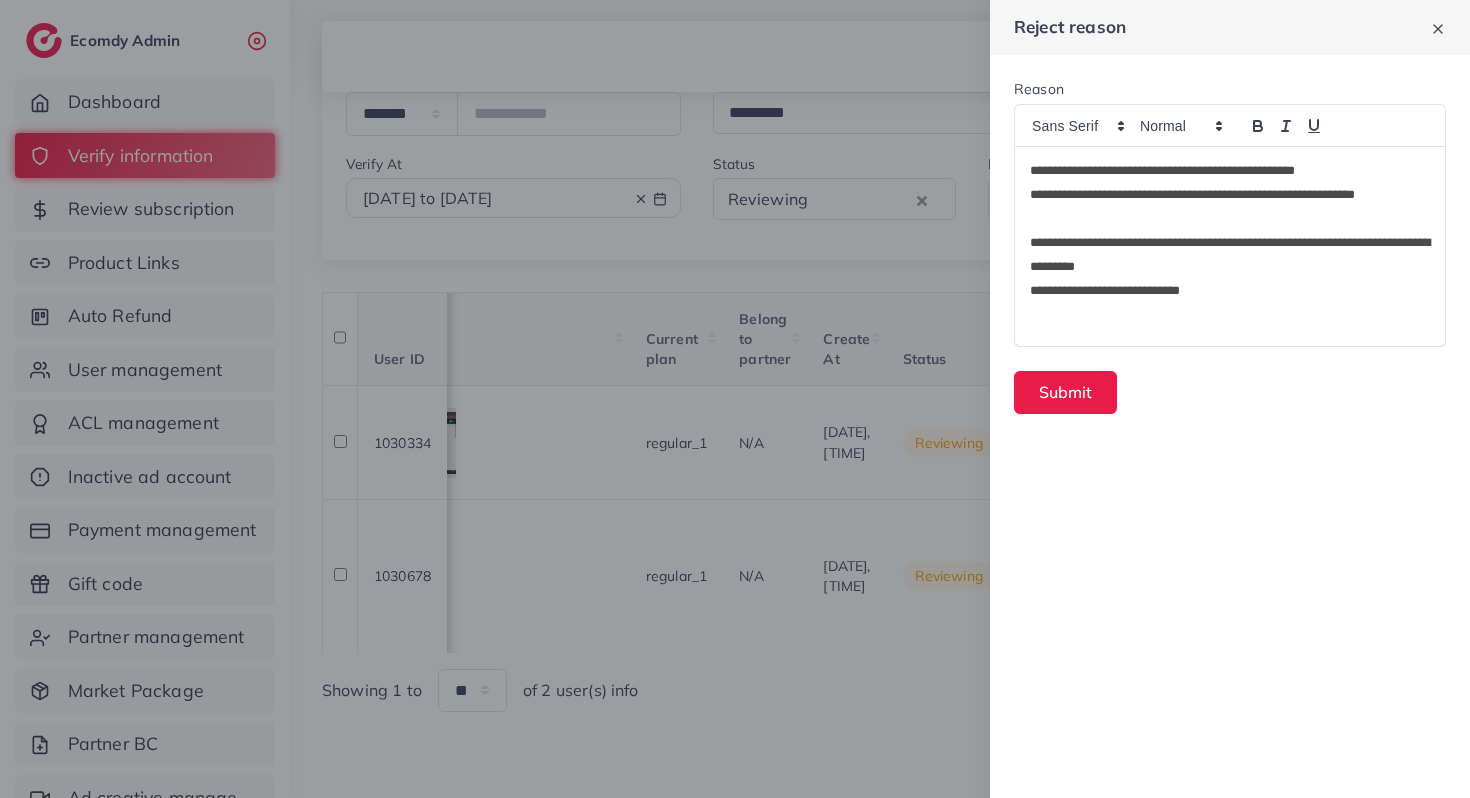 click on "**********" at bounding box center [1230, 207] 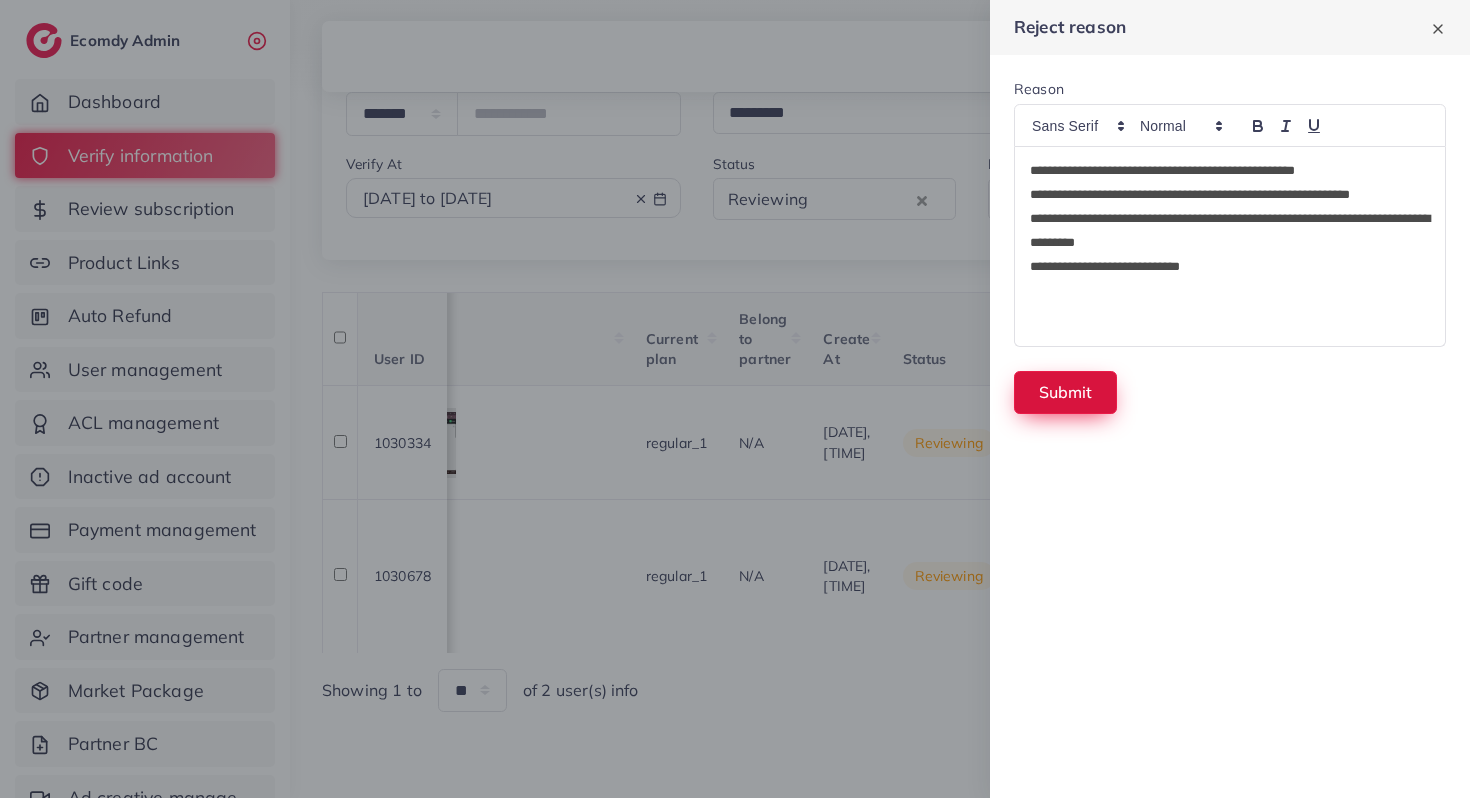 click on "Submit" at bounding box center [1065, 392] 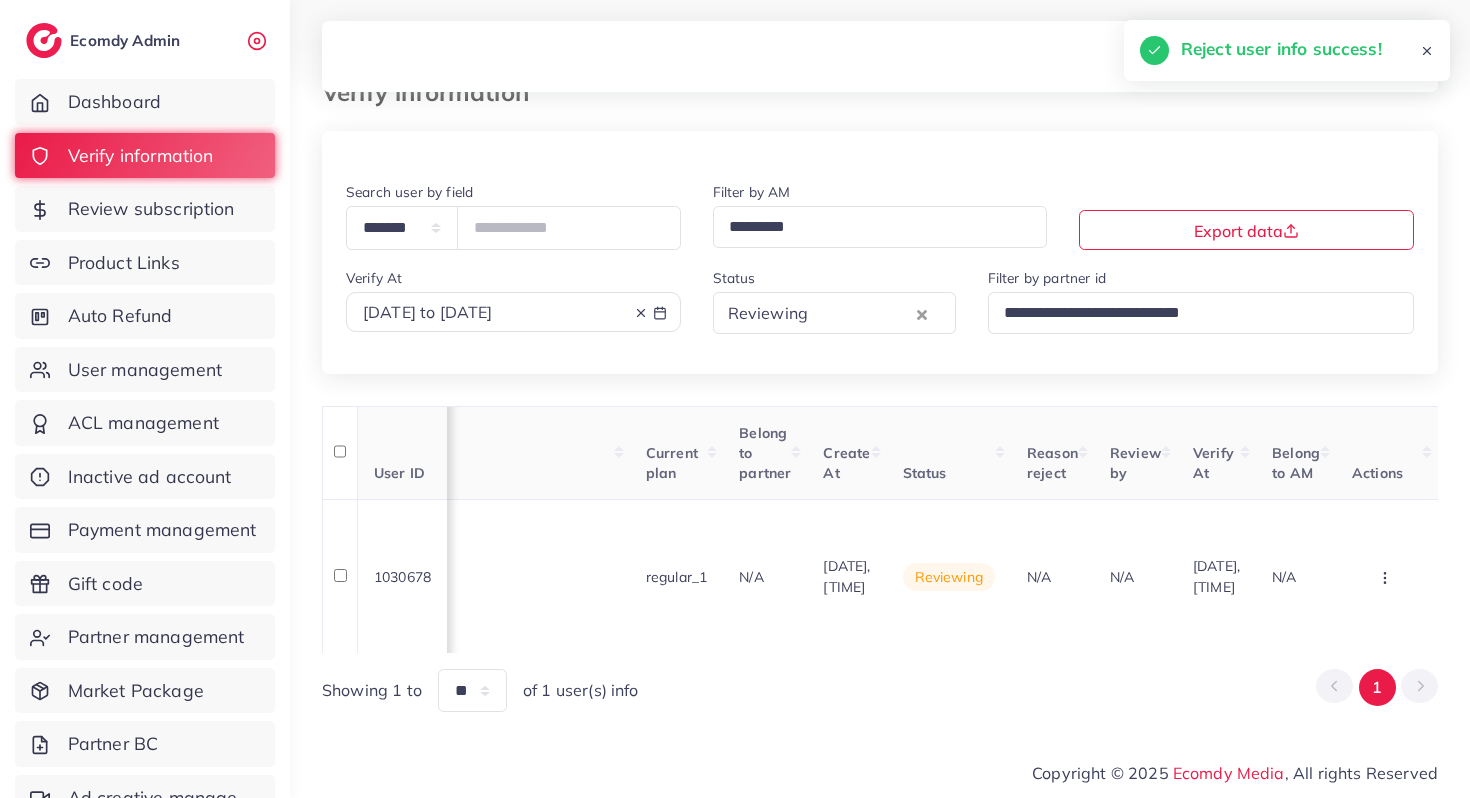 scroll, scrollTop: 39, scrollLeft: 0, axis: vertical 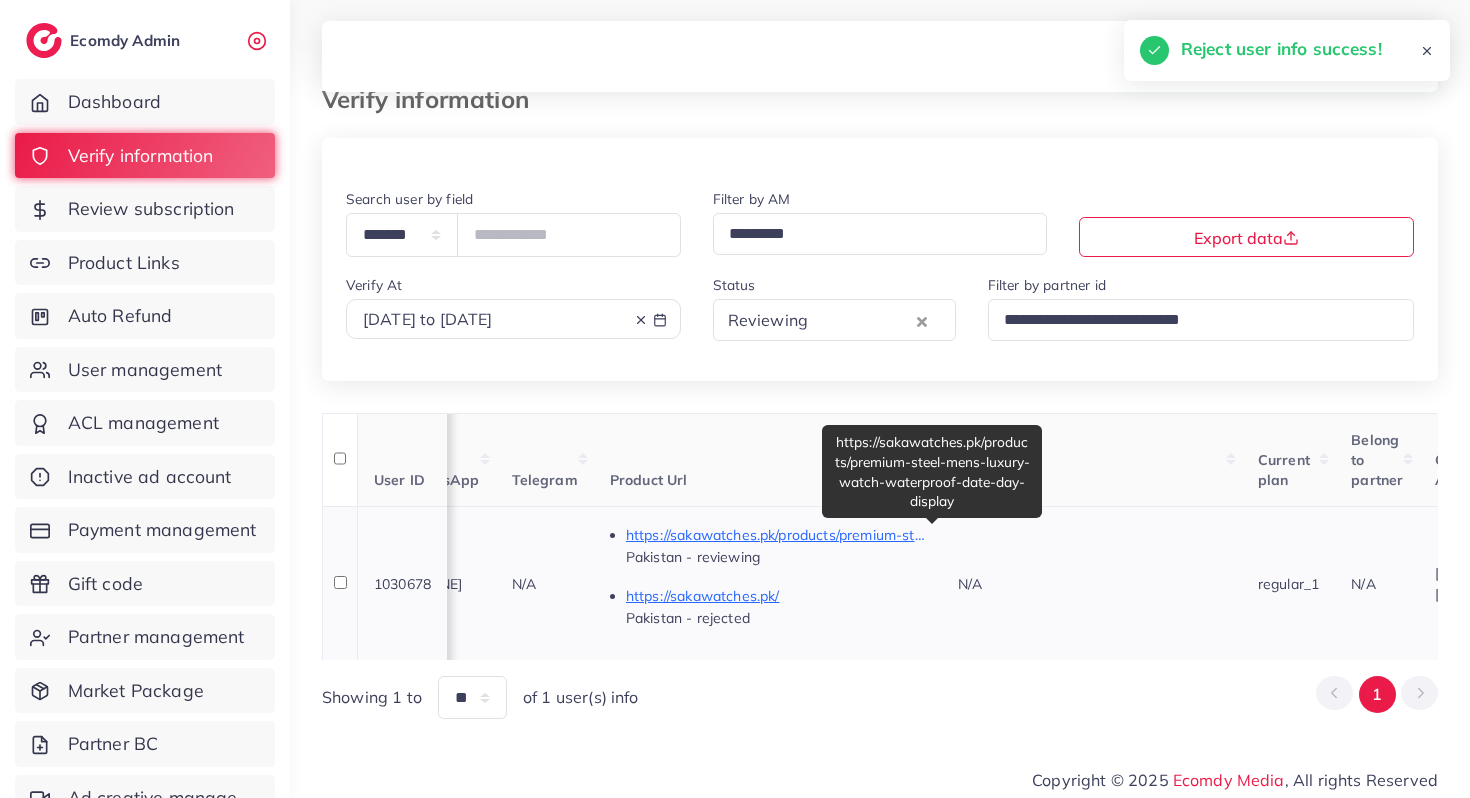 click on "https://sakawatches.pk/products/premium-steel-mens-luxury-watch-waterproof-date-day-display" at bounding box center (776, 535) 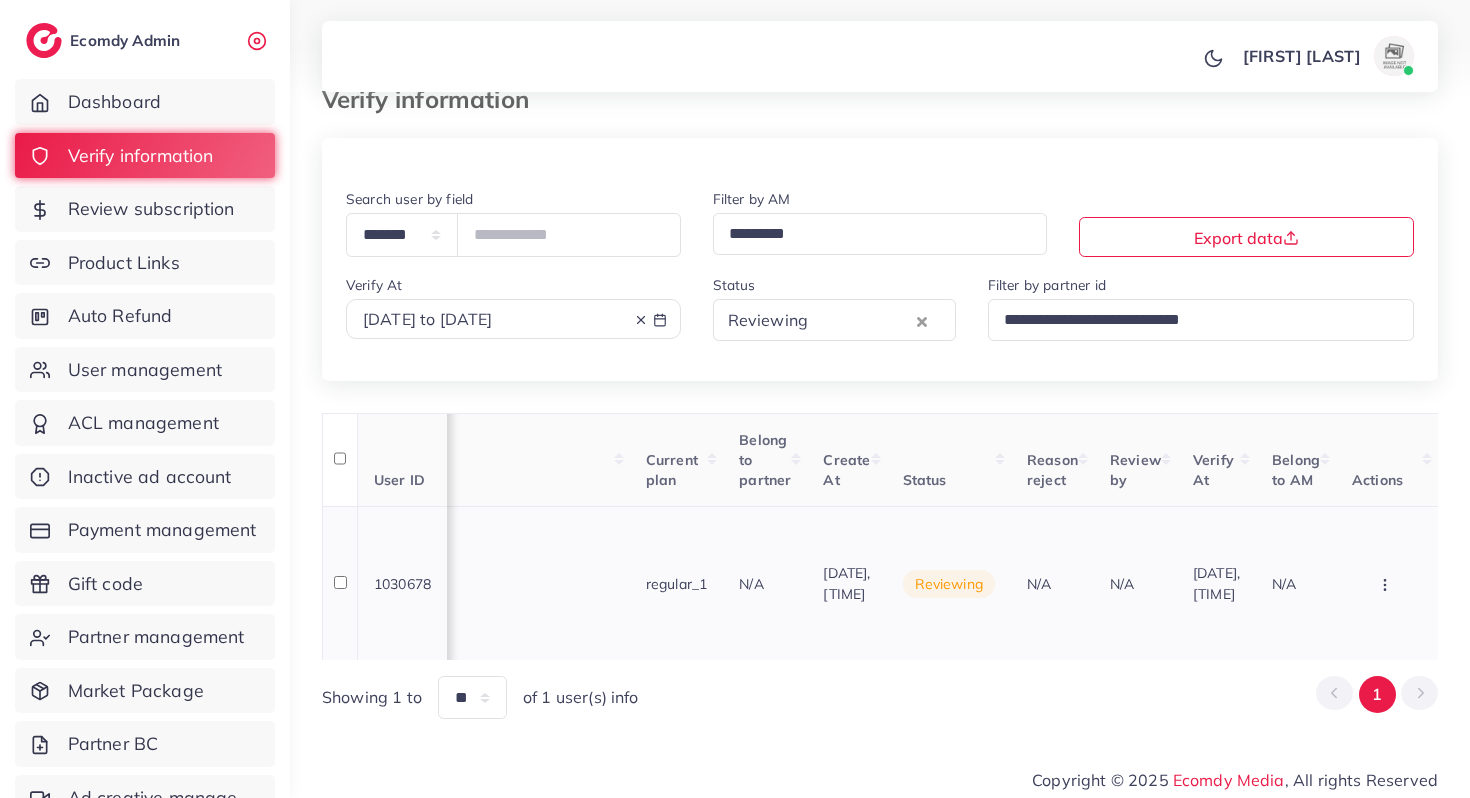 scroll, scrollTop: 0, scrollLeft: 1768, axis: horizontal 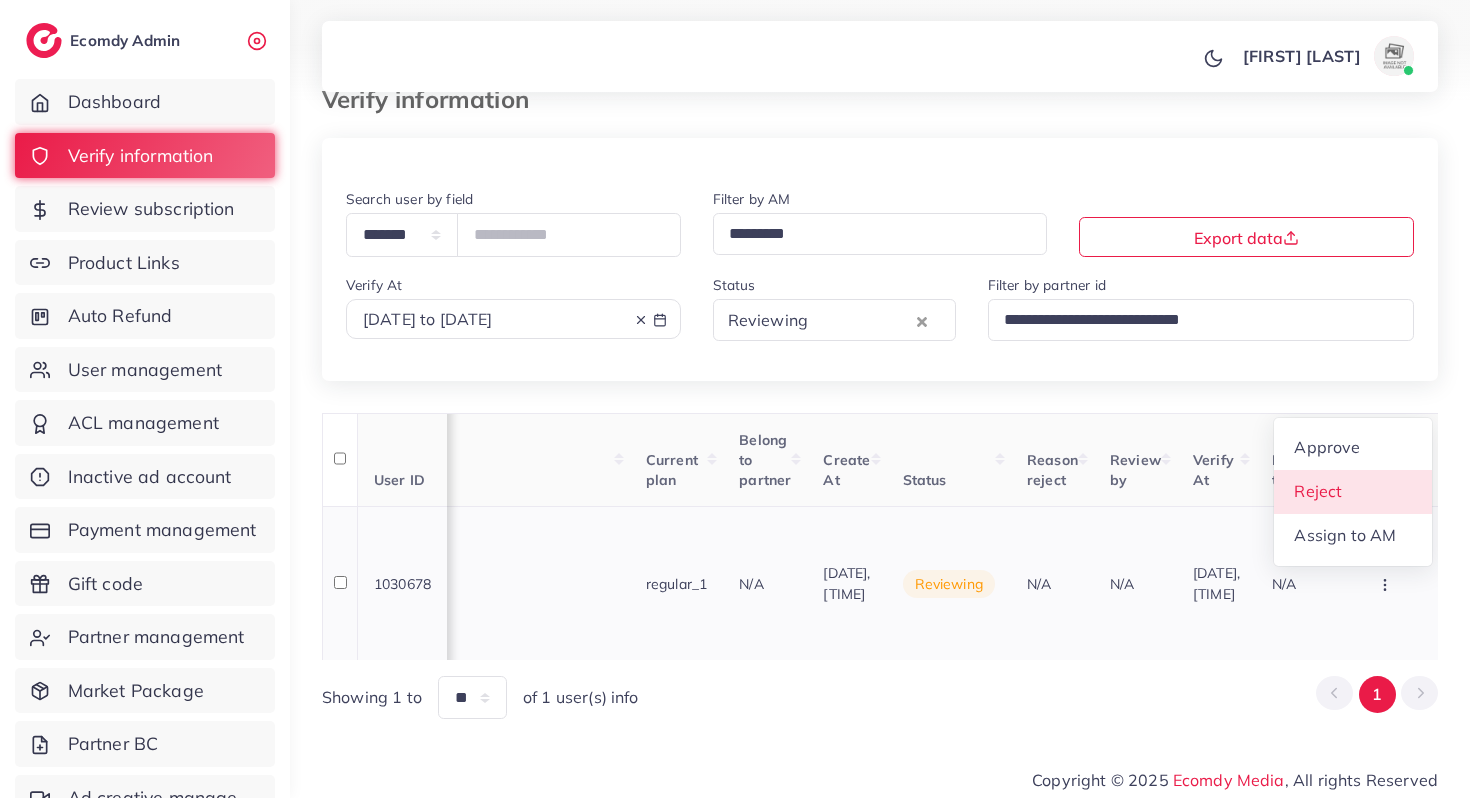 click on "Reject" at bounding box center (1318, 491) 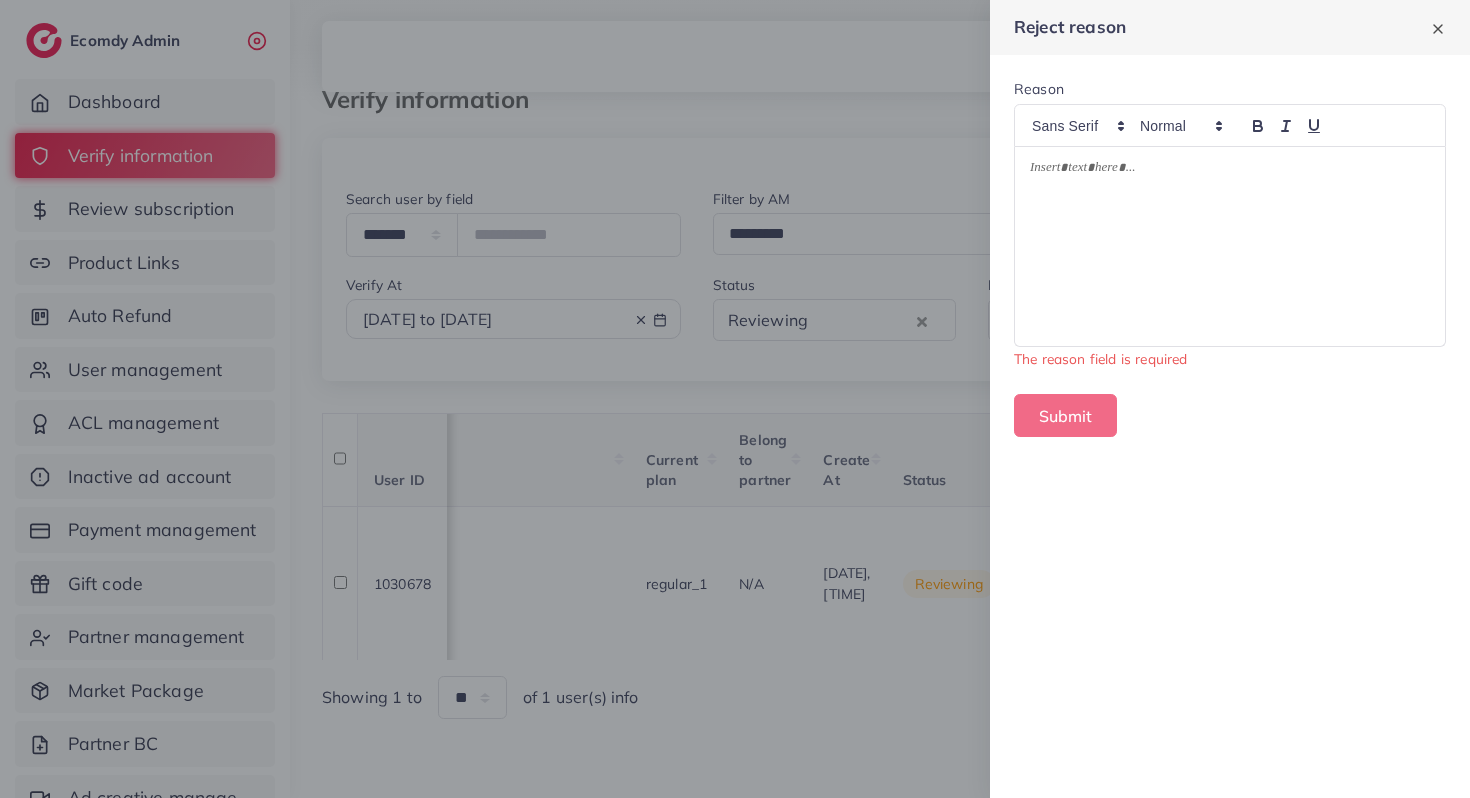 click at bounding box center (1230, 171) 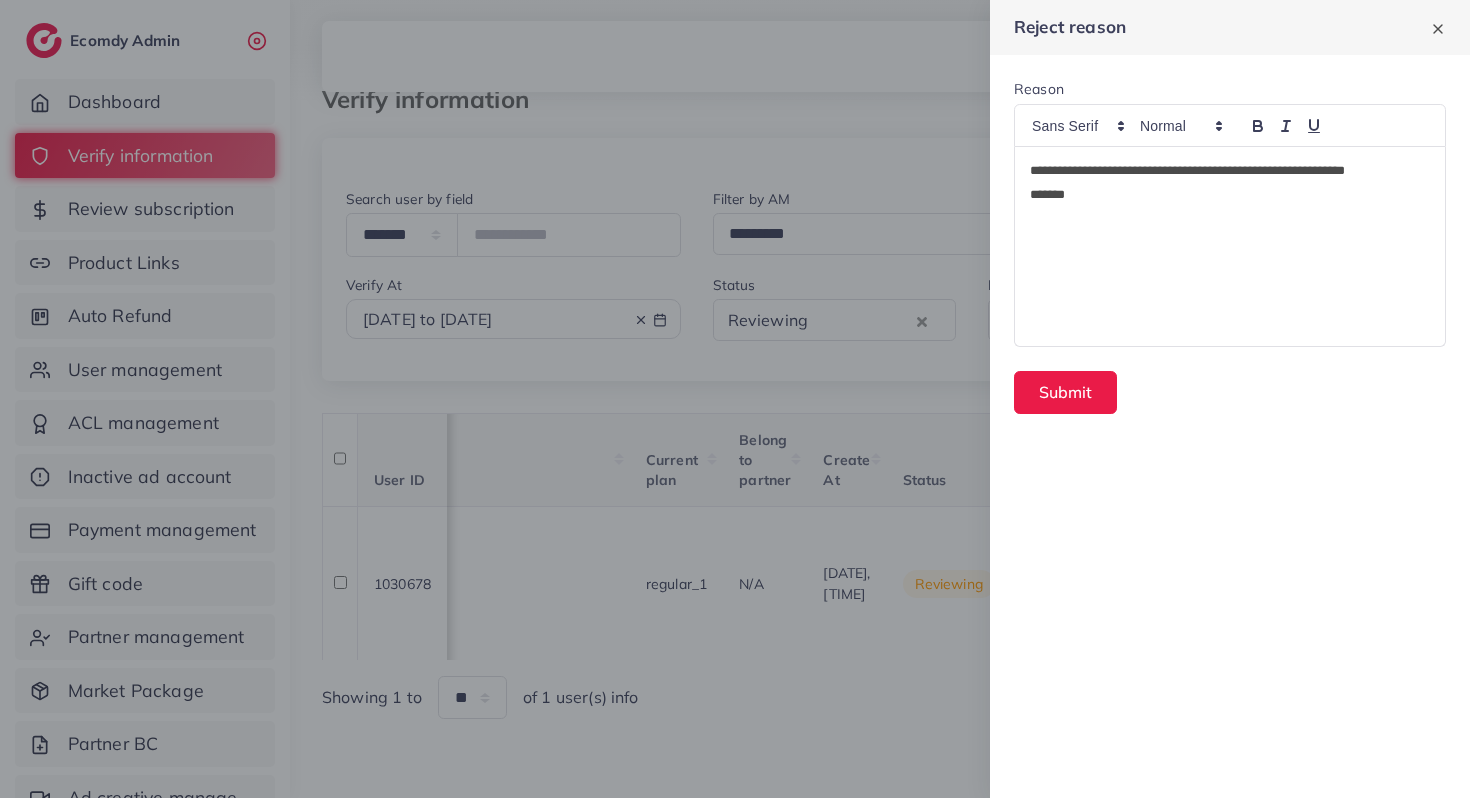 scroll, scrollTop: 0, scrollLeft: 0, axis: both 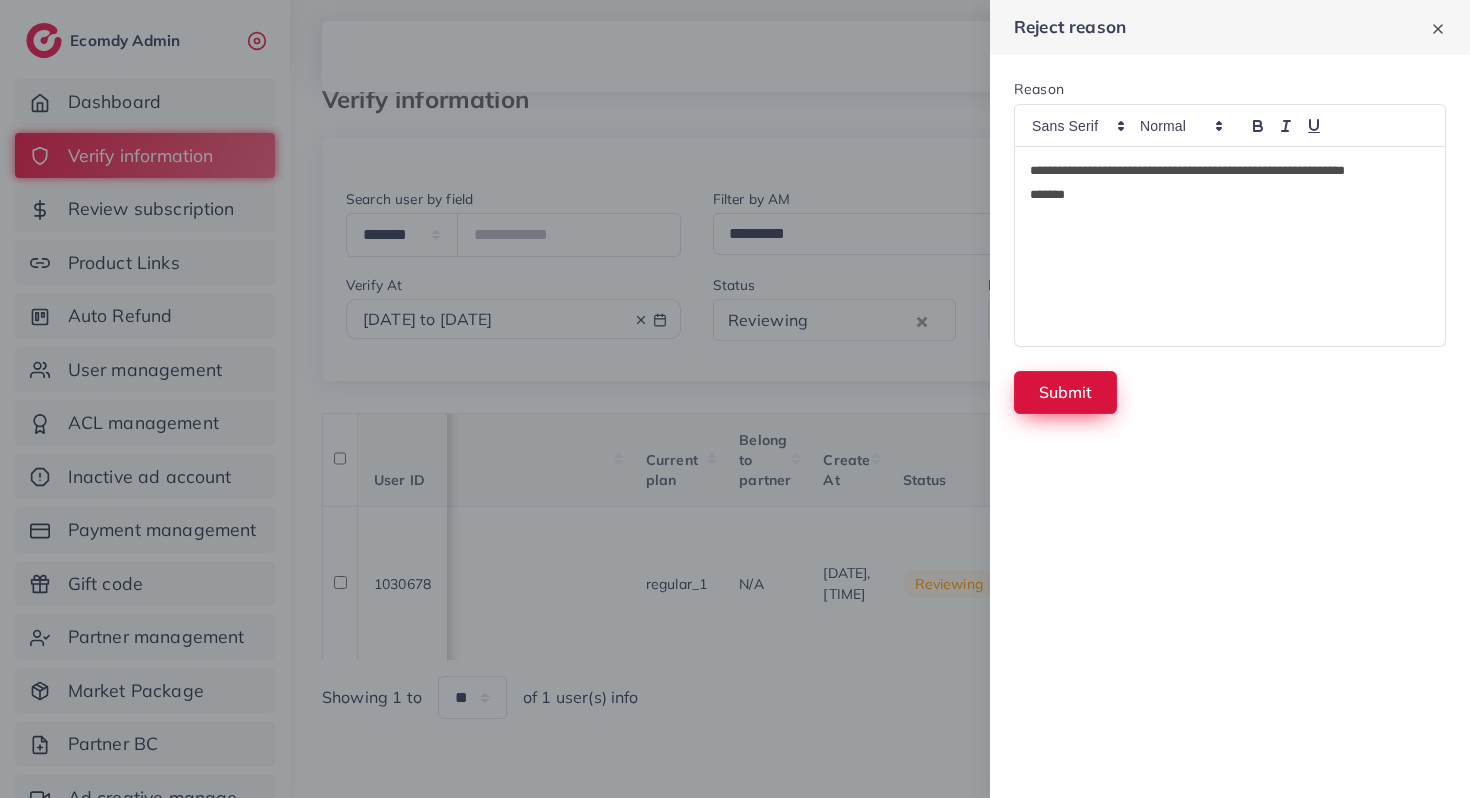 click on "Submit" at bounding box center [1065, 392] 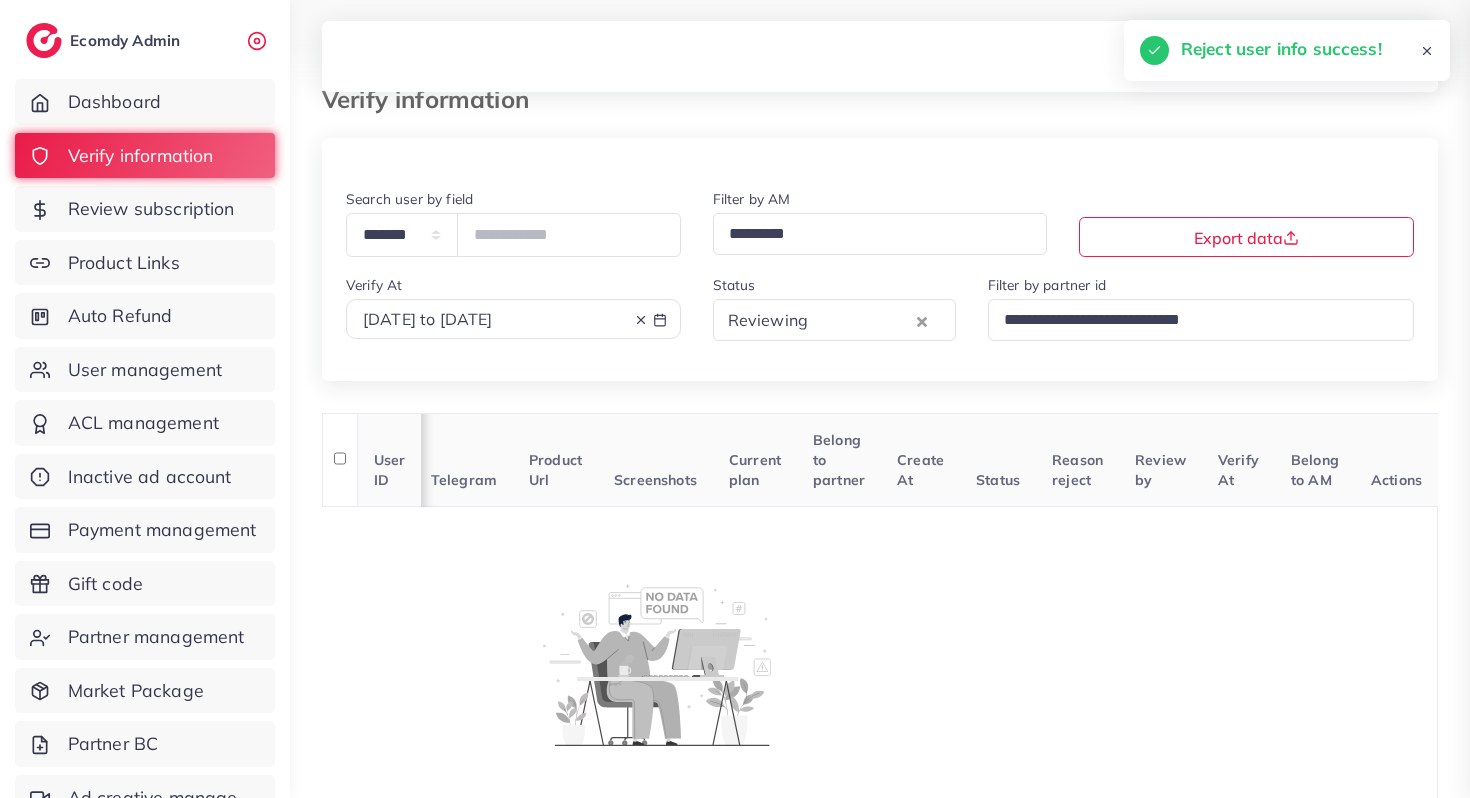 scroll, scrollTop: 0, scrollLeft: 0, axis: both 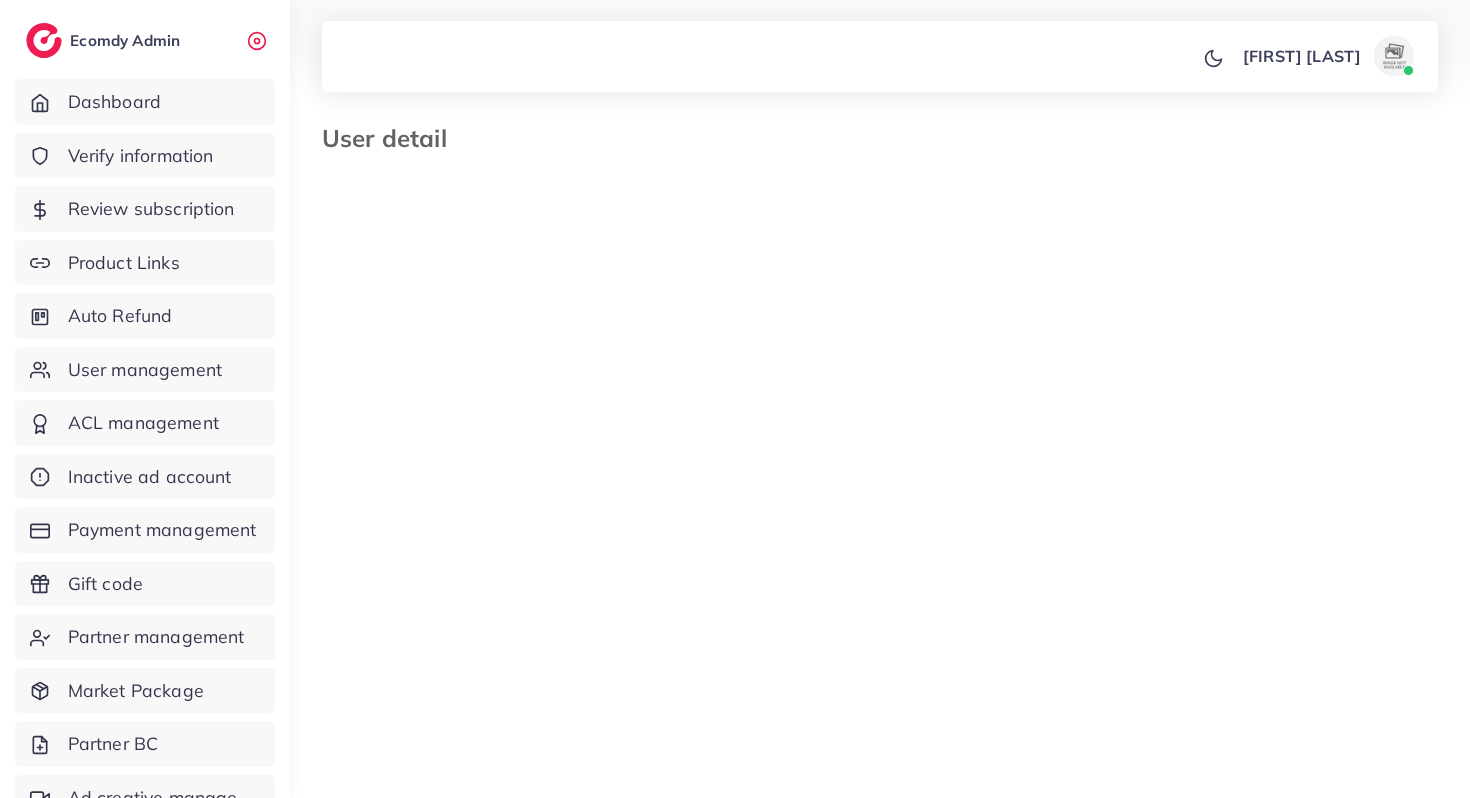 select on "********" 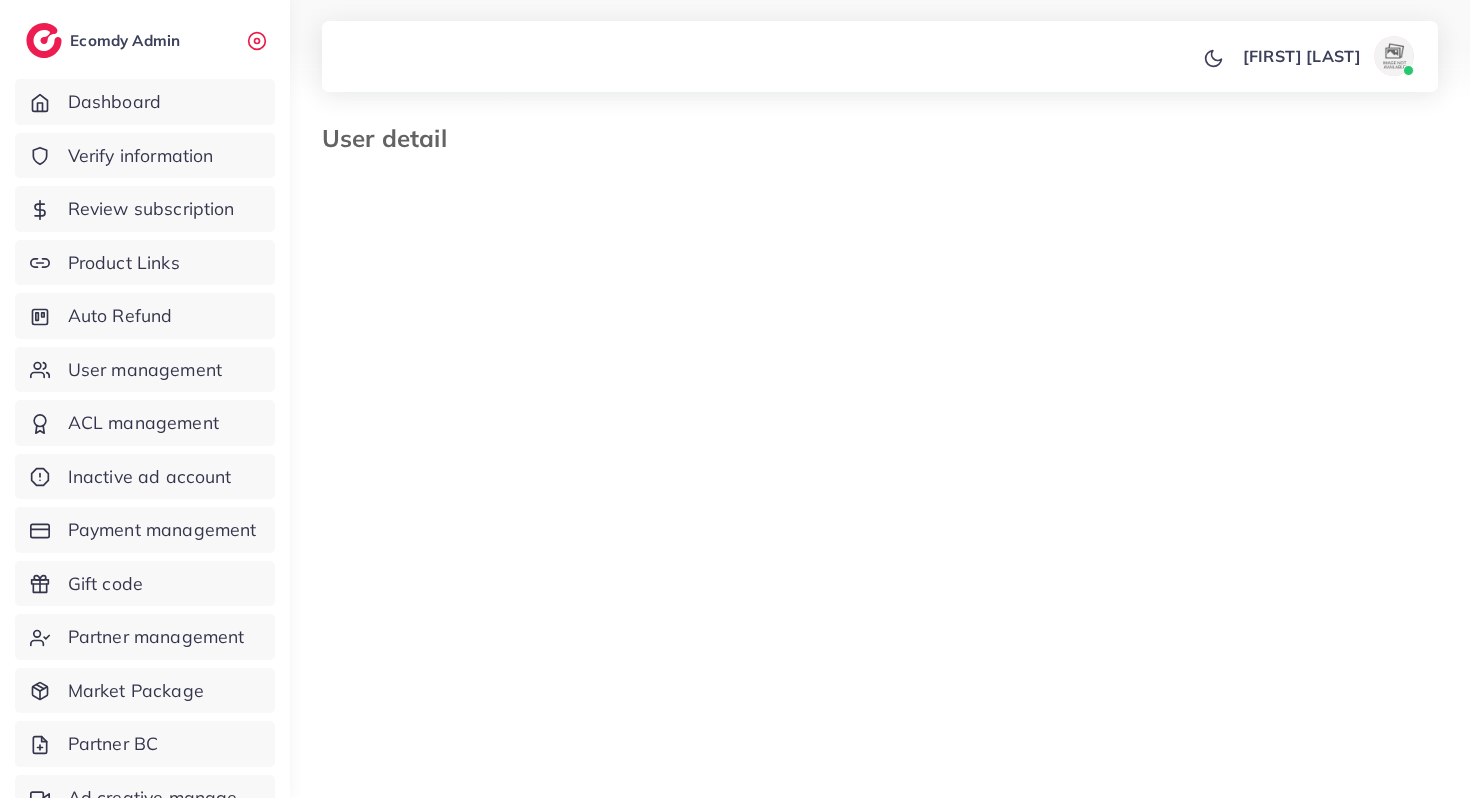 scroll, scrollTop: 0, scrollLeft: 0, axis: both 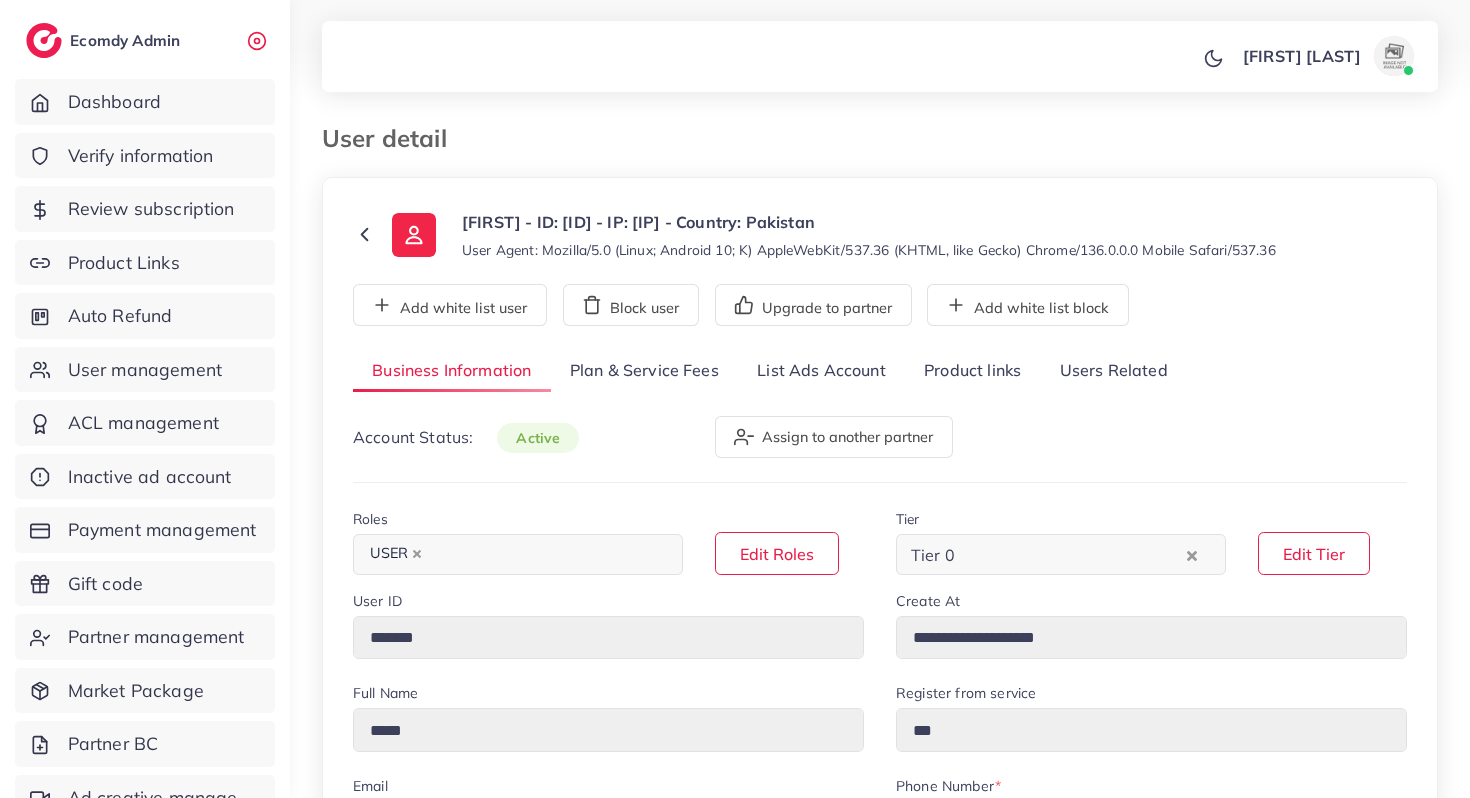 click on "List Ads Account" at bounding box center (821, 371) 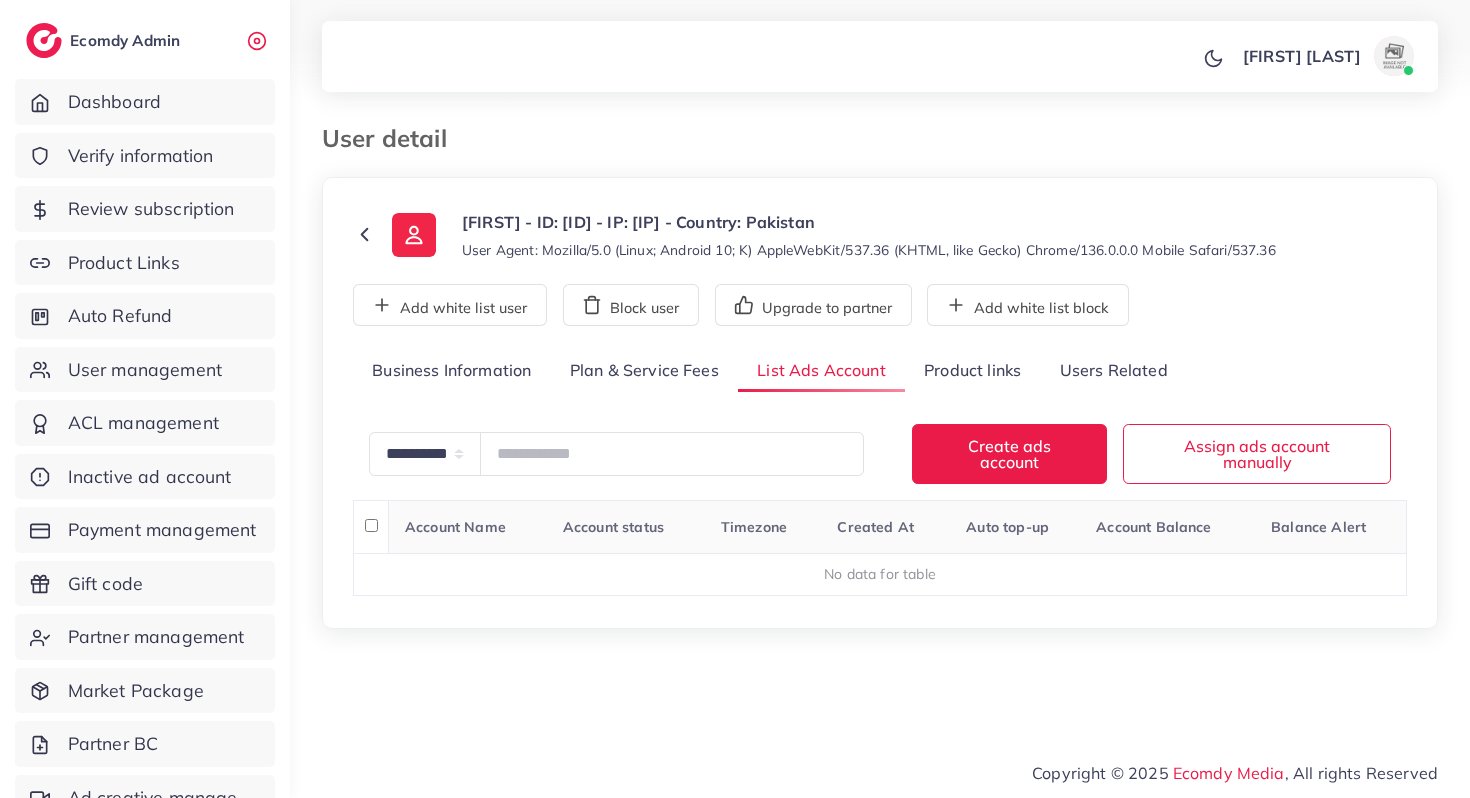 click on "Product links" at bounding box center (972, 371) 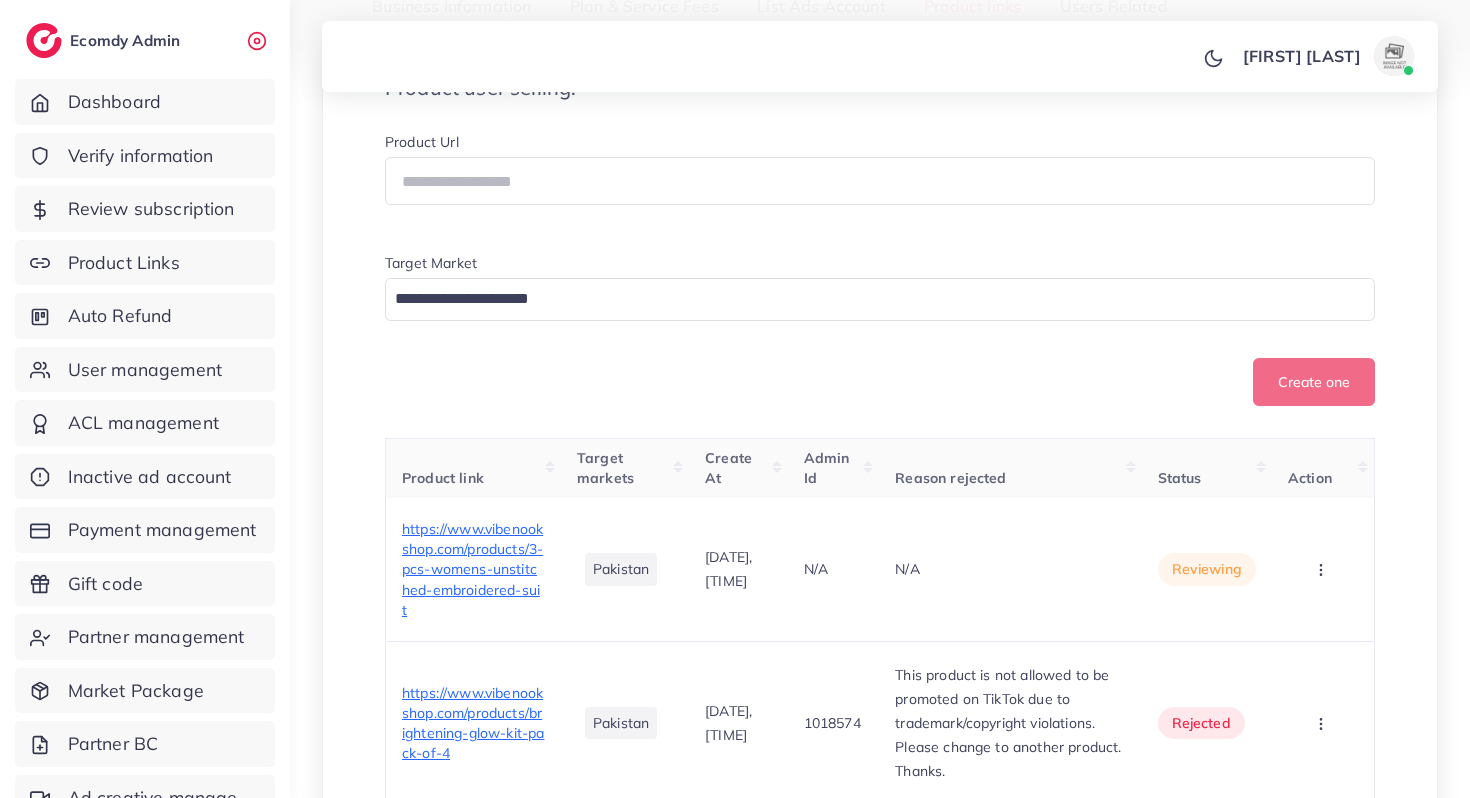 scroll, scrollTop: 601, scrollLeft: 0, axis: vertical 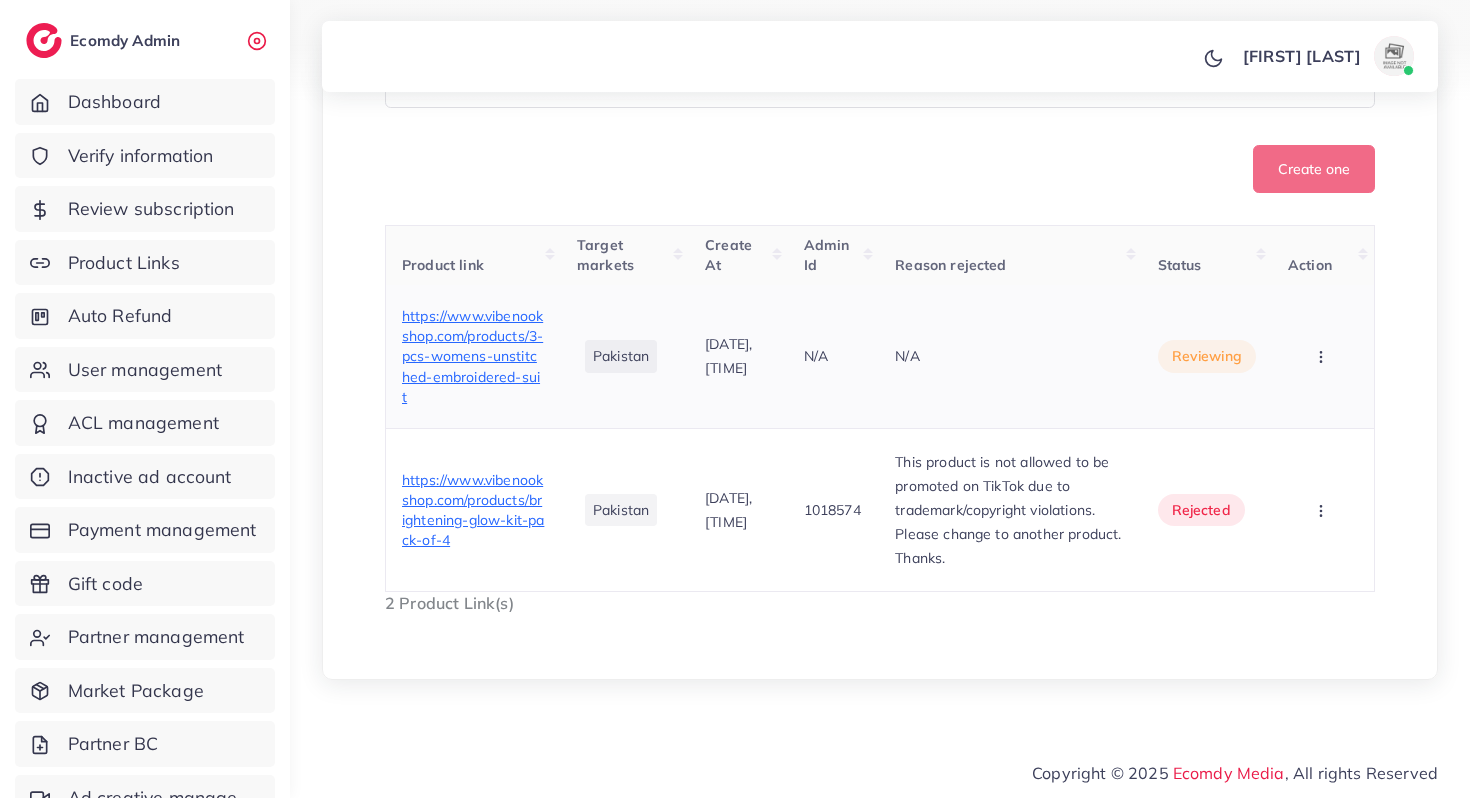 click on "https://www.vibenookshop.com/products/3-pcs-womens-unstitched-embroidered-suit" at bounding box center [473, 356] 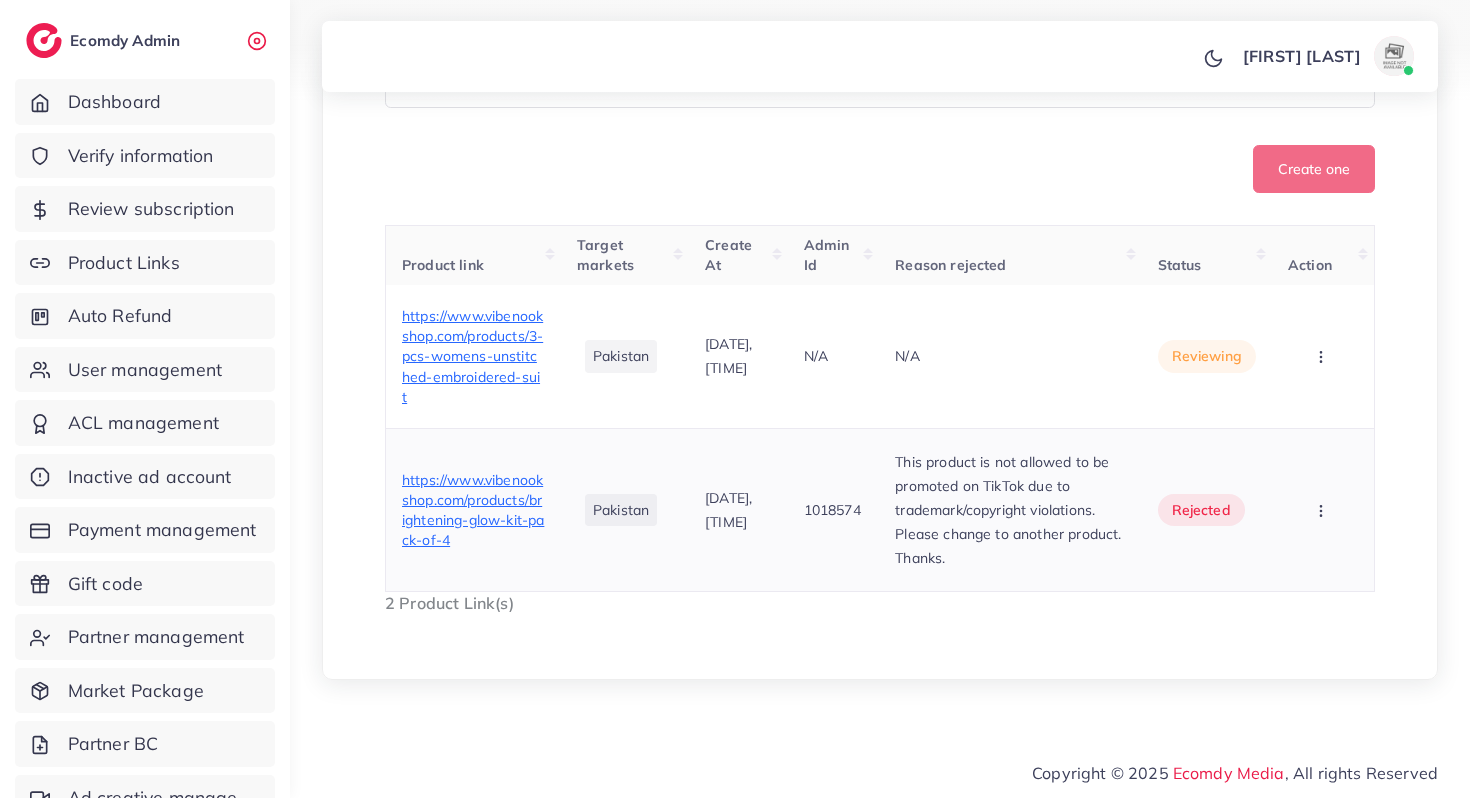click on "https://www.vibenookshop.com/products/brightening-glow-kit-pack-of-4" at bounding box center [473, 510] 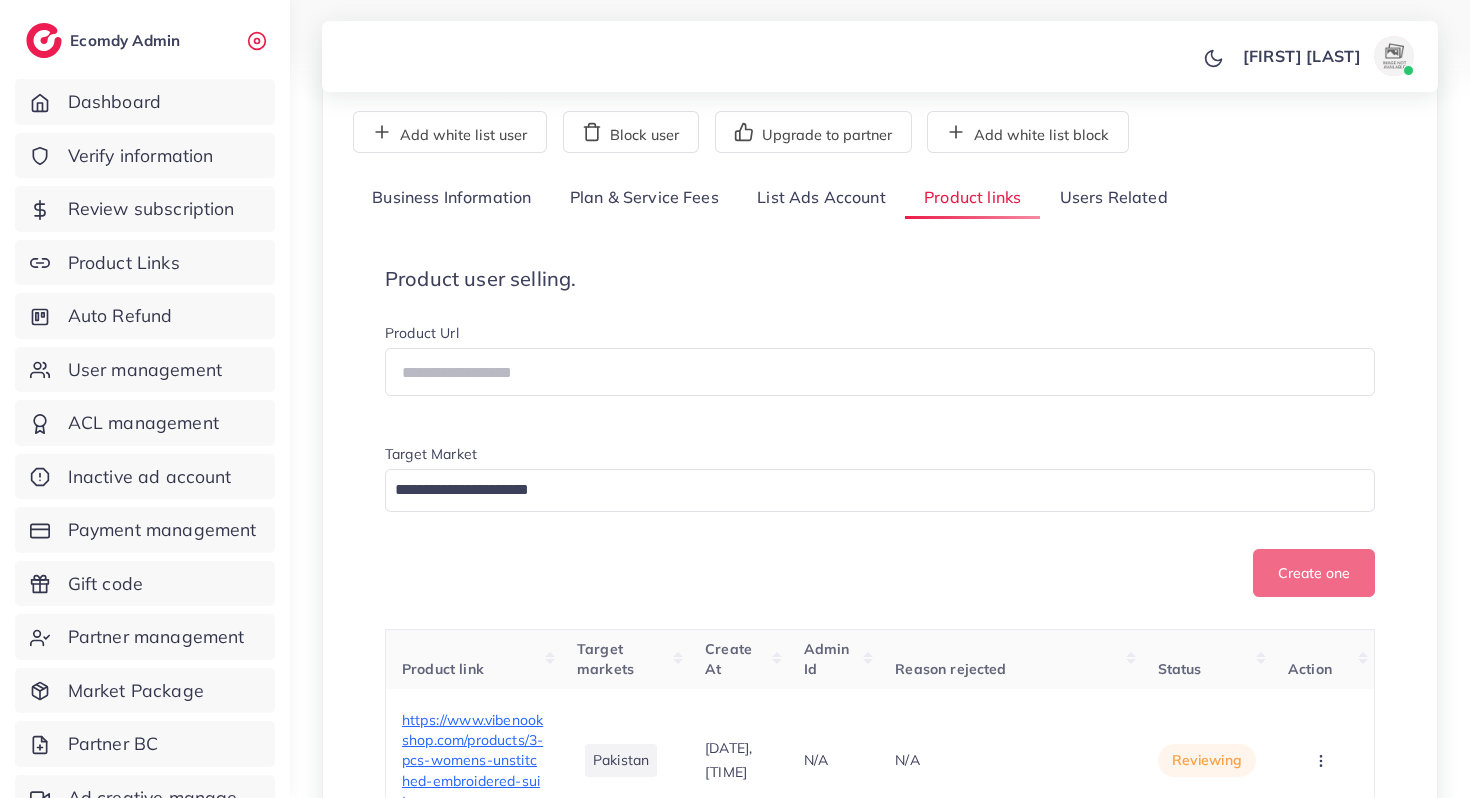 scroll, scrollTop: 172, scrollLeft: 0, axis: vertical 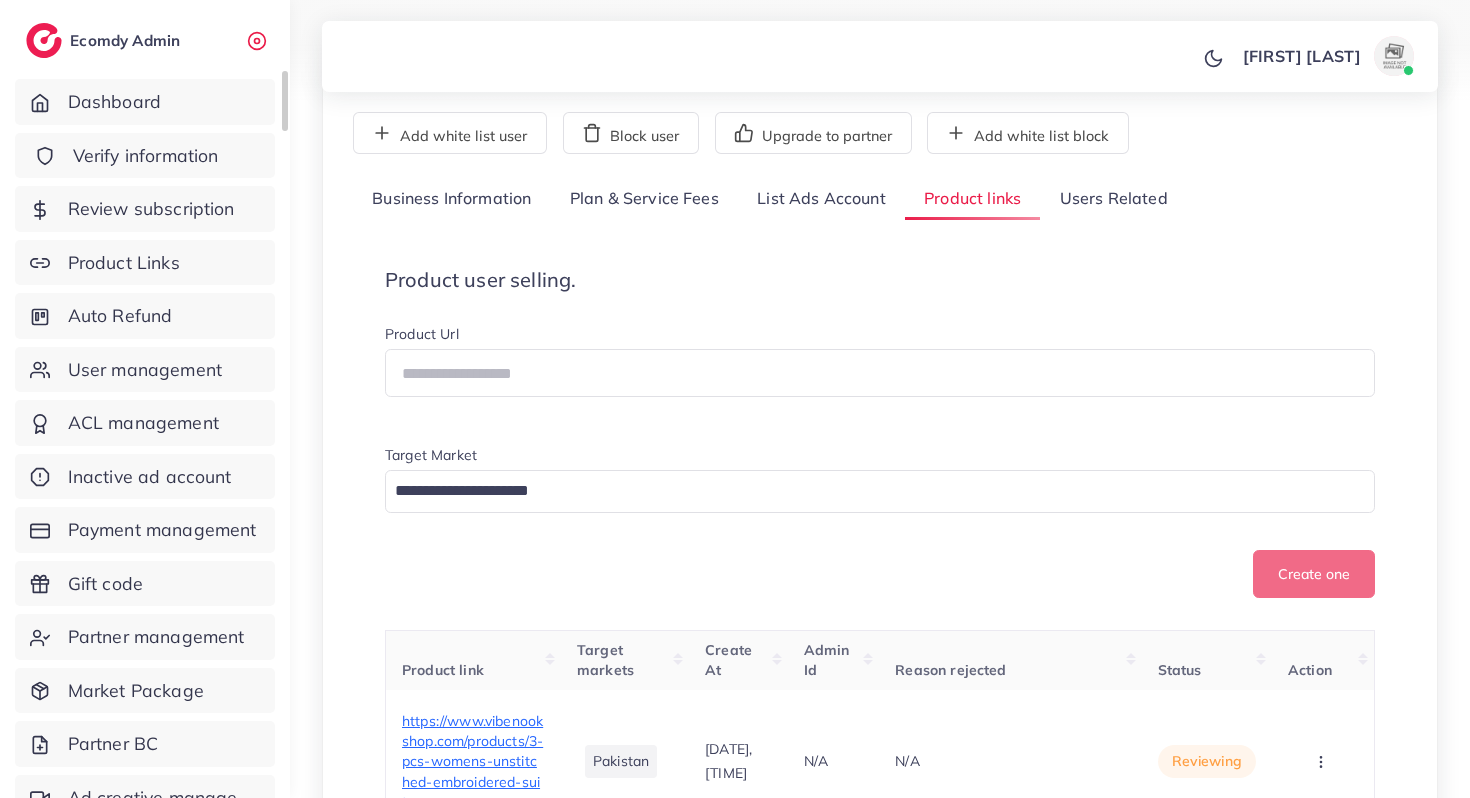 click on "Verify information" at bounding box center [146, 156] 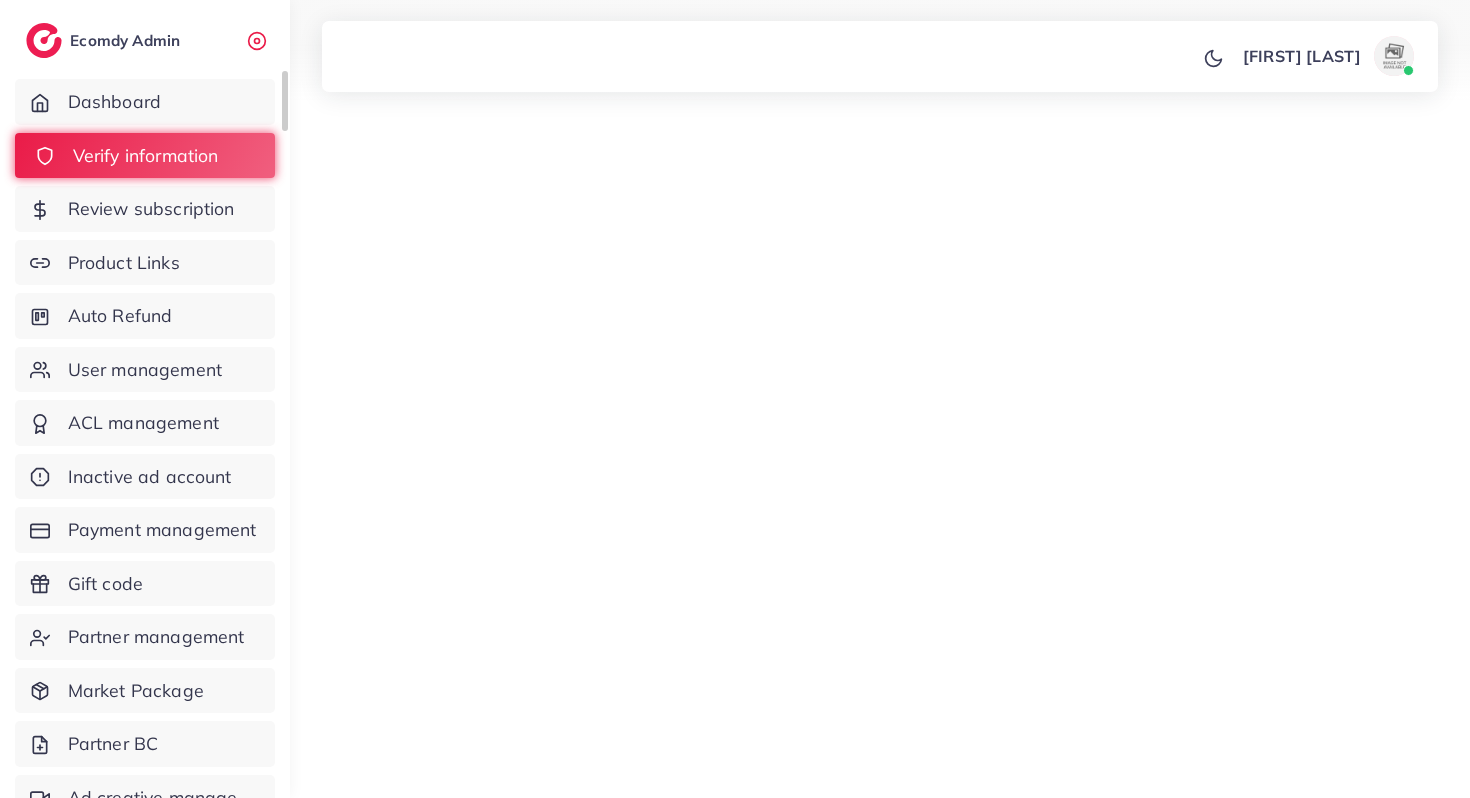 scroll, scrollTop: 0, scrollLeft: 0, axis: both 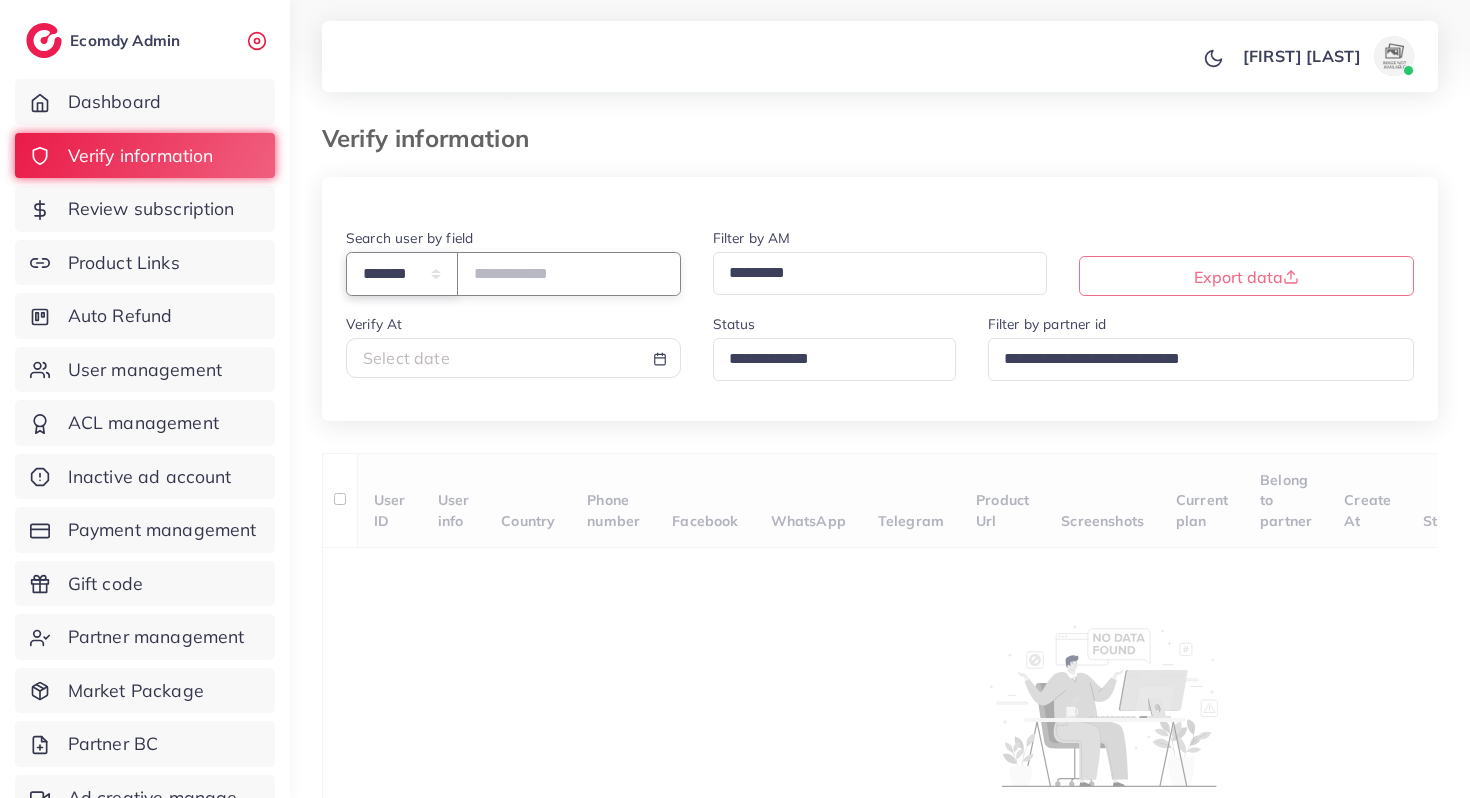 click on "**********" at bounding box center [402, 273] 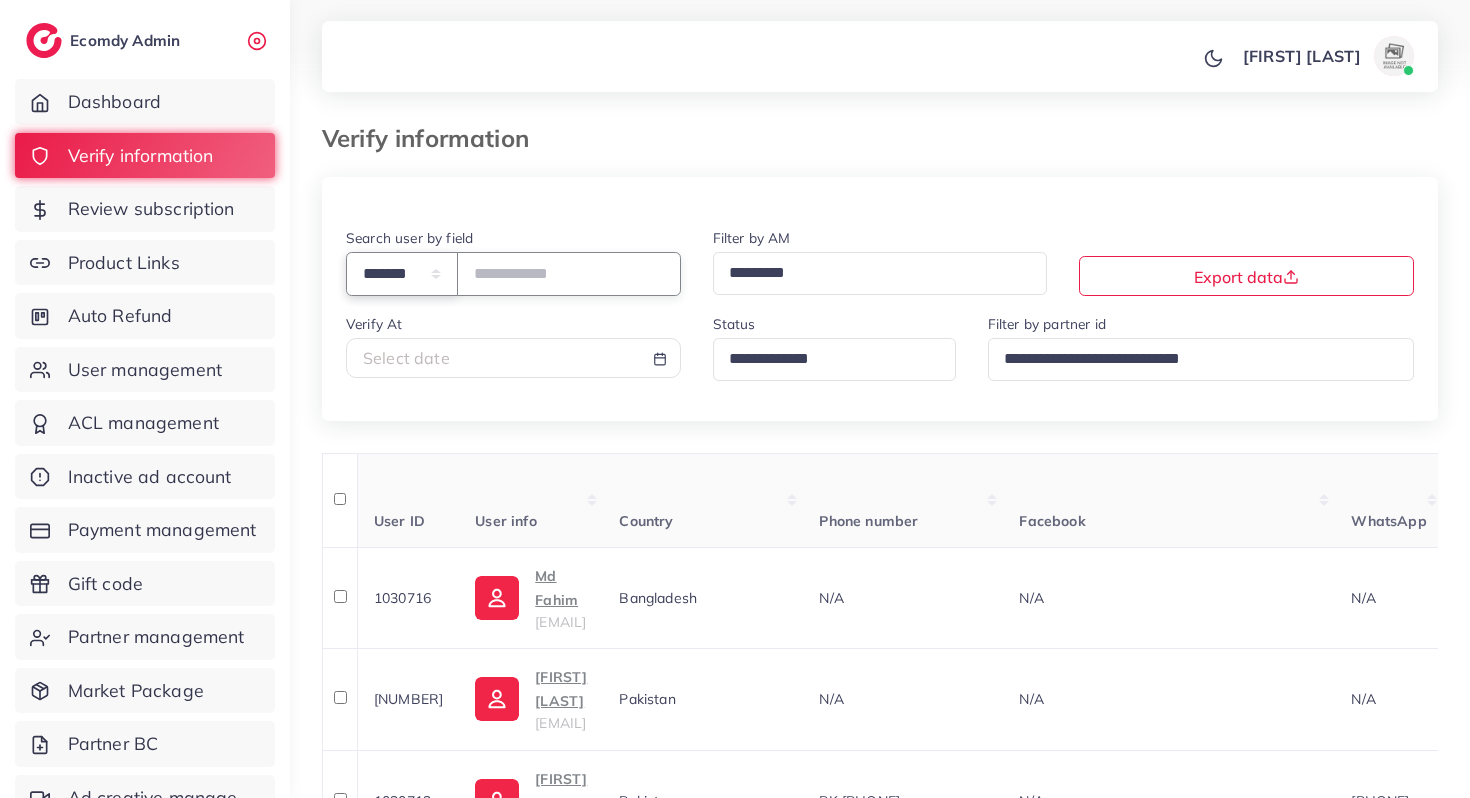 select on "*****" 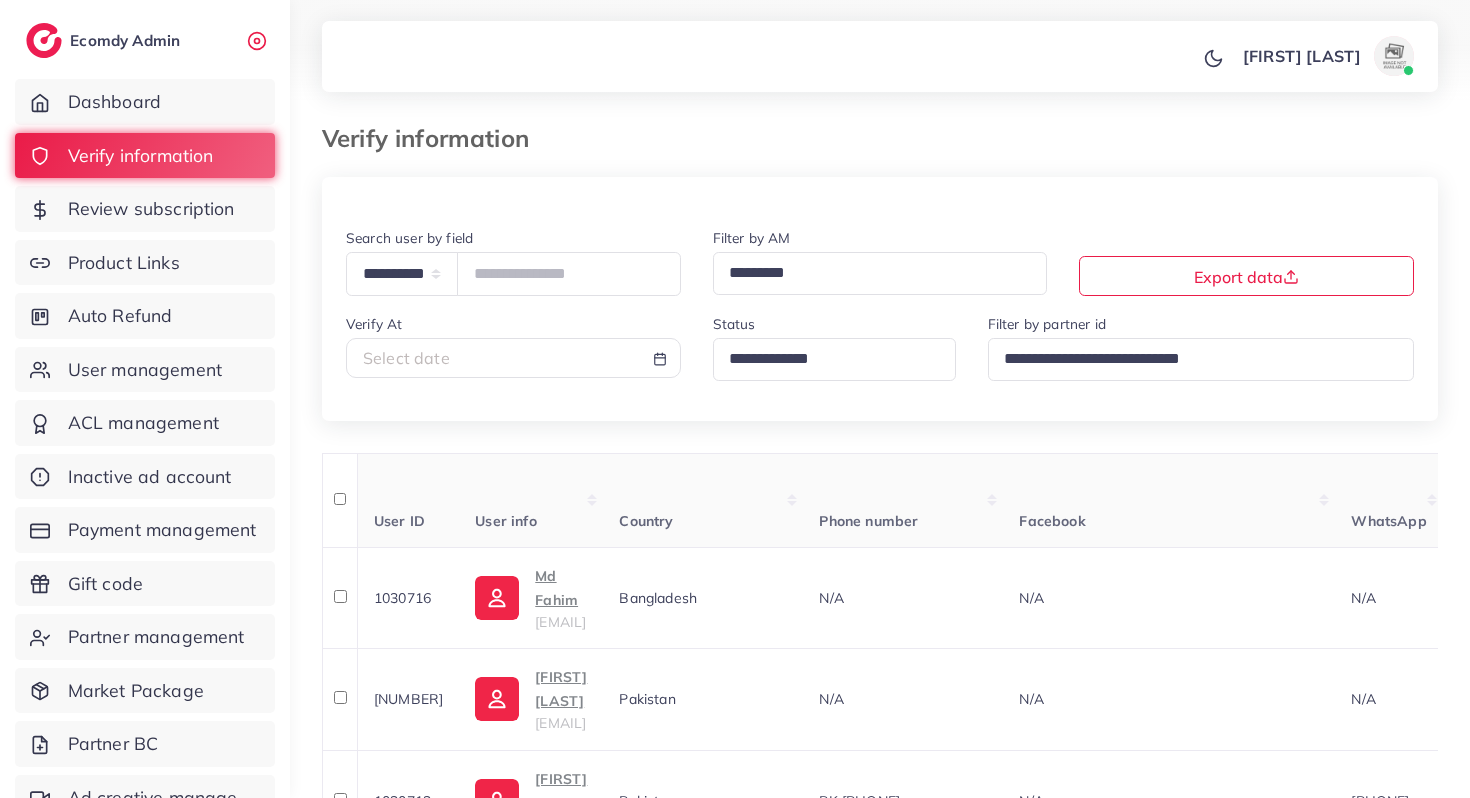 click on "Select date" at bounding box center (513, 358) 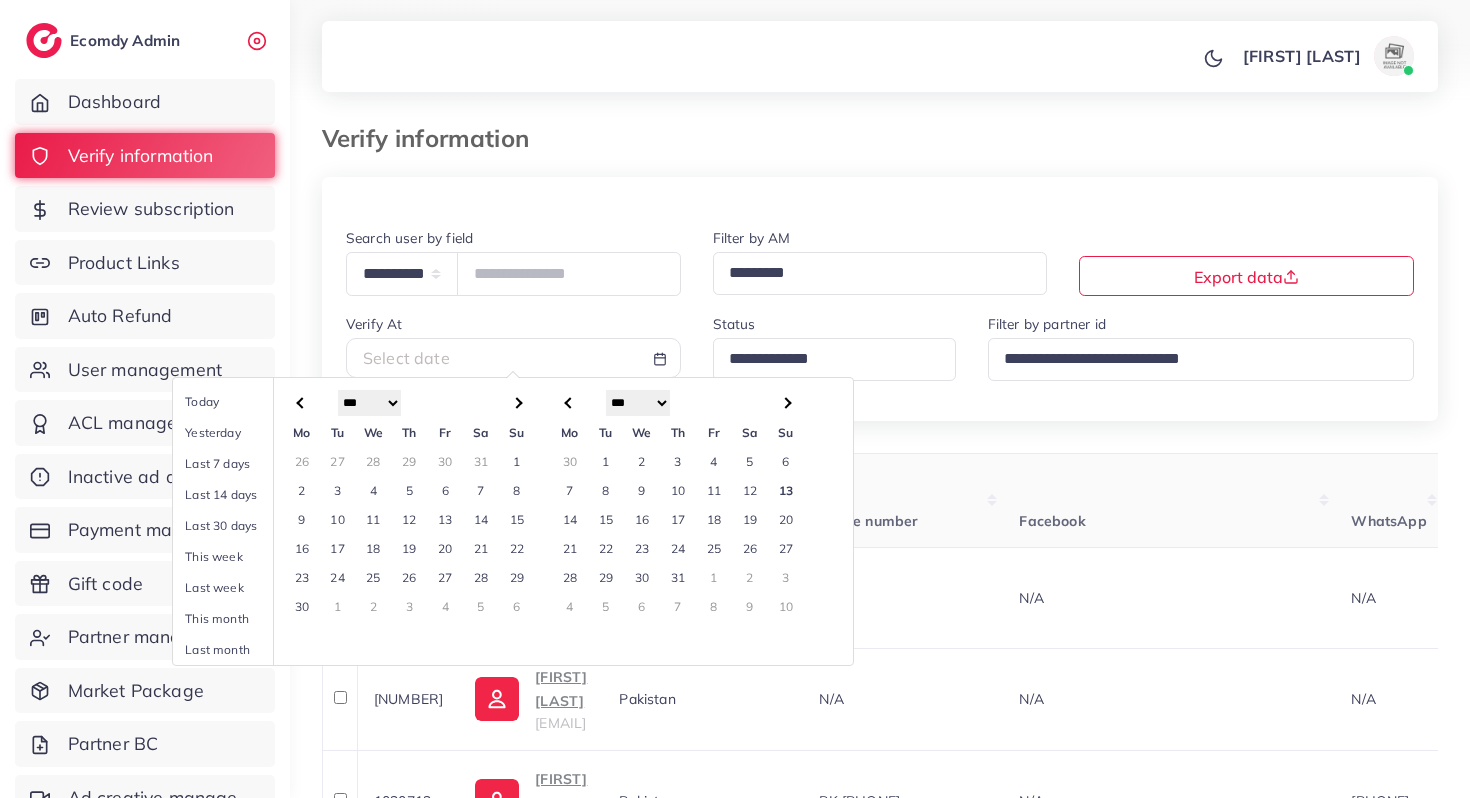 click on "10" at bounding box center (678, 490) 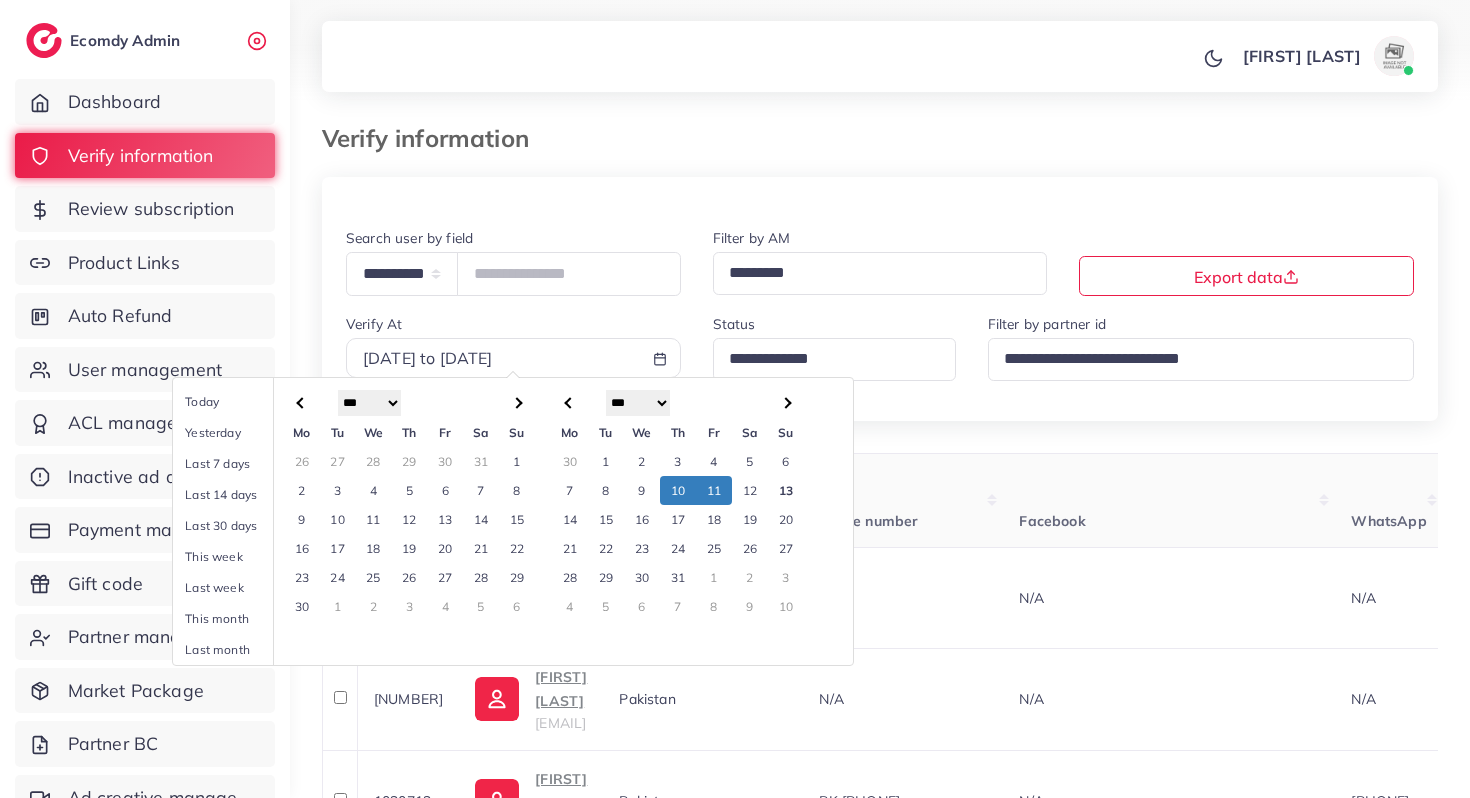 click on "11" at bounding box center (714, 490) 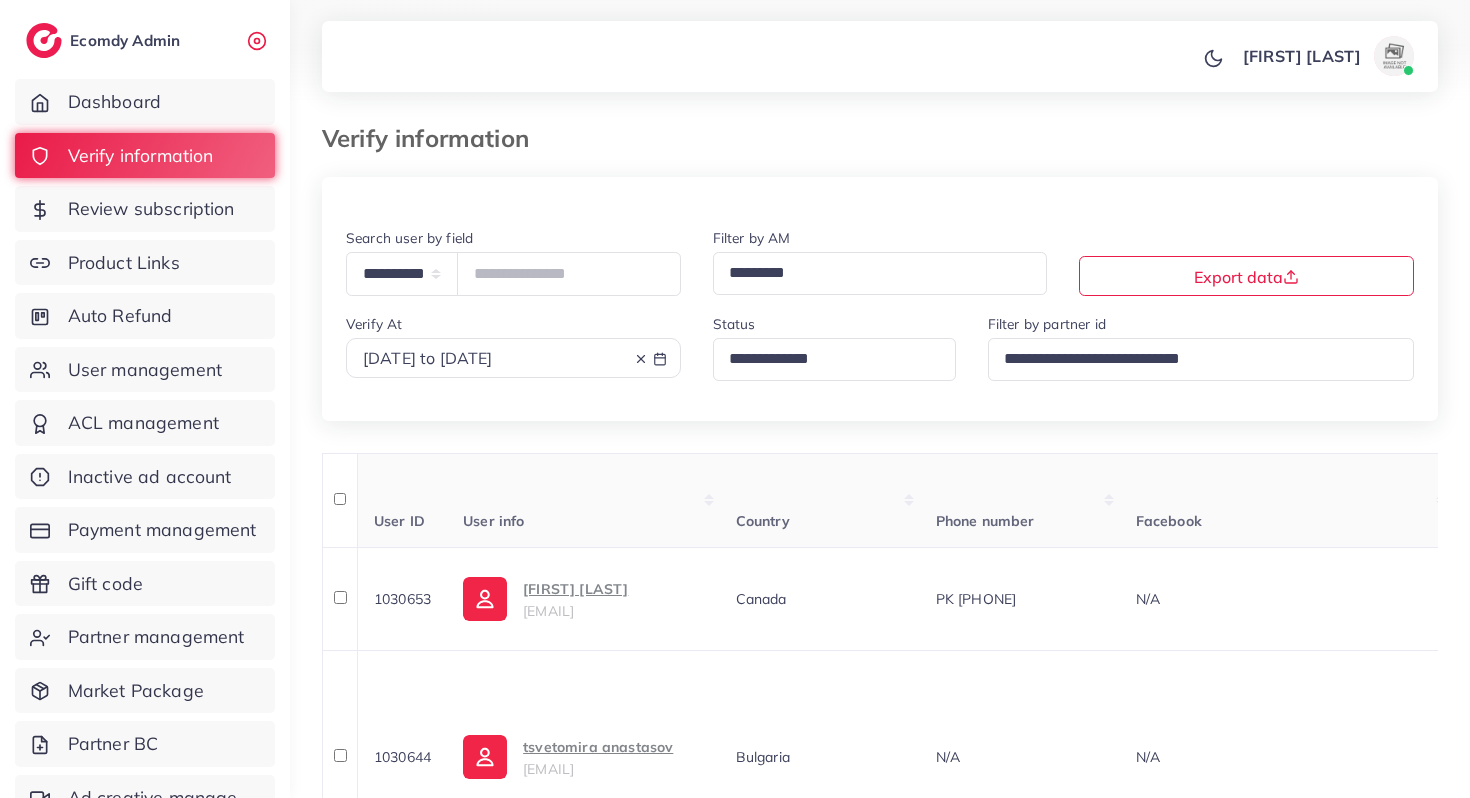 click at bounding box center (826, 359) 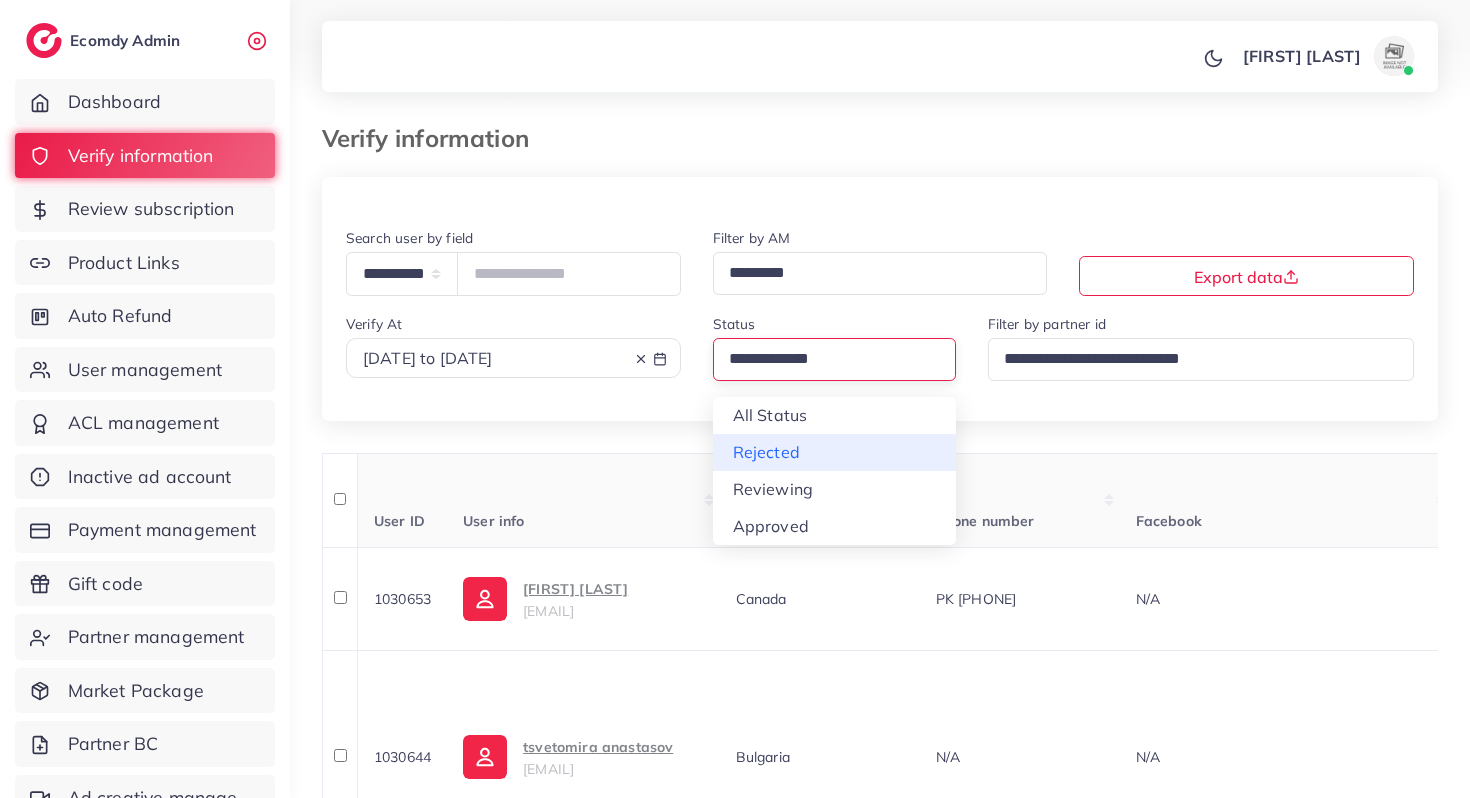click on "**********" at bounding box center [880, 1273] 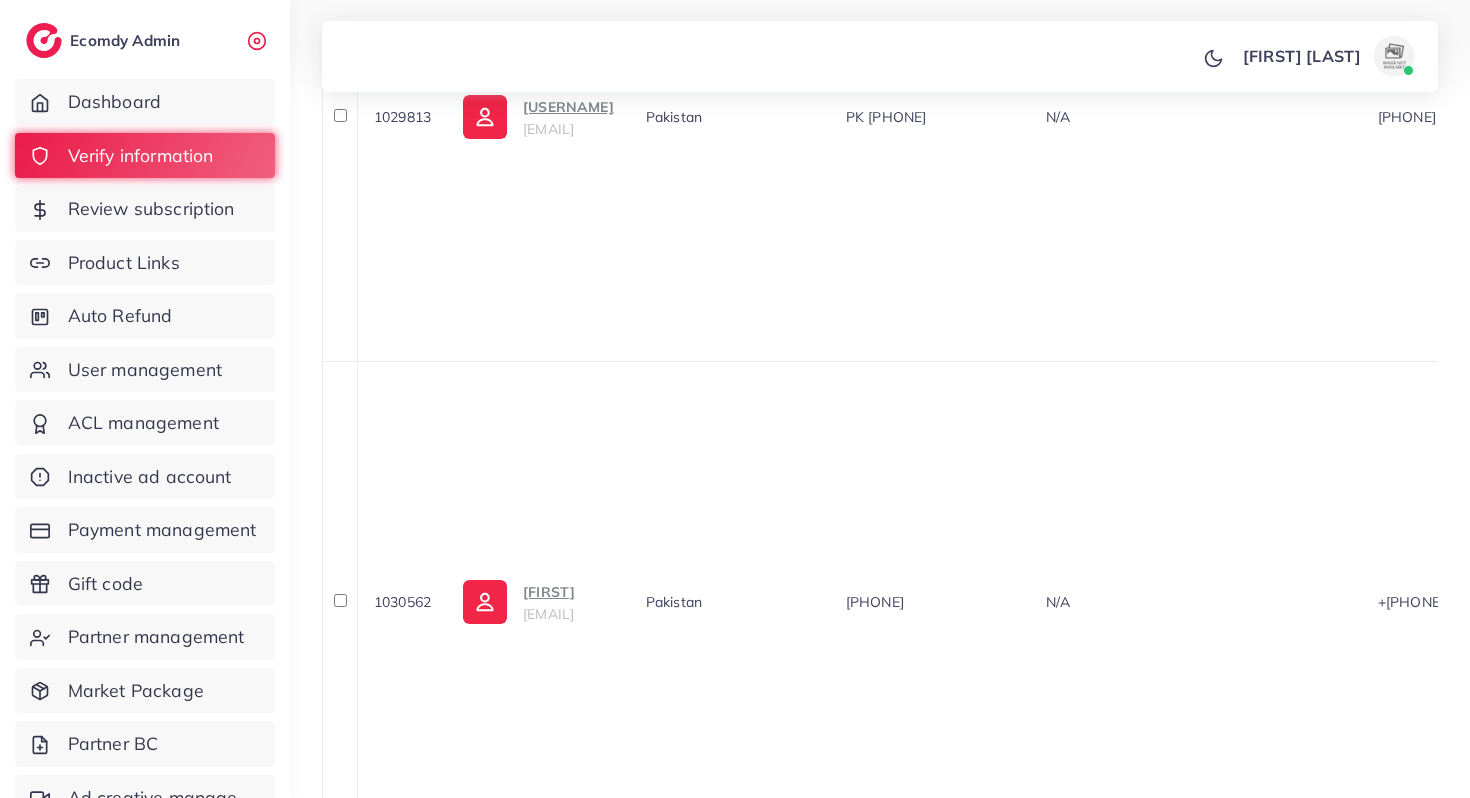 scroll, scrollTop: 982, scrollLeft: 0, axis: vertical 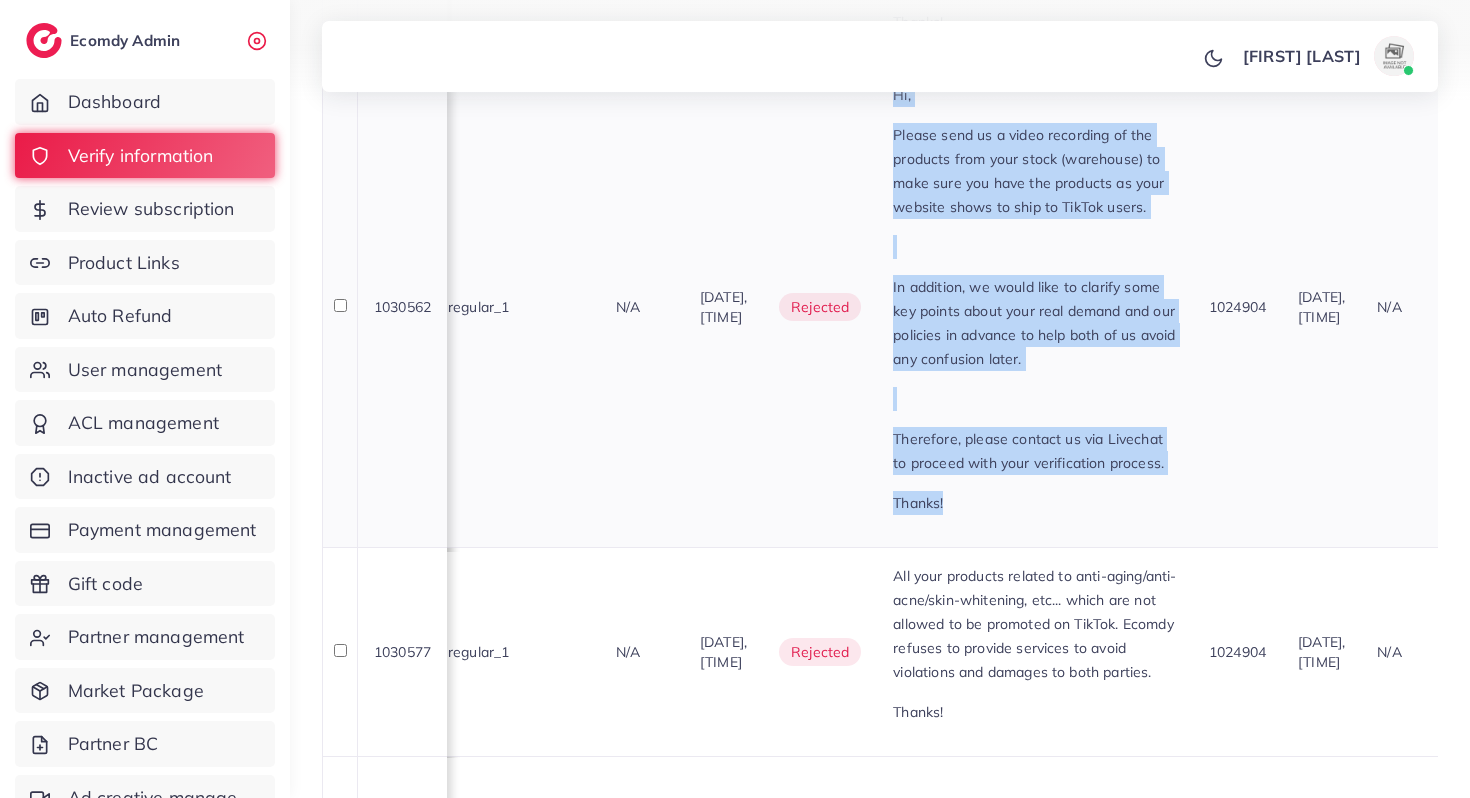 drag, startPoint x: 1062, startPoint y: 163, endPoint x: 1128, endPoint y: 648, distance: 489.47012 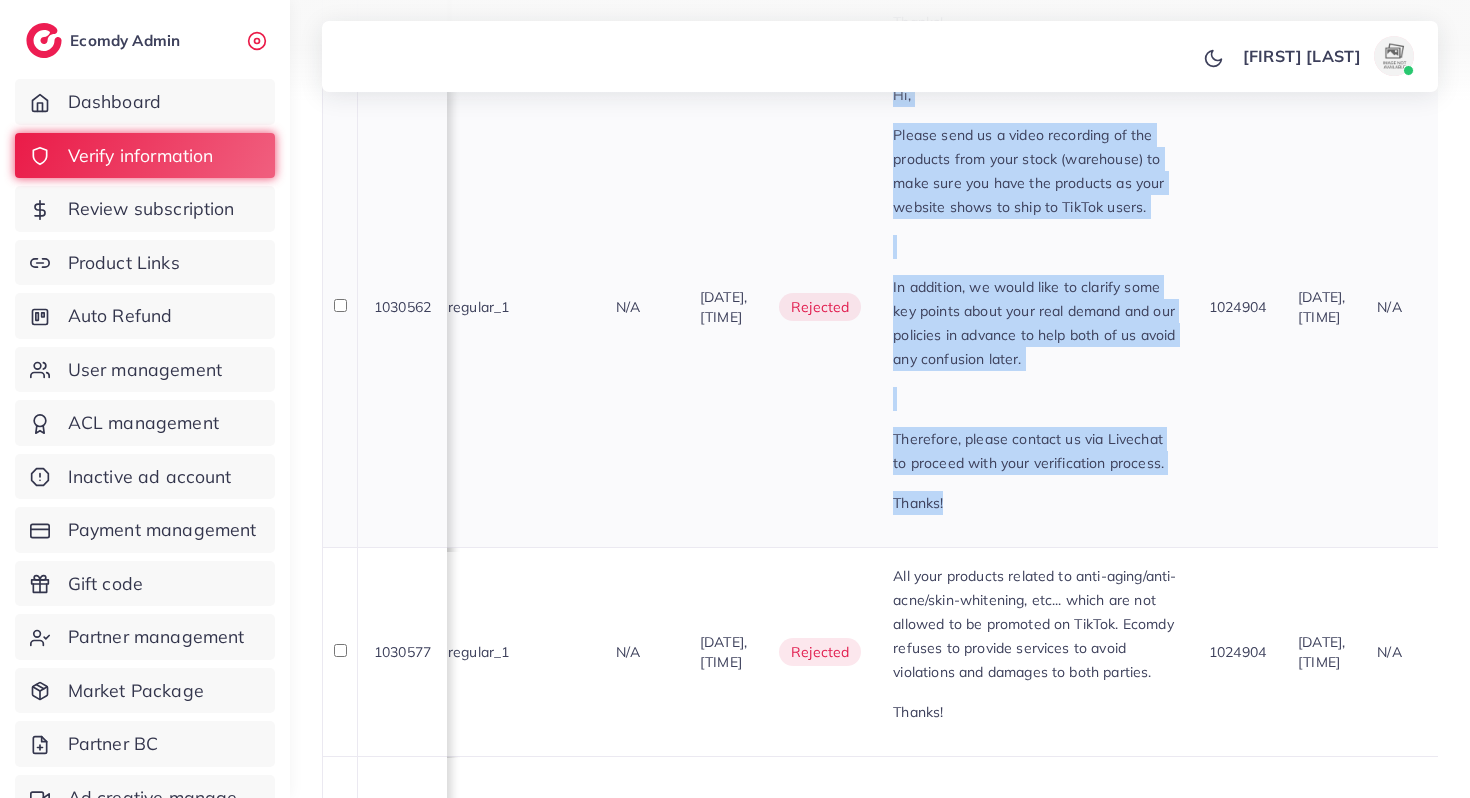 click at bounding box center [1035, 247] 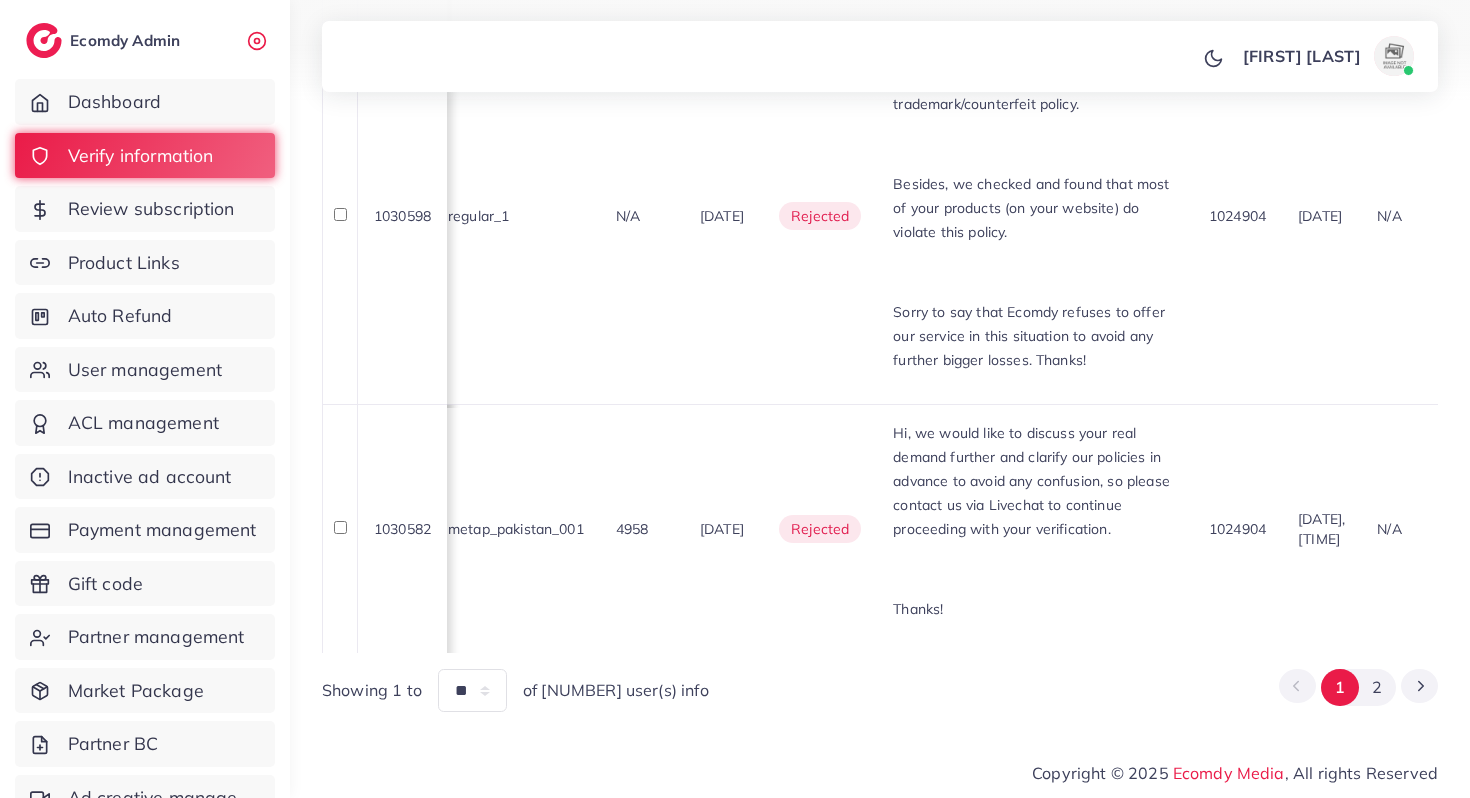 scroll, scrollTop: 3255, scrollLeft: 0, axis: vertical 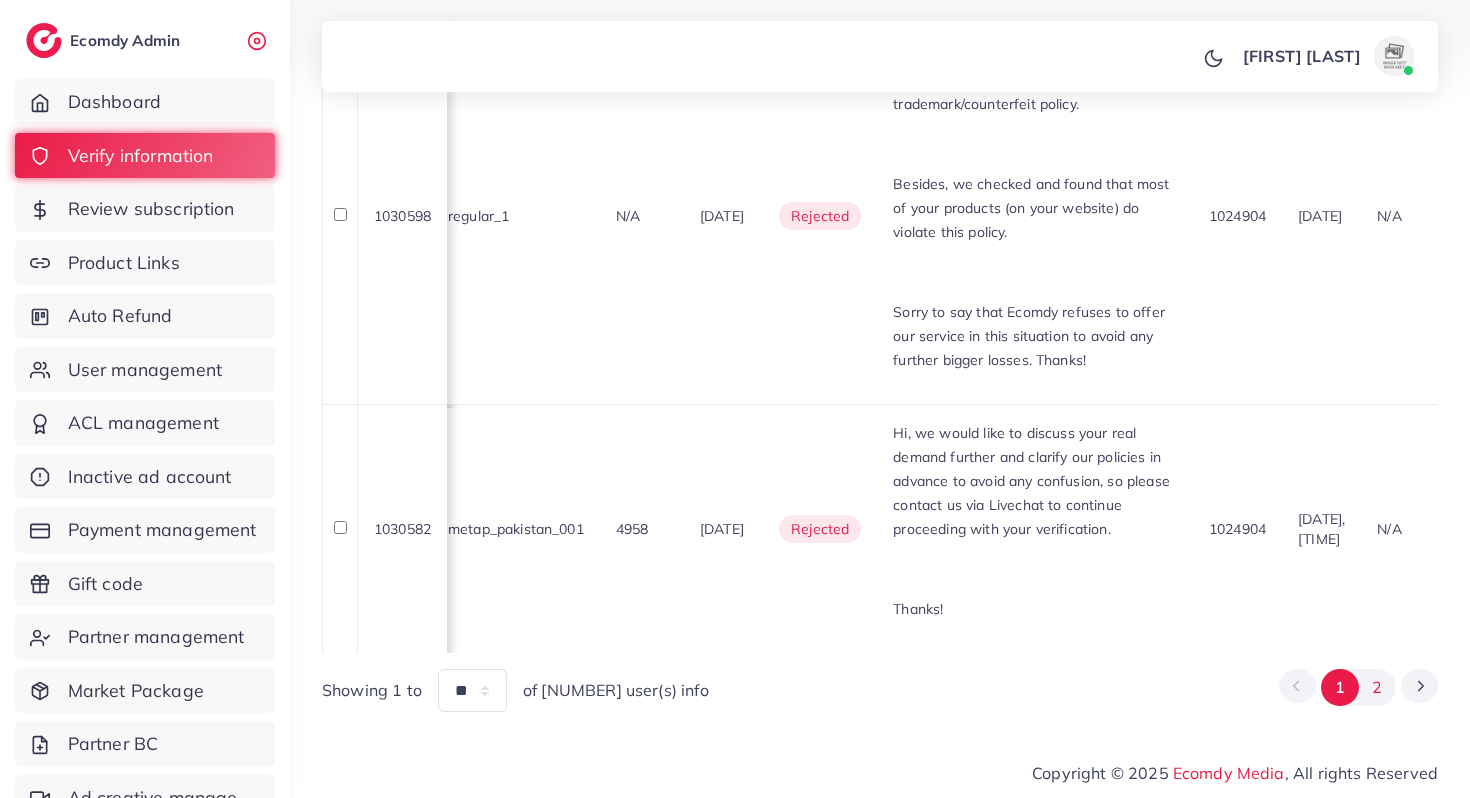 click on "2" at bounding box center (1377, 687) 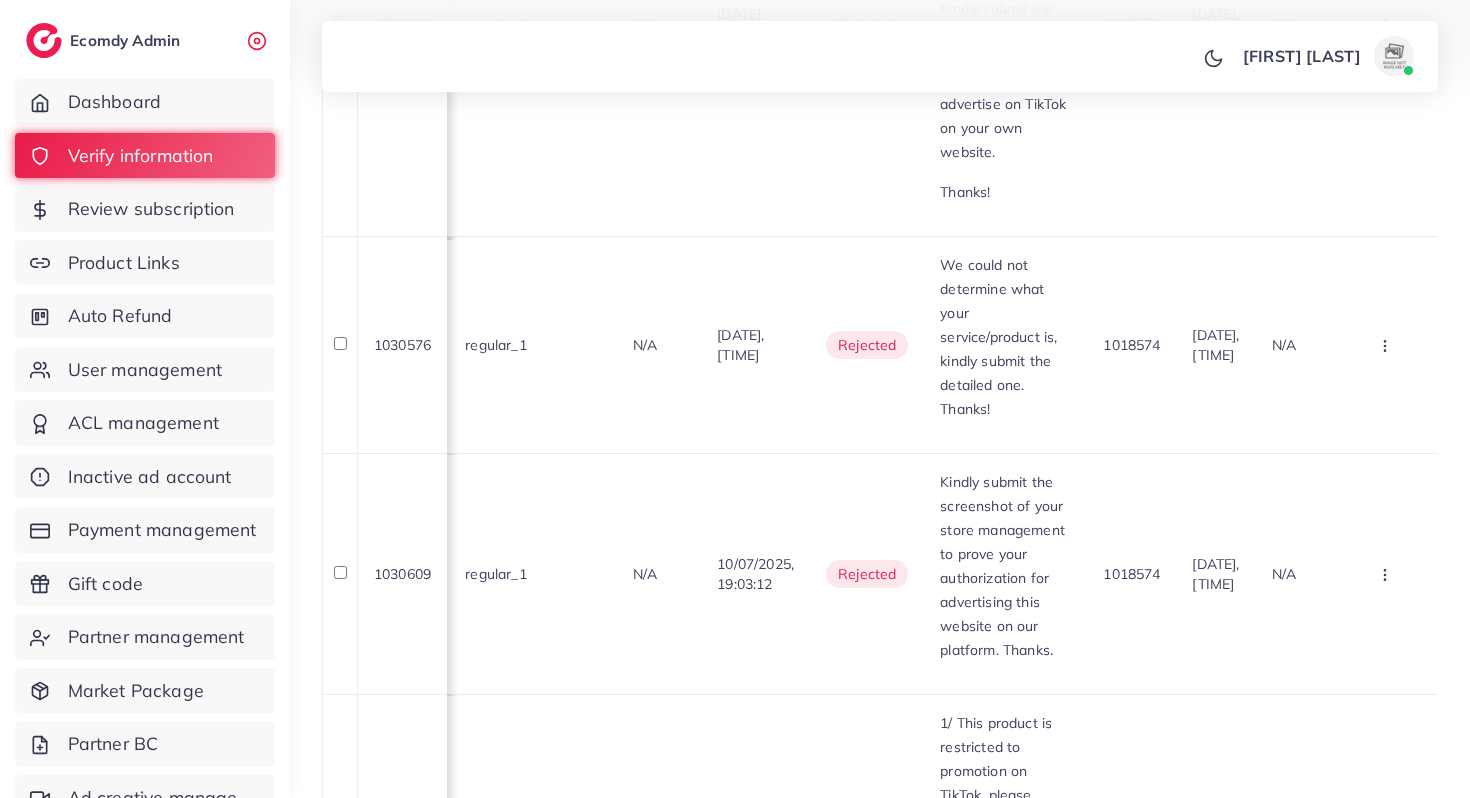 scroll, scrollTop: 1952, scrollLeft: 0, axis: vertical 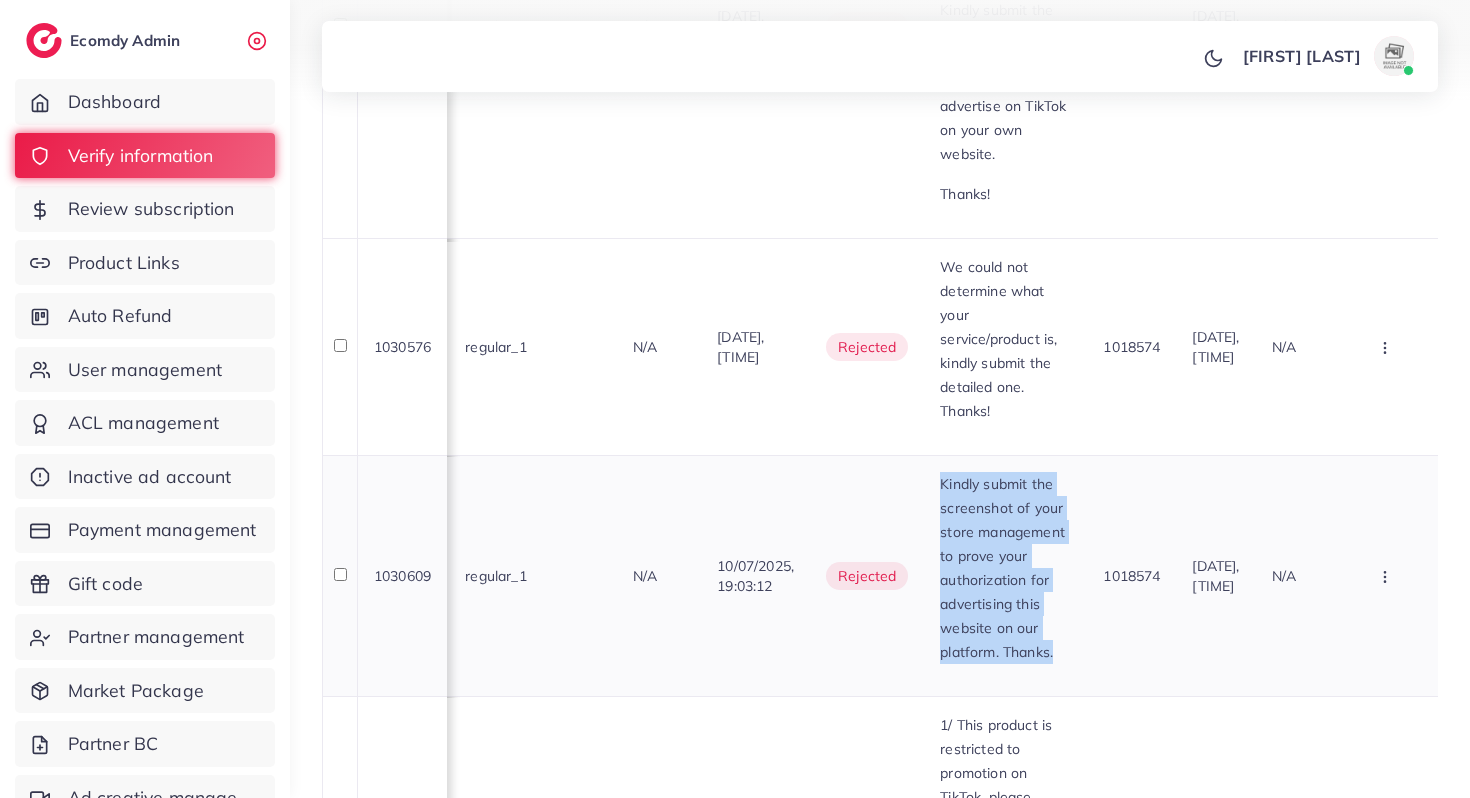 drag, startPoint x: 995, startPoint y: 414, endPoint x: 1136, endPoint y: 586, distance: 222.40729 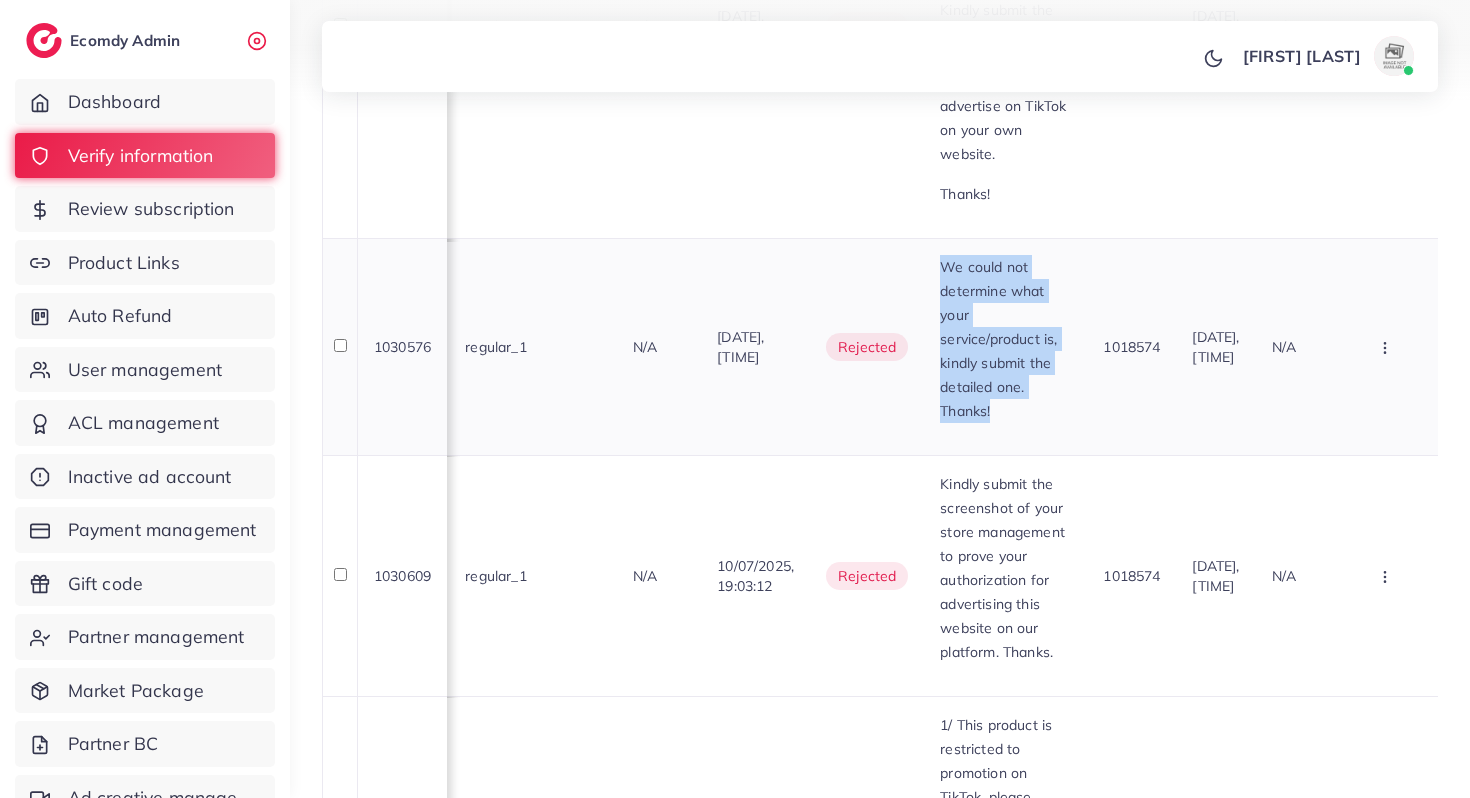 drag, startPoint x: 997, startPoint y: 206, endPoint x: 1064, endPoint y: 343, distance: 152.50574 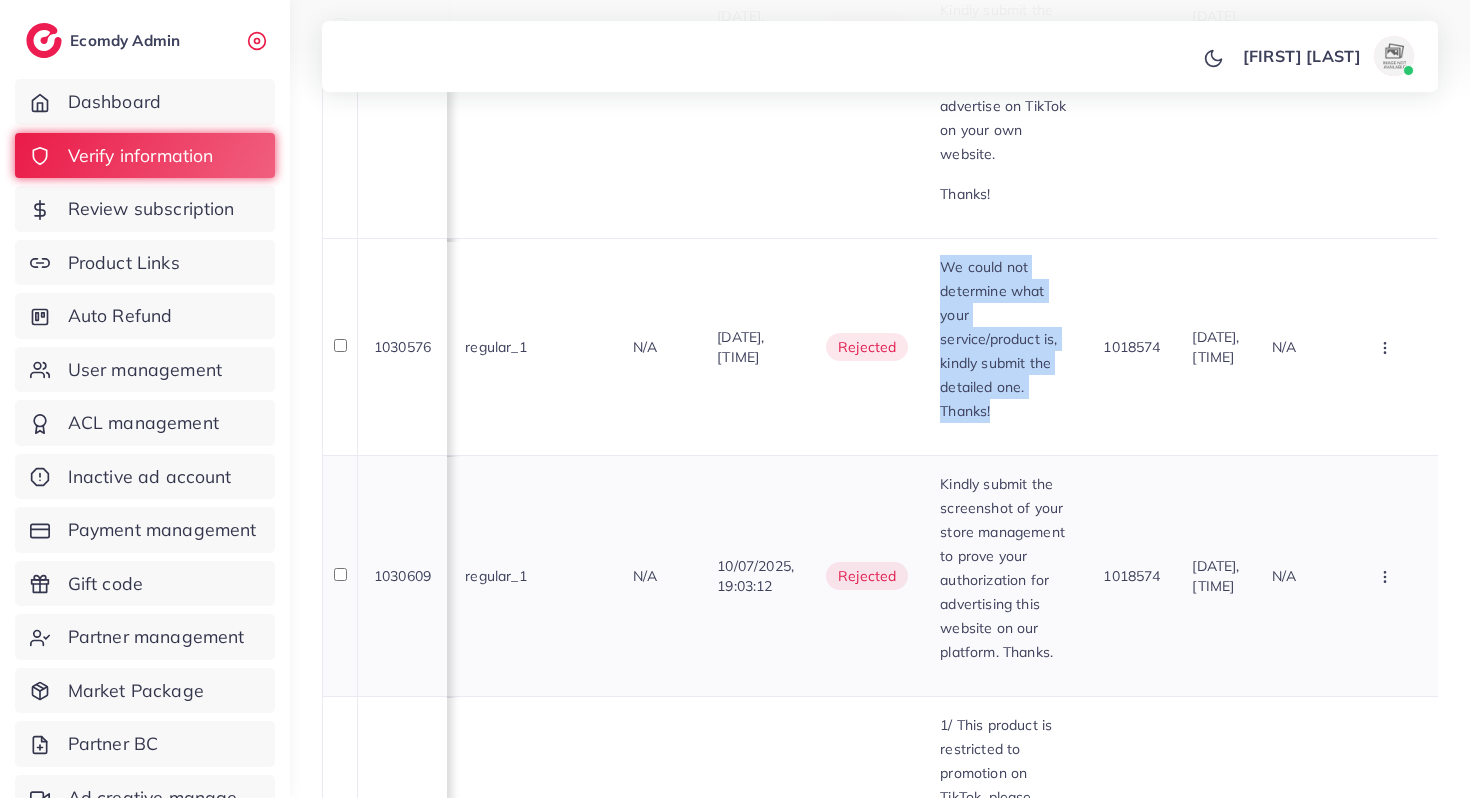 click on "Kindly submit the screenshot of your store management to prove your authorization for advertising this website on our platform. Thanks." at bounding box center [1005, 568] 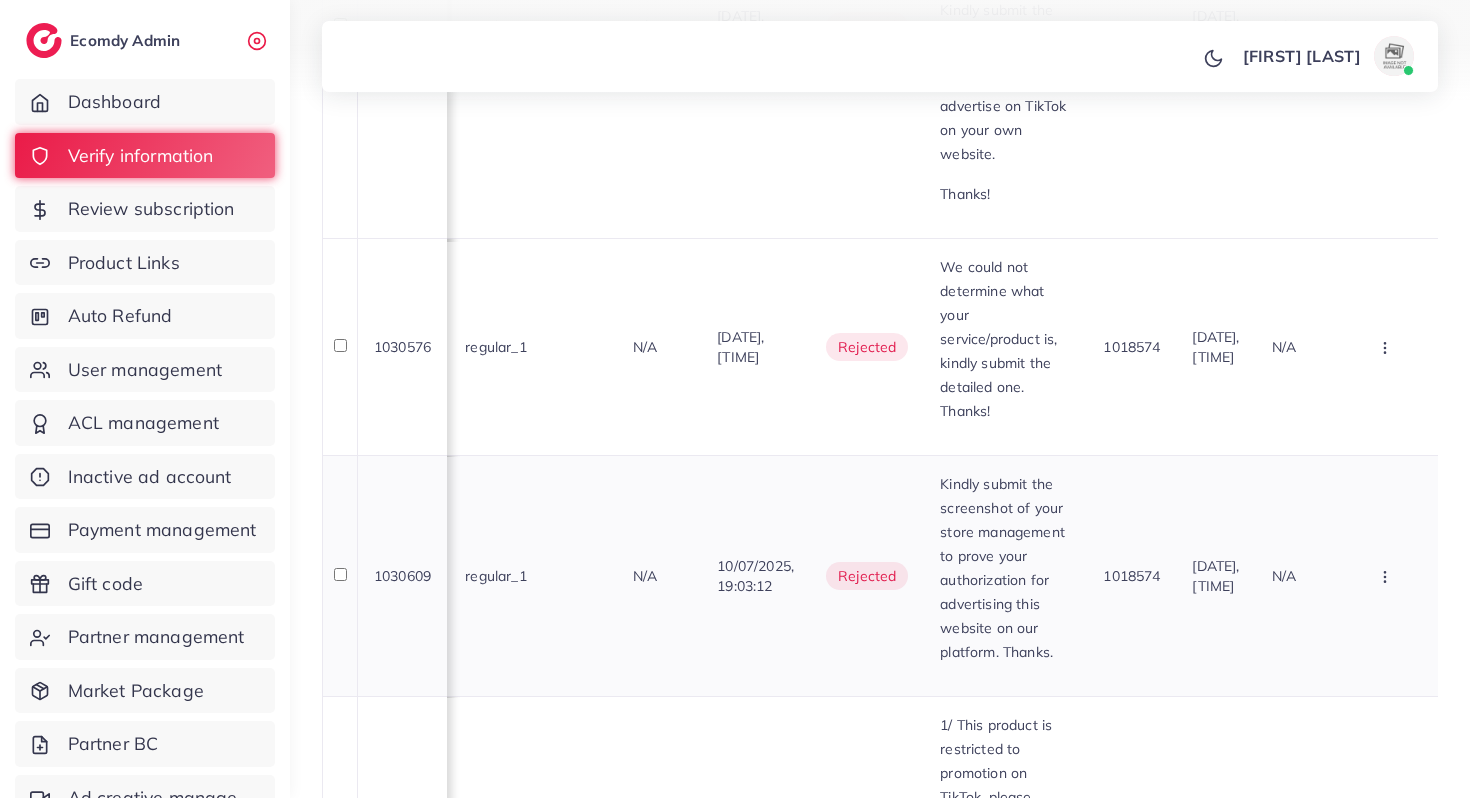 click on "Kindly submit the screenshot of your store management to prove your authorization for advertising this website on our platform. Thanks." at bounding box center (1005, 568) 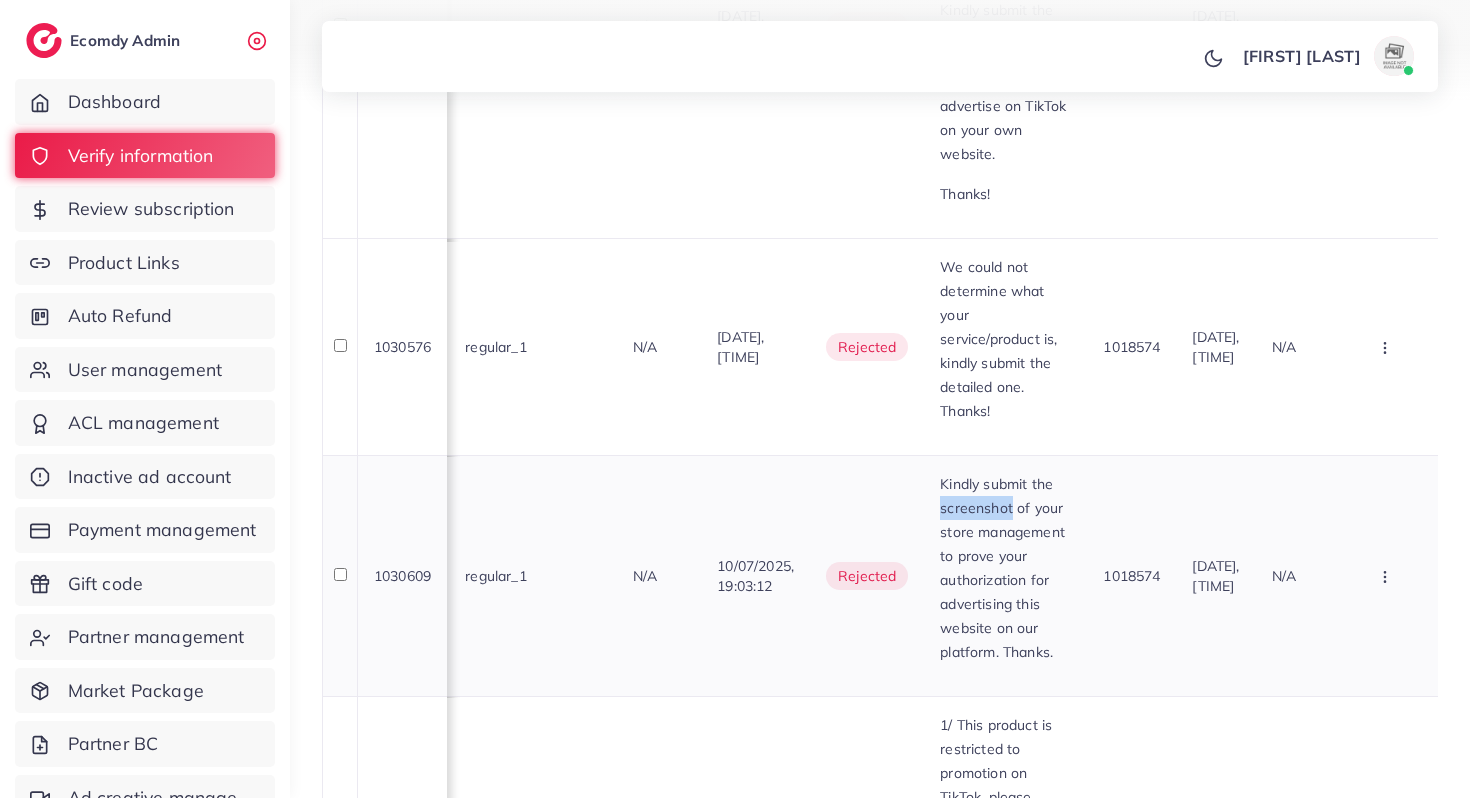 click on "Kindly submit the screenshot of your store management to prove your authorization for advertising this website on our platform. Thanks." at bounding box center [1005, 568] 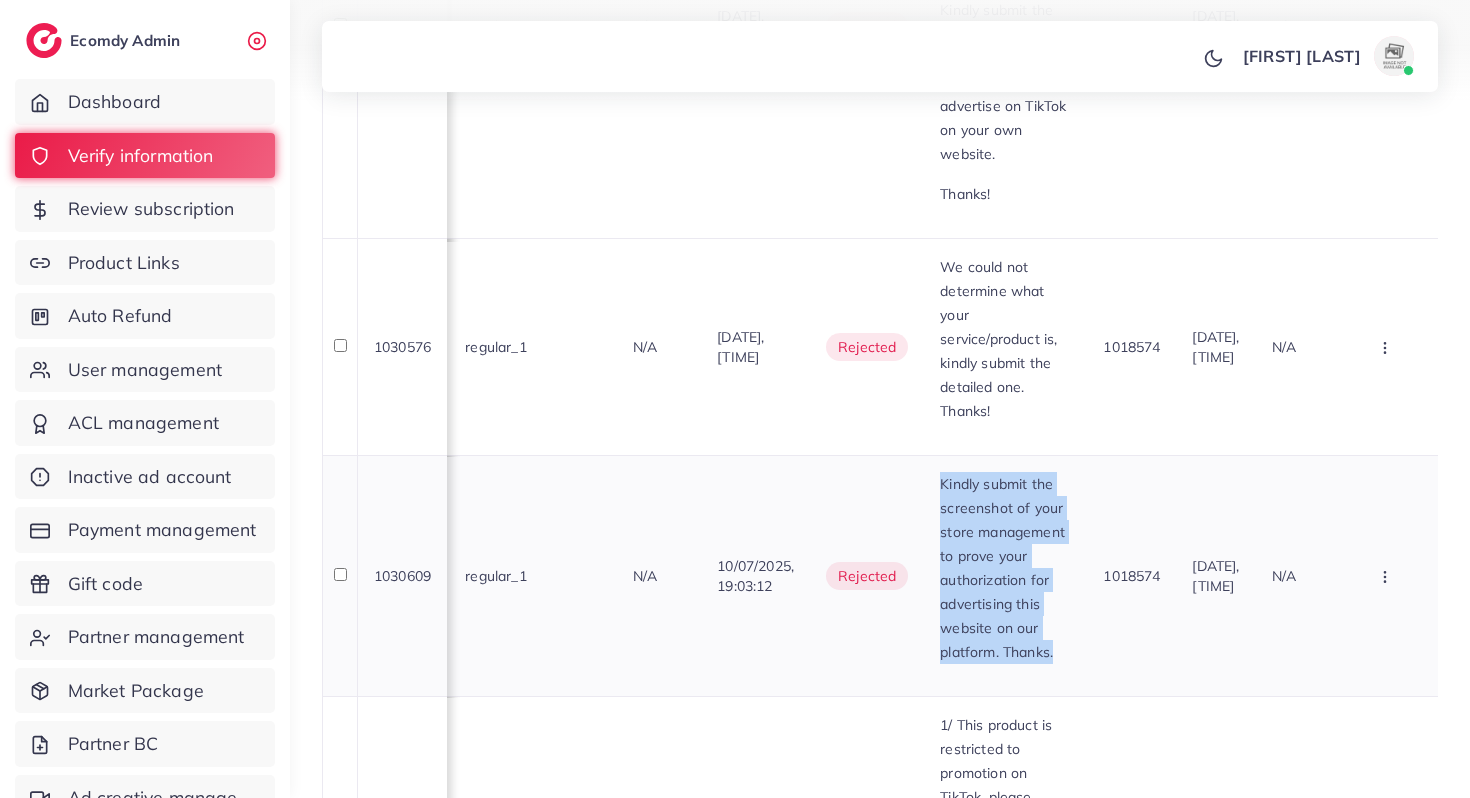 copy on "Kindly submit the screenshot of your store management to prove your authorization for advertising this website on our platform. Thanks." 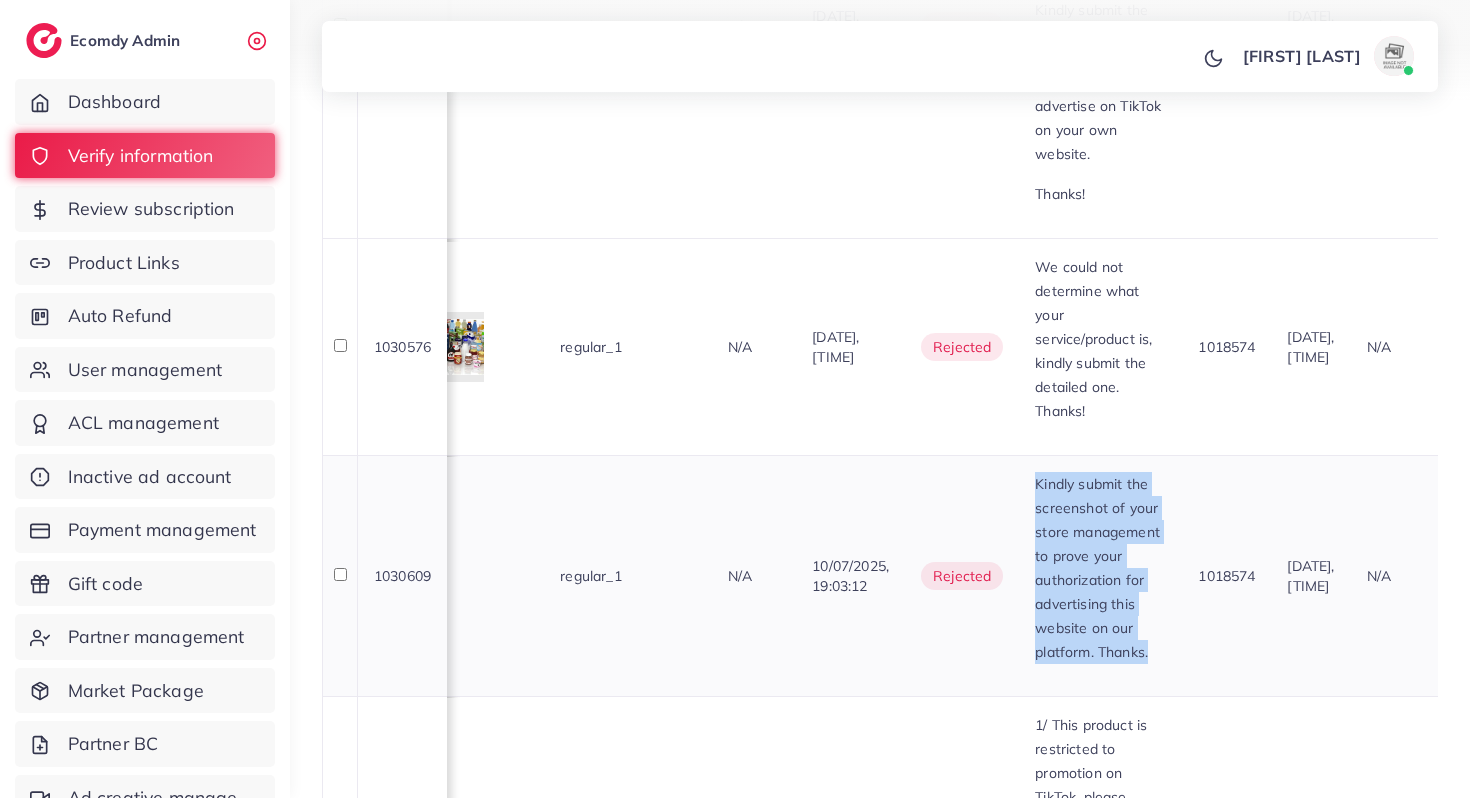scroll, scrollTop: 0, scrollLeft: 1705, axis: horizontal 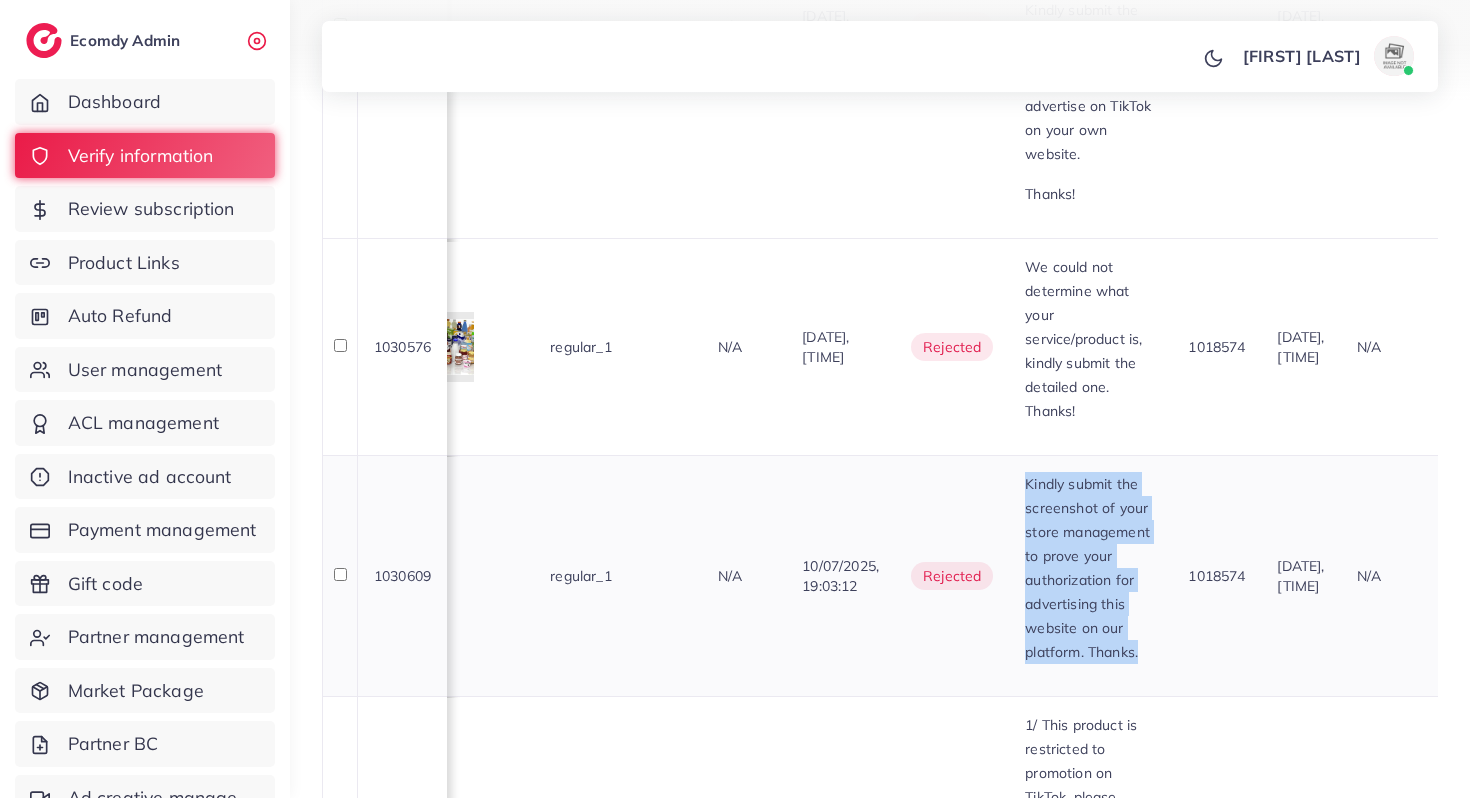 click on "rejected" at bounding box center (952, 575) 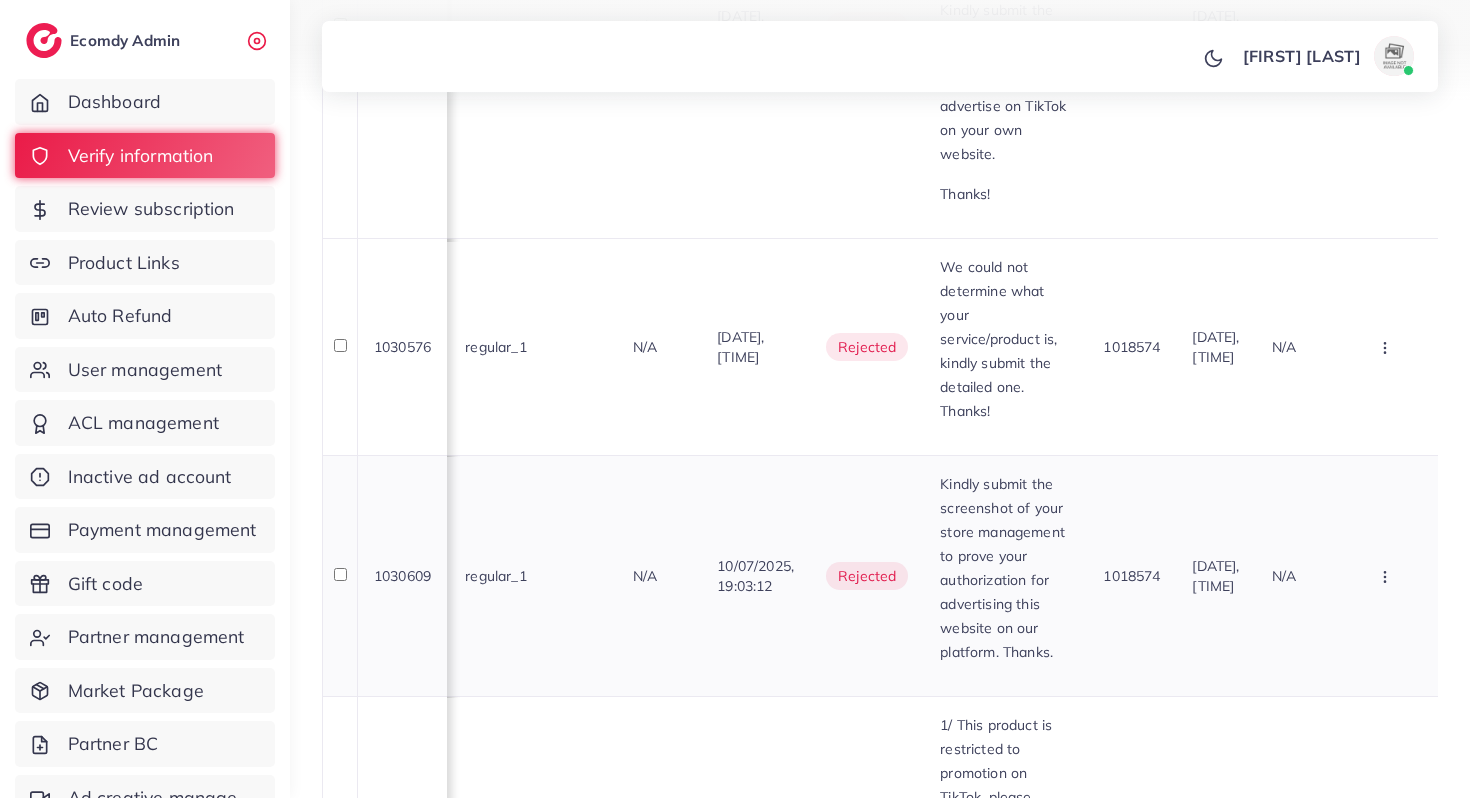 scroll, scrollTop: 0, scrollLeft: 1808, axis: horizontal 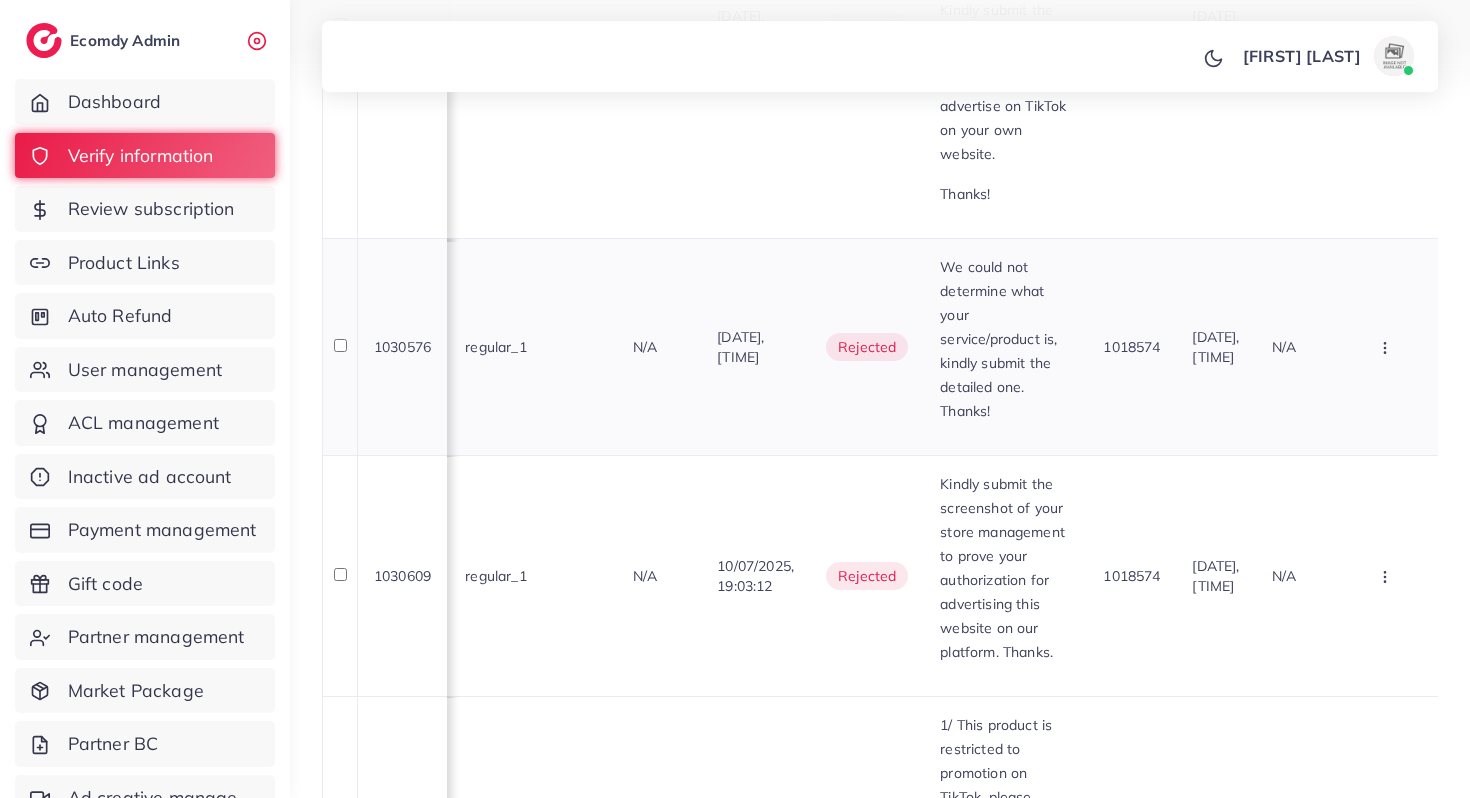 click on "We could not determine what your service/product is, kindly submit the detailed one. Thanks!" at bounding box center (1005, 339) 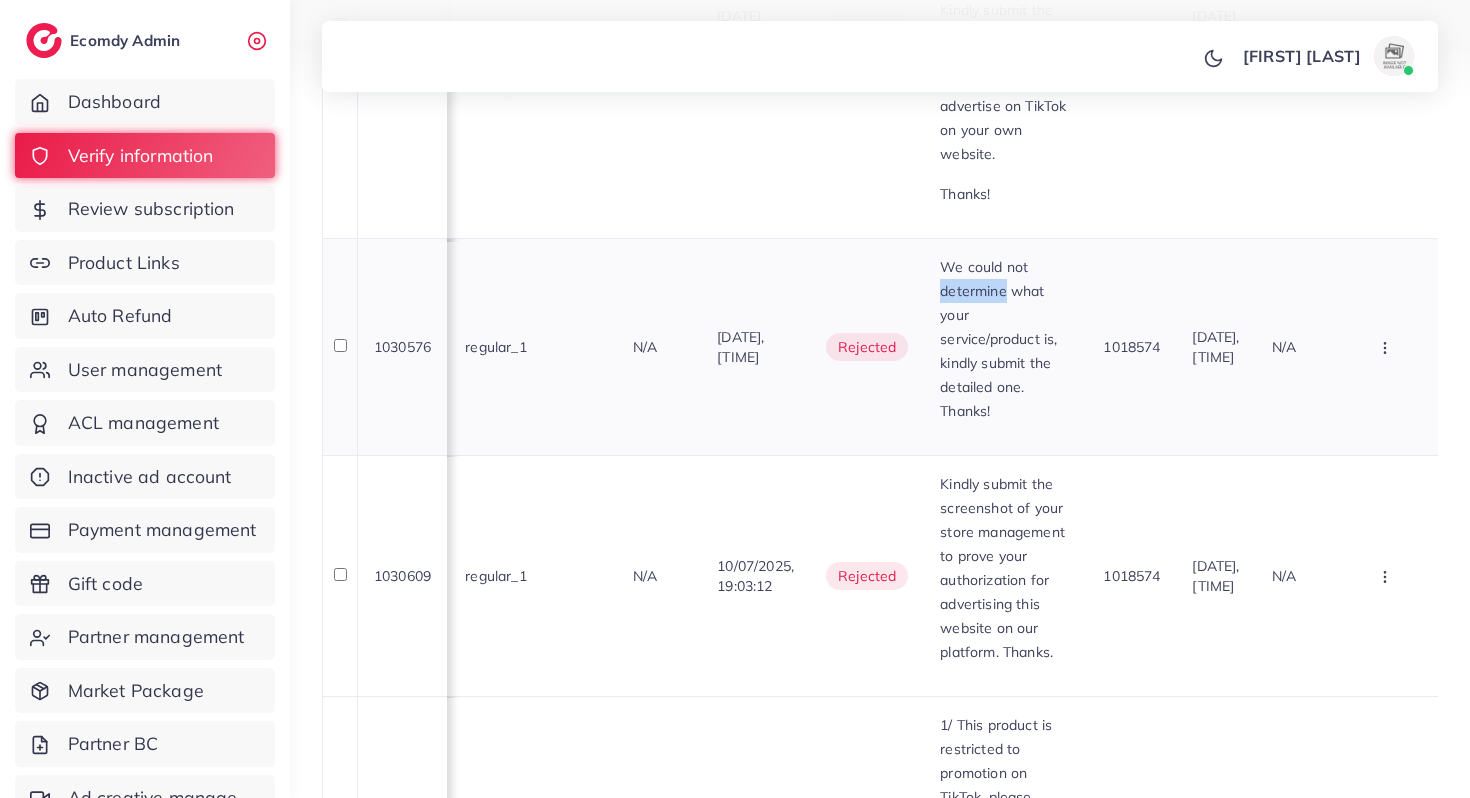 click on "We could not determine what your service/product is, kindly submit the detailed one. Thanks!" at bounding box center [1005, 339] 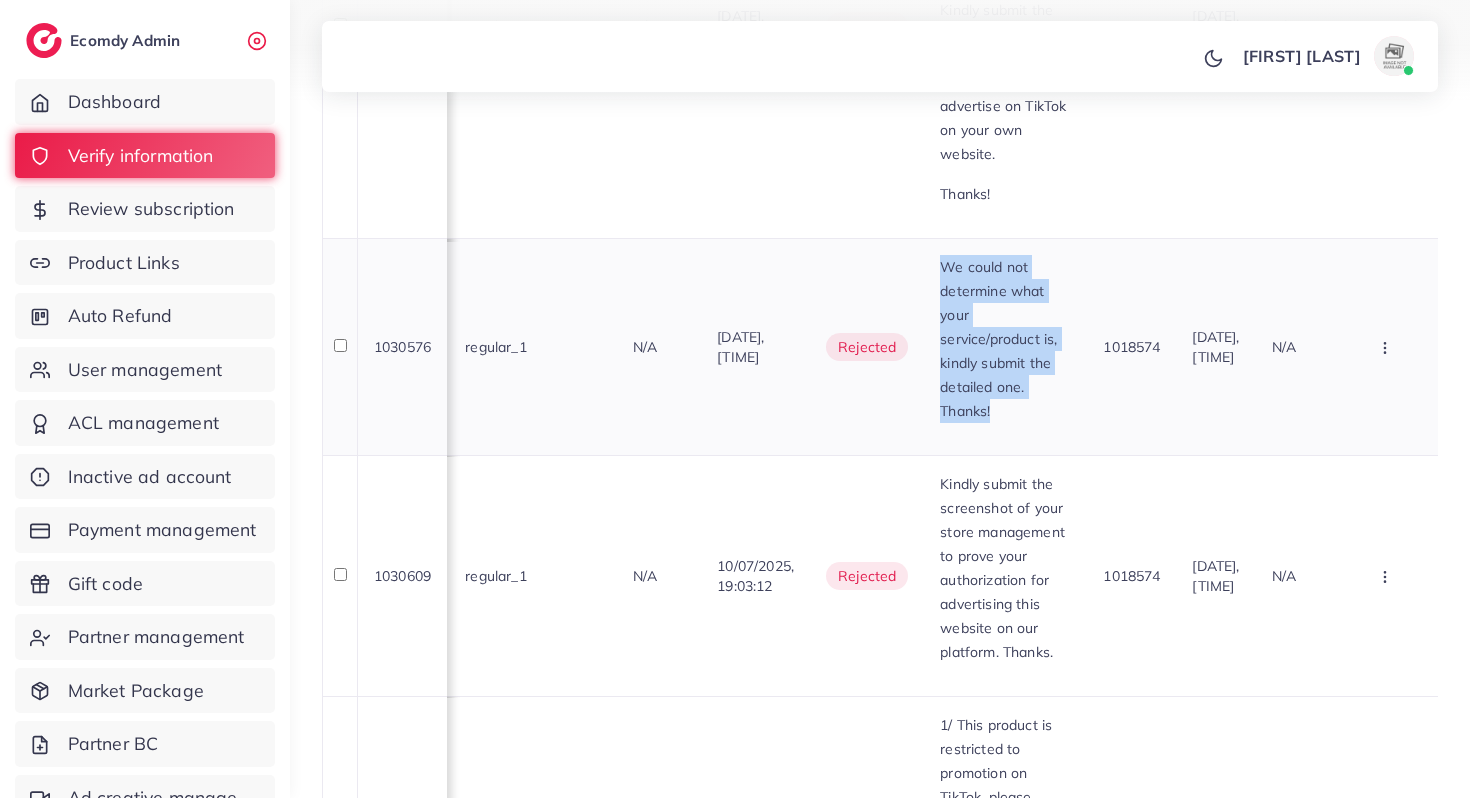 copy on "We could not determine what your service/product is, kindly submit the detailed one. Thanks!" 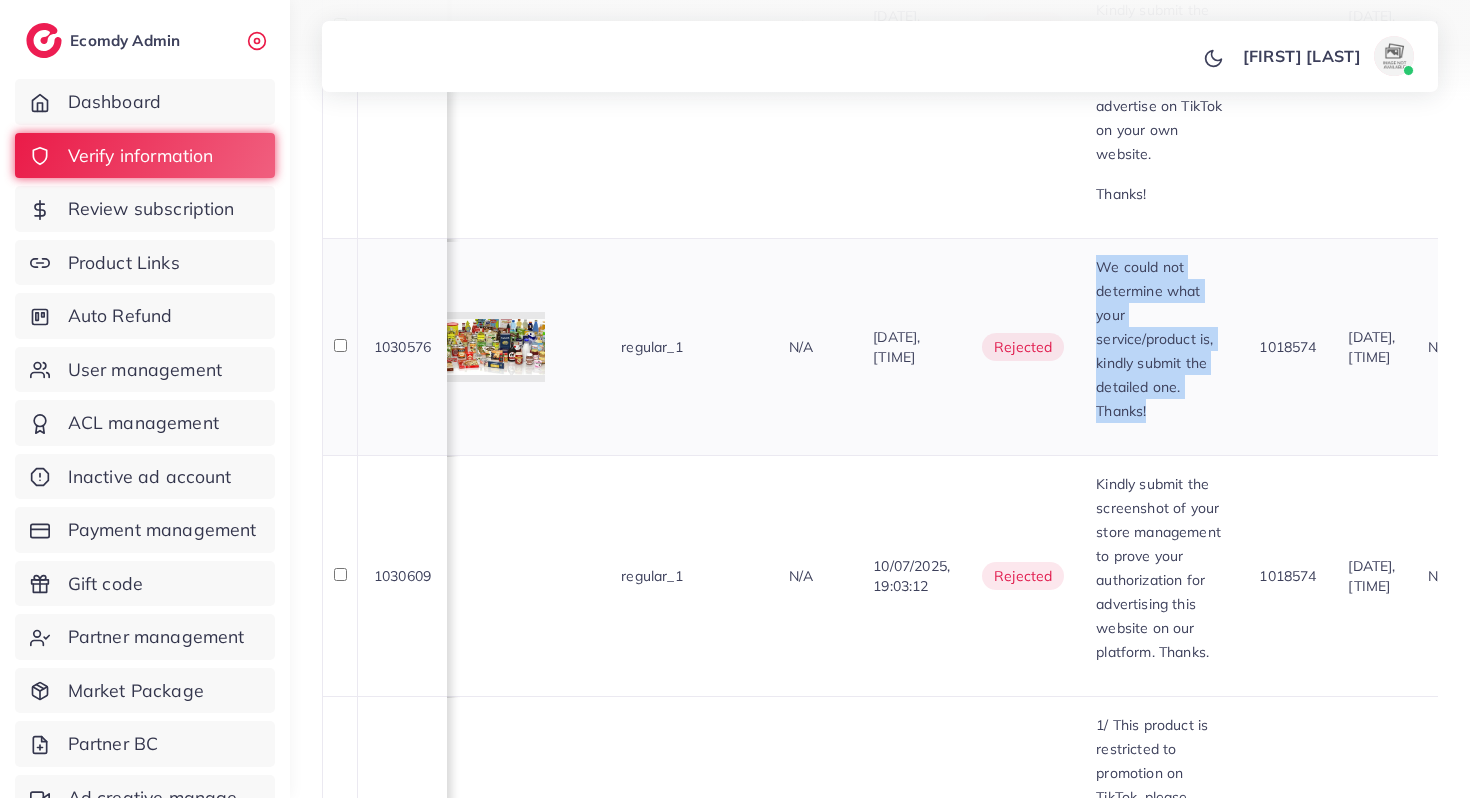 scroll, scrollTop: 0, scrollLeft: 1636, axis: horizontal 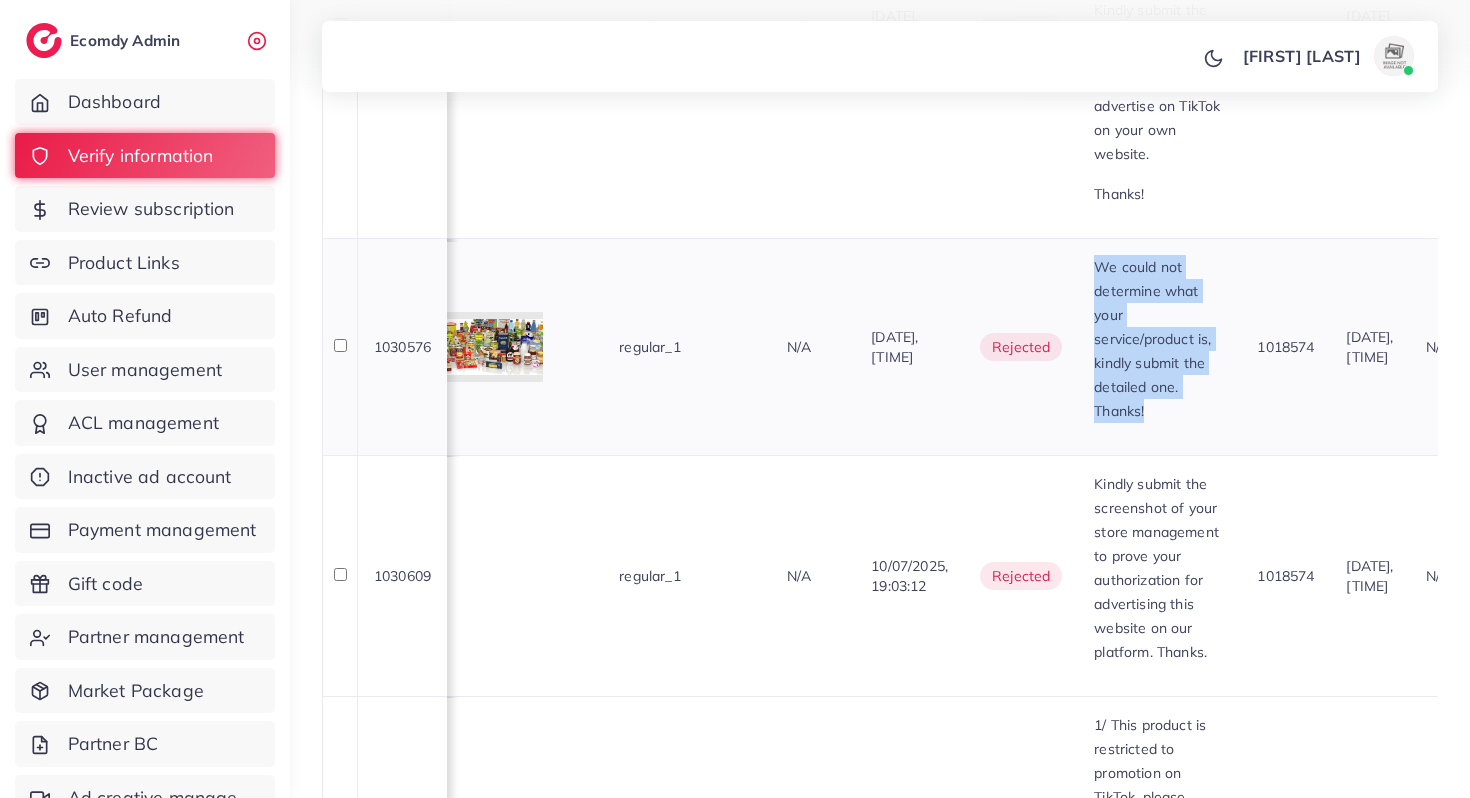copy on "We could not determine what your service/product is, kindly submit the detailed one. Thanks!" 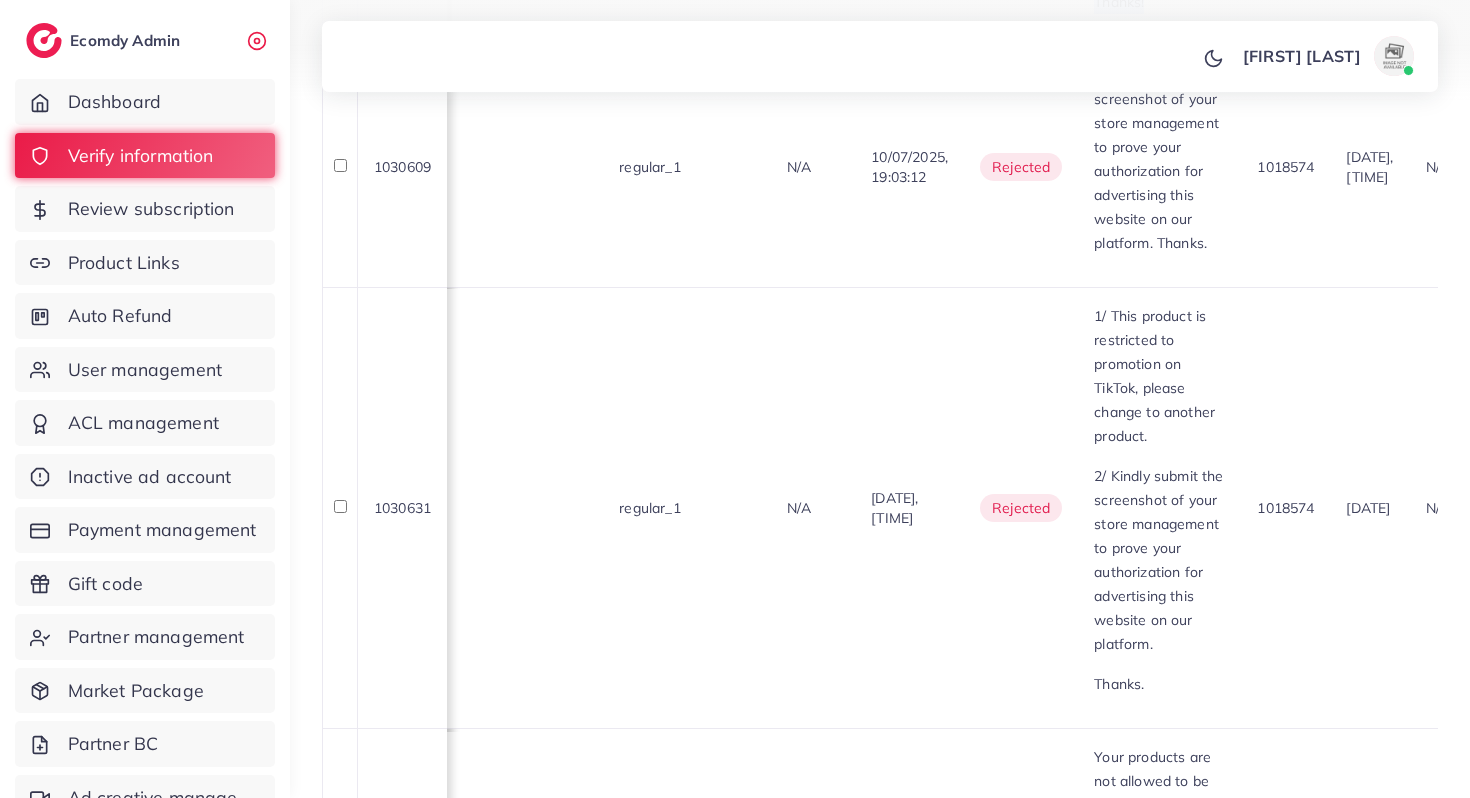 scroll, scrollTop: 2911, scrollLeft: 0, axis: vertical 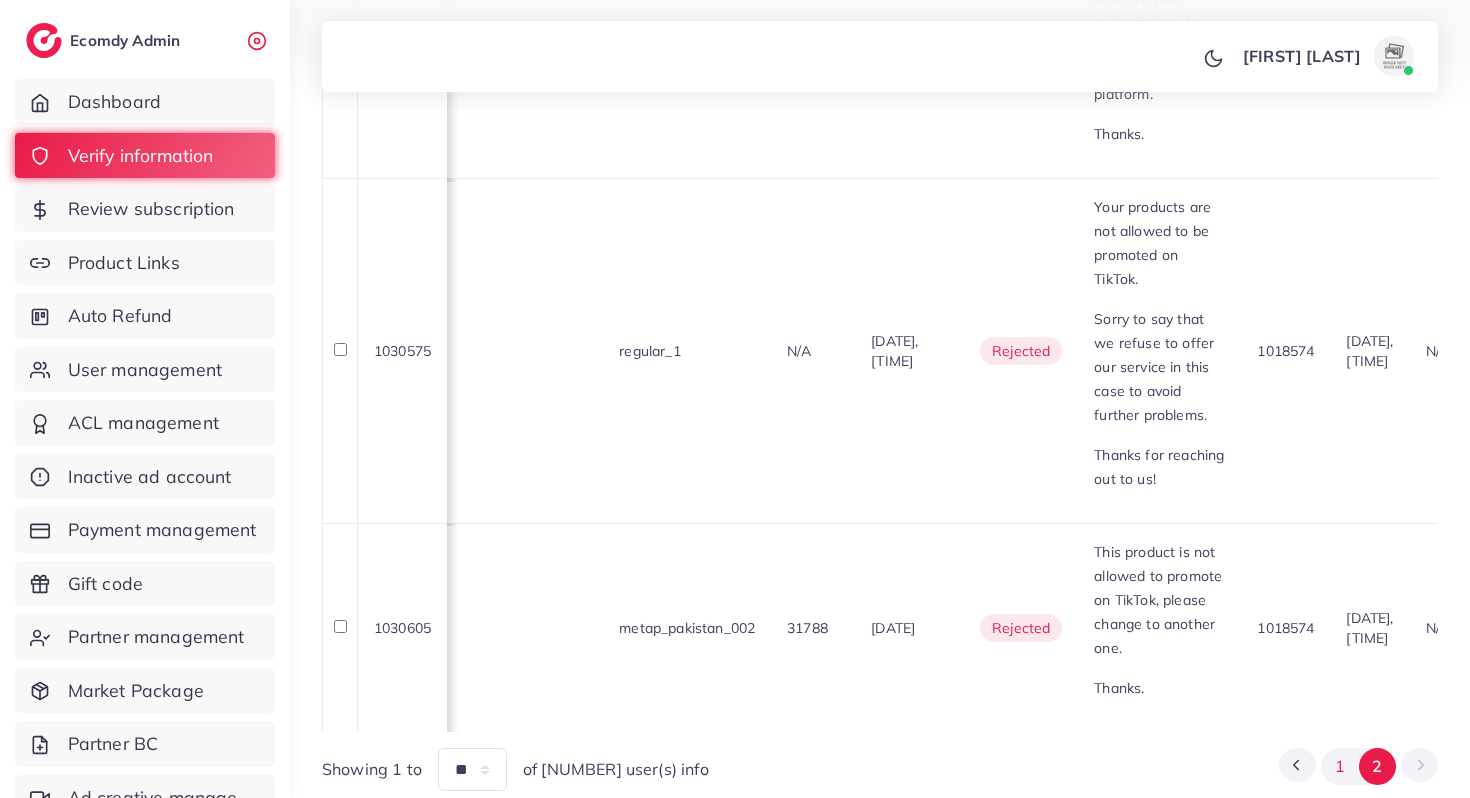 click on "1" at bounding box center (1339, 766) 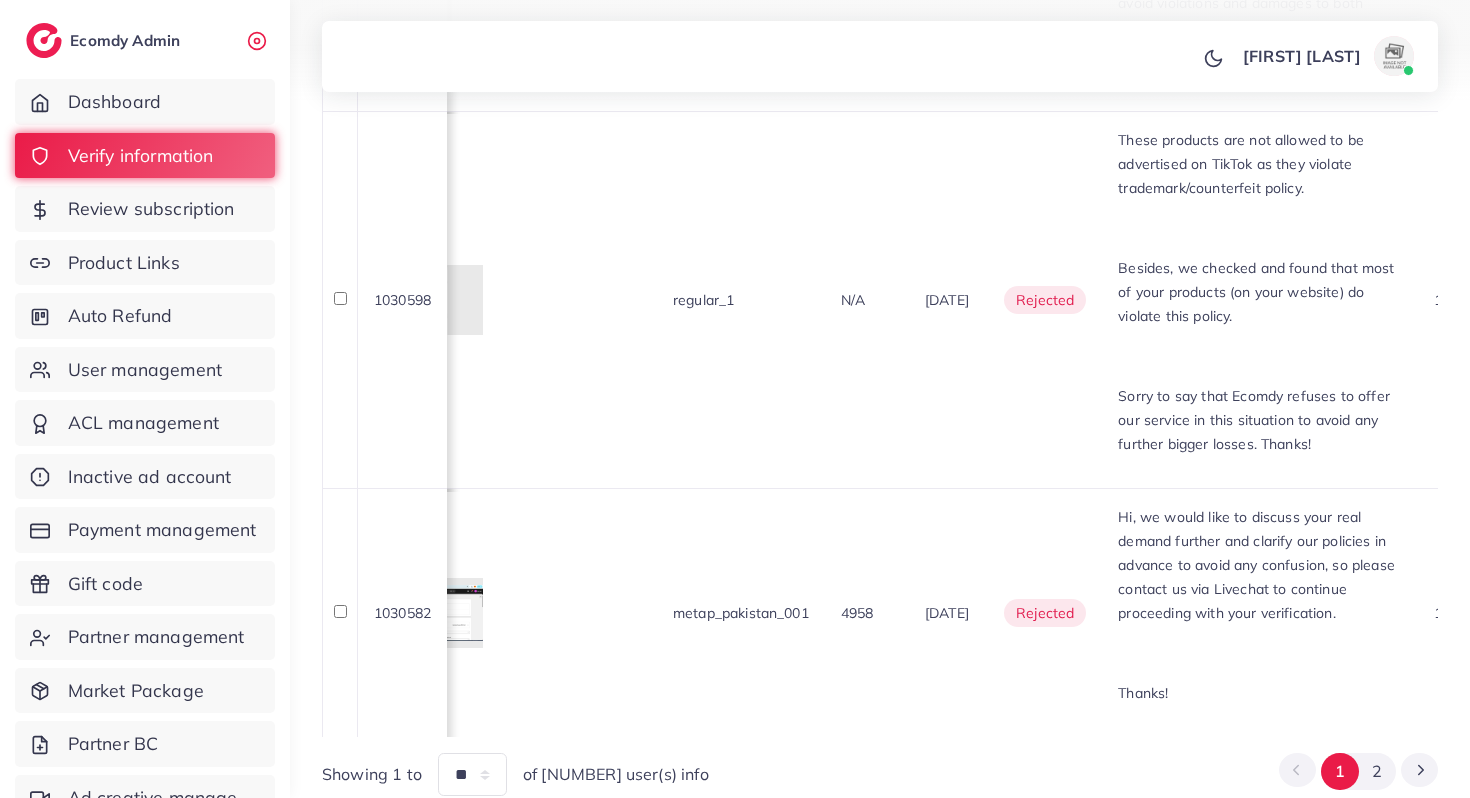 scroll, scrollTop: 2535, scrollLeft: 0, axis: vertical 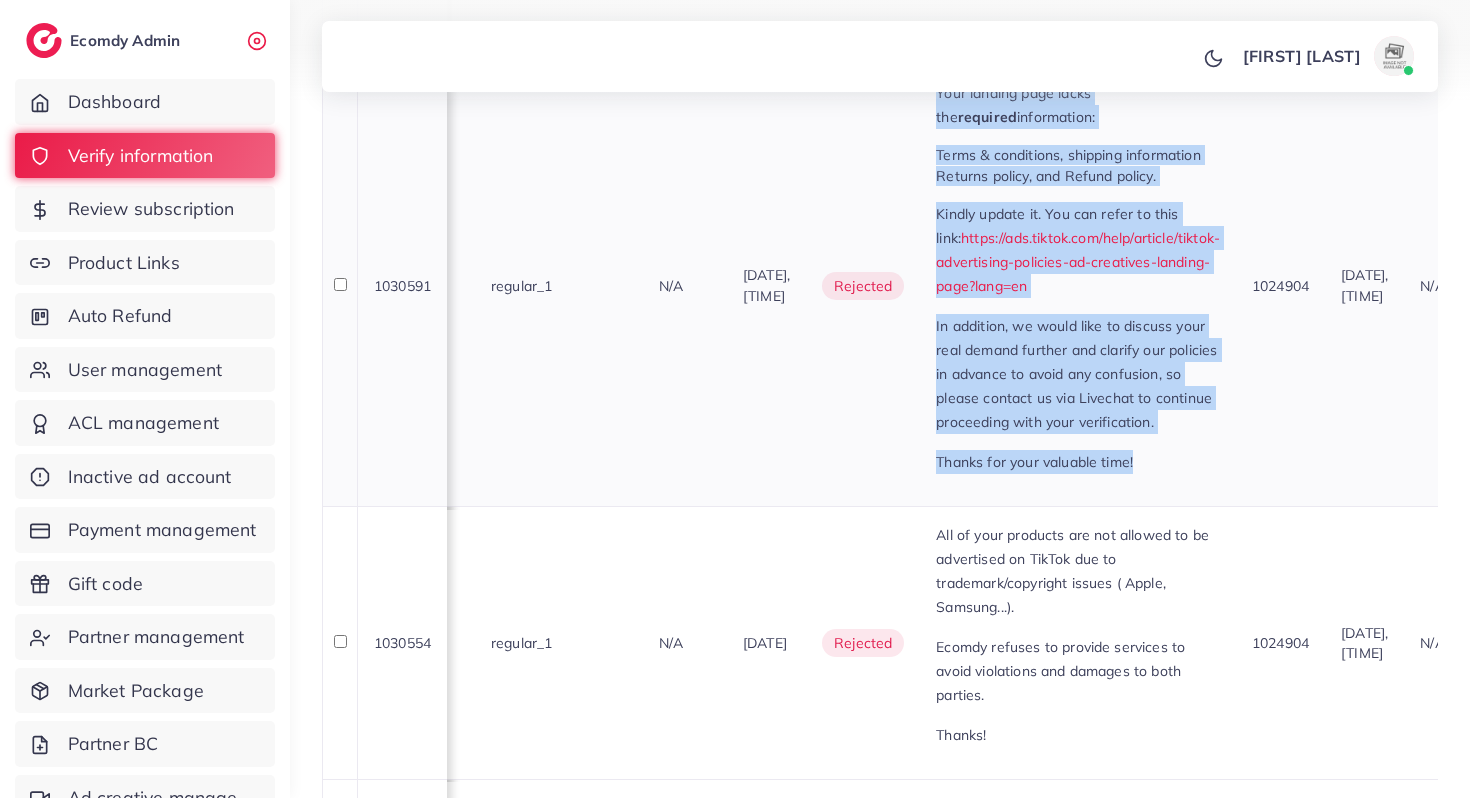 drag, startPoint x: 1104, startPoint y: 219, endPoint x: 1327, endPoint y: 653, distance: 487.93954 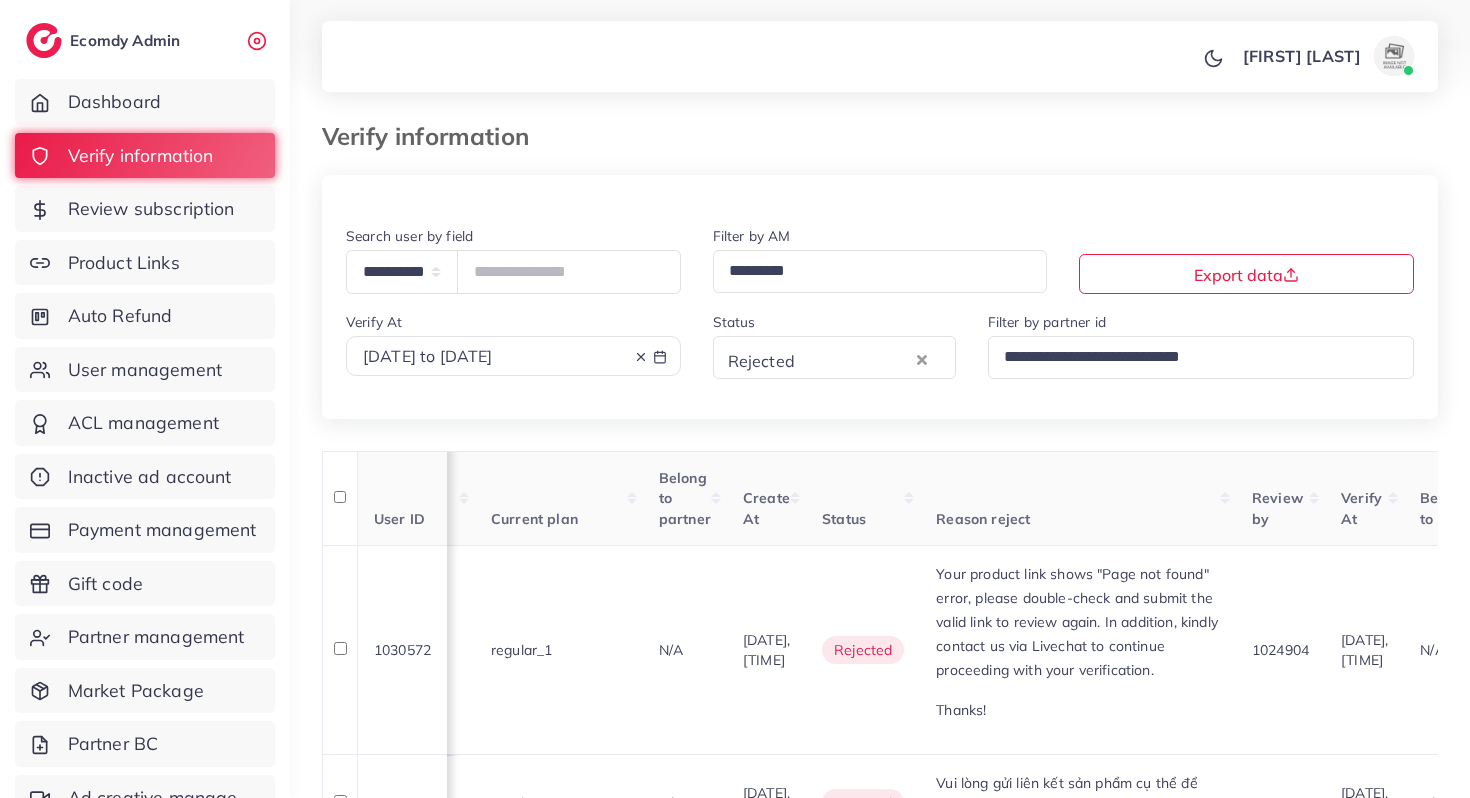 scroll, scrollTop: 0, scrollLeft: 0, axis: both 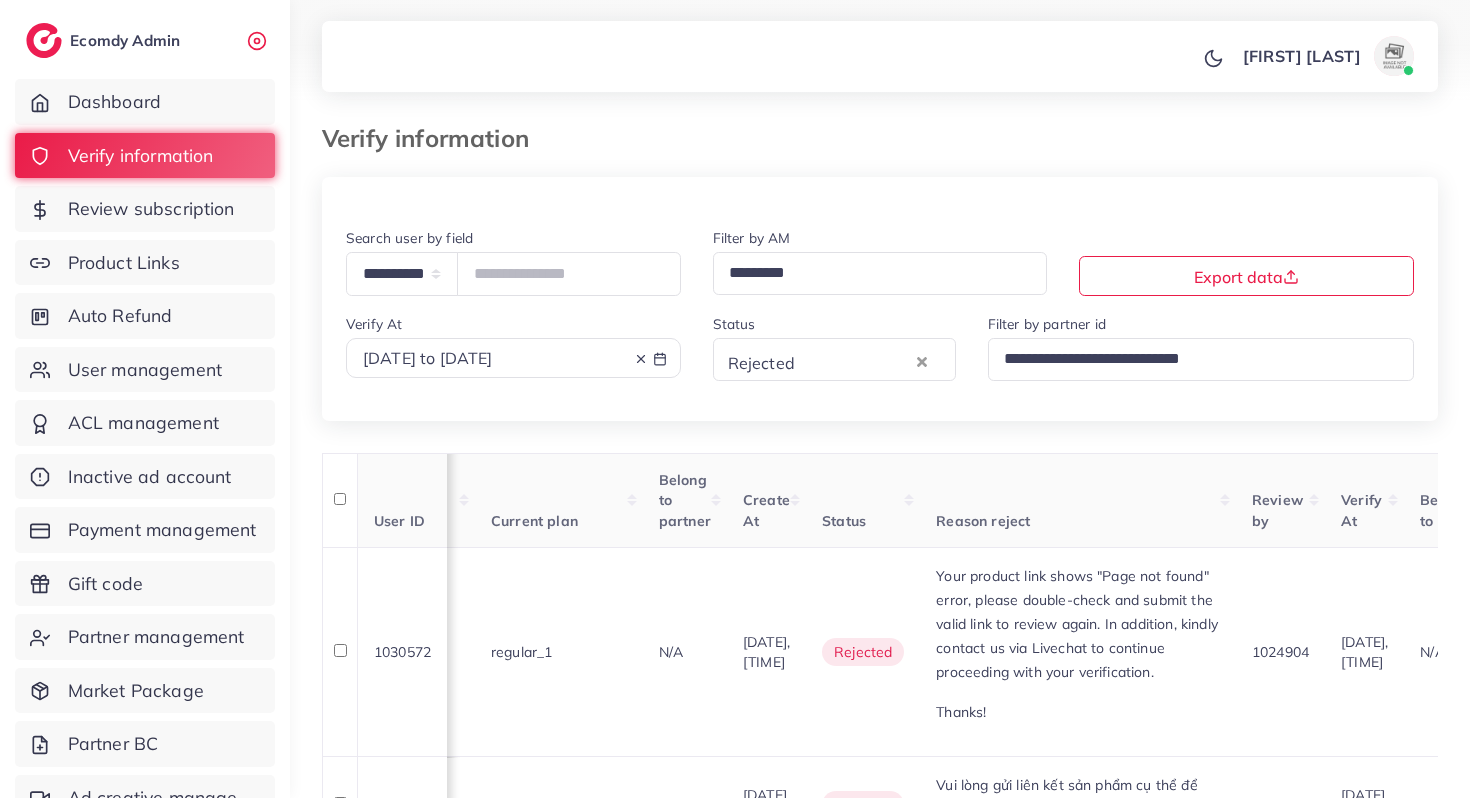 click at bounding box center (856, 361) 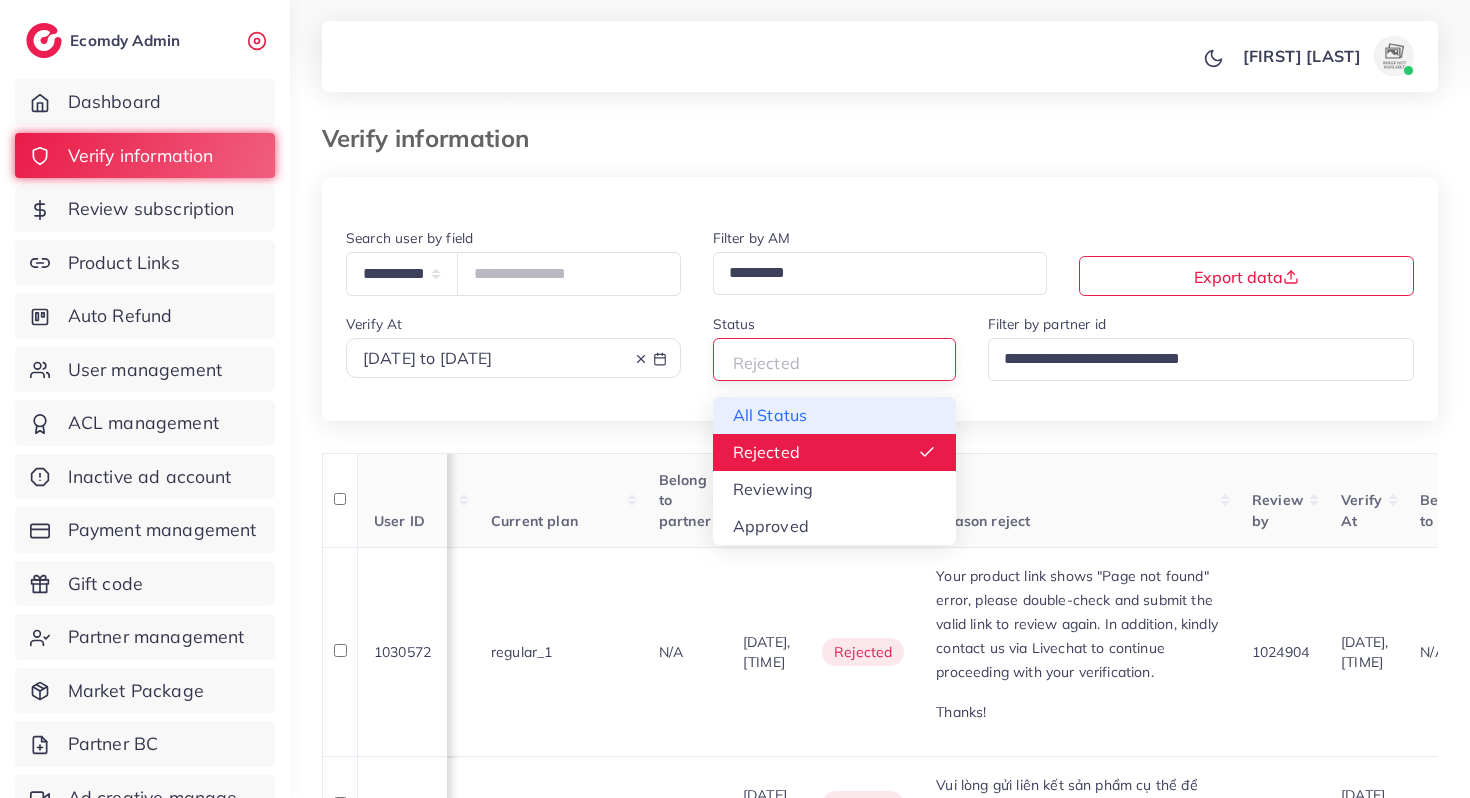click on "**********" at bounding box center (880, 1942) 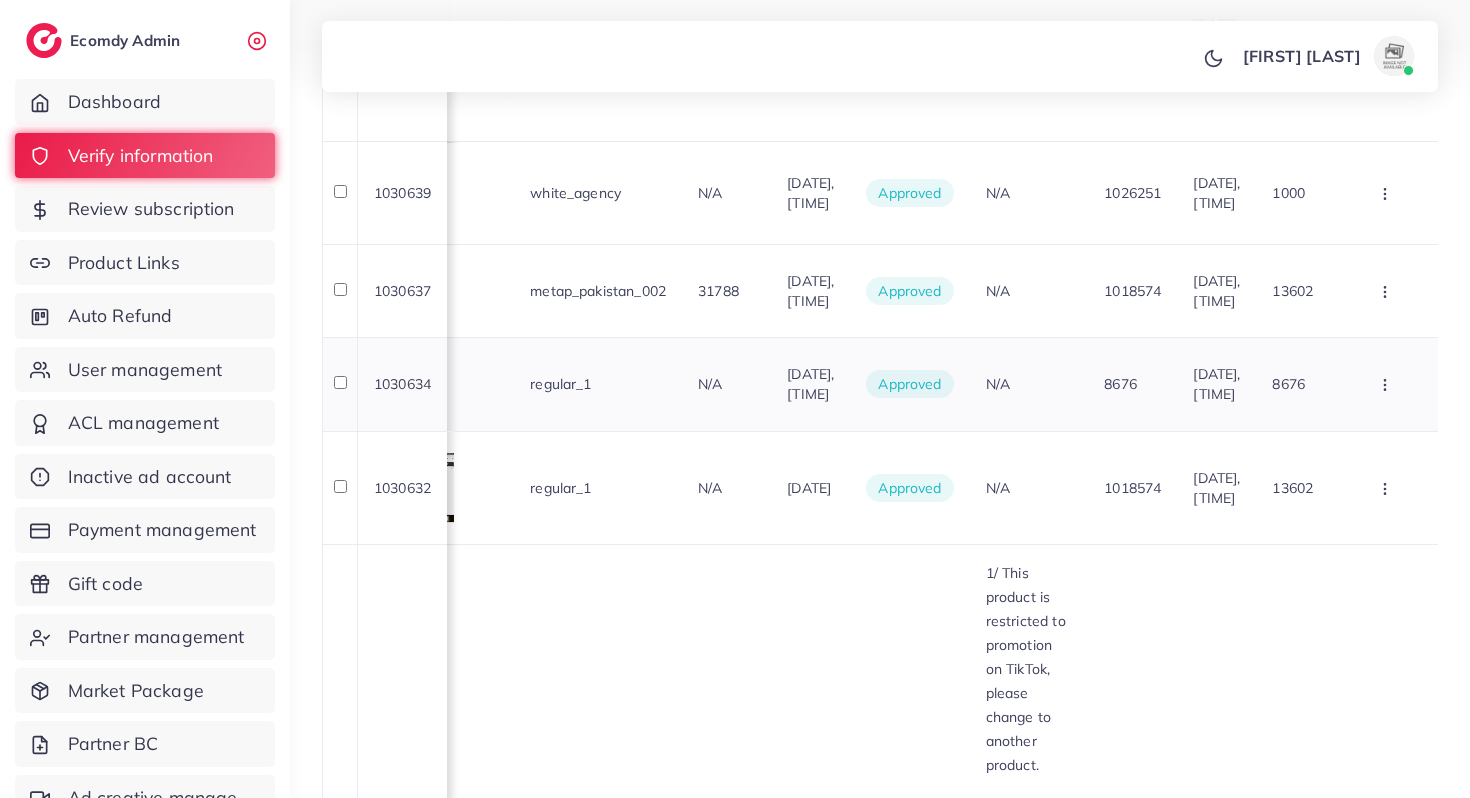 scroll, scrollTop: 724, scrollLeft: 0, axis: vertical 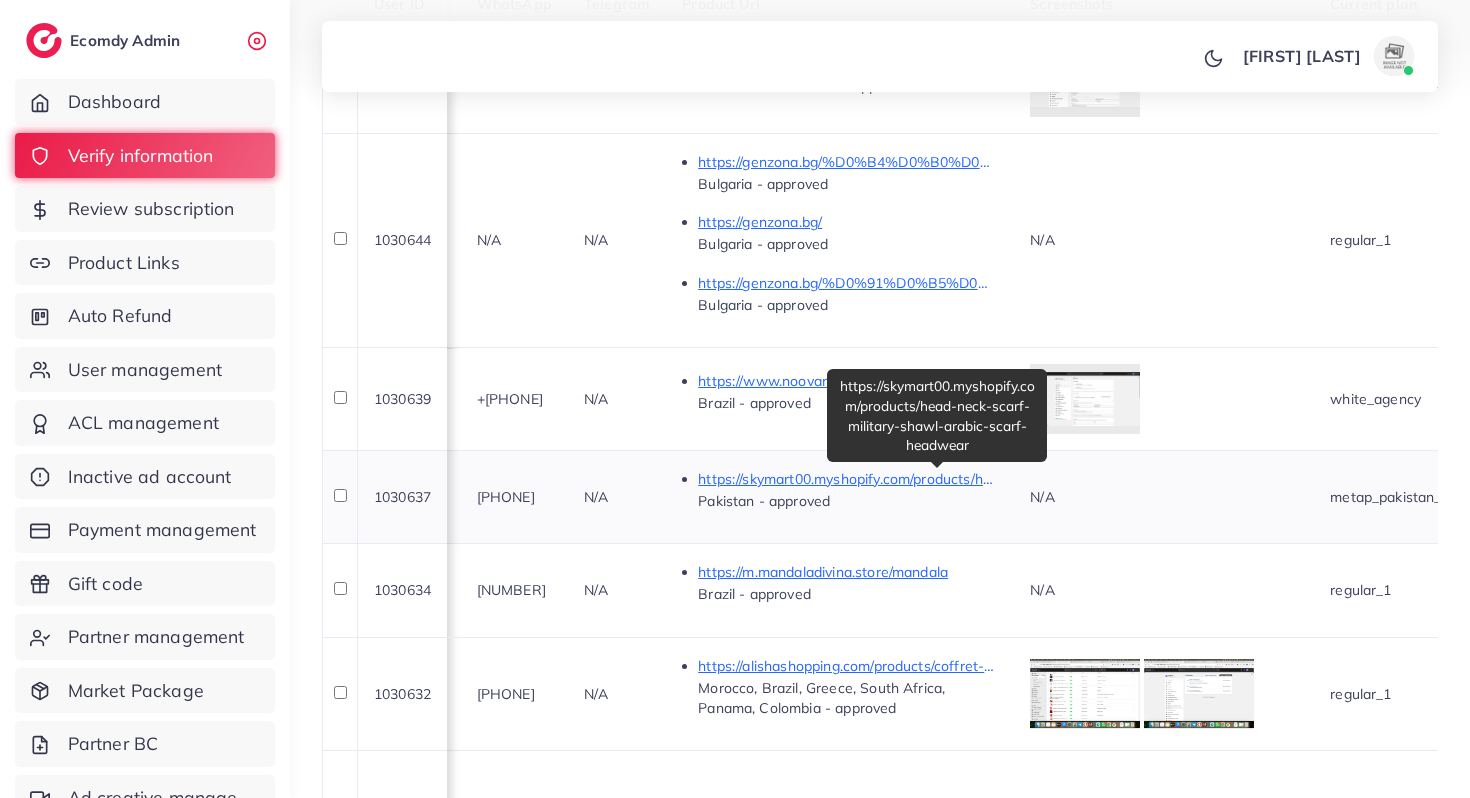 click on "https://skymart00.myshopify.com/products/head-neck-scarf-military-shawl-arabic-scarf-headwear" at bounding box center [848, 479] 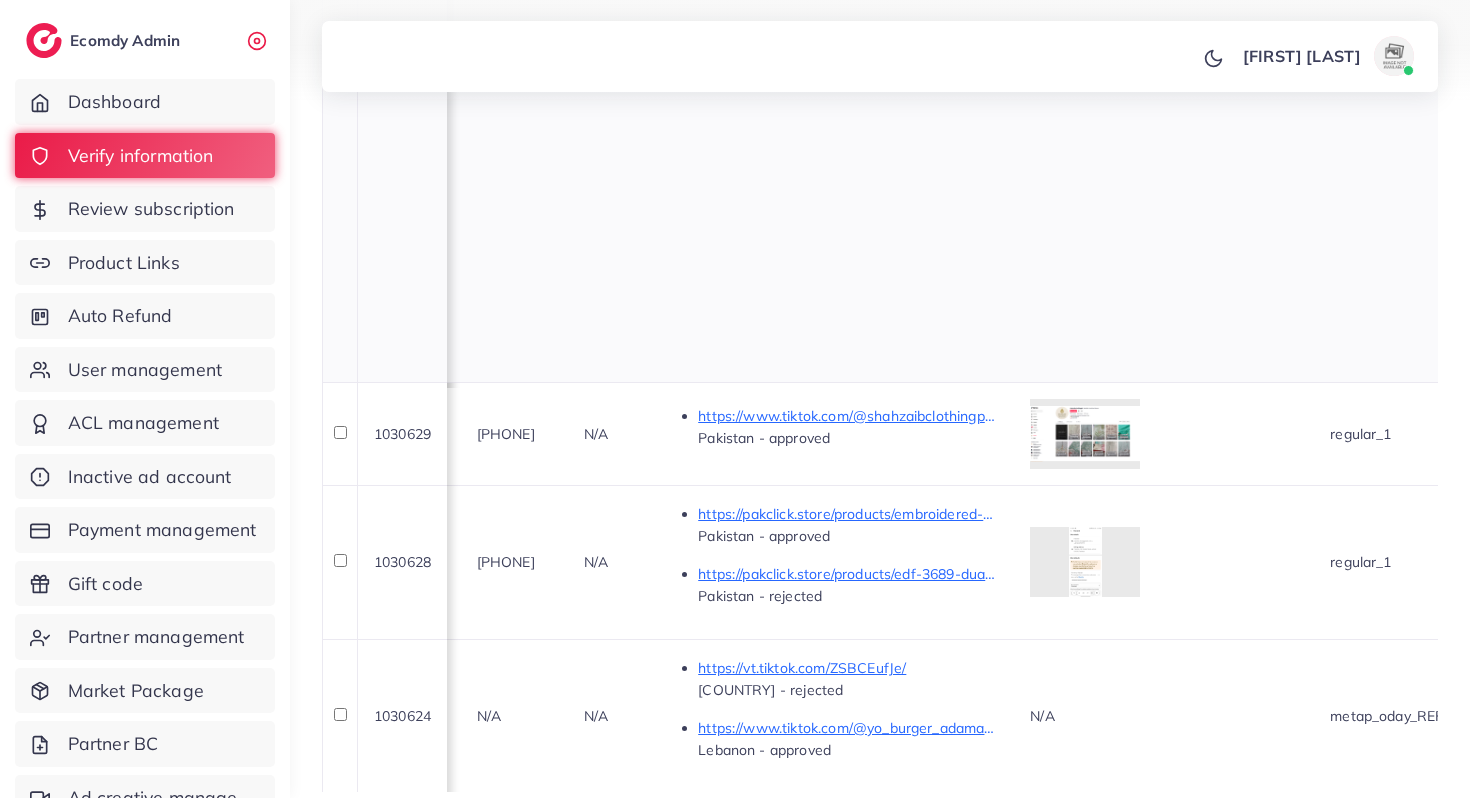 scroll, scrollTop: 1593, scrollLeft: 0, axis: vertical 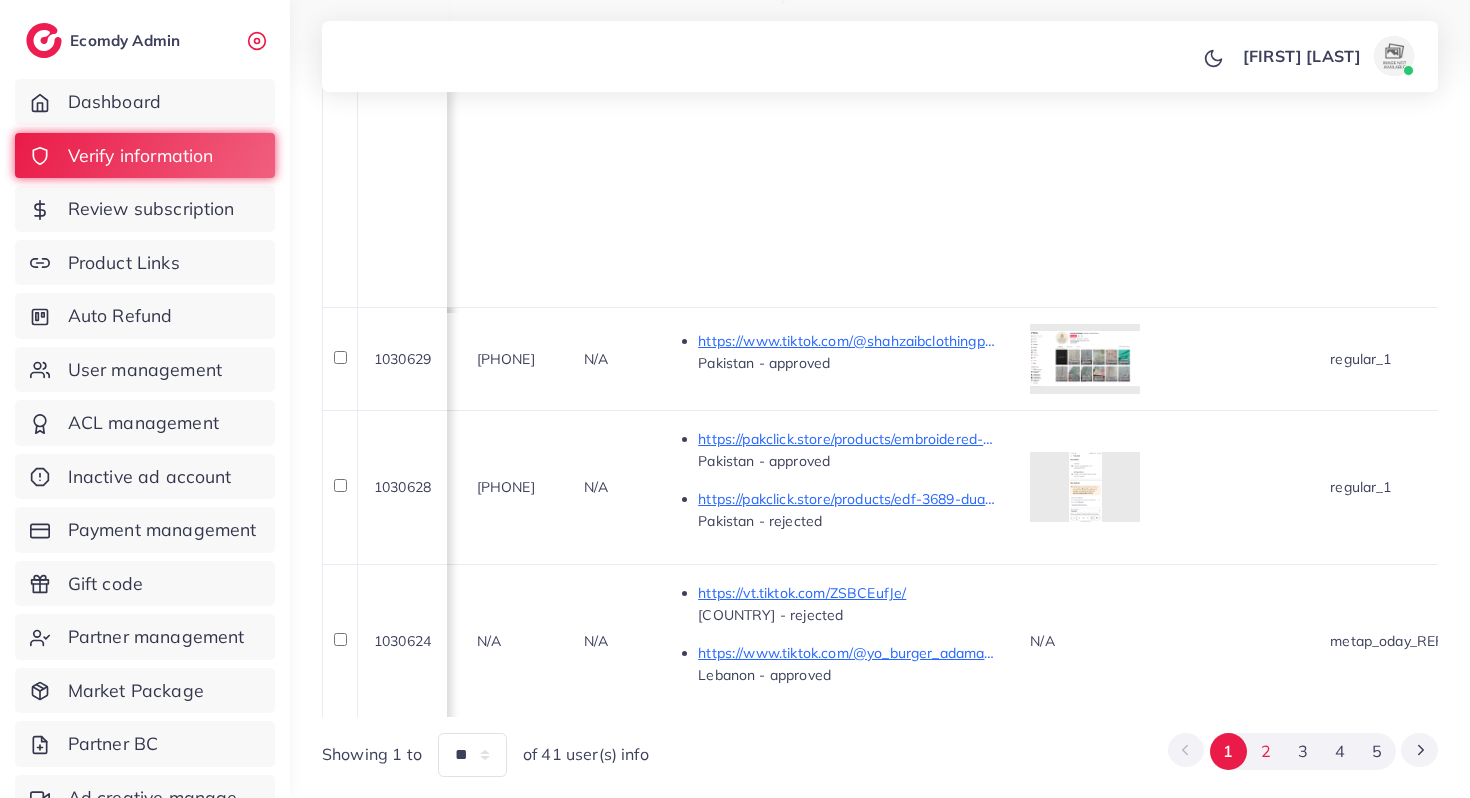 click on "2" at bounding box center [1265, 751] 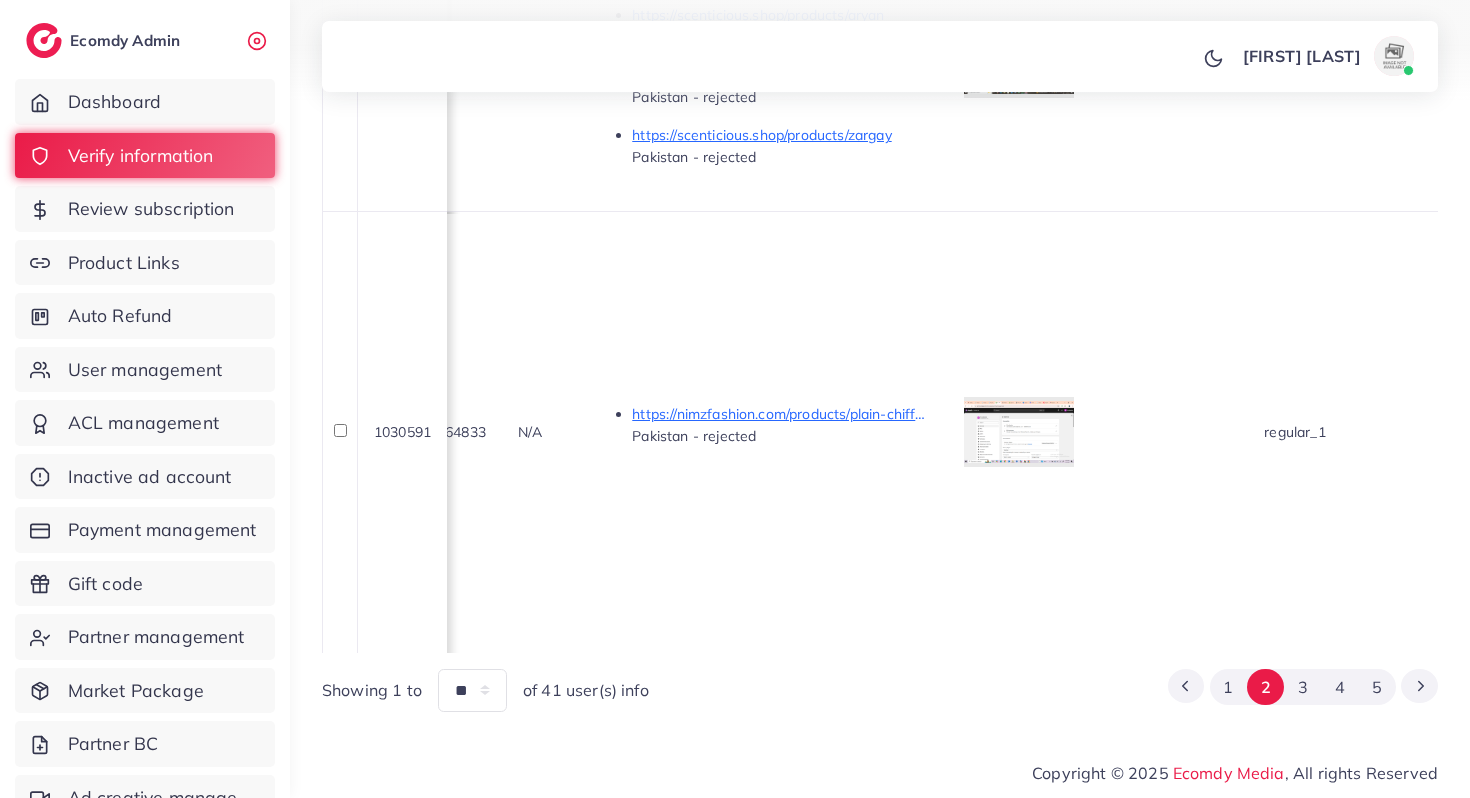 scroll, scrollTop: 2440, scrollLeft: 0, axis: vertical 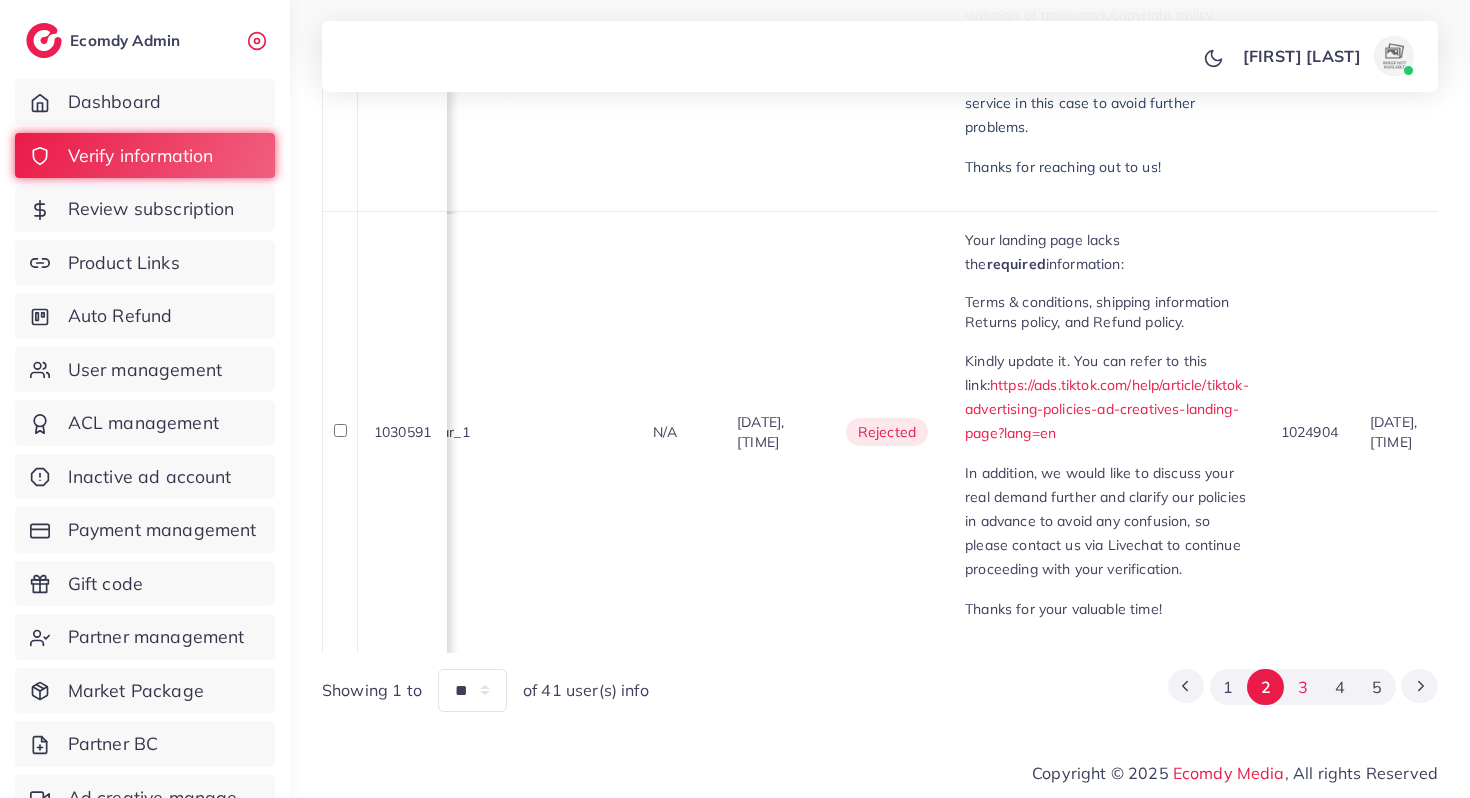 click on "3" at bounding box center (1302, 687) 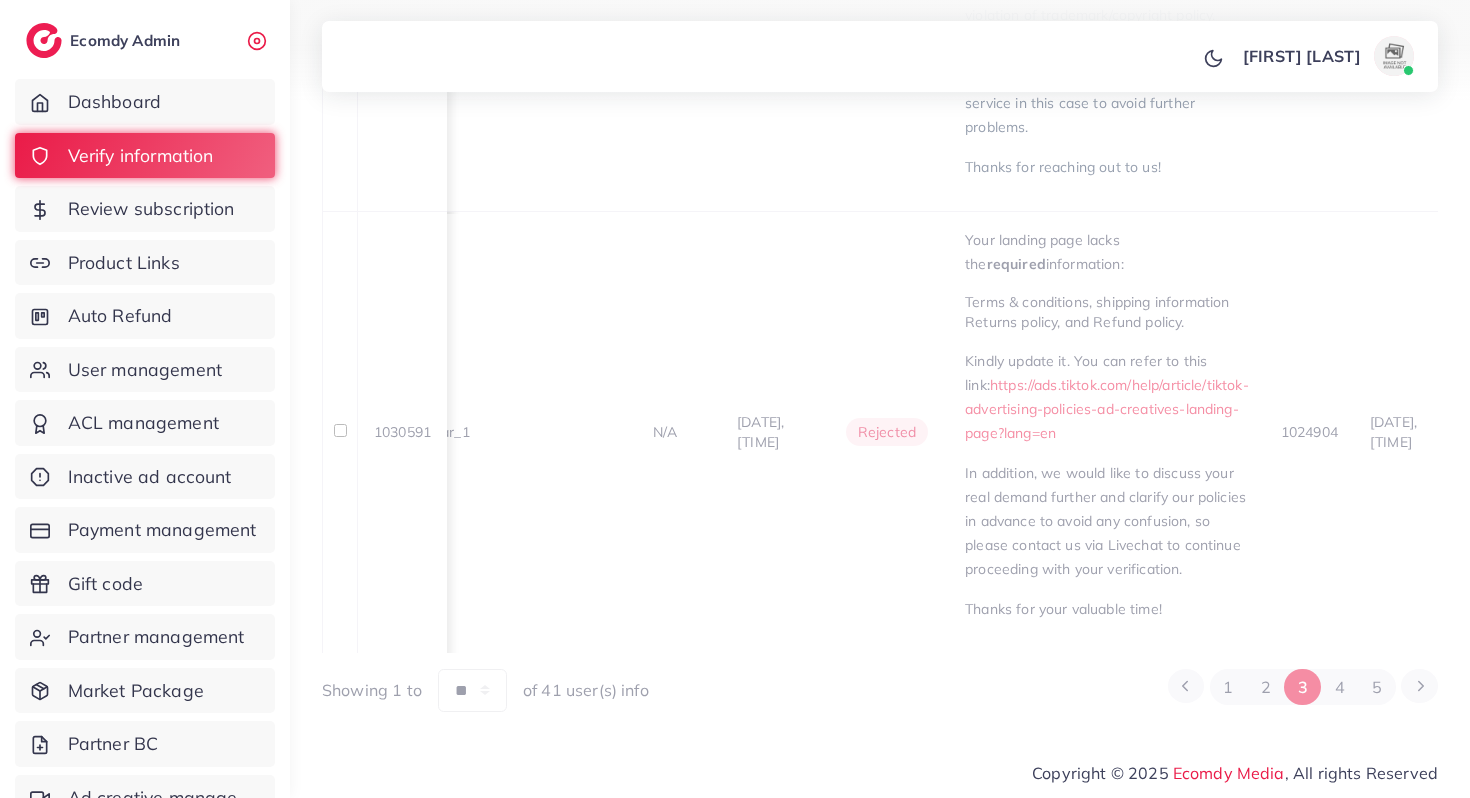 scroll, scrollTop: 3865, scrollLeft: 0, axis: vertical 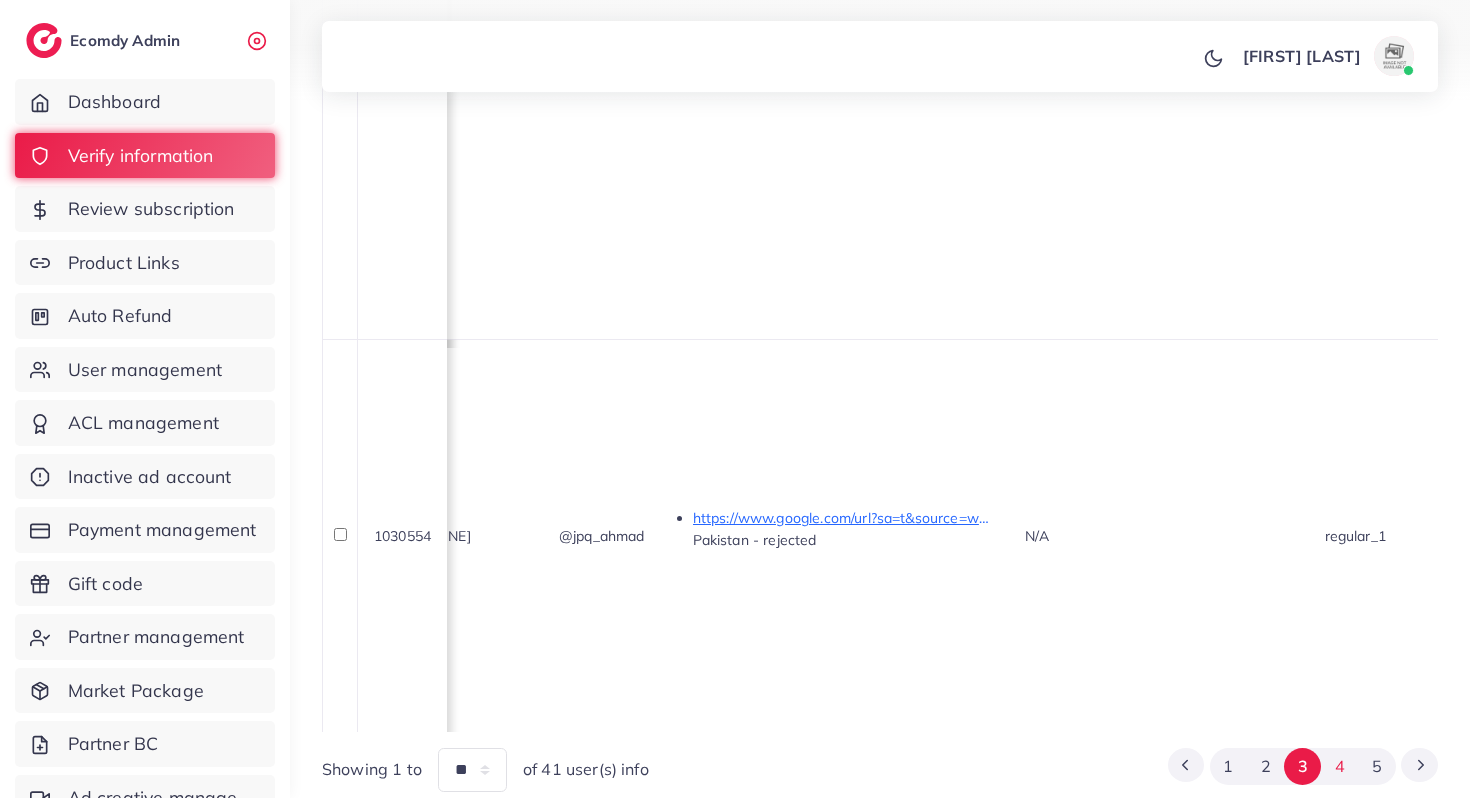 click on "4" at bounding box center (1339, 766) 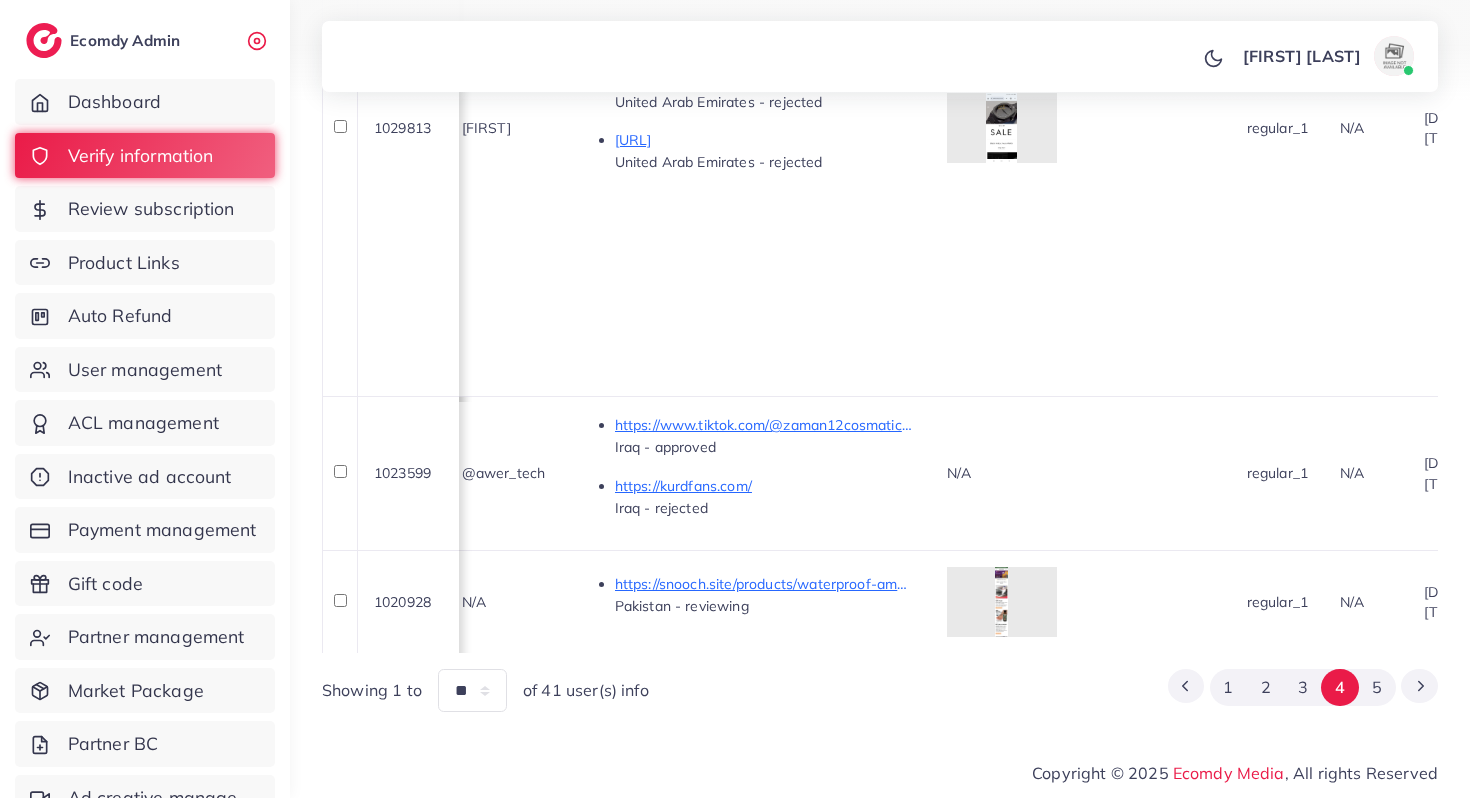 scroll, scrollTop: 1975, scrollLeft: 0, axis: vertical 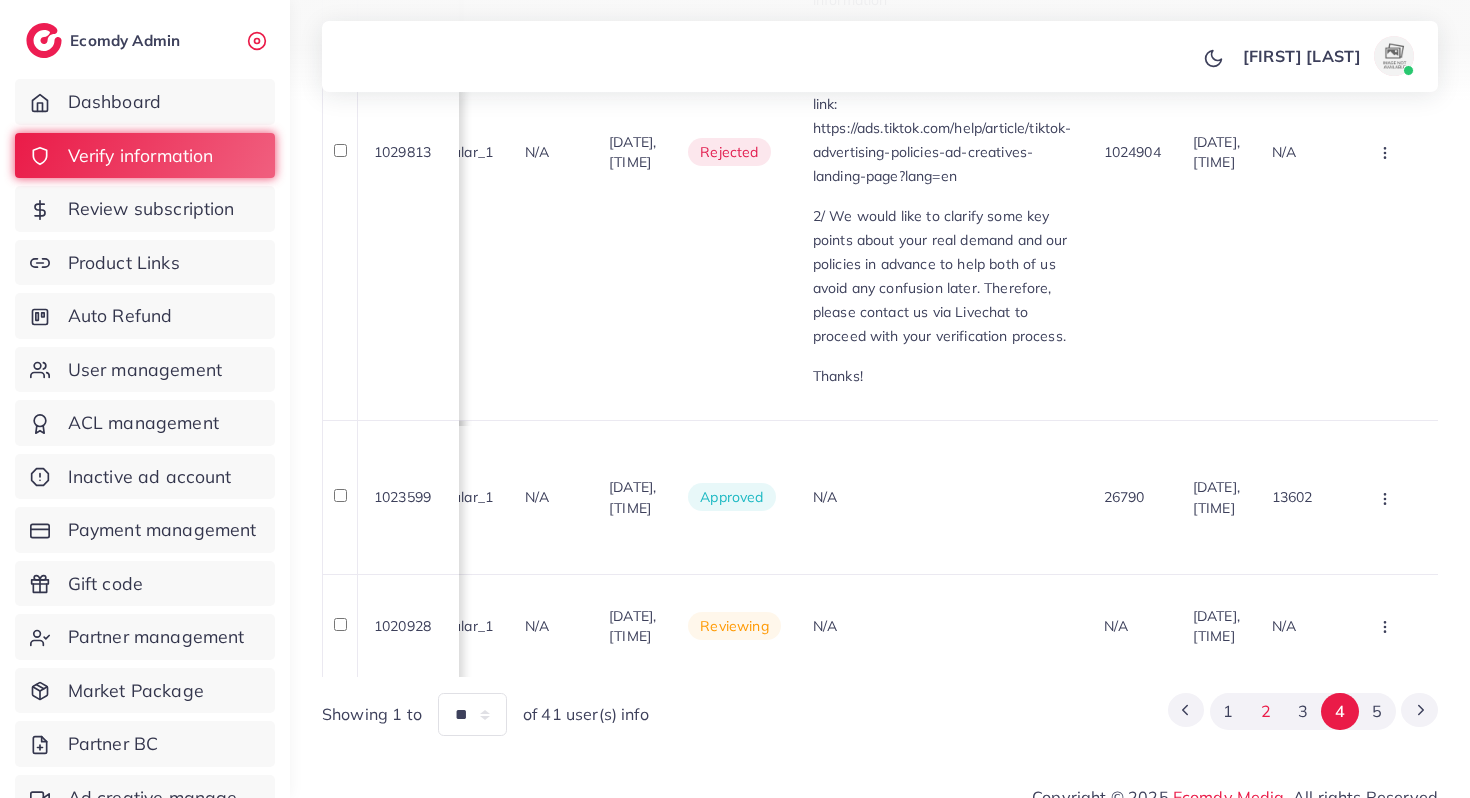 click on "2" at bounding box center [1265, 711] 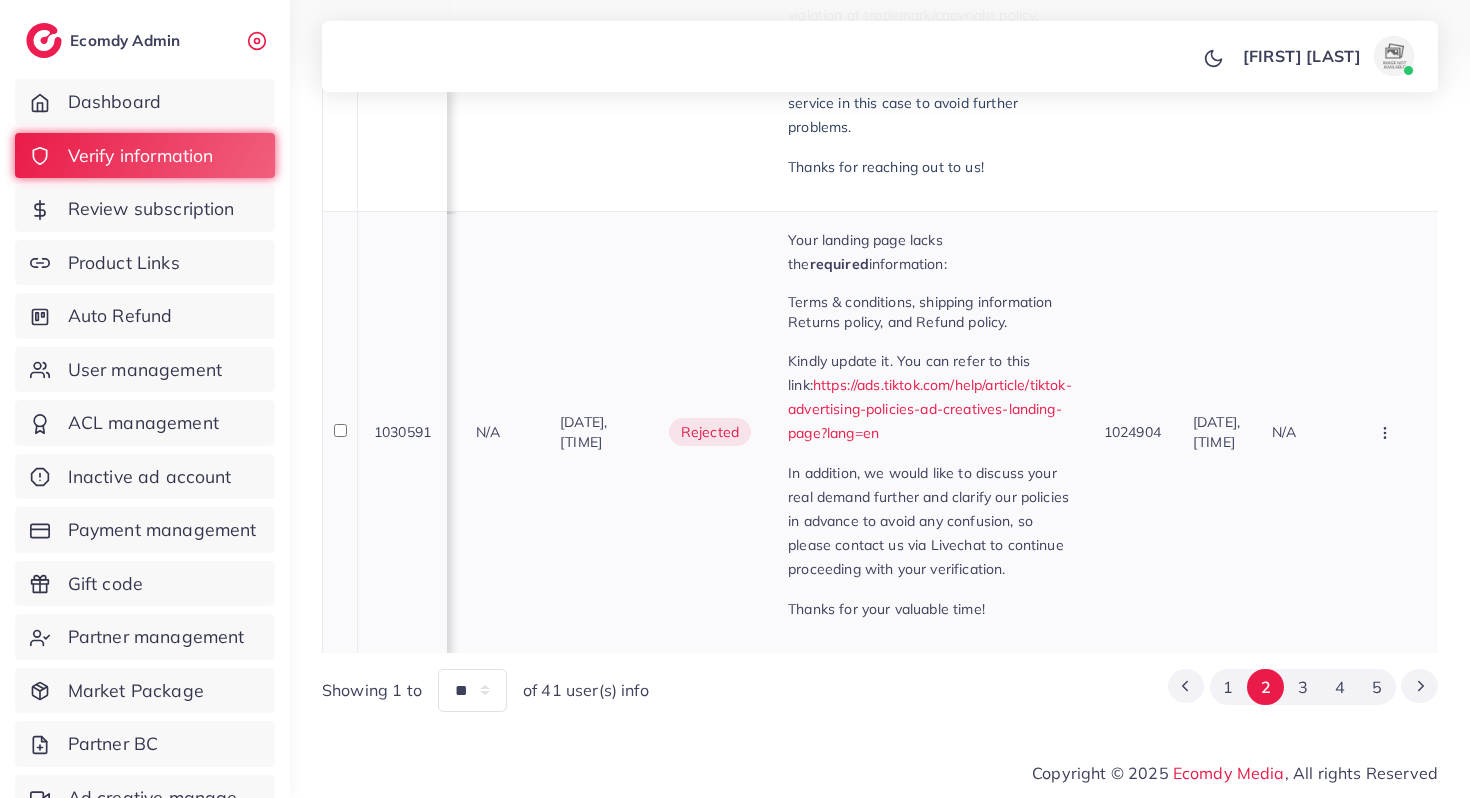 scroll, scrollTop: 2471, scrollLeft: 0, axis: vertical 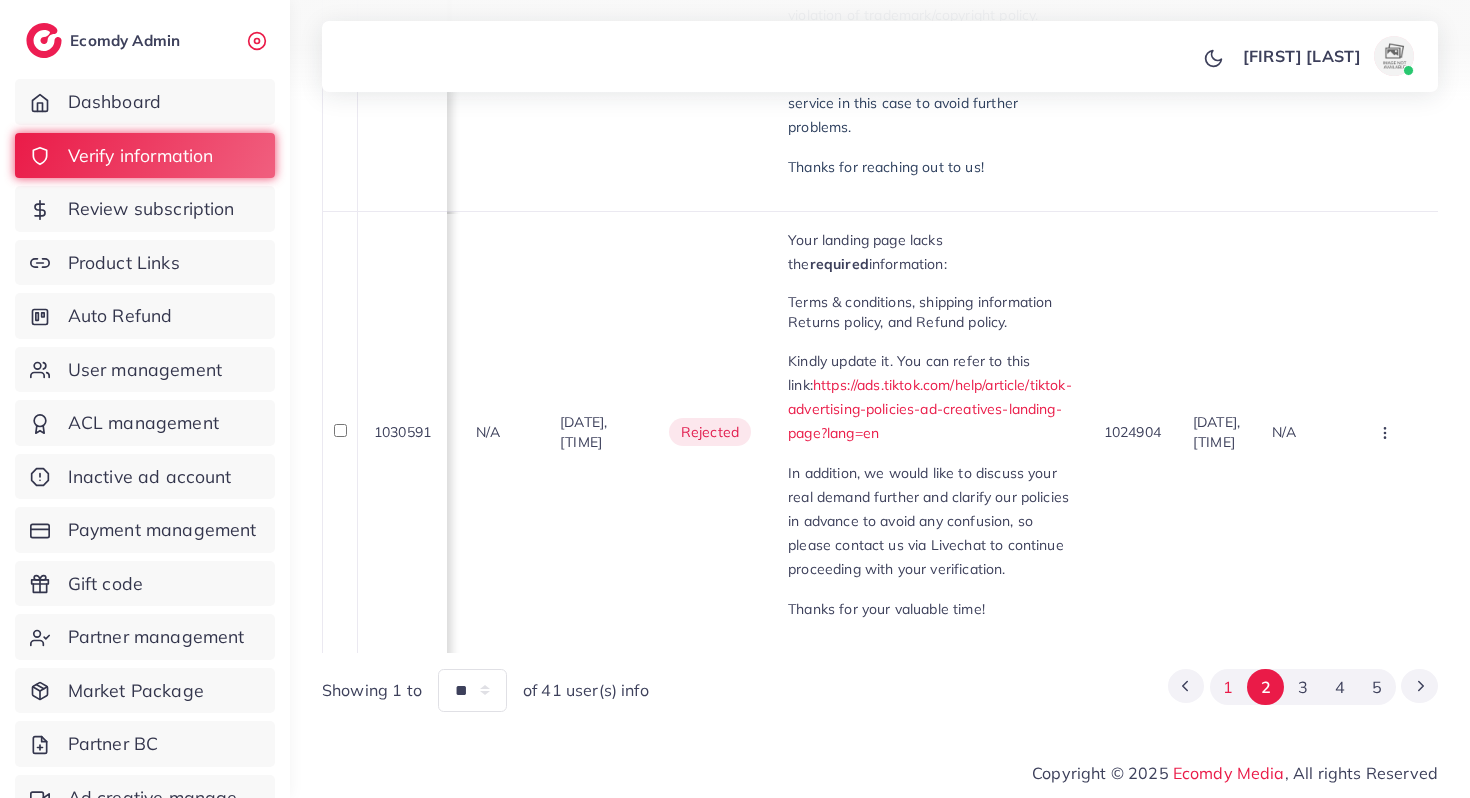 click on "1" at bounding box center [1228, 687] 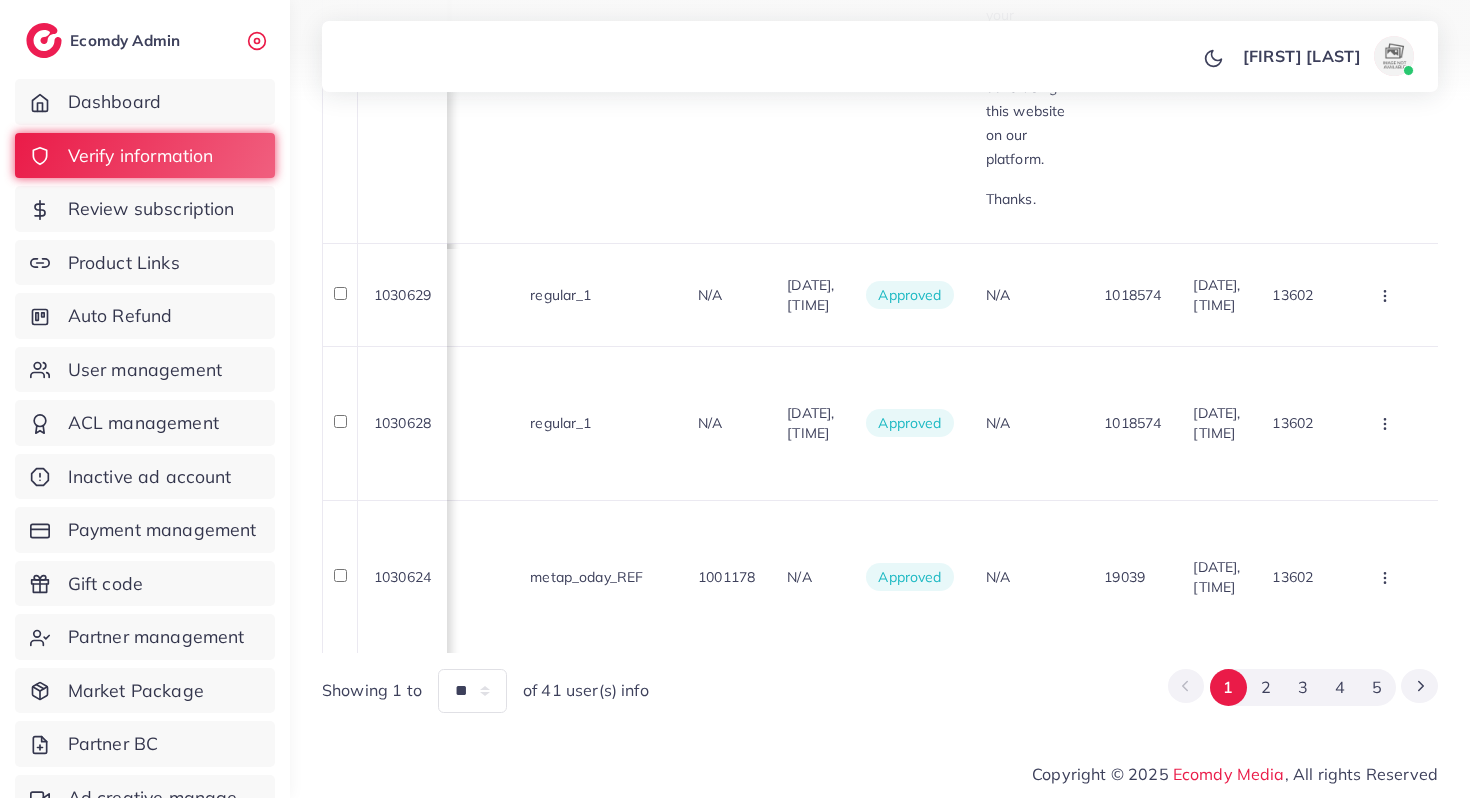 scroll, scrollTop: 1650, scrollLeft: 0, axis: vertical 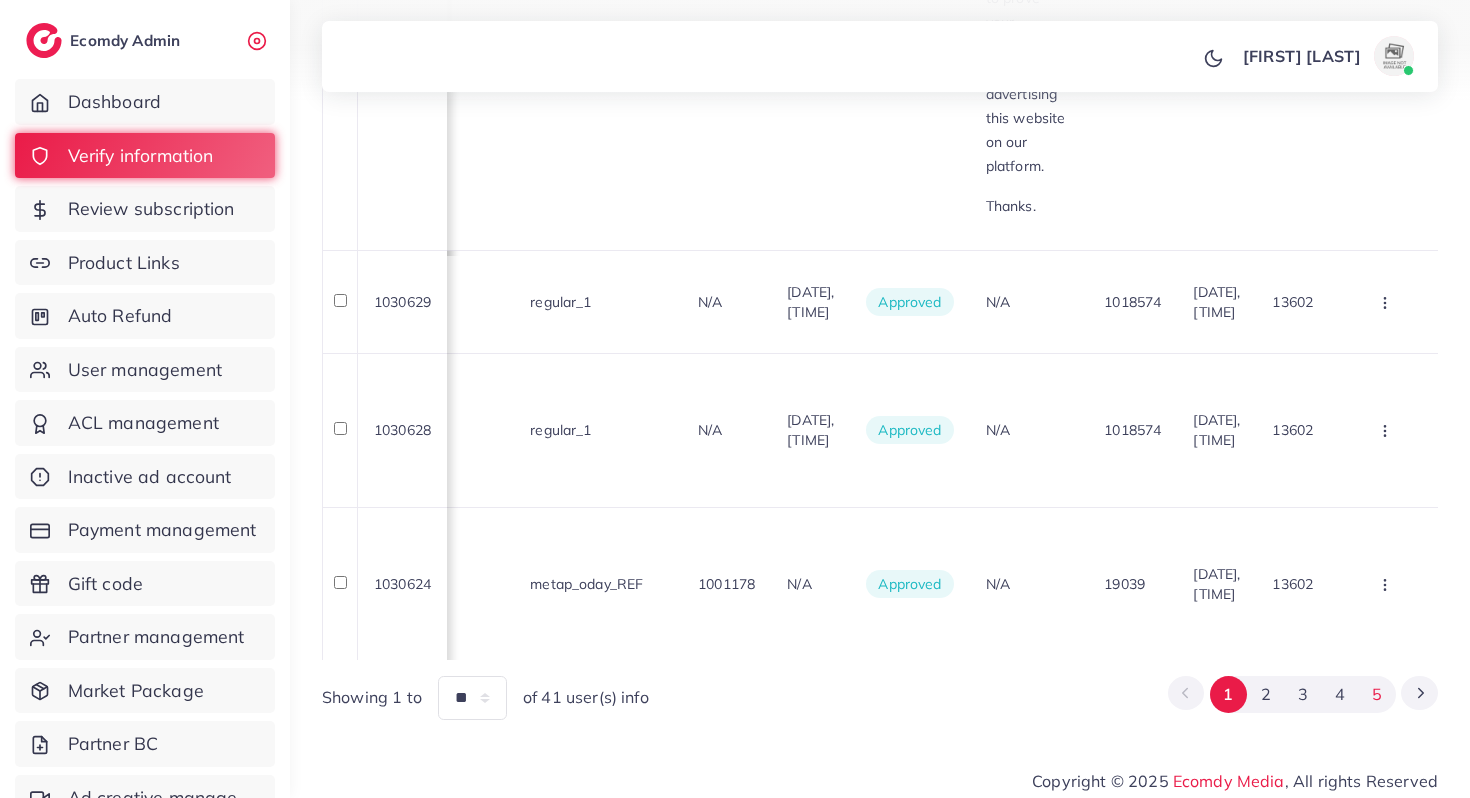 click on "5" at bounding box center (1377, 694) 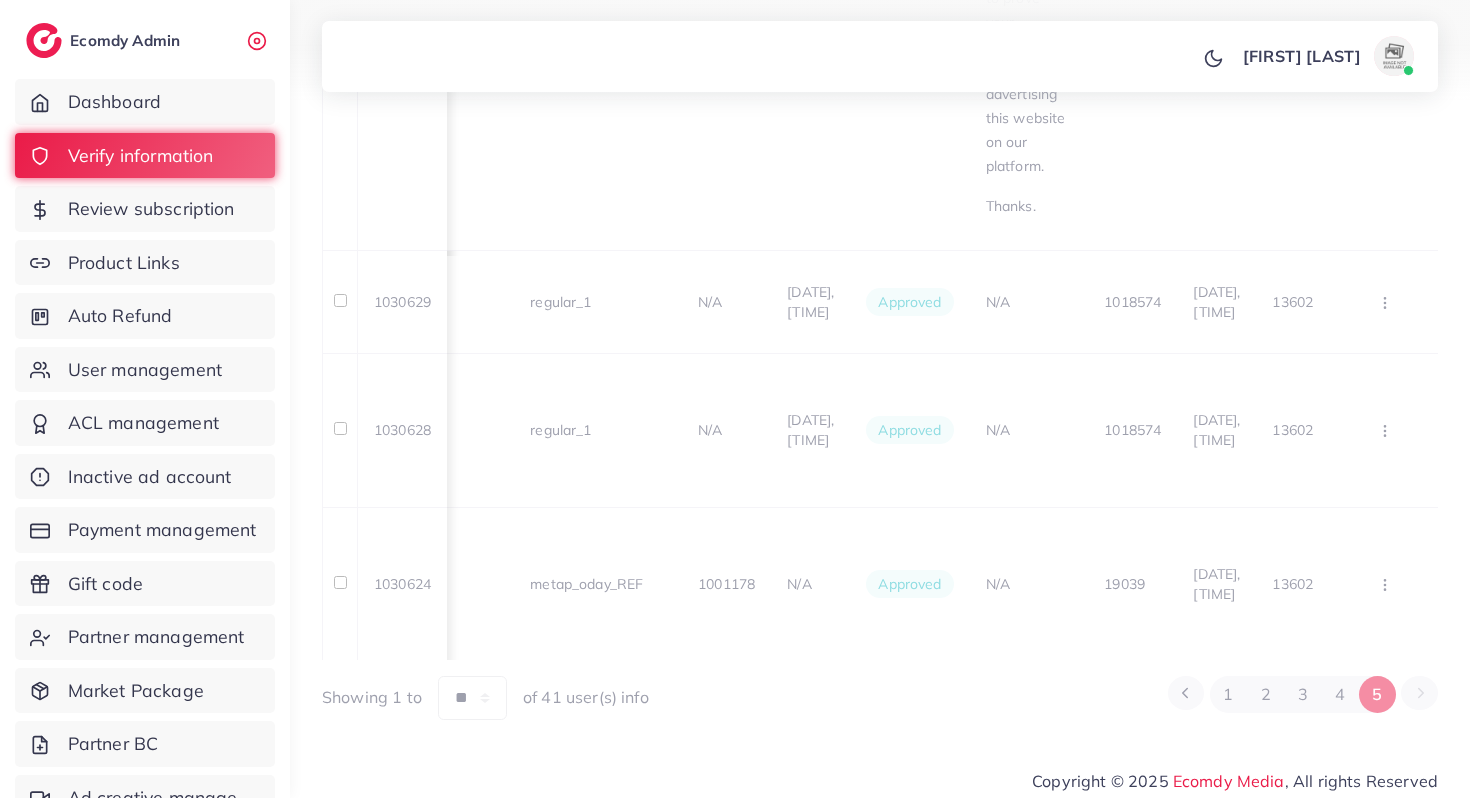 scroll, scrollTop: 0, scrollLeft: 1723, axis: horizontal 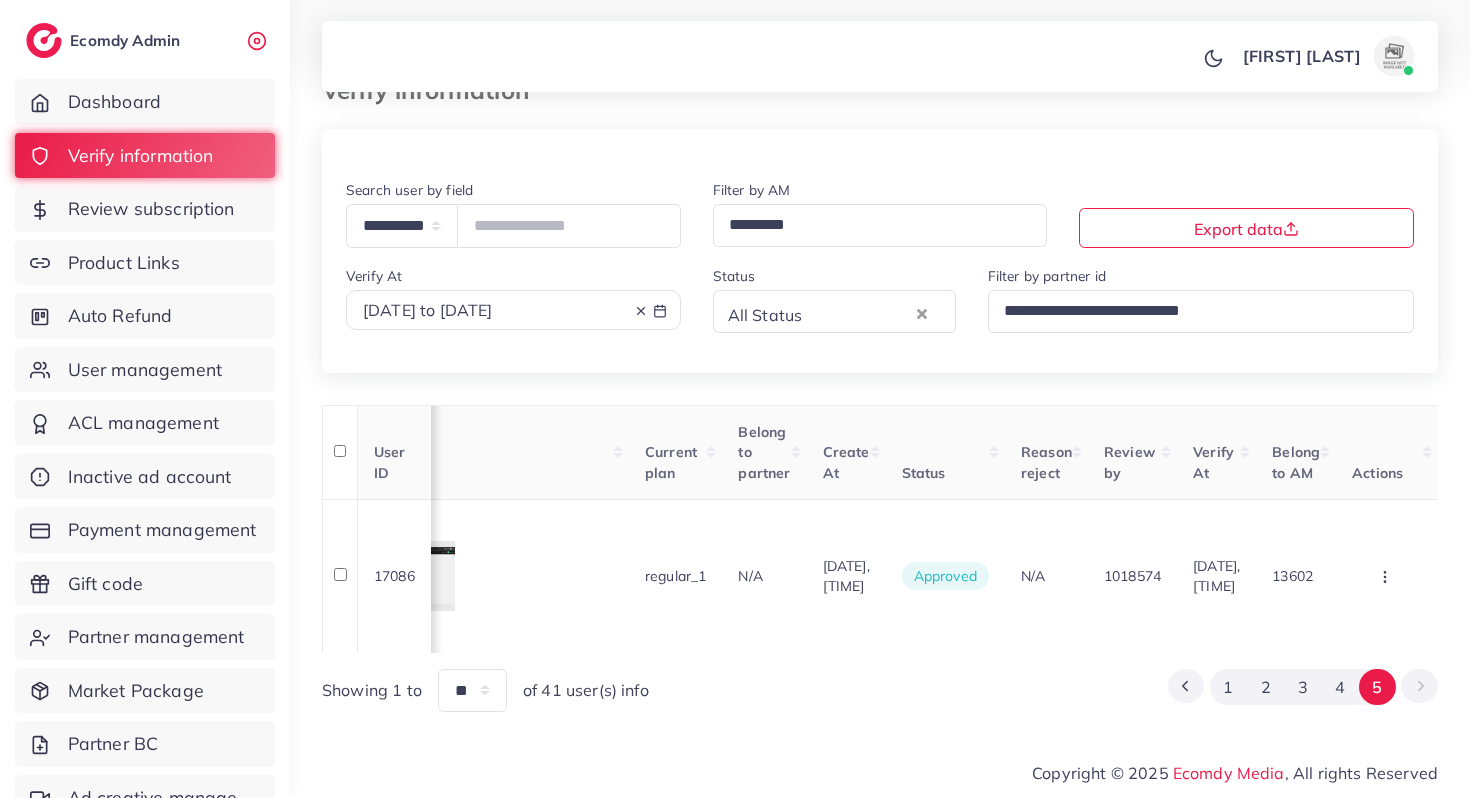 click on "2025-07-10 to 2025-07-11" at bounding box center [428, 310] 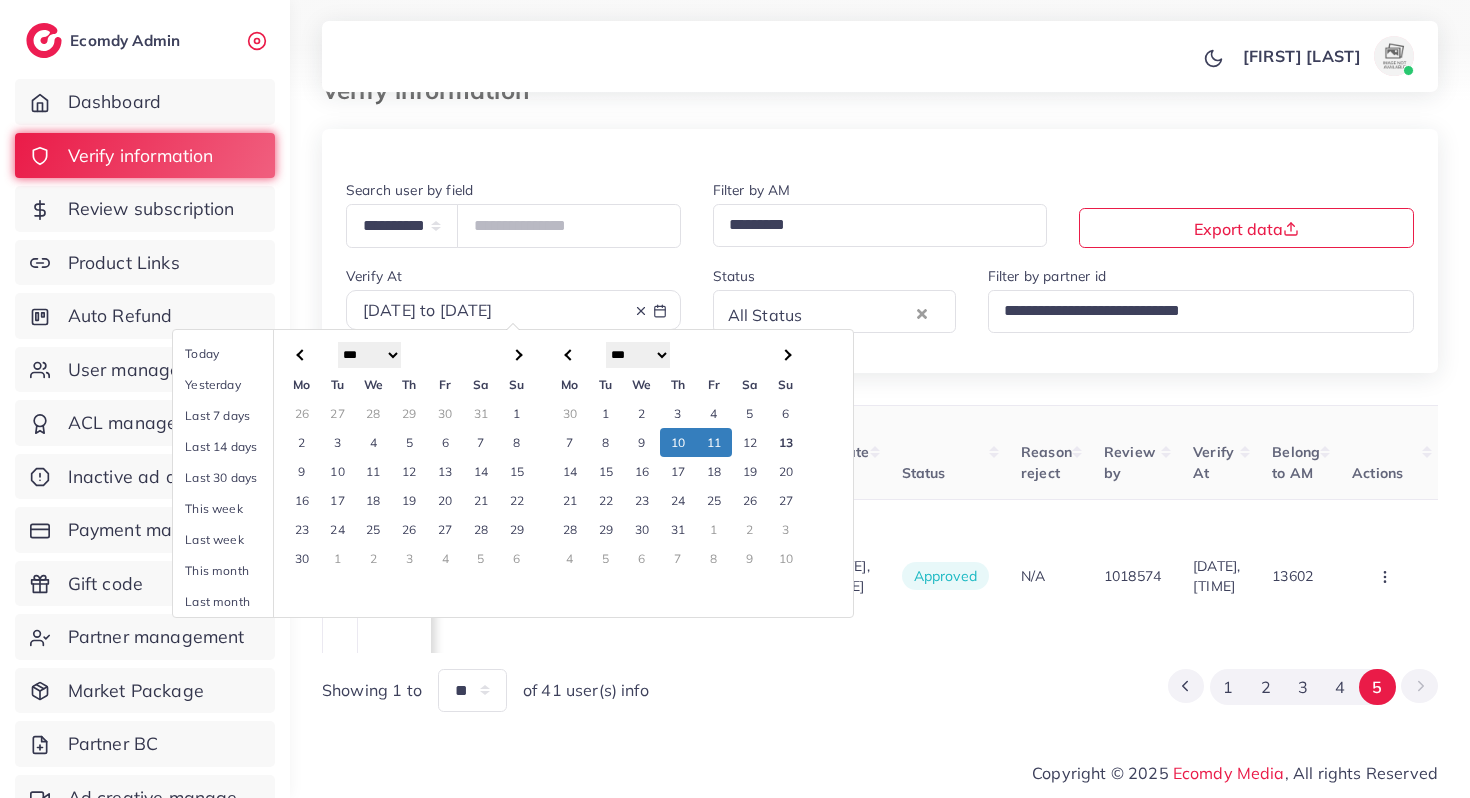 click on "7" at bounding box center [570, 442] 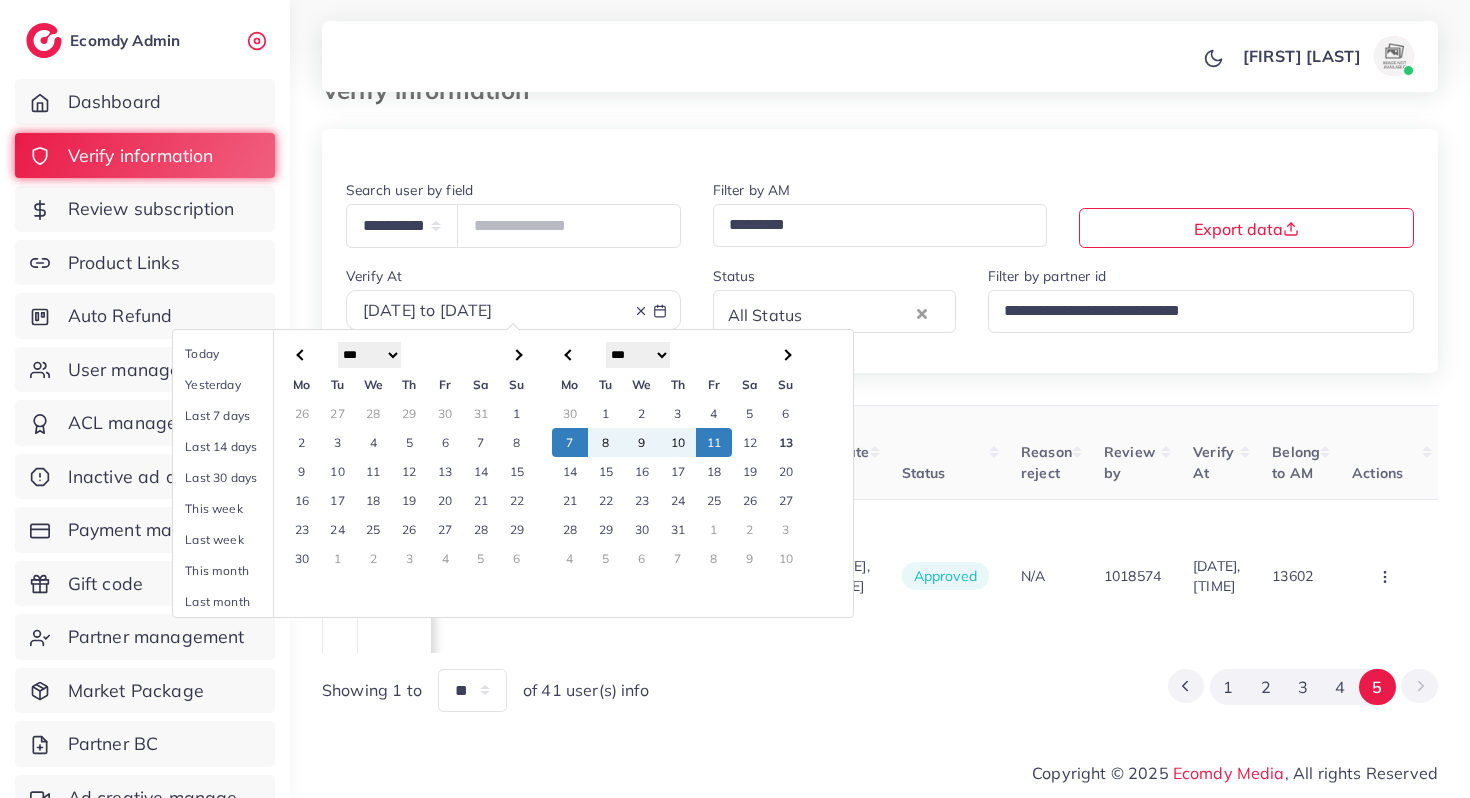 click on "11" at bounding box center [714, 442] 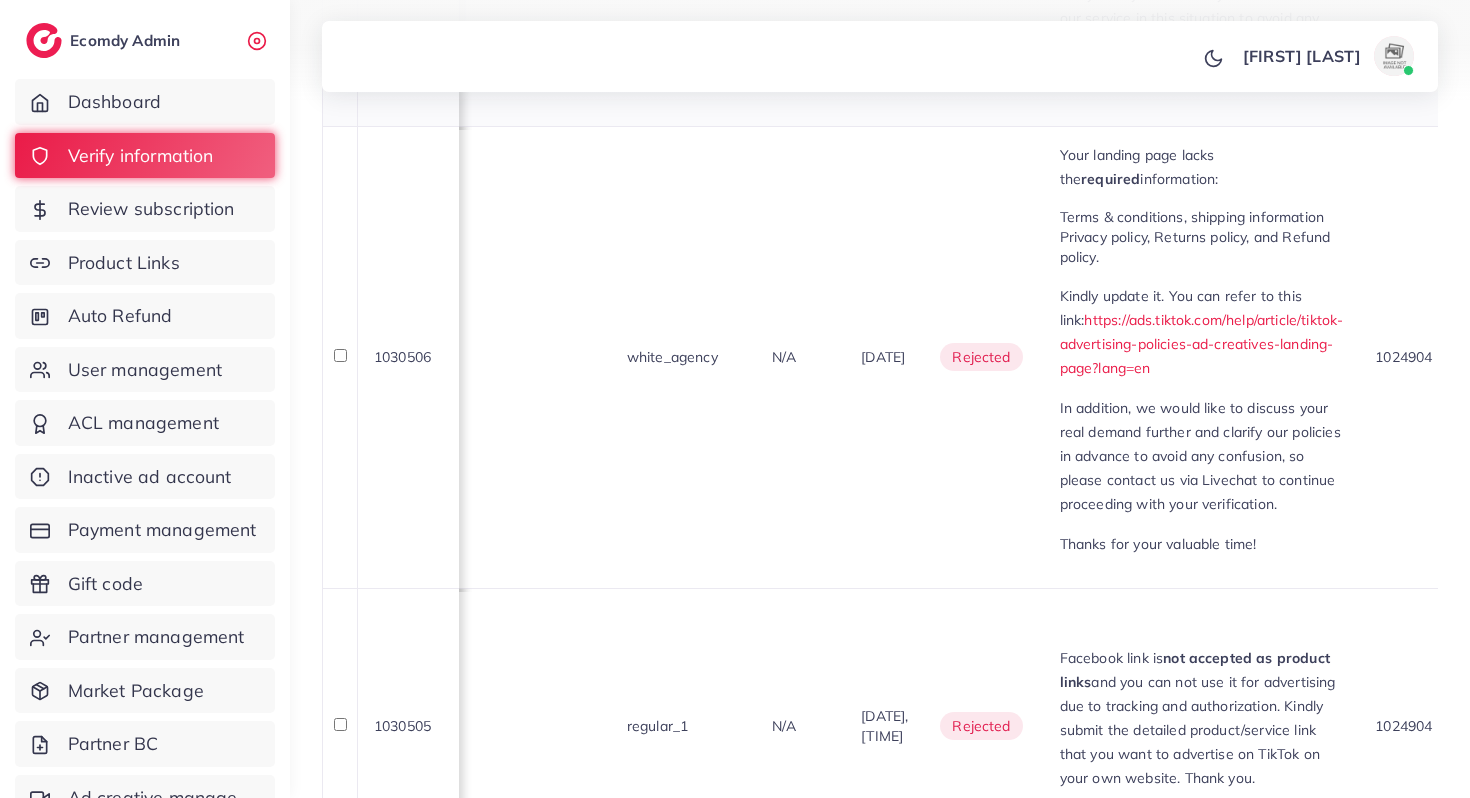 scroll, scrollTop: 2154, scrollLeft: 0, axis: vertical 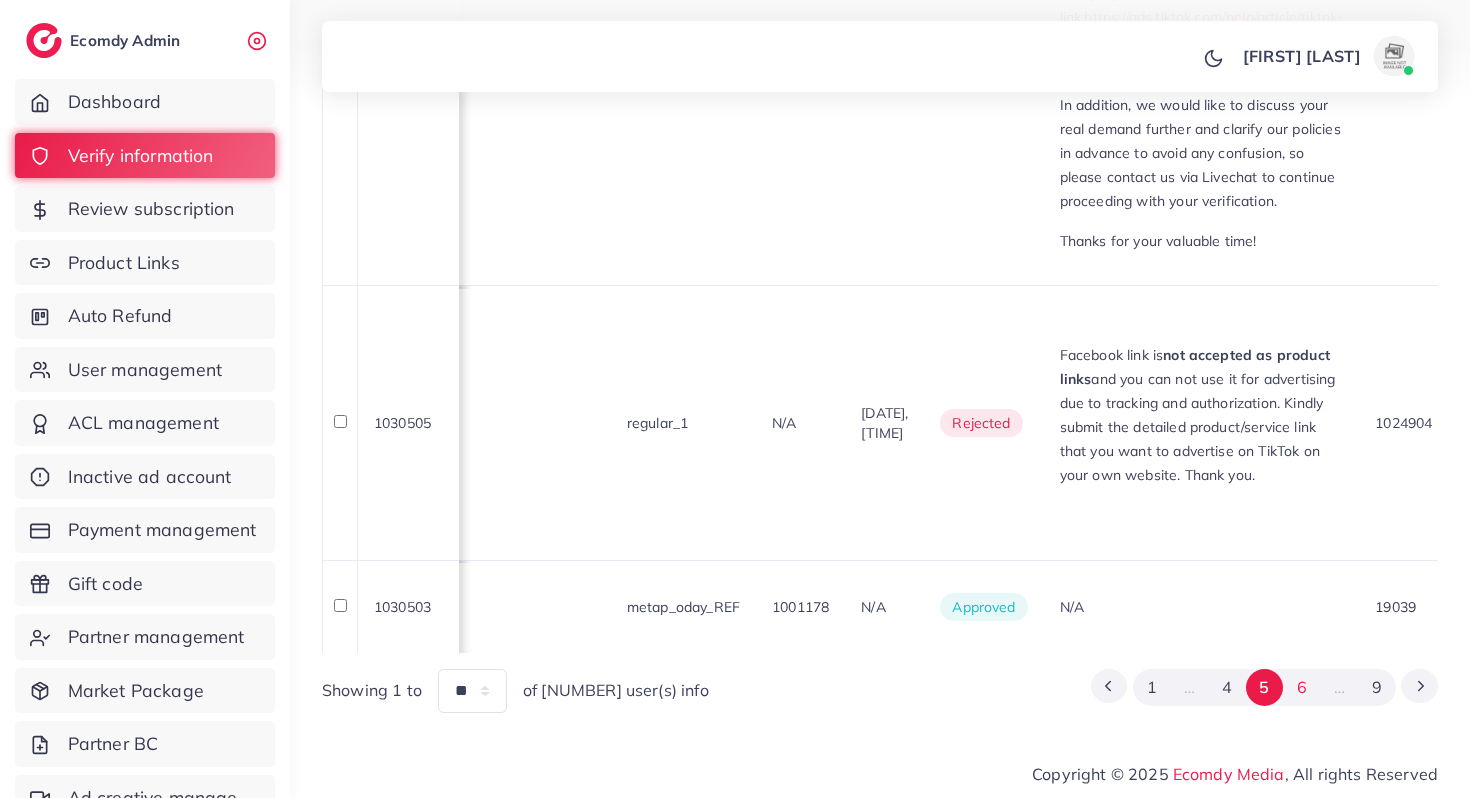 click on "6" at bounding box center [1301, 687] 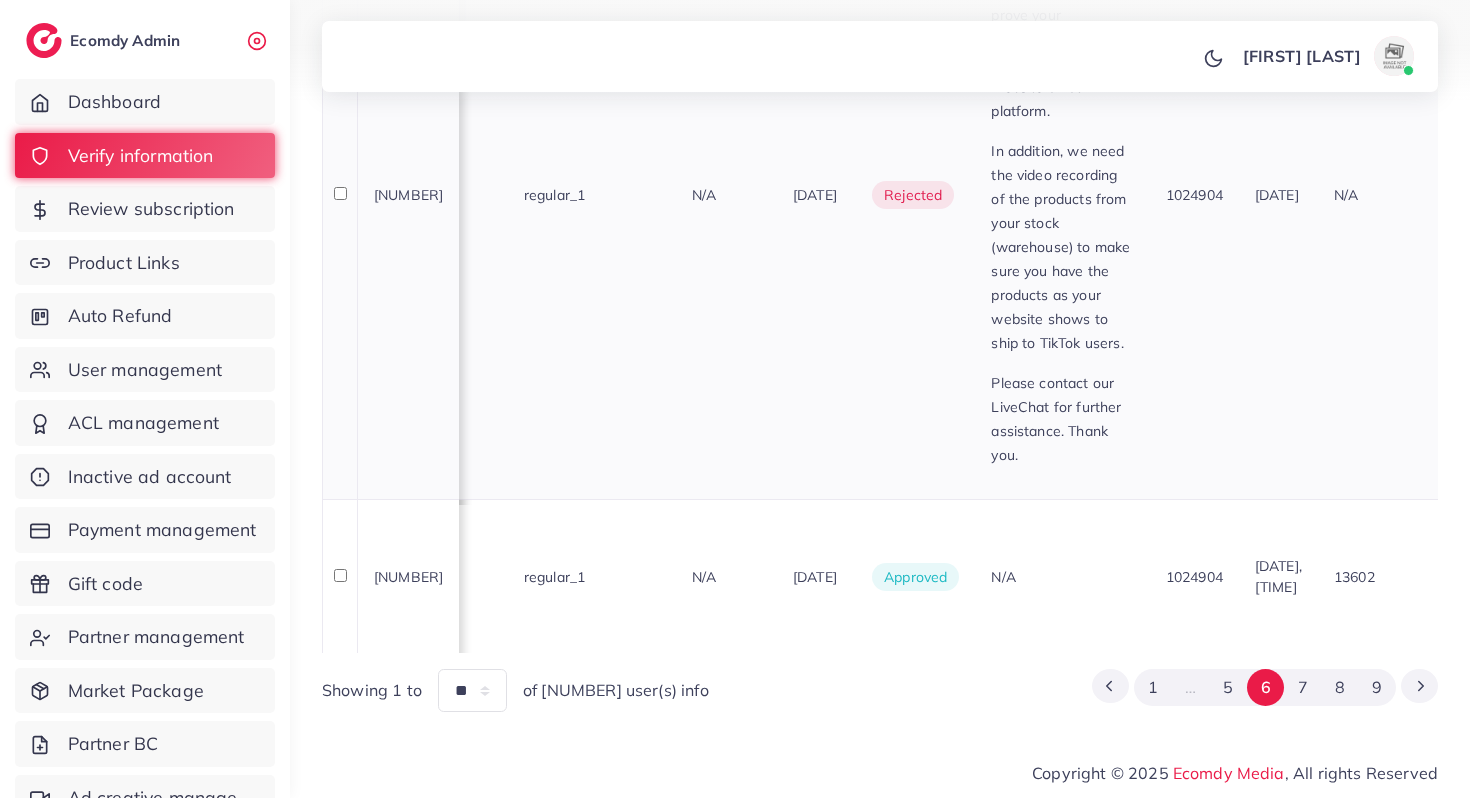 scroll, scrollTop: 2584, scrollLeft: 0, axis: vertical 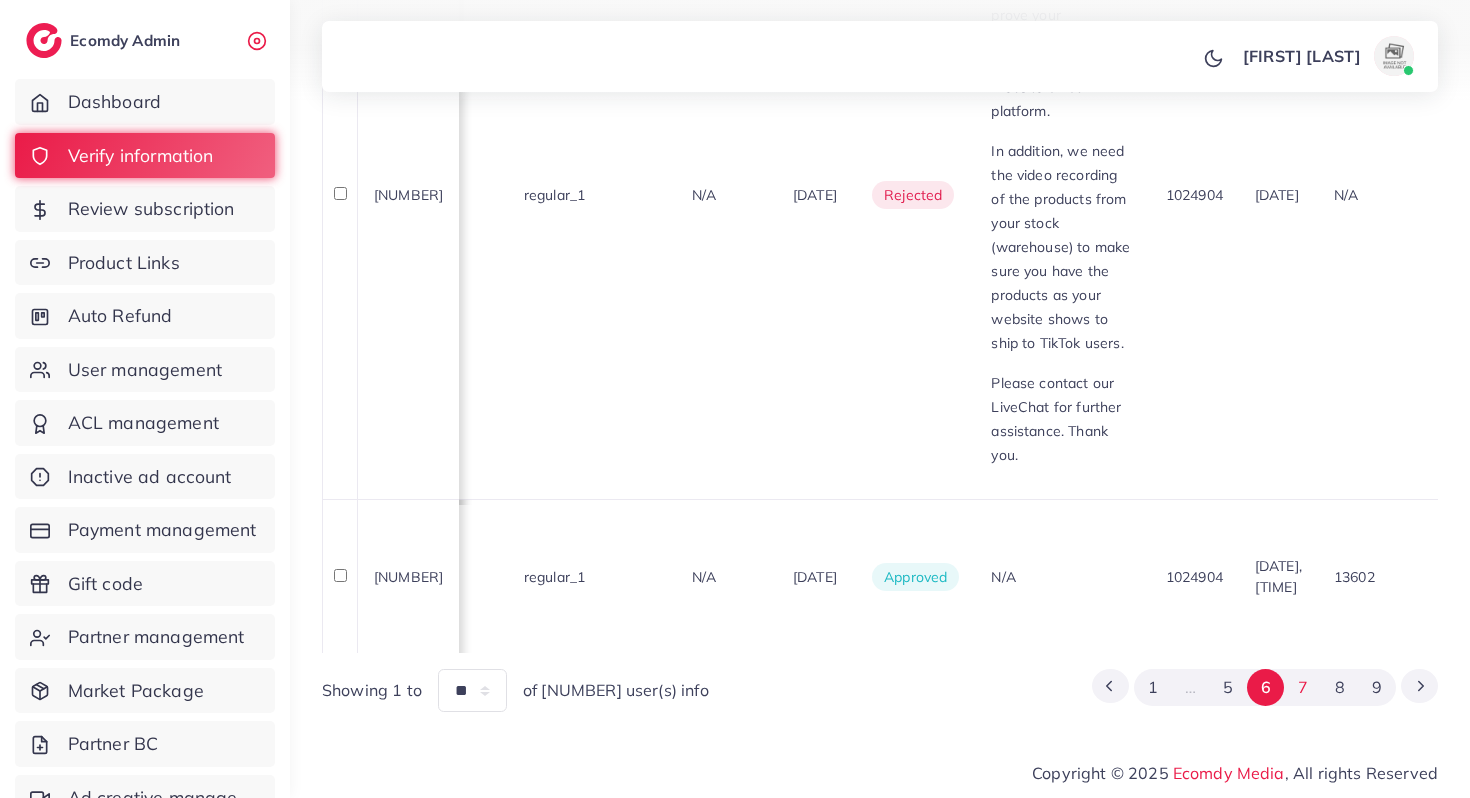 click on "7" at bounding box center (1302, 687) 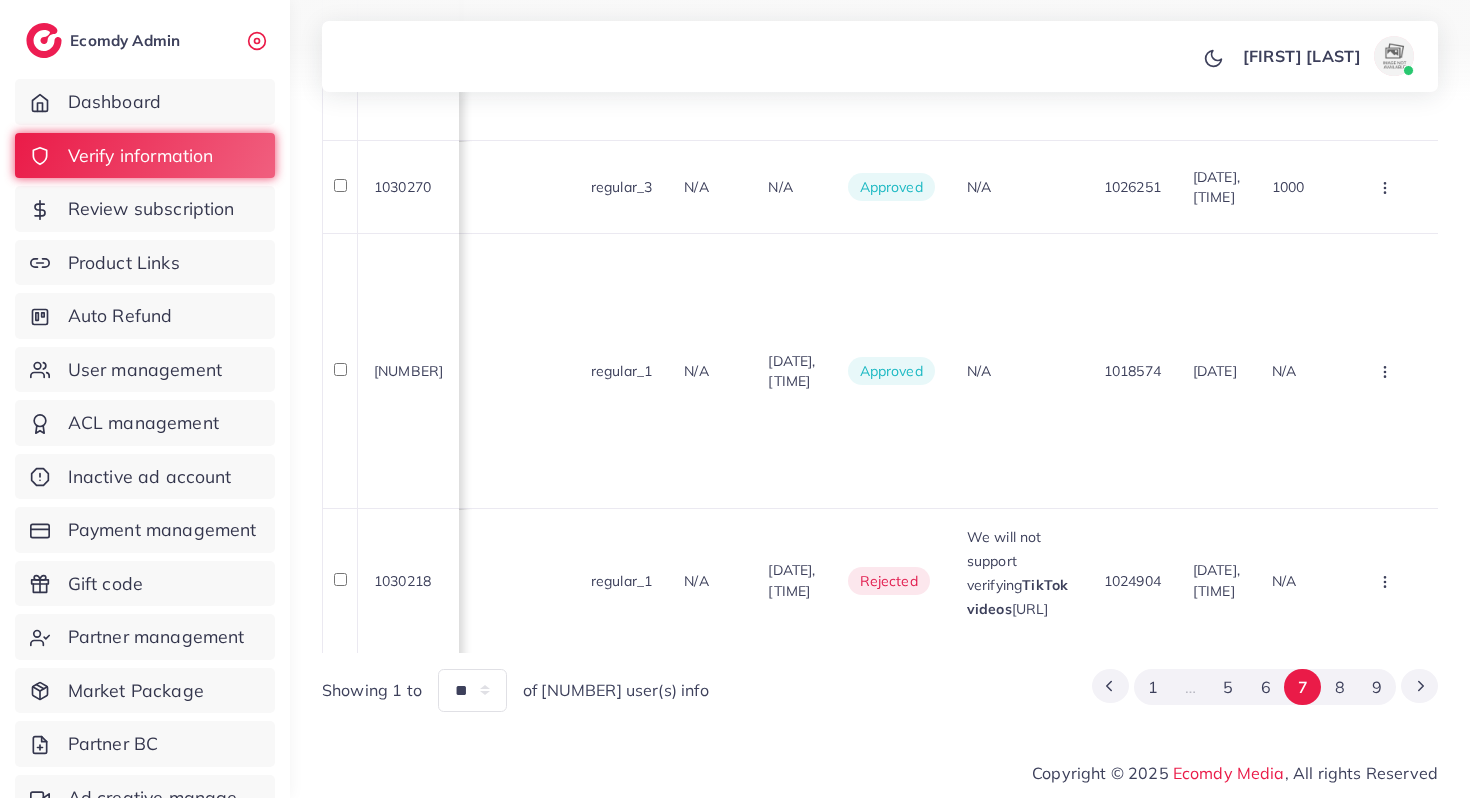 scroll, scrollTop: 3553, scrollLeft: 0, axis: vertical 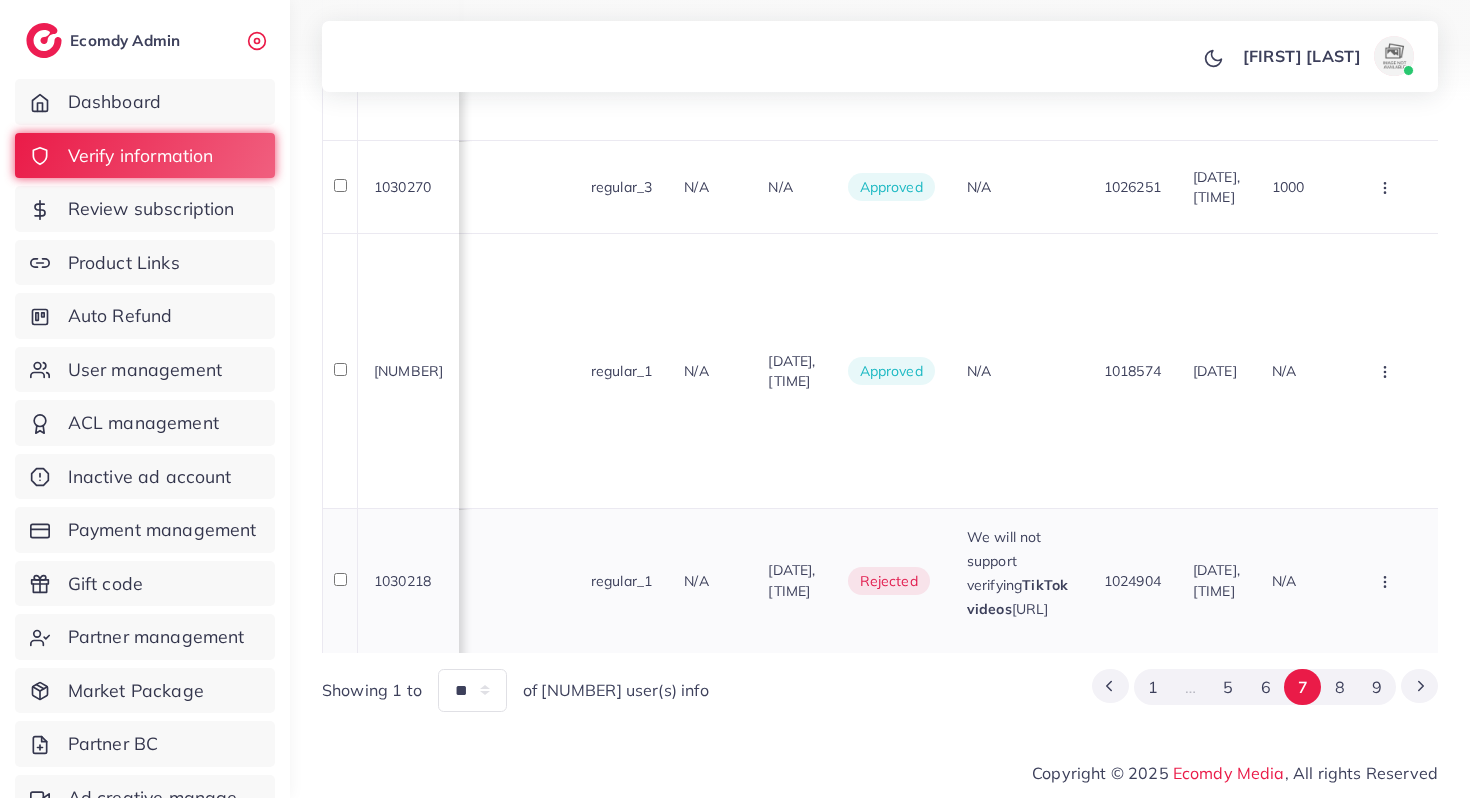 drag, startPoint x: 1060, startPoint y: 157, endPoint x: 1125, endPoint y: 703, distance: 549.8554 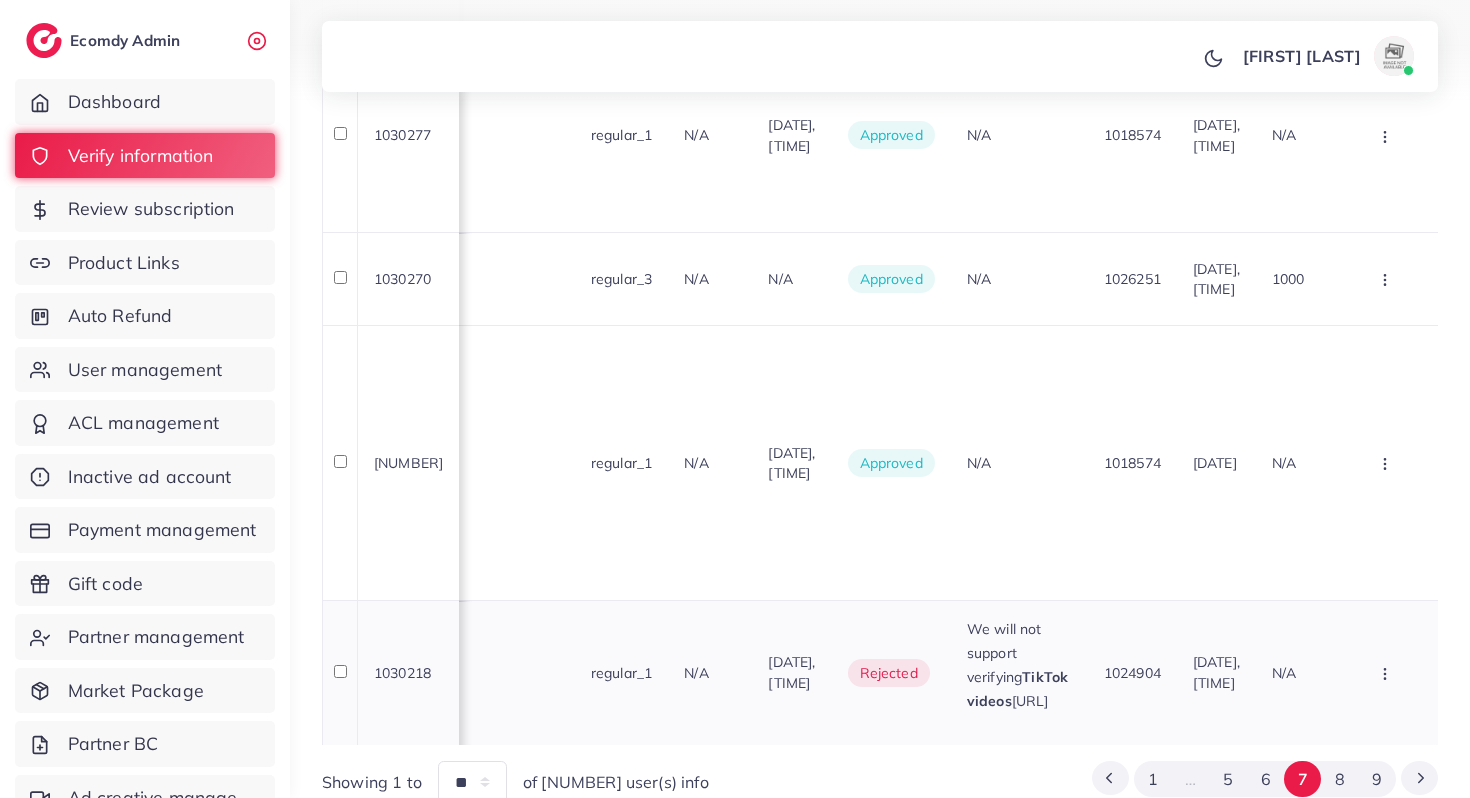scroll, scrollTop: 3664, scrollLeft: 0, axis: vertical 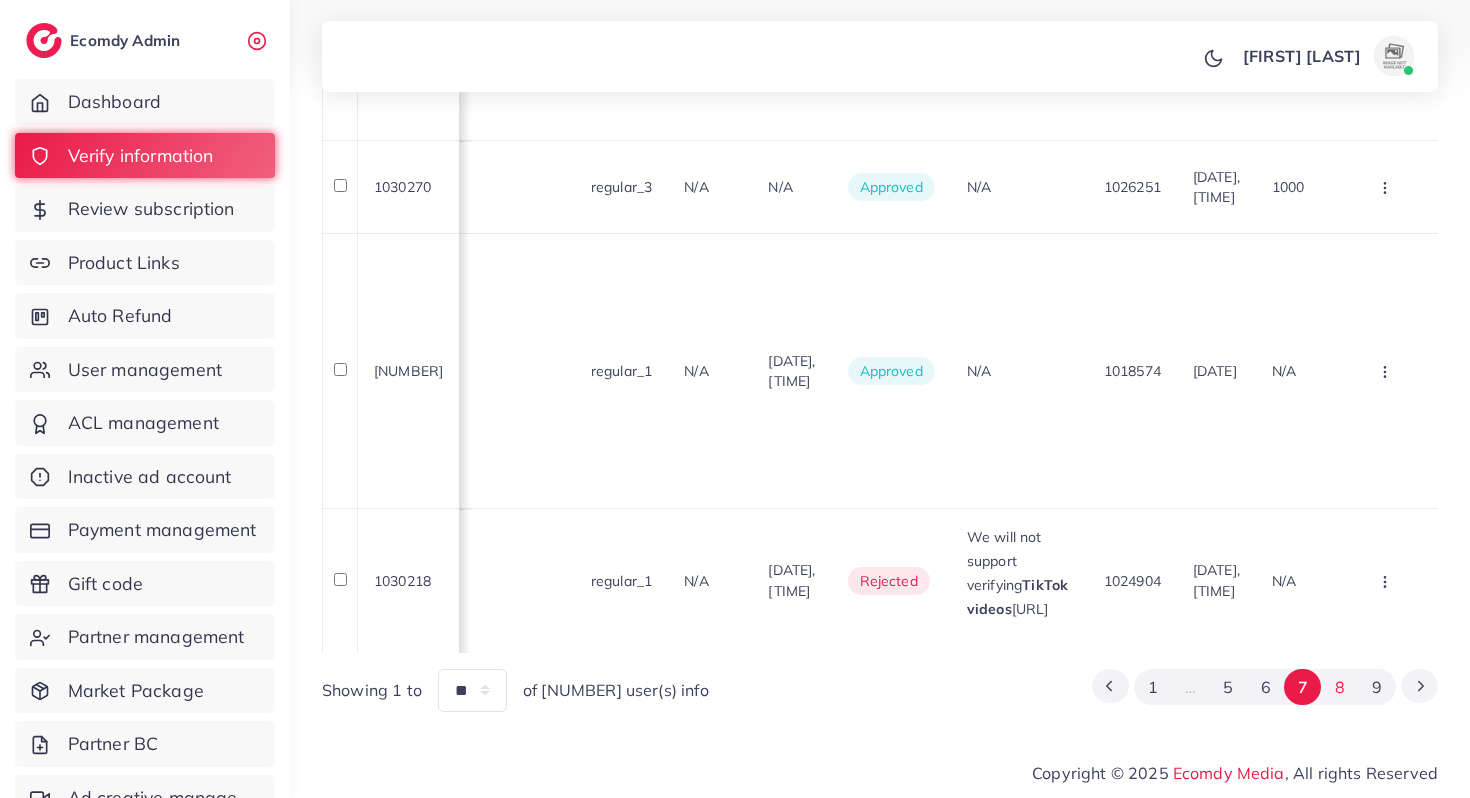 click on "8" at bounding box center (1339, 687) 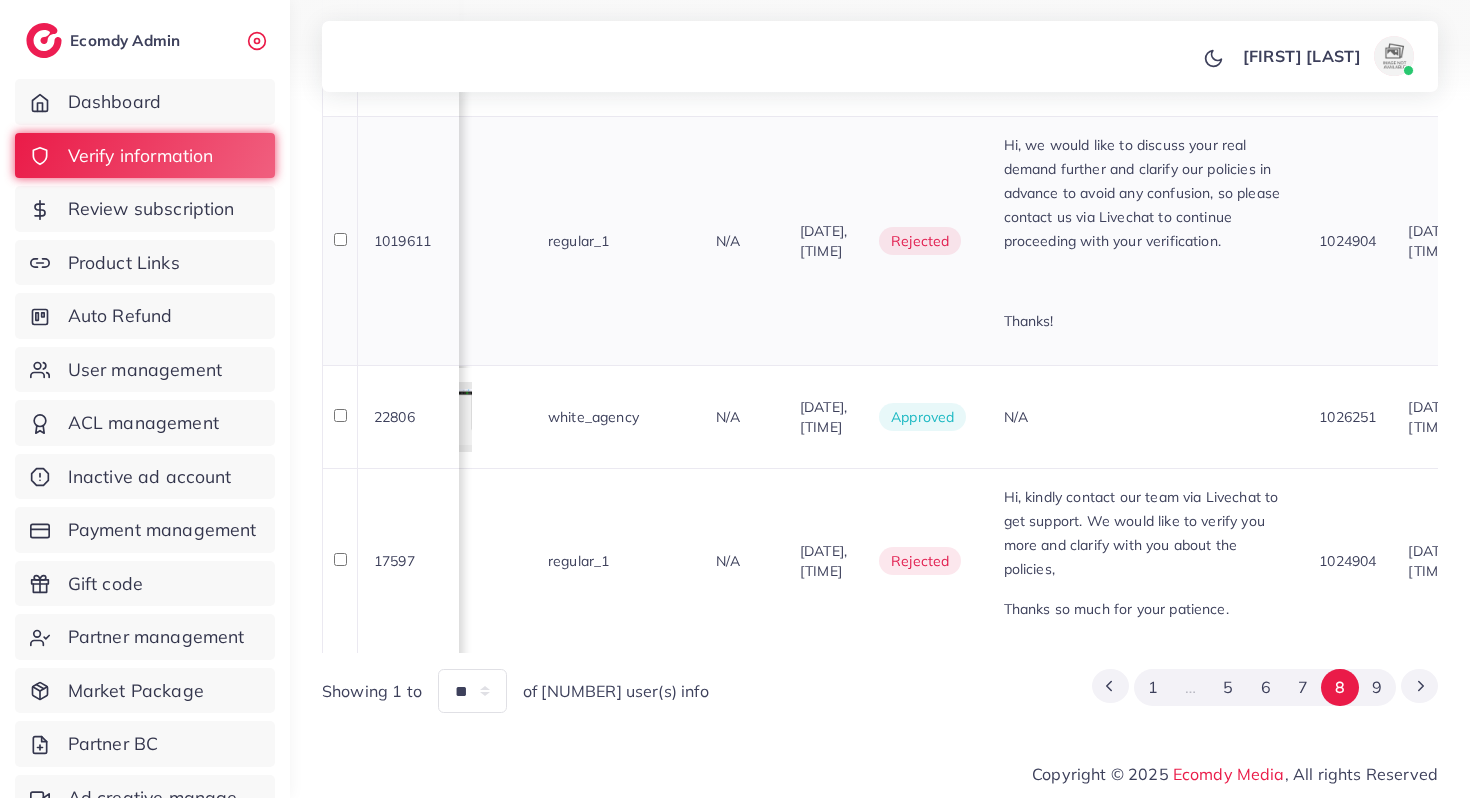 scroll, scrollTop: 2667, scrollLeft: 0, axis: vertical 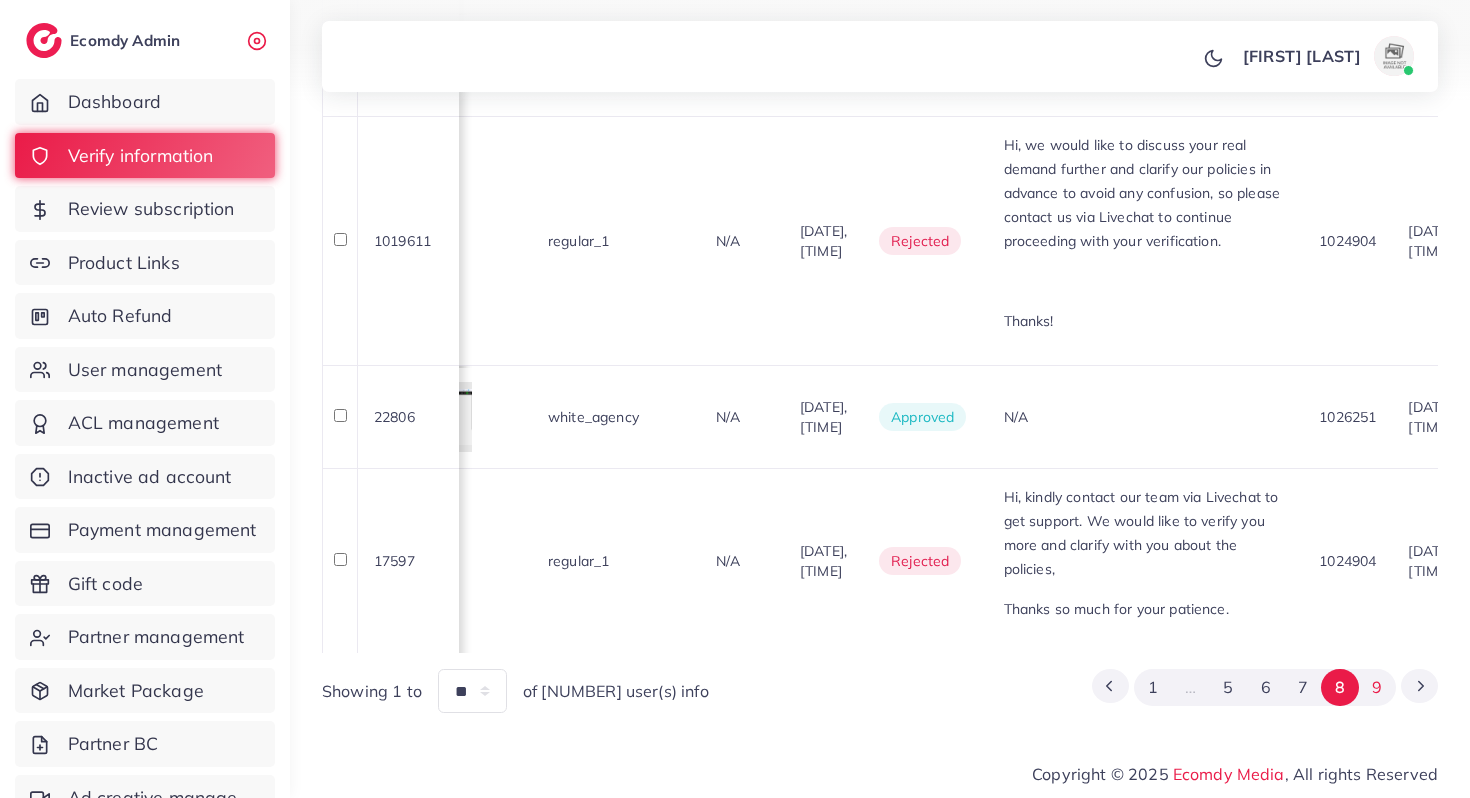 click on "9" at bounding box center (1377, 687) 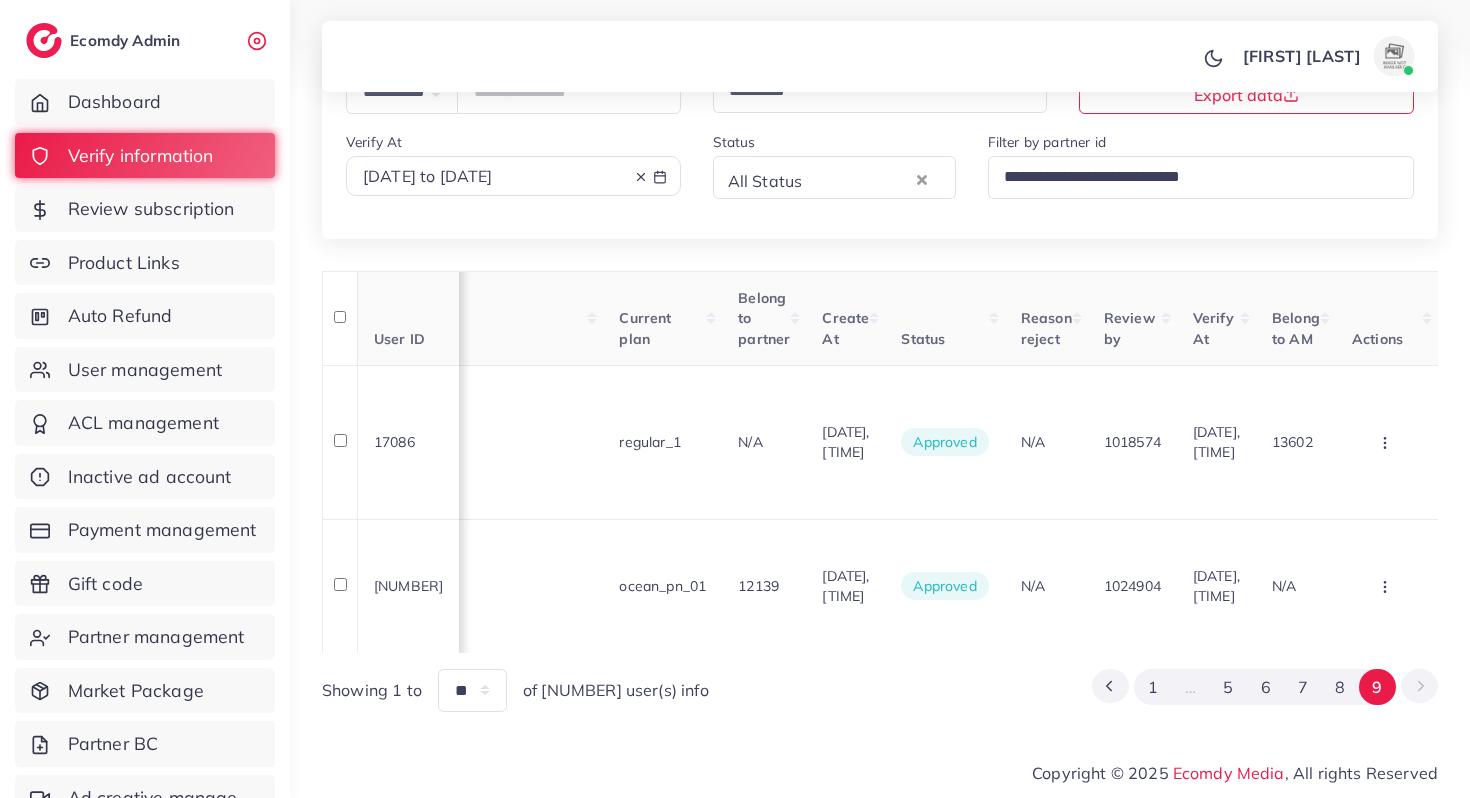 scroll, scrollTop: 178, scrollLeft: 0, axis: vertical 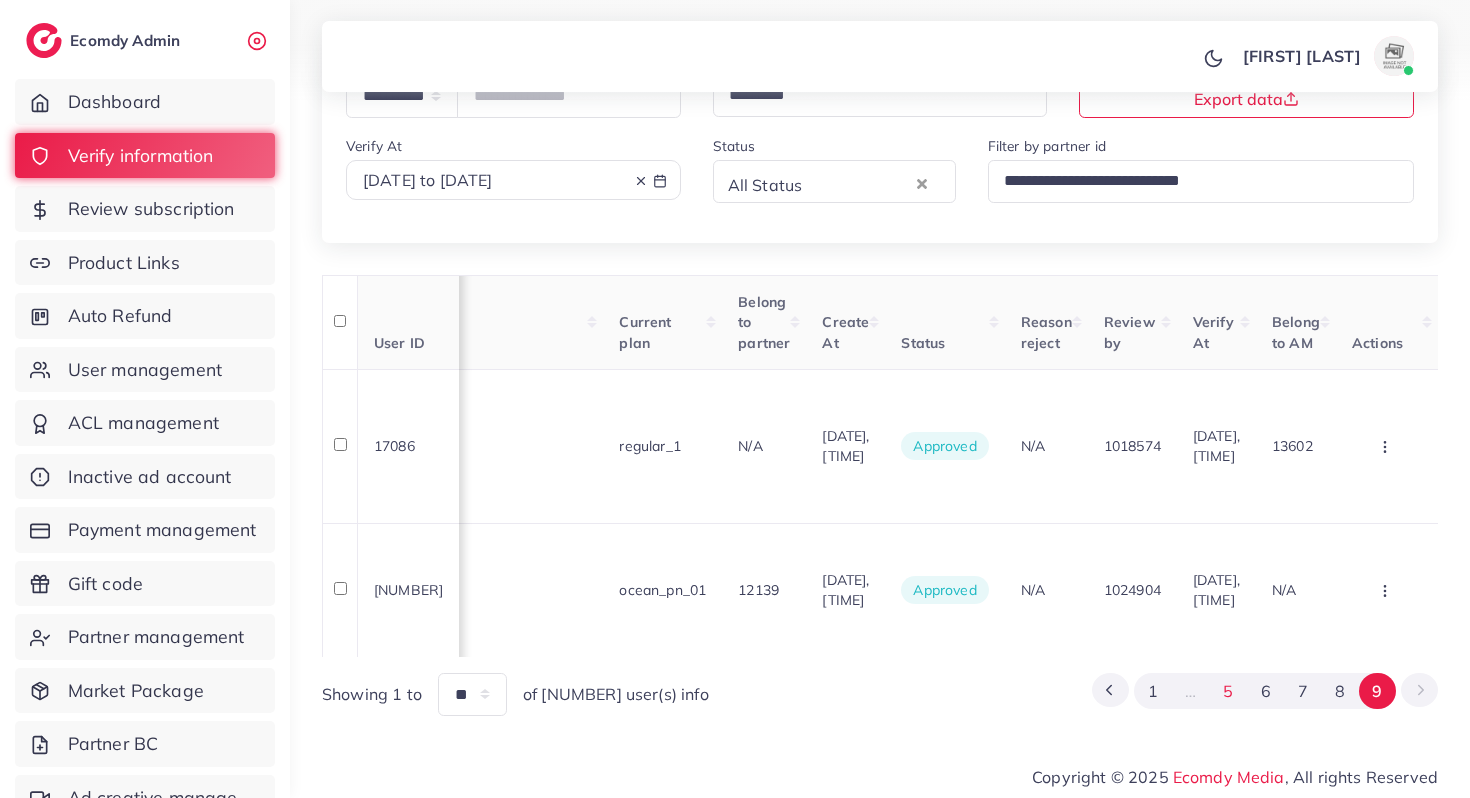 click on "5" at bounding box center (1228, 691) 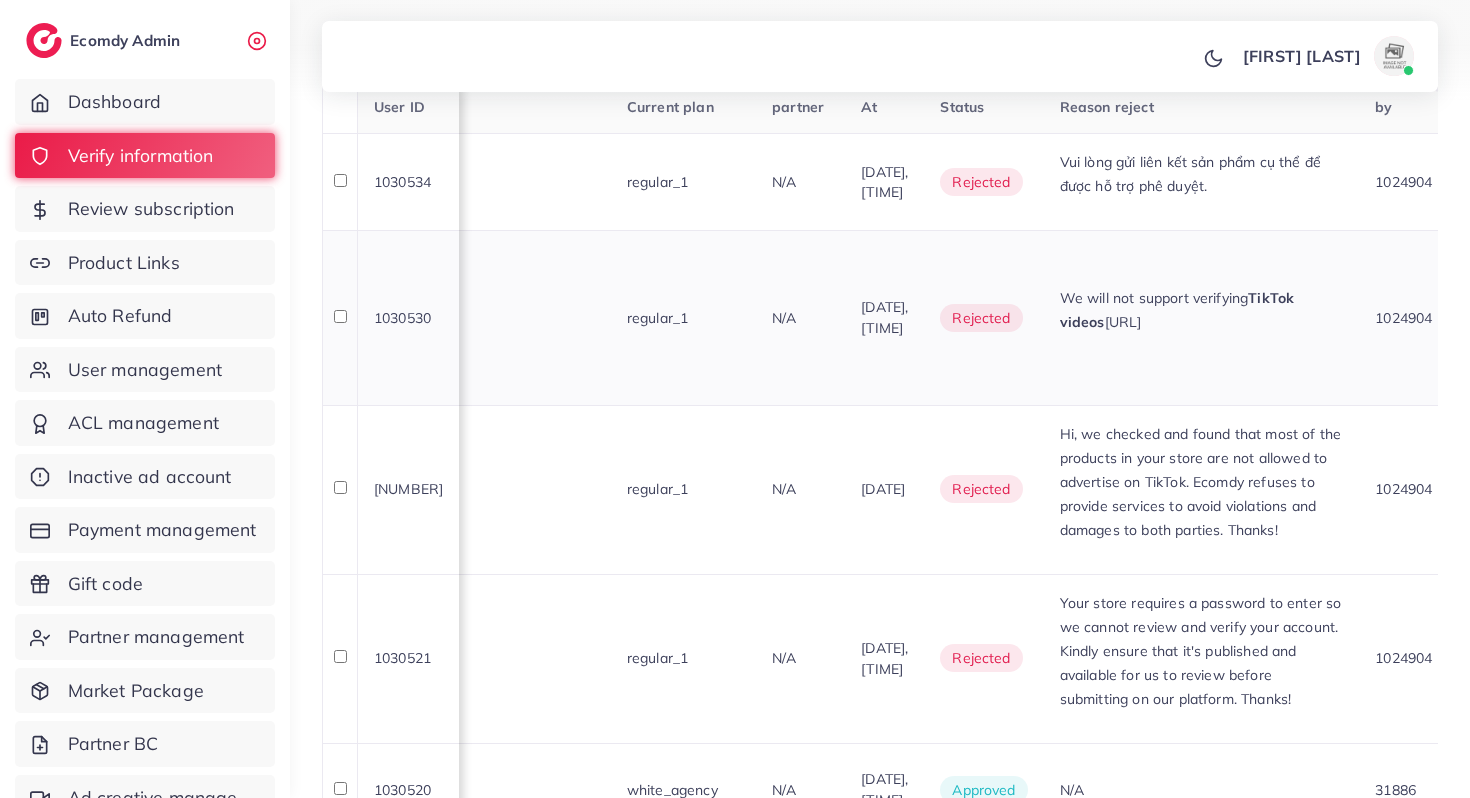 scroll, scrollTop: 415, scrollLeft: 0, axis: vertical 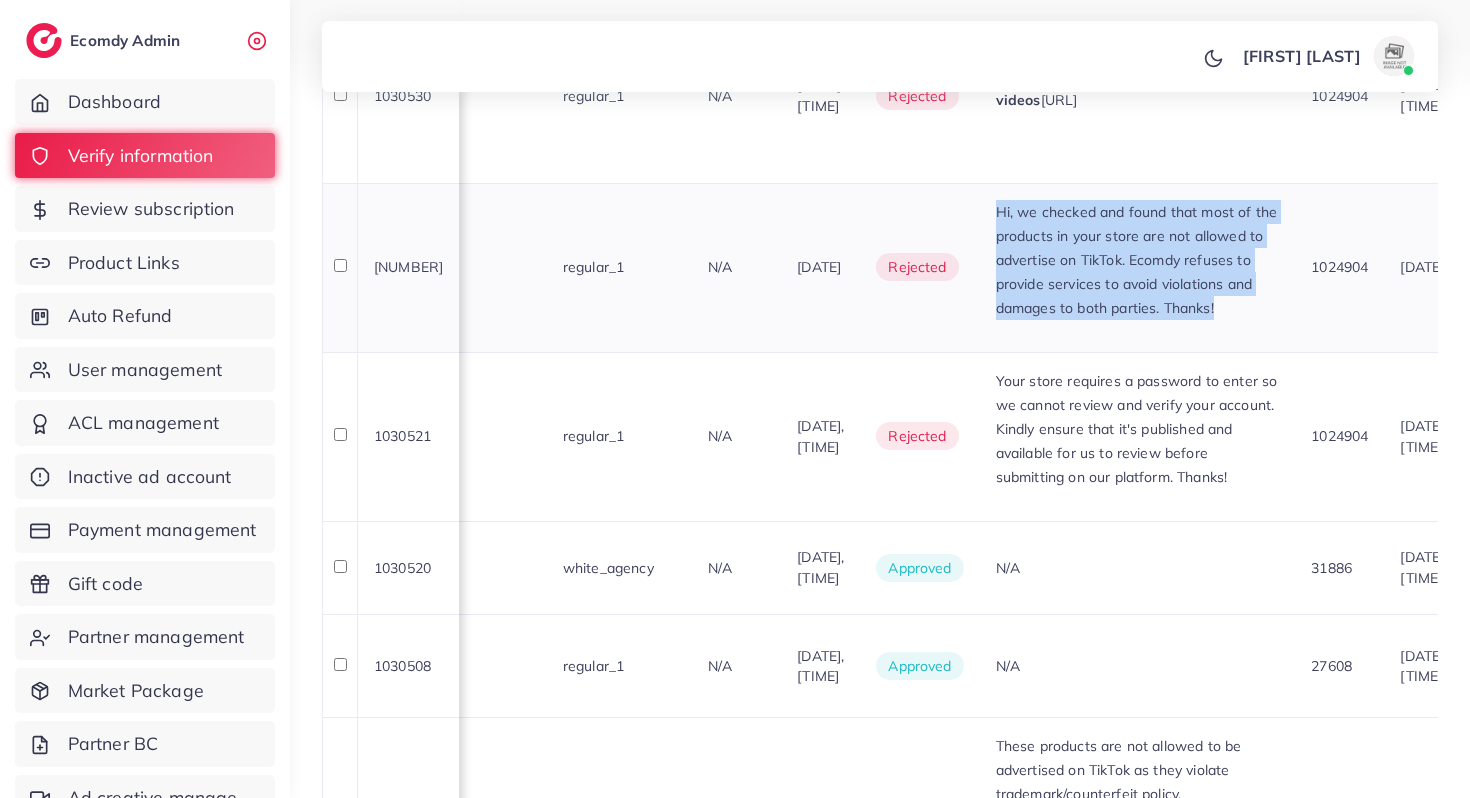 drag, startPoint x: 1120, startPoint y: 301, endPoint x: 1244, endPoint y: 429, distance: 178.21335 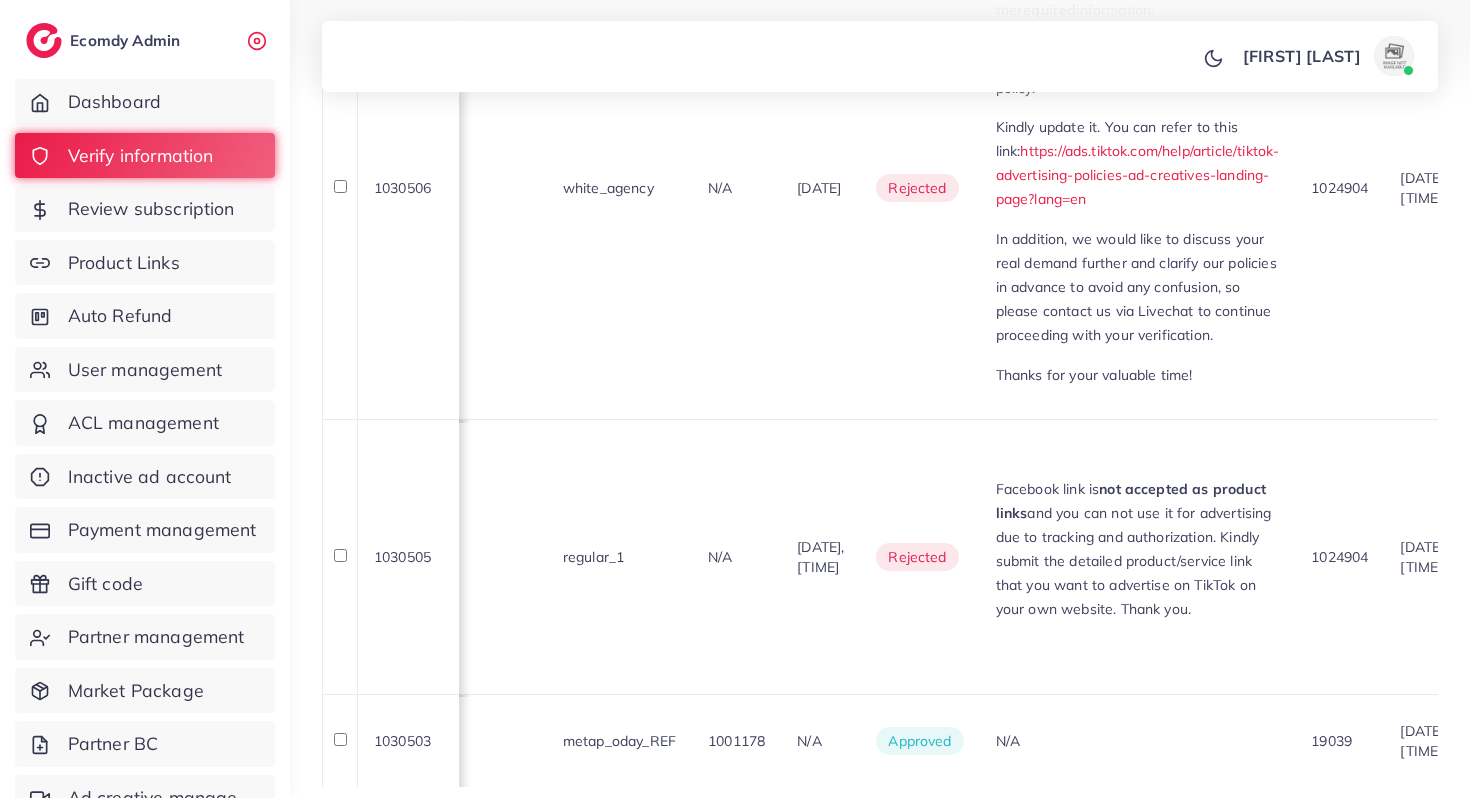 scroll, scrollTop: 2154, scrollLeft: 0, axis: vertical 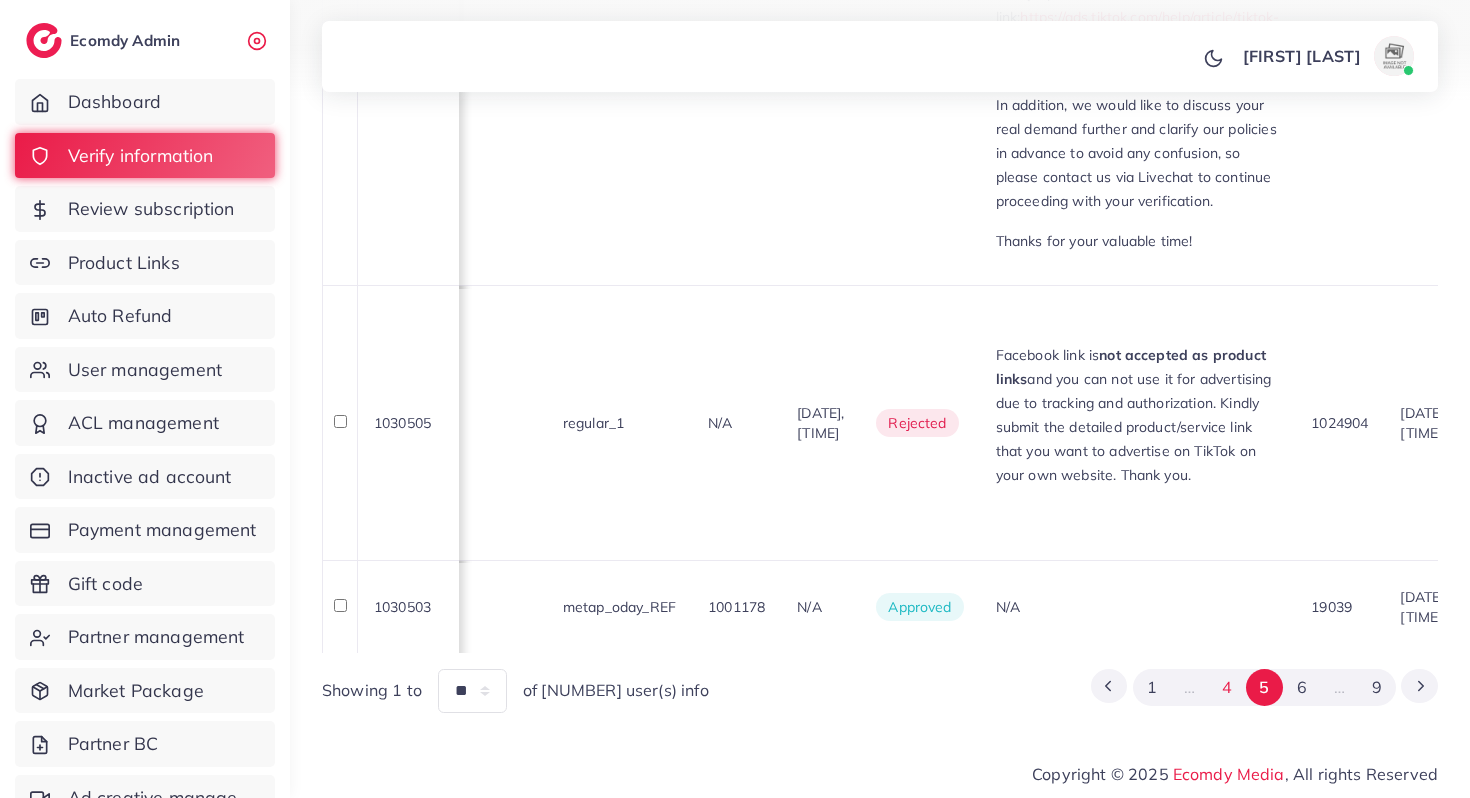 click on "4" at bounding box center [1227, 687] 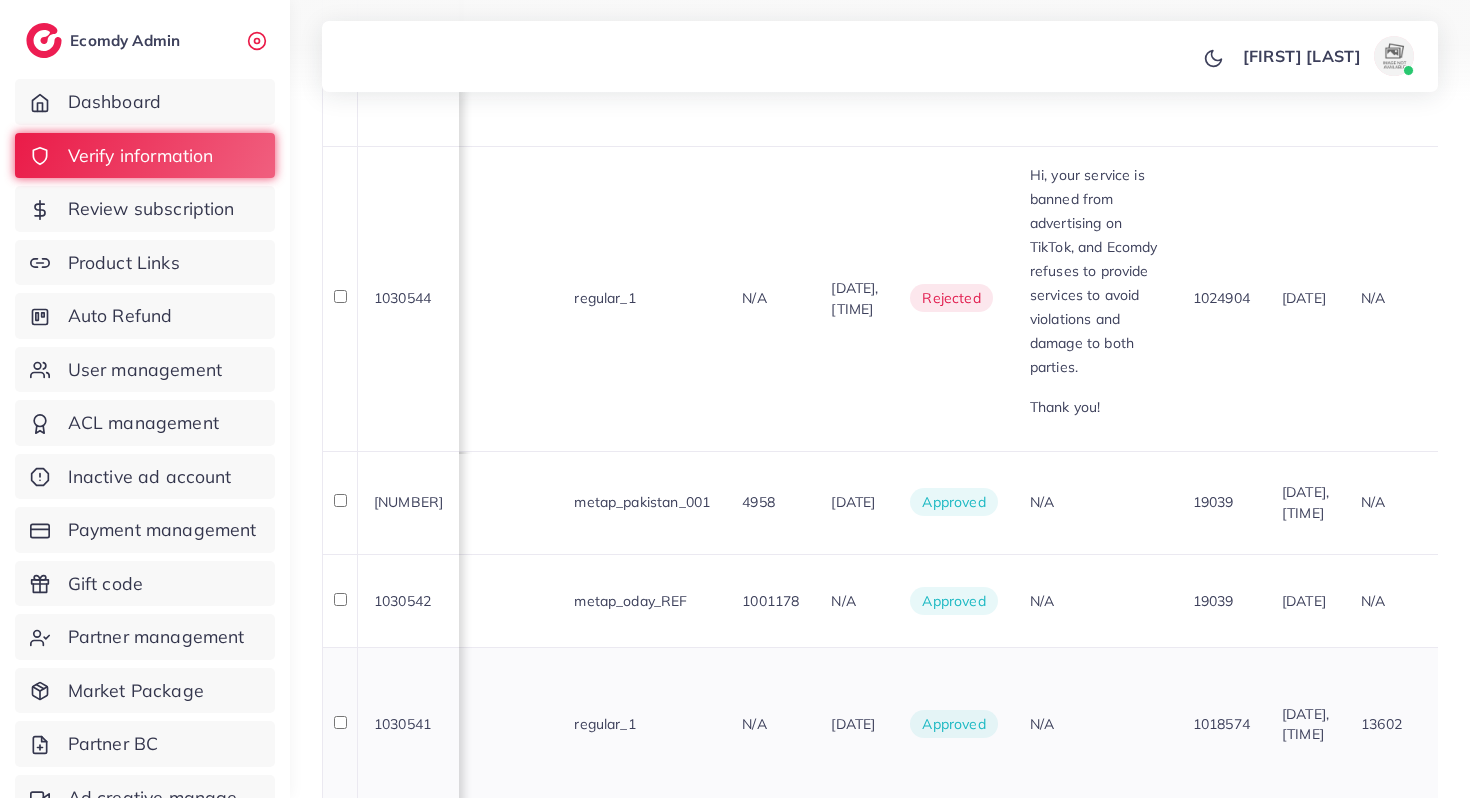 scroll, scrollTop: 1978, scrollLeft: 0, axis: vertical 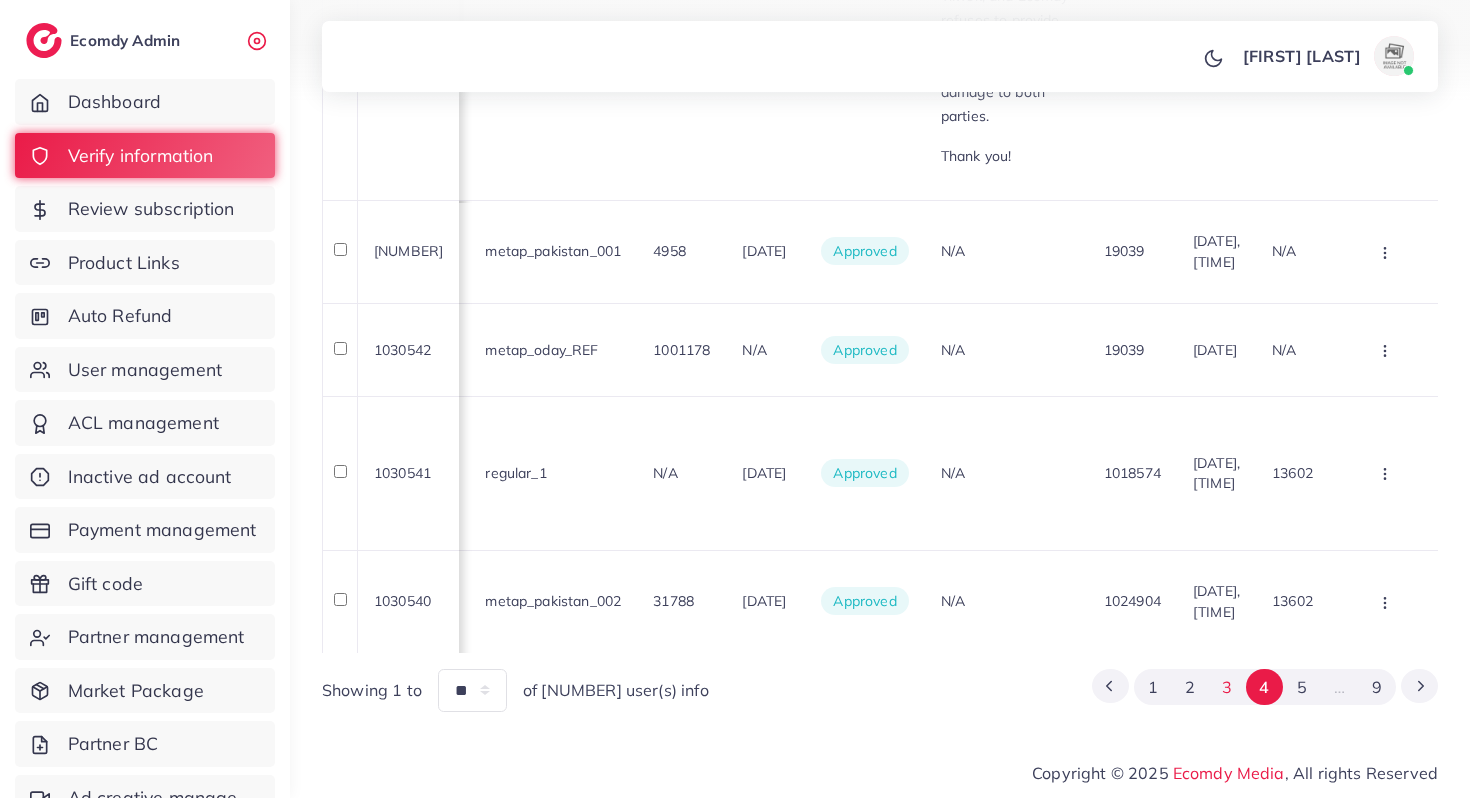 click on "3" at bounding box center [1227, 687] 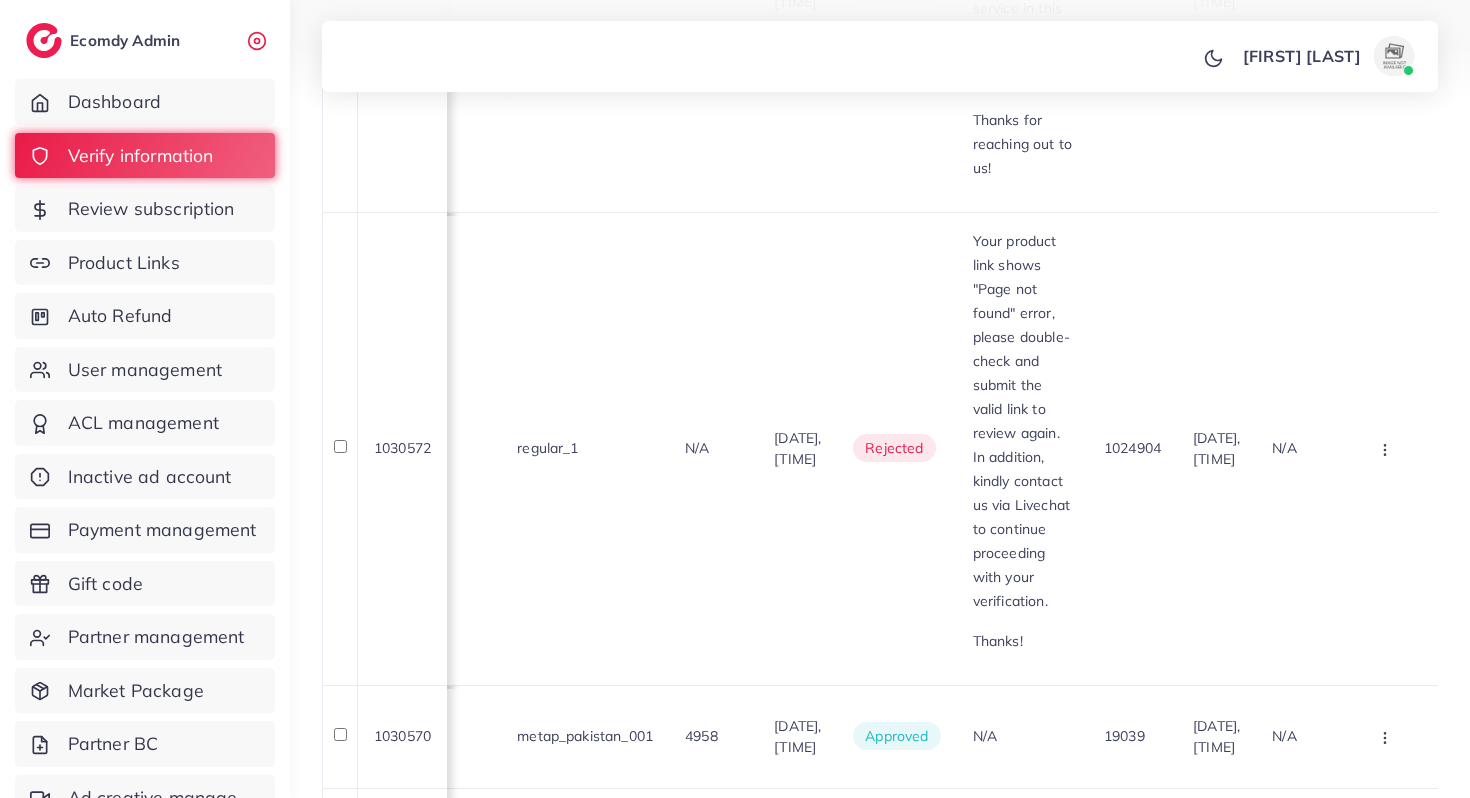 scroll, scrollTop: 2168, scrollLeft: 0, axis: vertical 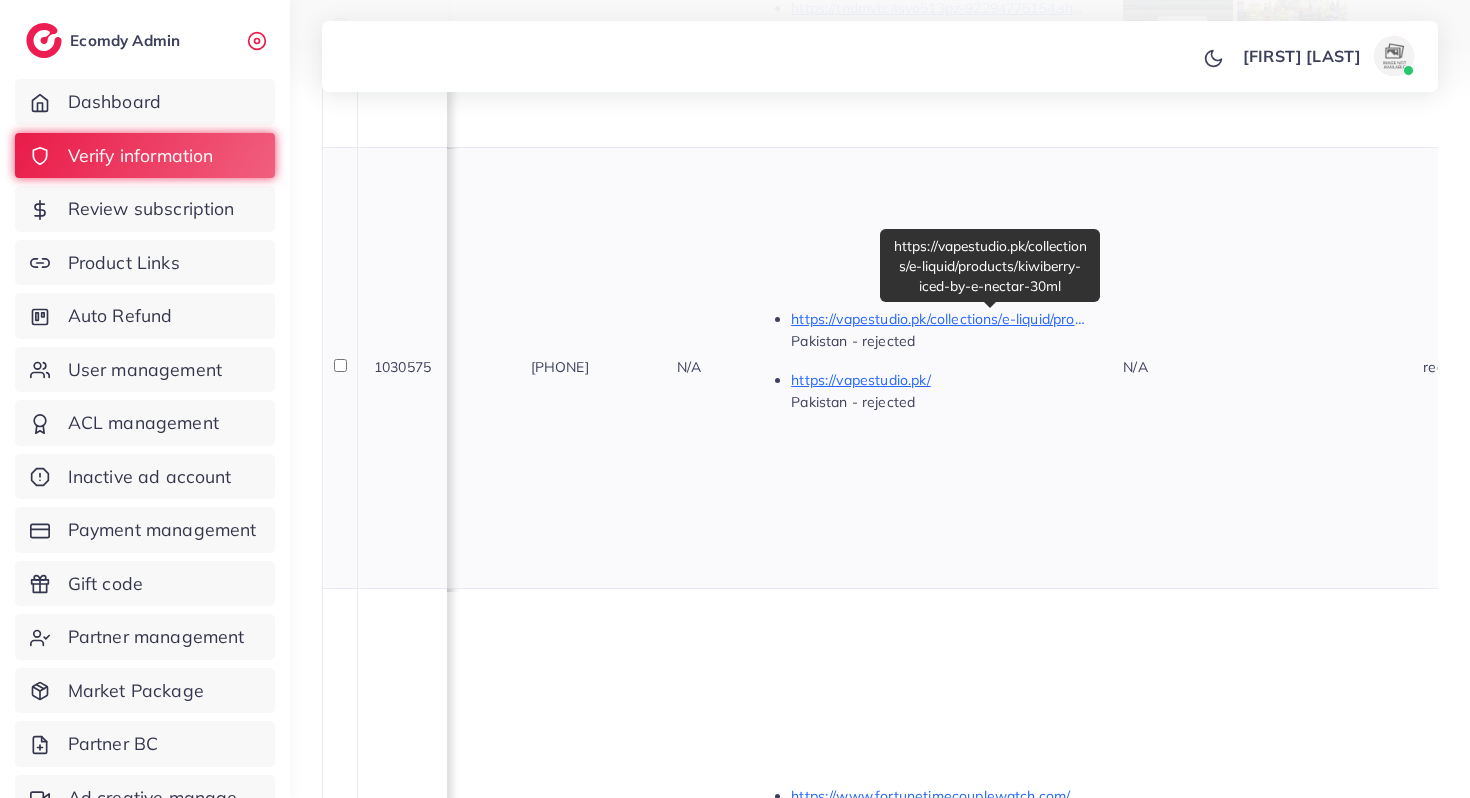 click on "https://vapestudio.pk/collections/e-liquid/products/kiwiberry-iced-by-e-nectar-30ml" at bounding box center (941, 319) 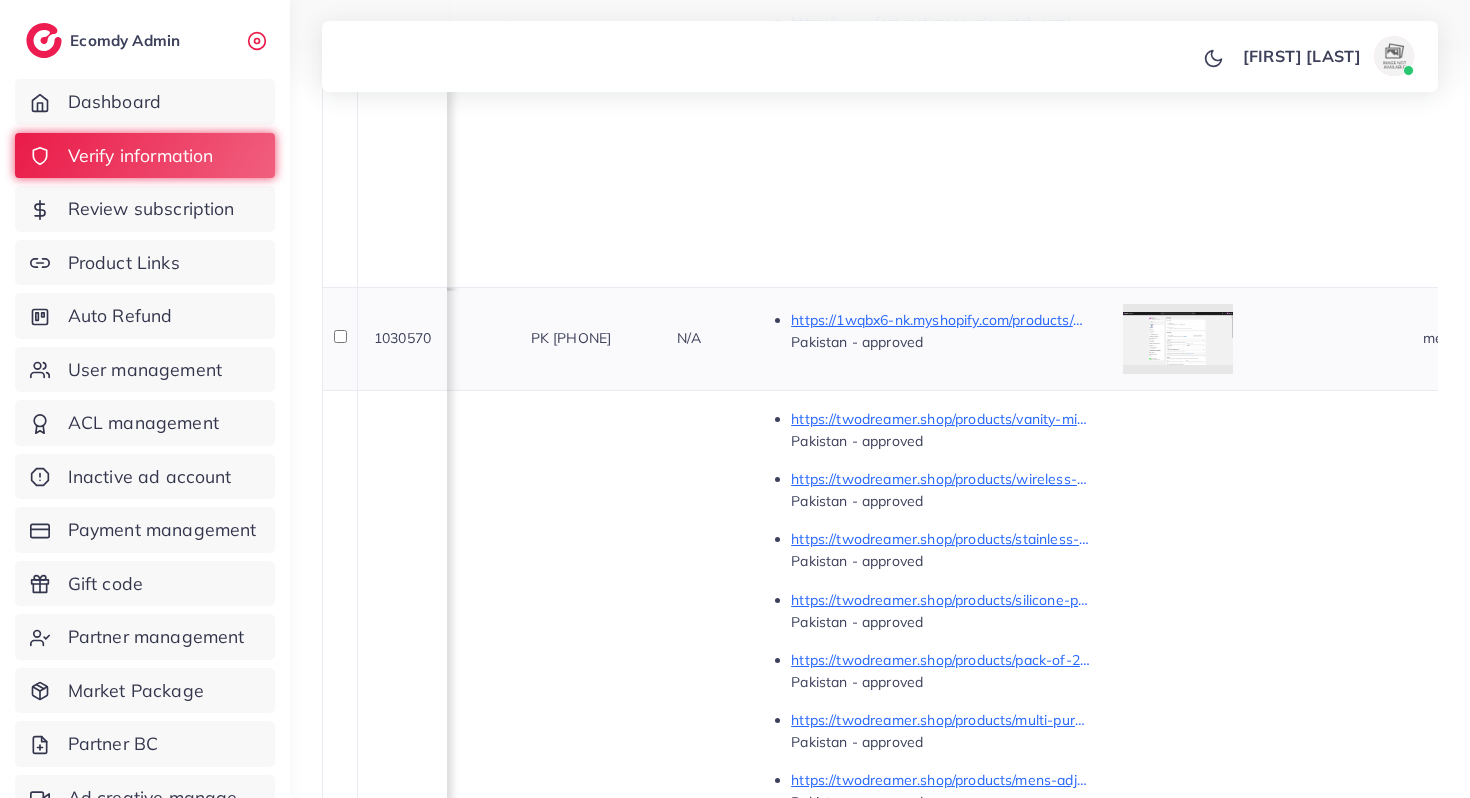 scroll, scrollTop: 2643, scrollLeft: 0, axis: vertical 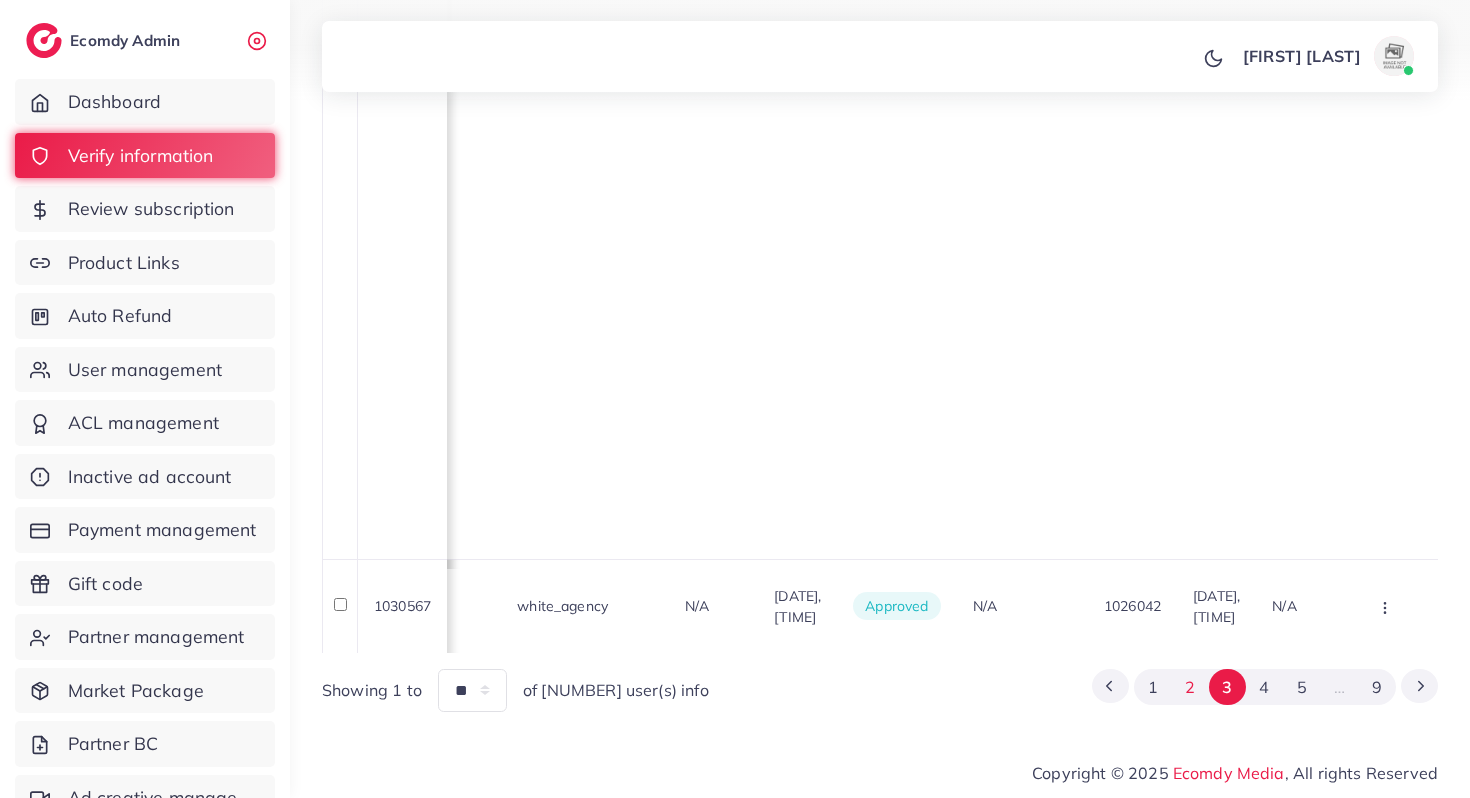 click on "2" at bounding box center (1189, 687) 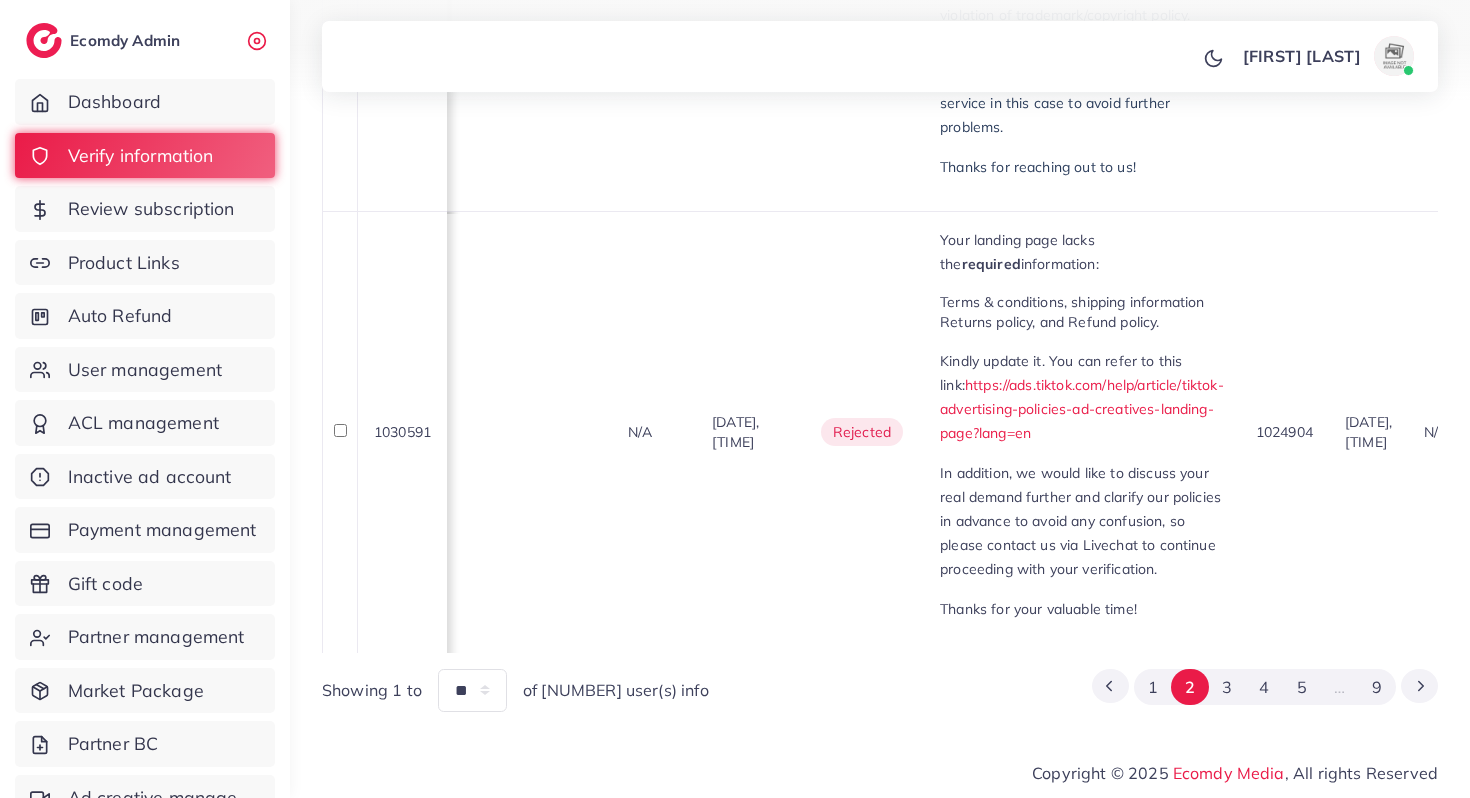 scroll, scrollTop: 2471, scrollLeft: 0, axis: vertical 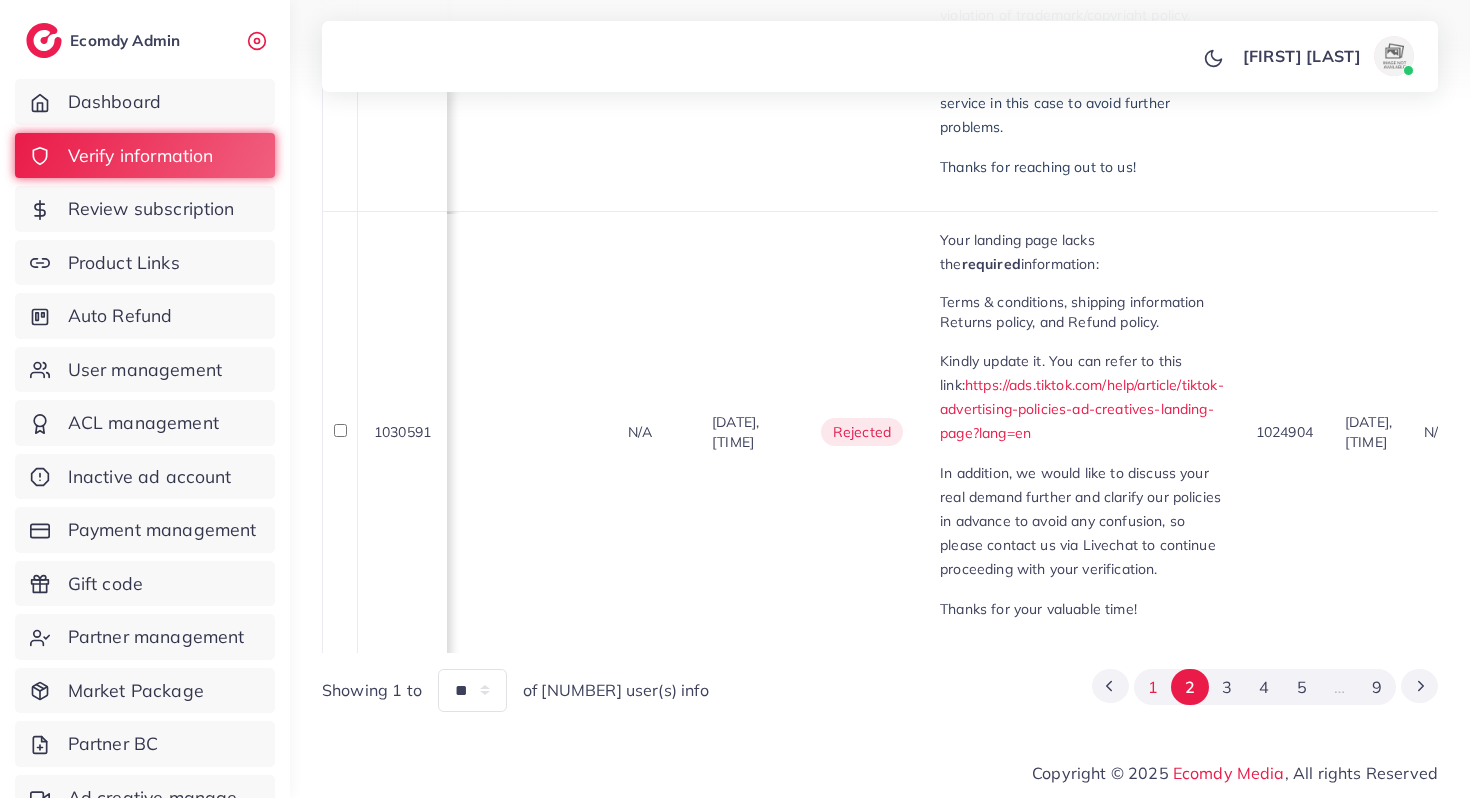 click on "1" at bounding box center [1152, 687] 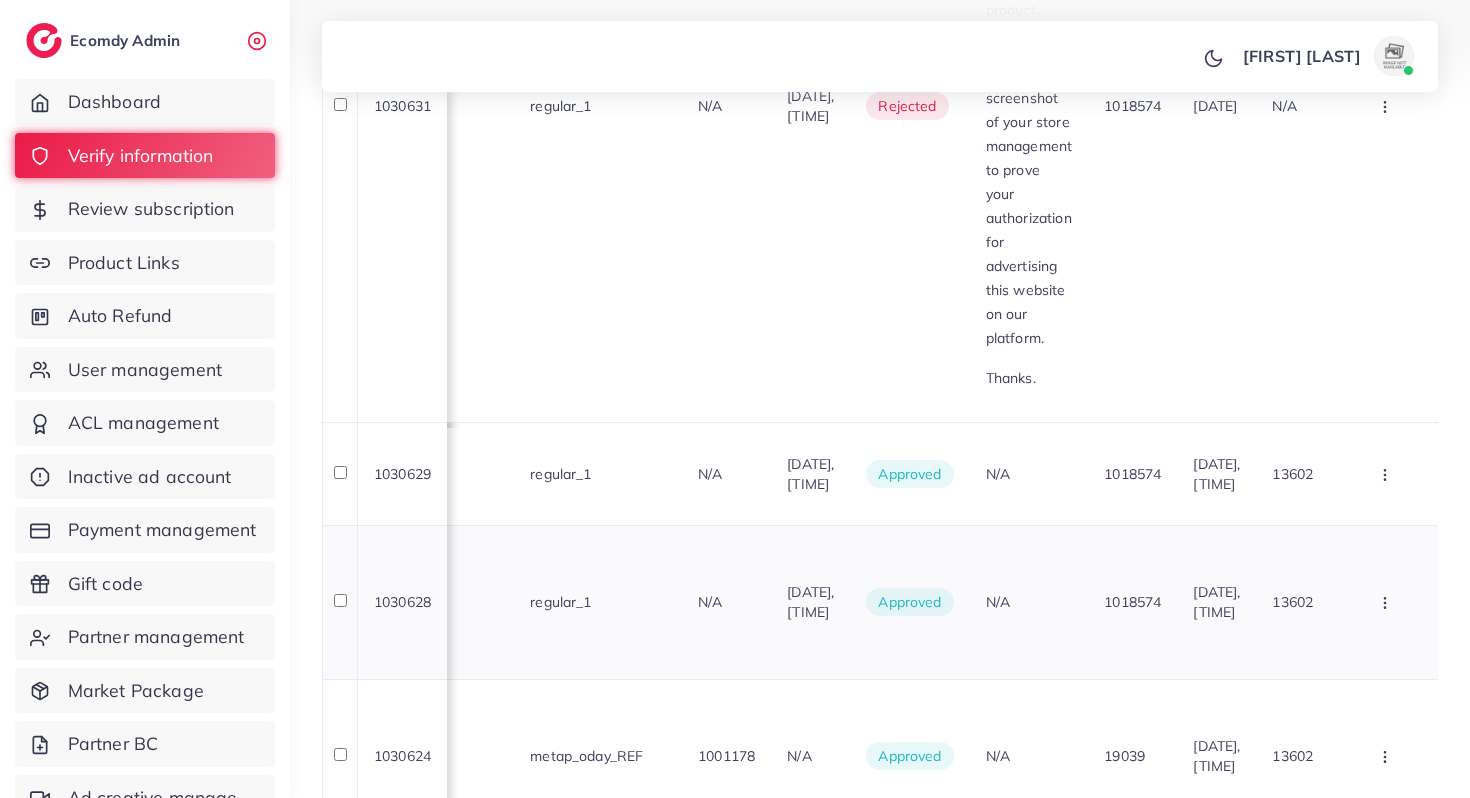 scroll, scrollTop: 1650, scrollLeft: 0, axis: vertical 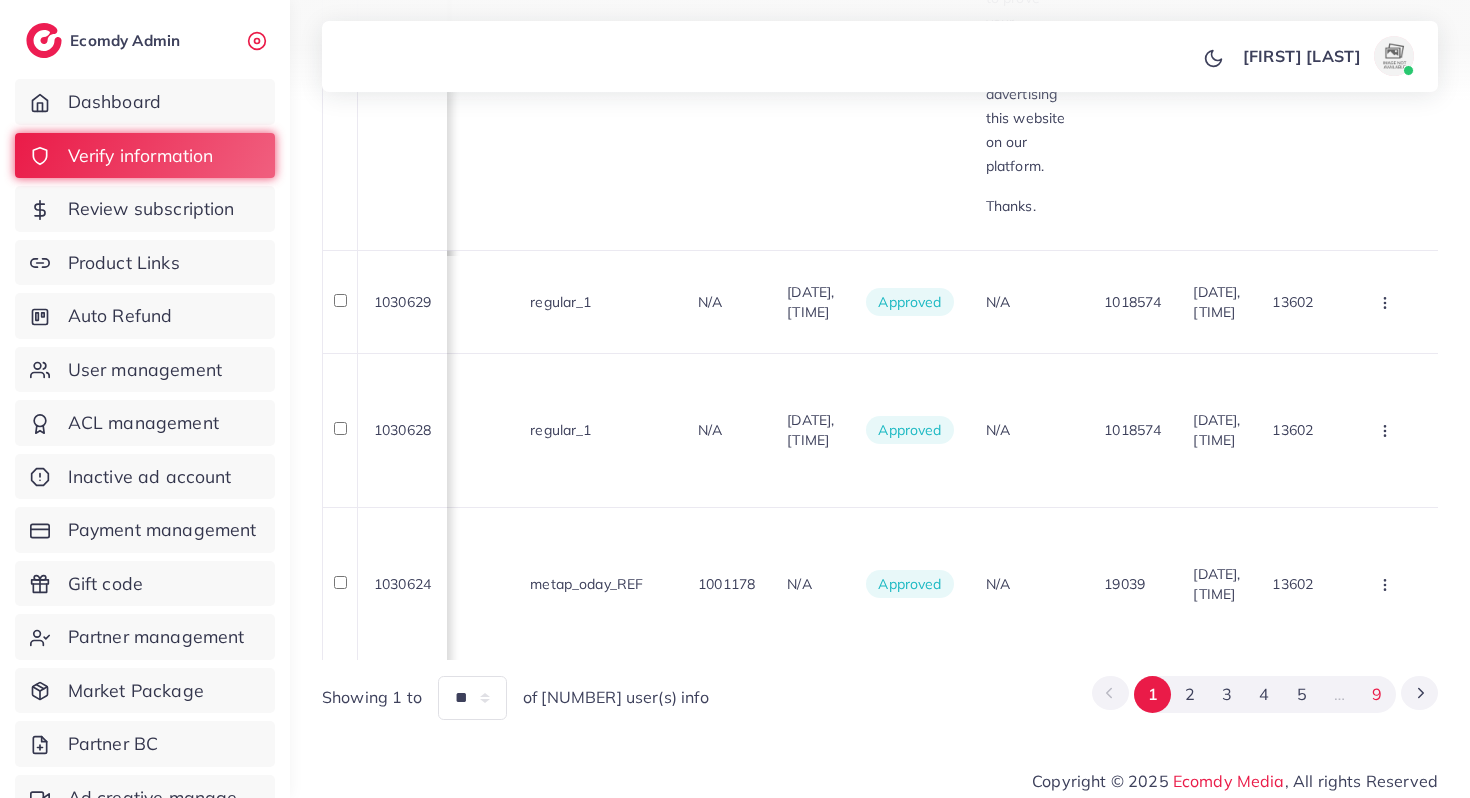 click on "9" at bounding box center (1377, 694) 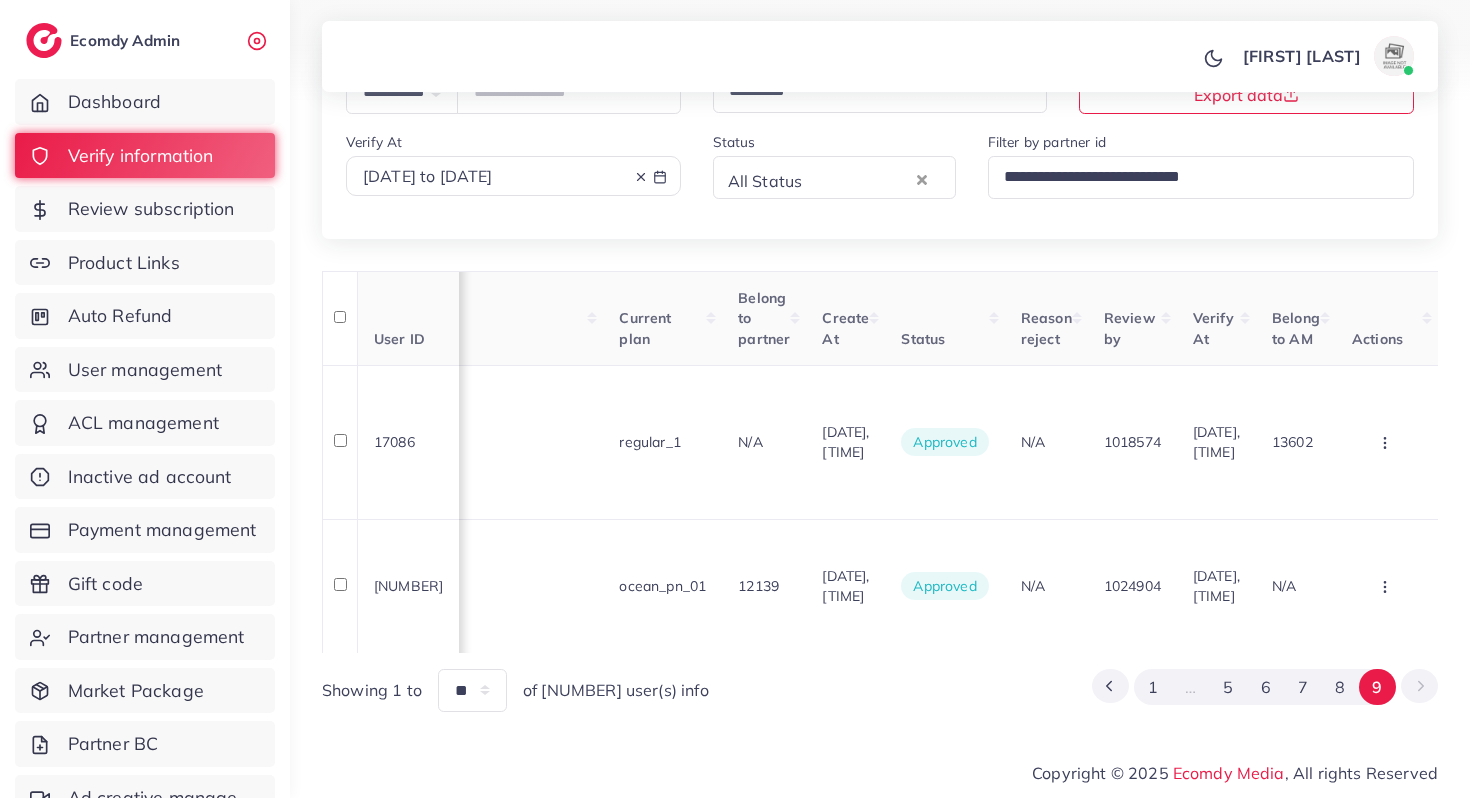 scroll, scrollTop: 178, scrollLeft: 0, axis: vertical 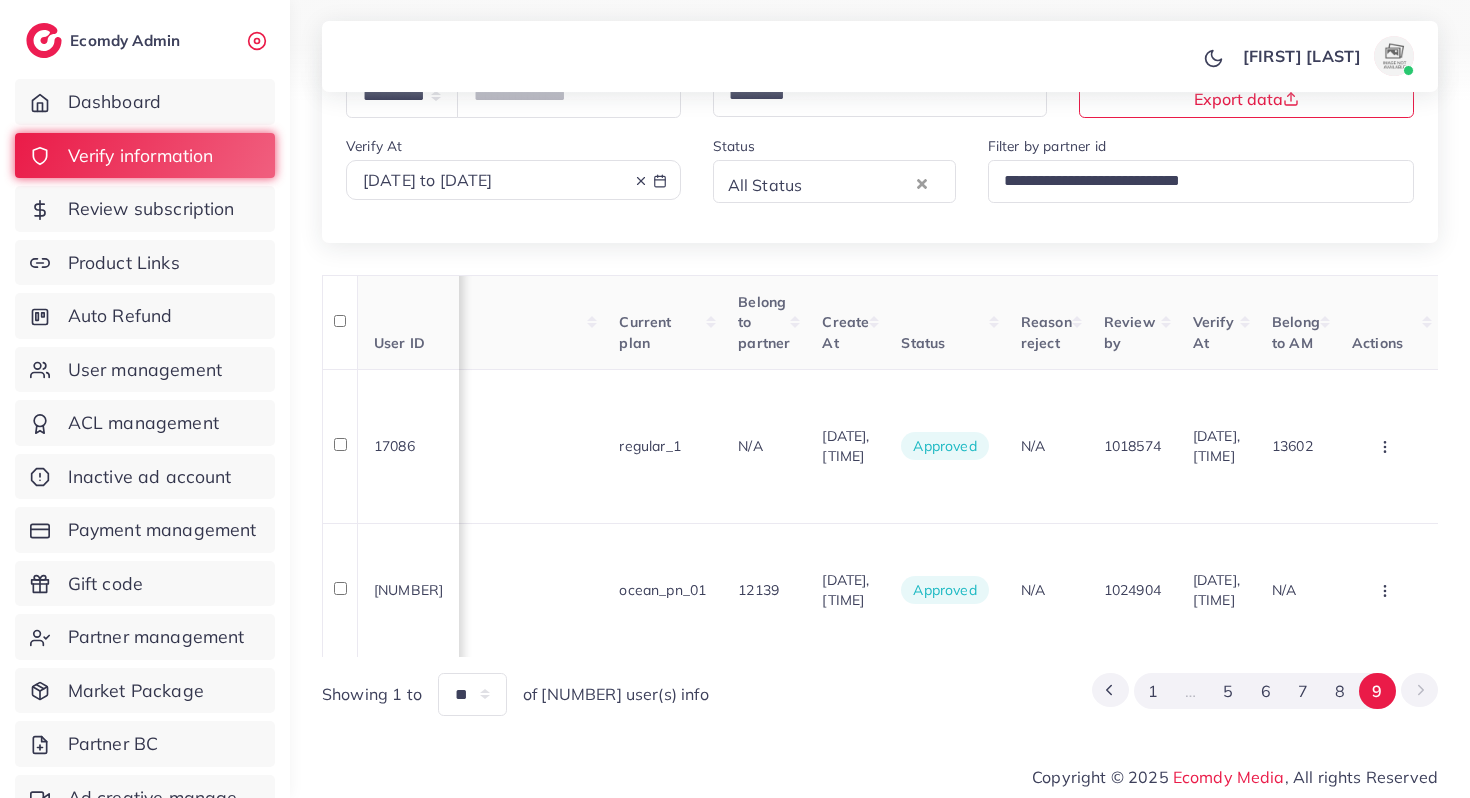 click on "2025-07-07 to 2025-07-11" at bounding box center [428, 180] 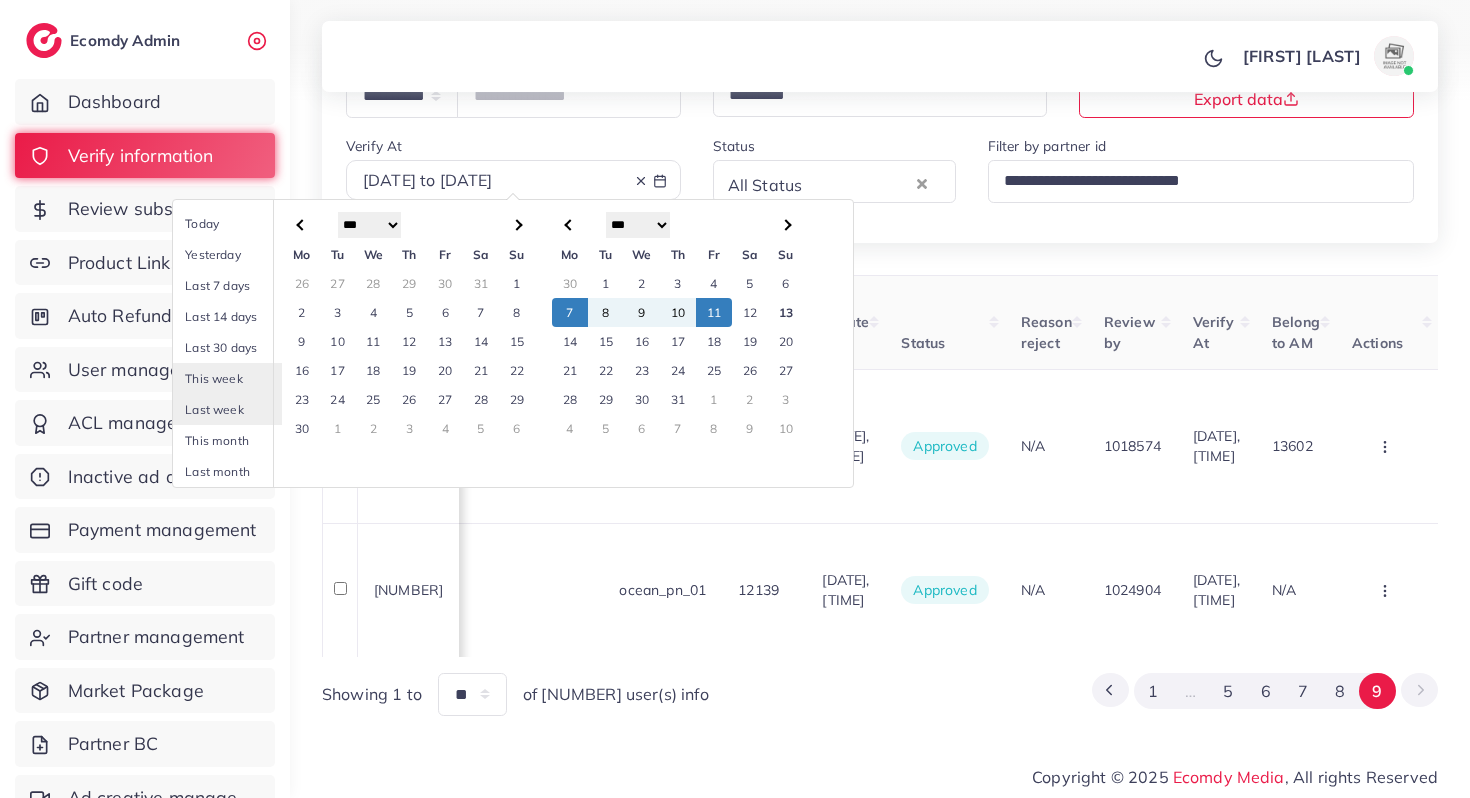 click on "1" at bounding box center (606, 283) 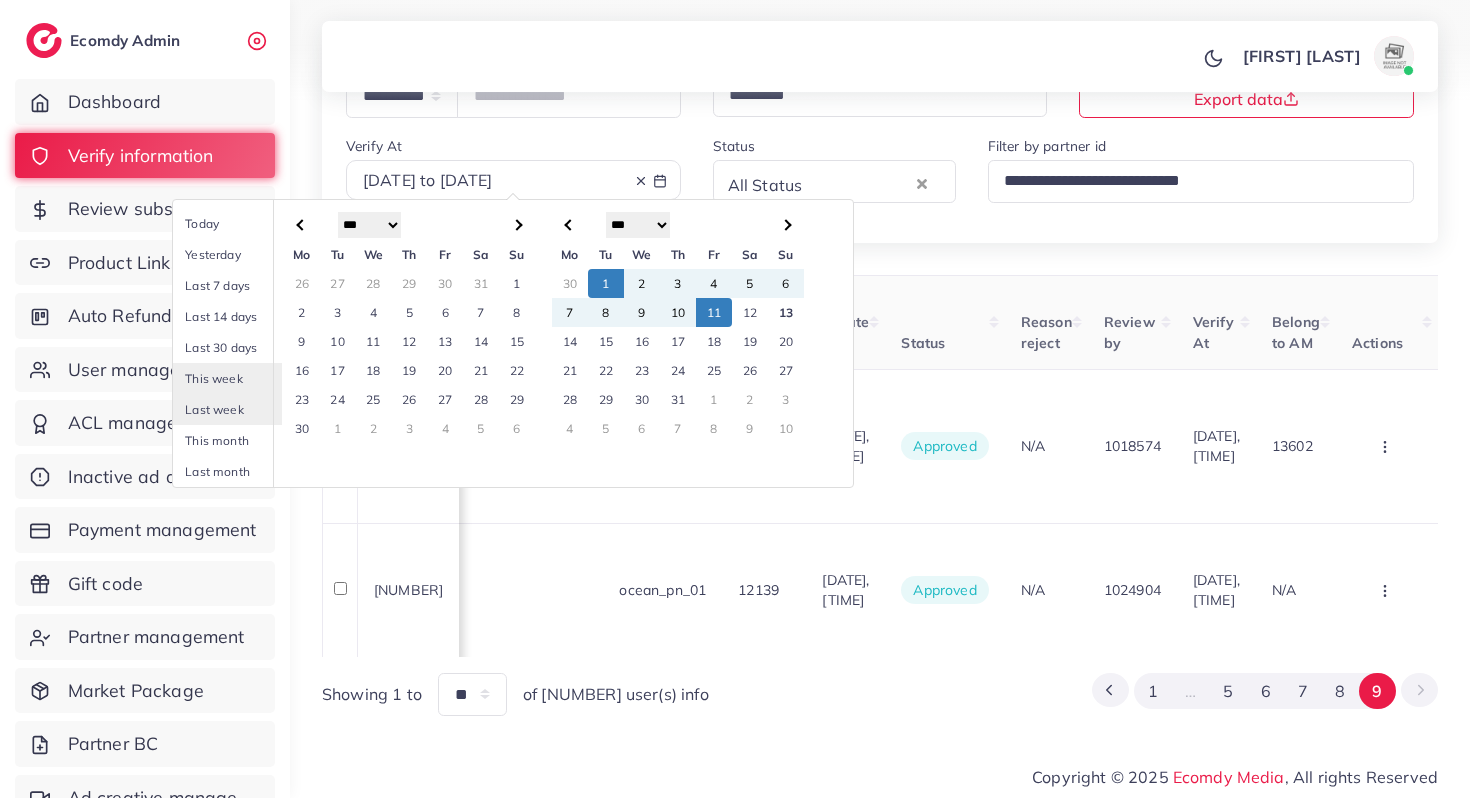 click on "11" at bounding box center [714, 312] 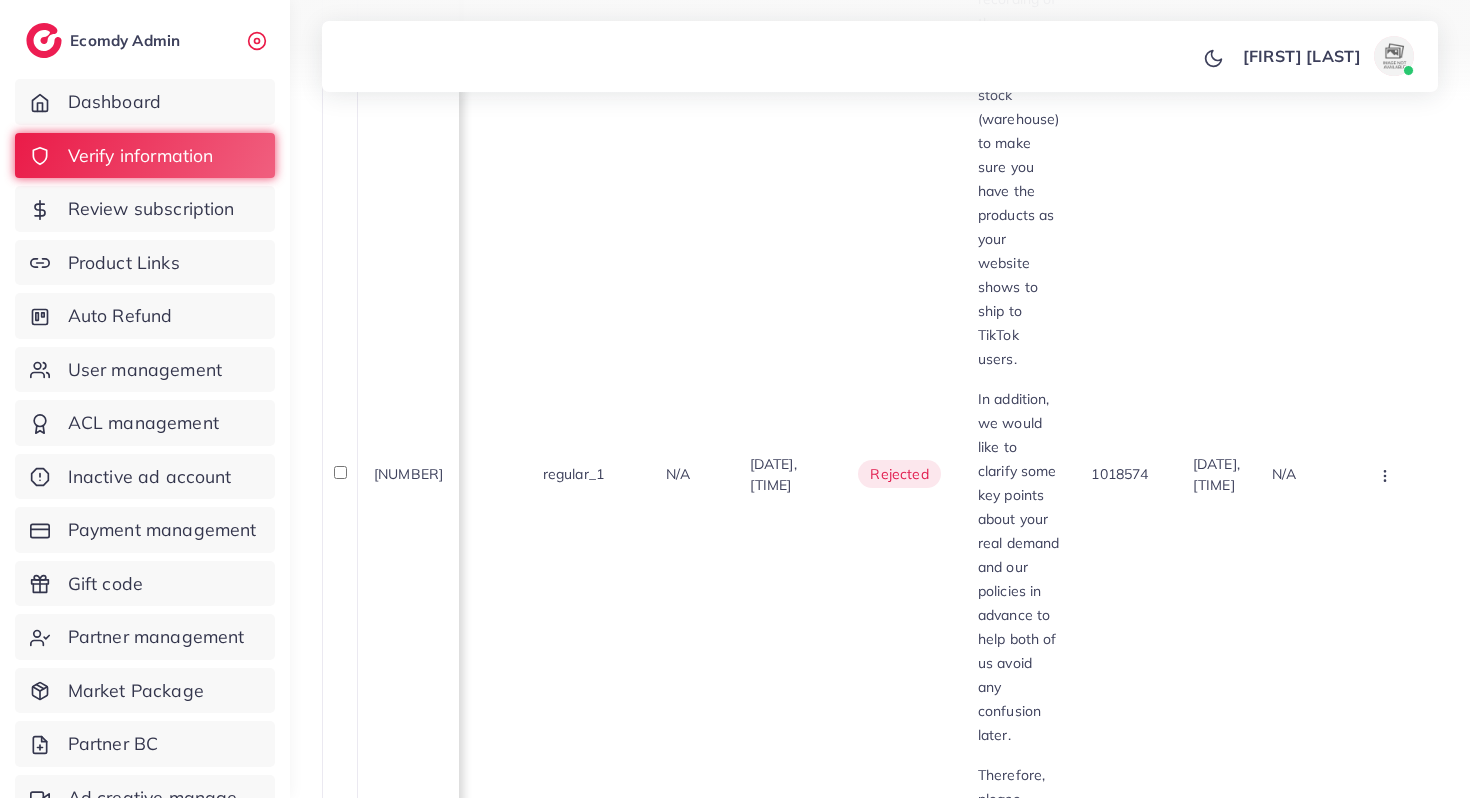 scroll, scrollTop: 2815, scrollLeft: 0, axis: vertical 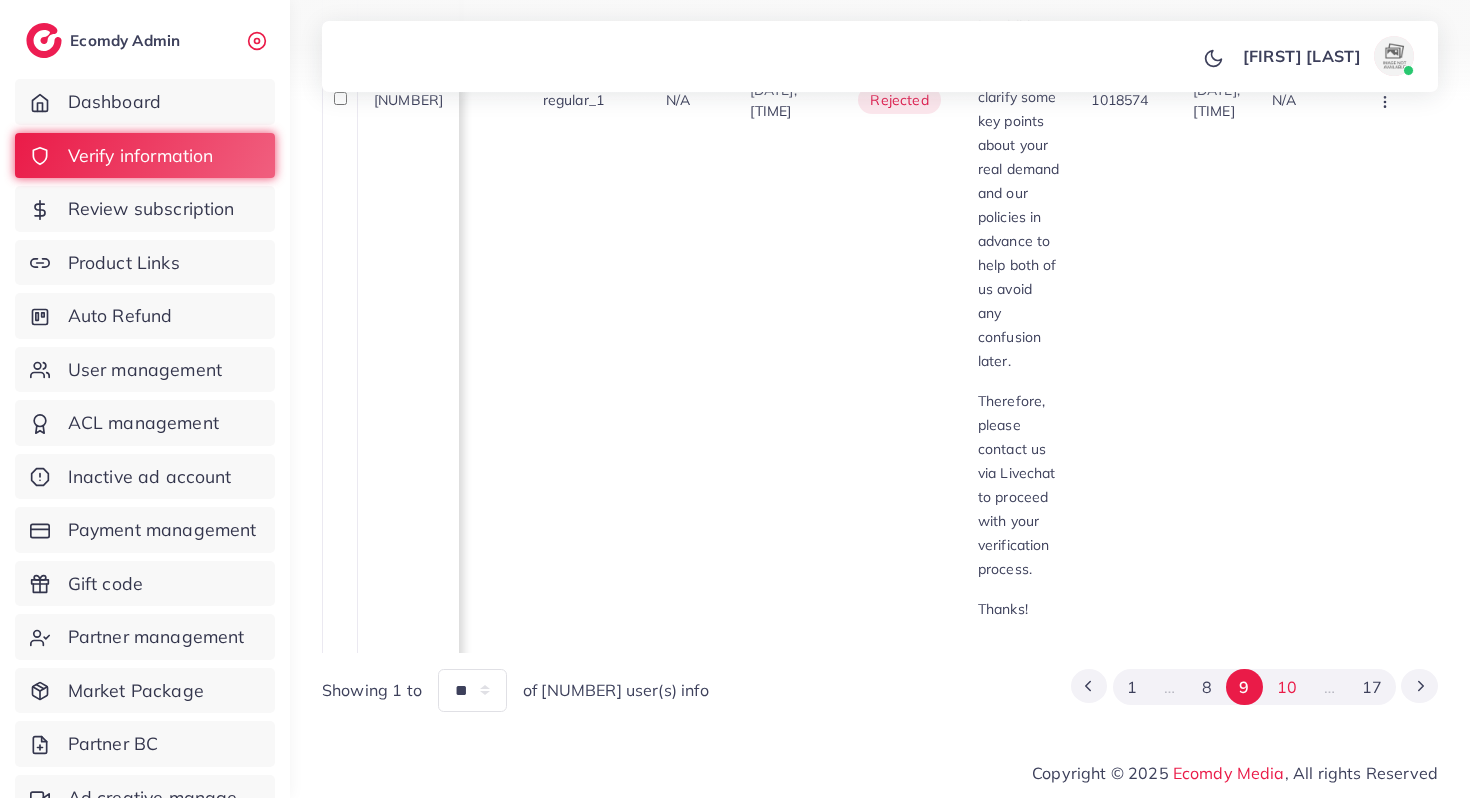 click on "10" at bounding box center [1286, 687] 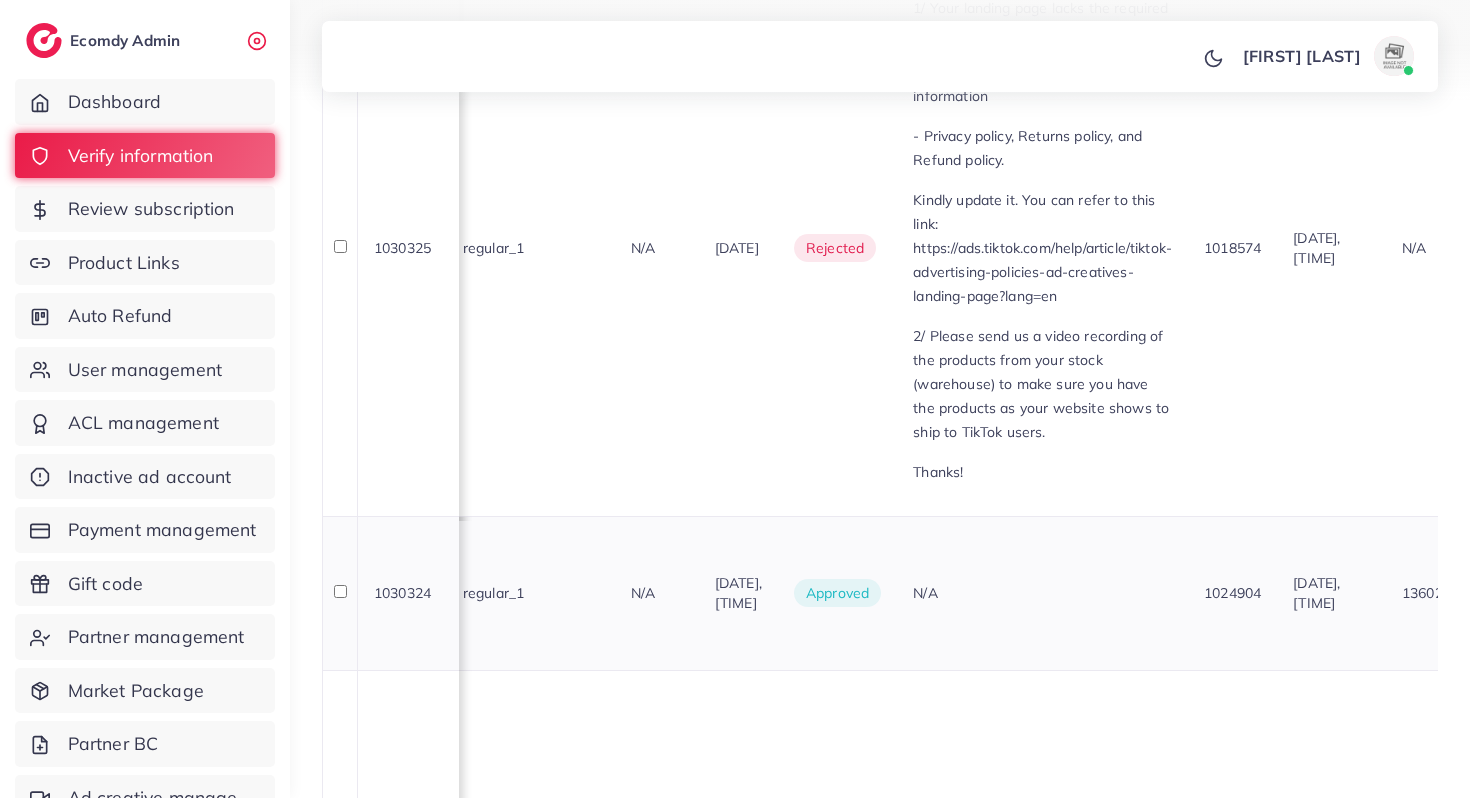 scroll, scrollTop: 2681, scrollLeft: 0, axis: vertical 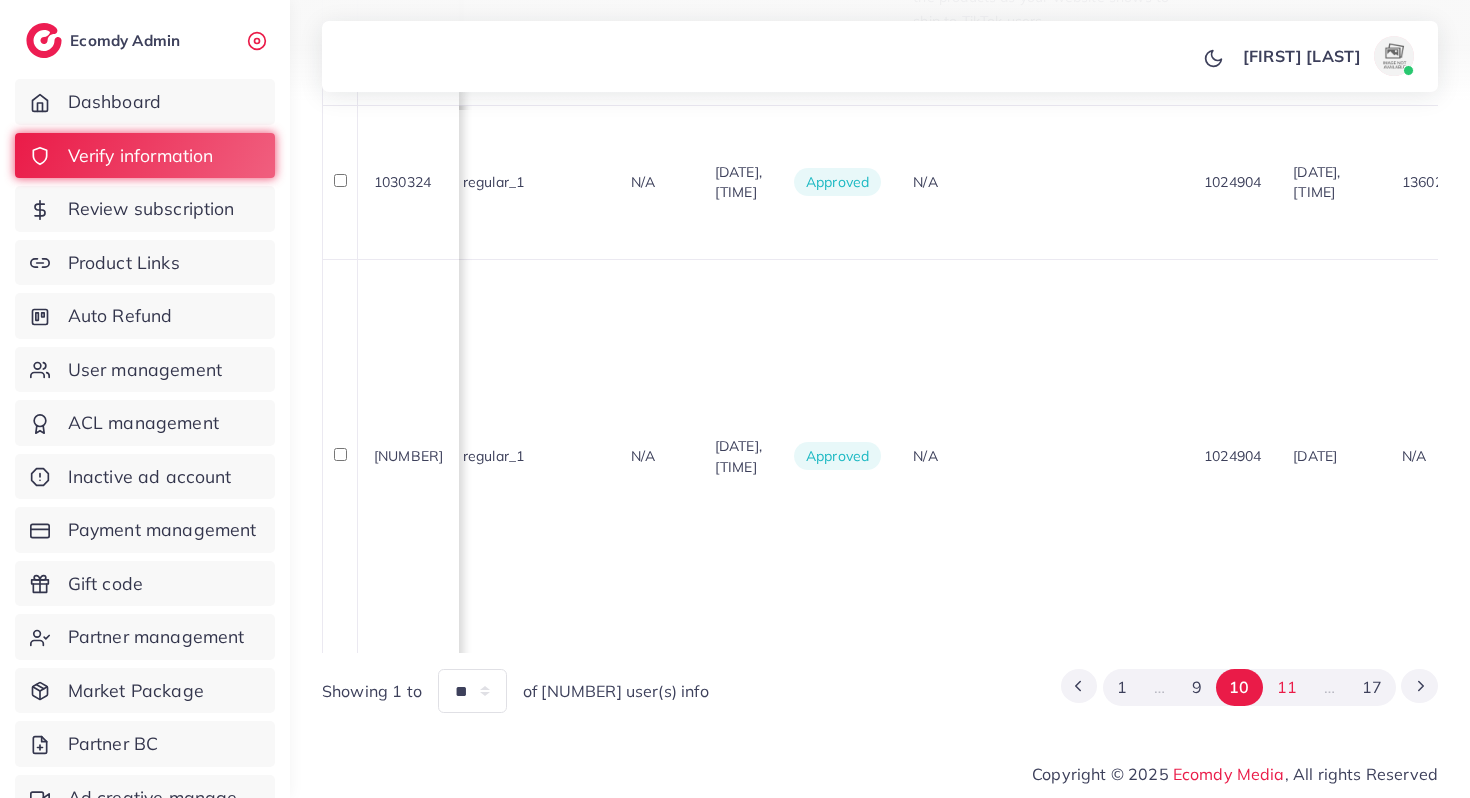 click on "11" at bounding box center [1286, 687] 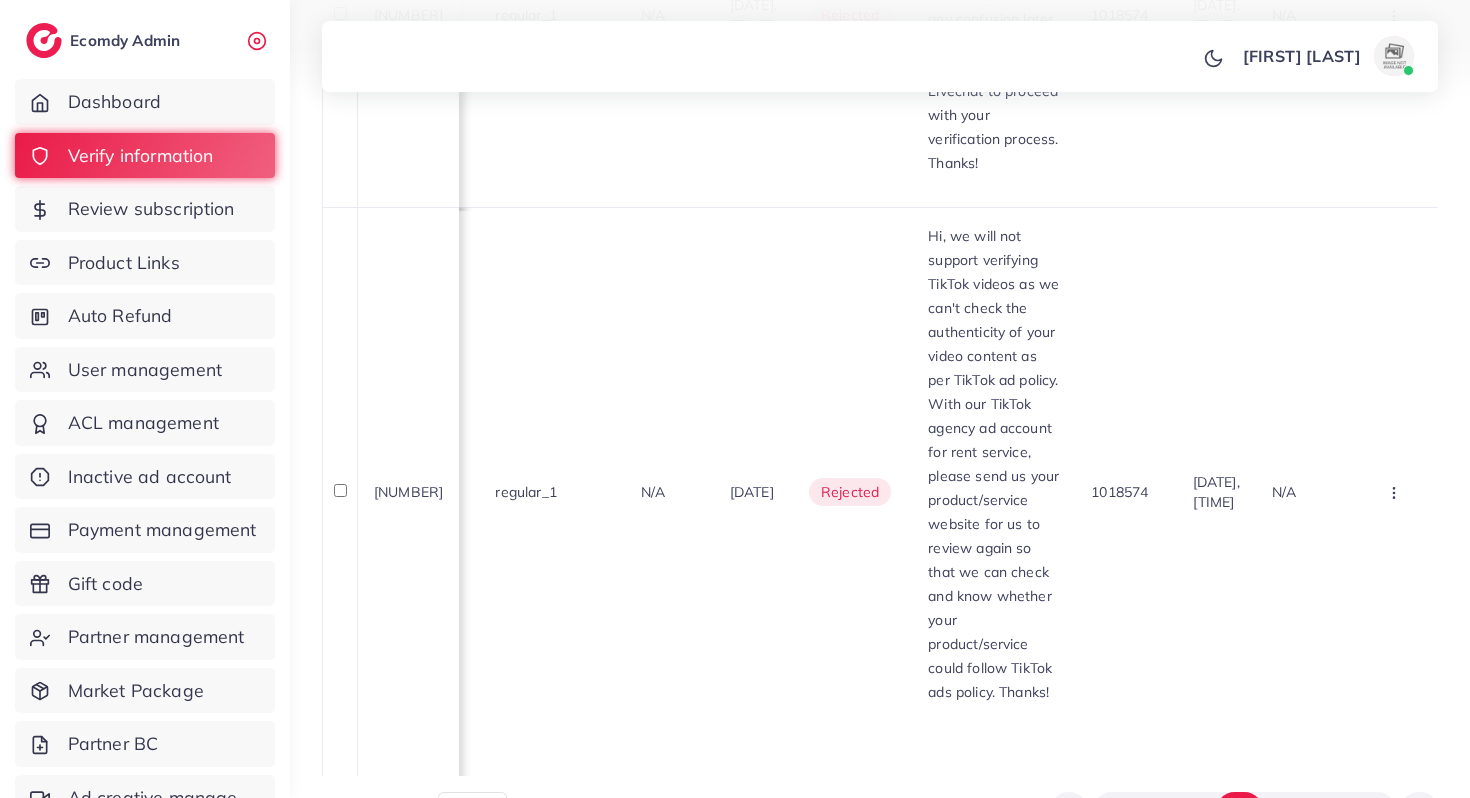scroll, scrollTop: 3405, scrollLeft: 0, axis: vertical 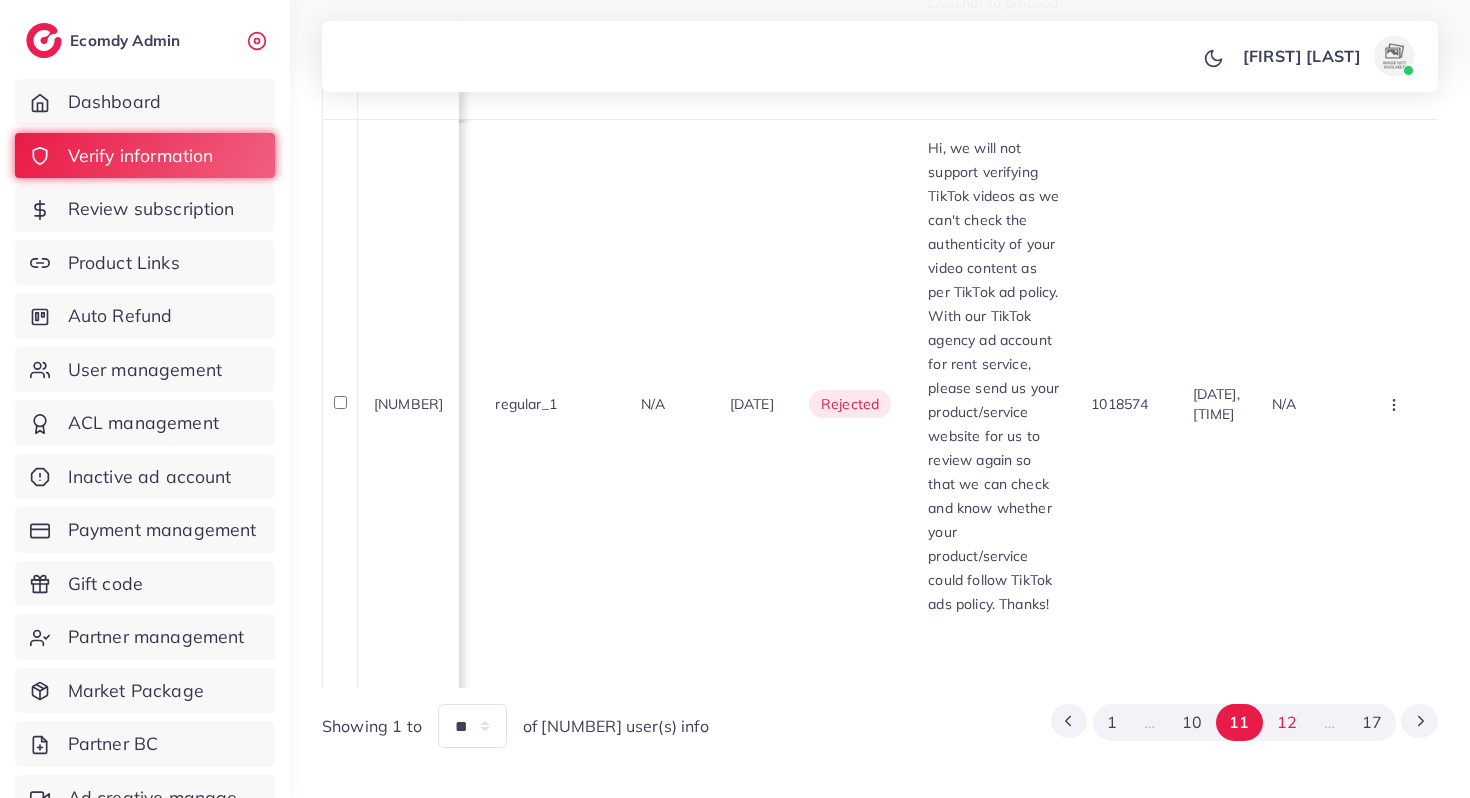 click on "12" at bounding box center [1286, 722] 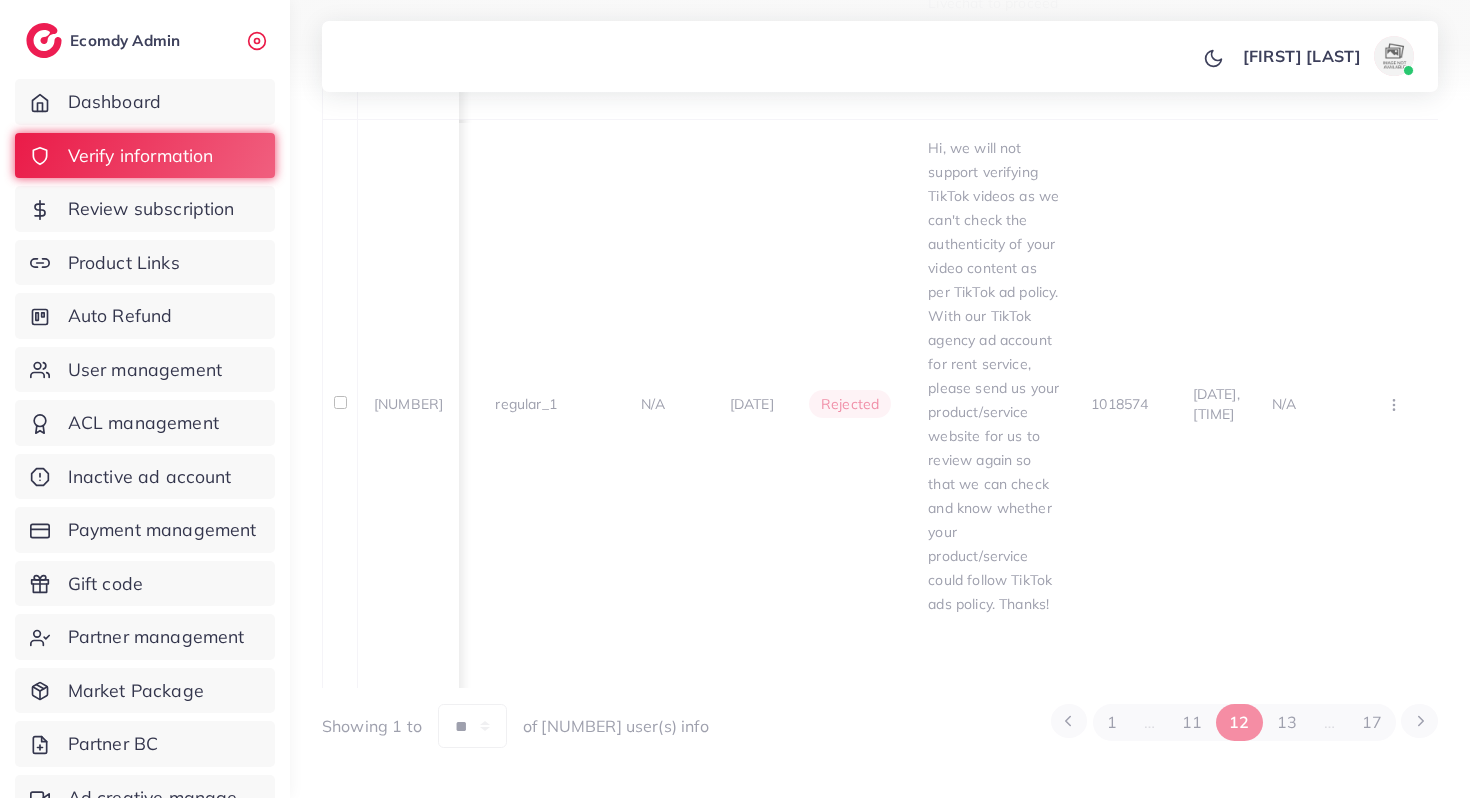 scroll, scrollTop: 2809, scrollLeft: 0, axis: vertical 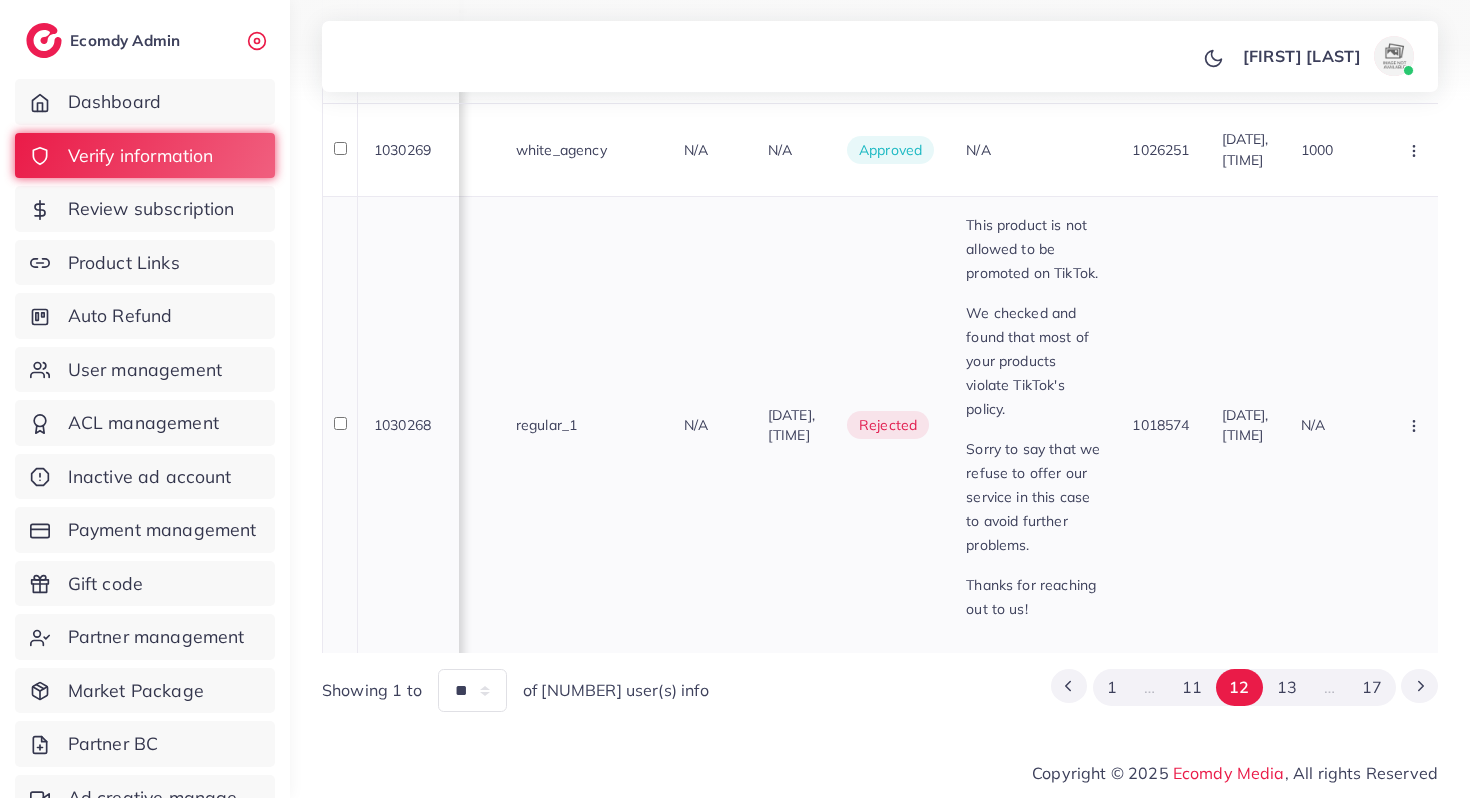 click on "This product is not allowed to be promoted on TikTok. We checked and found that most of your products violate TikTok's policy.  Sorry to say that we refuse to offer our service in this case to avoid further problems.  Thanks for reaching out to us!" at bounding box center [1033, 424] 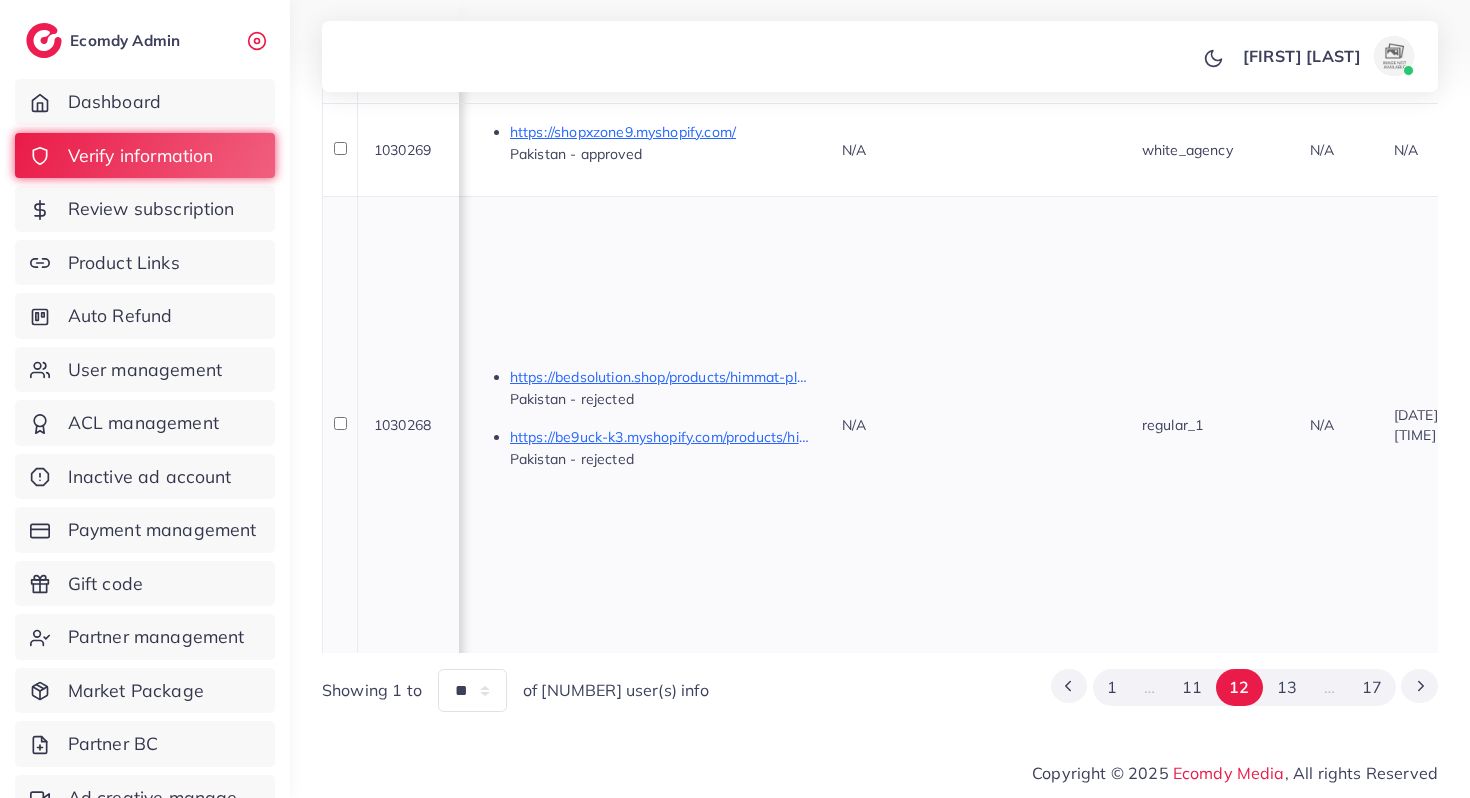 scroll, scrollTop: 0, scrollLeft: 1119, axis: horizontal 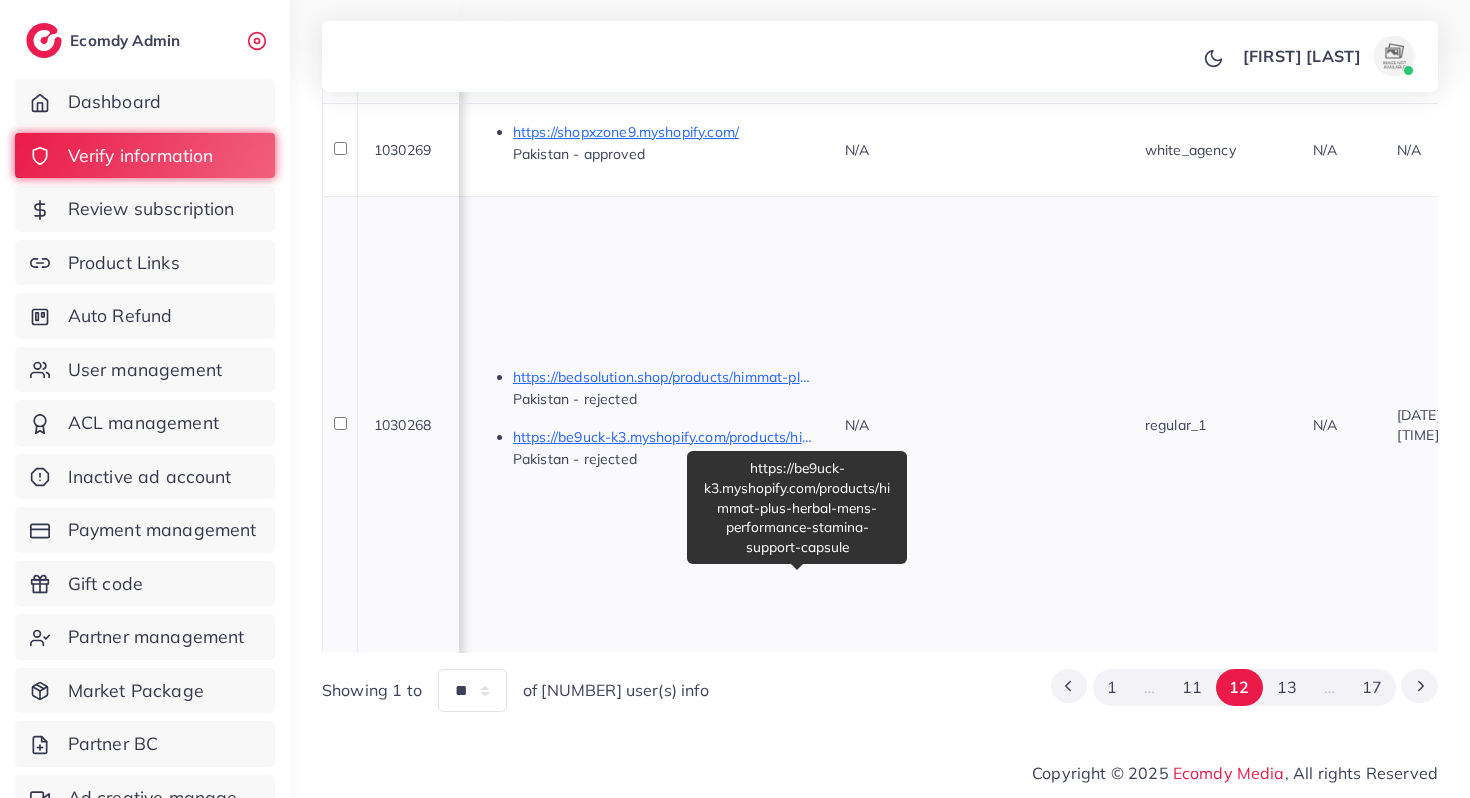 click on "https://be9uck-k3.myshopify.com/products/himmat-plus-herbal-mens-performance-stamina-support-capsule" at bounding box center (663, 437) 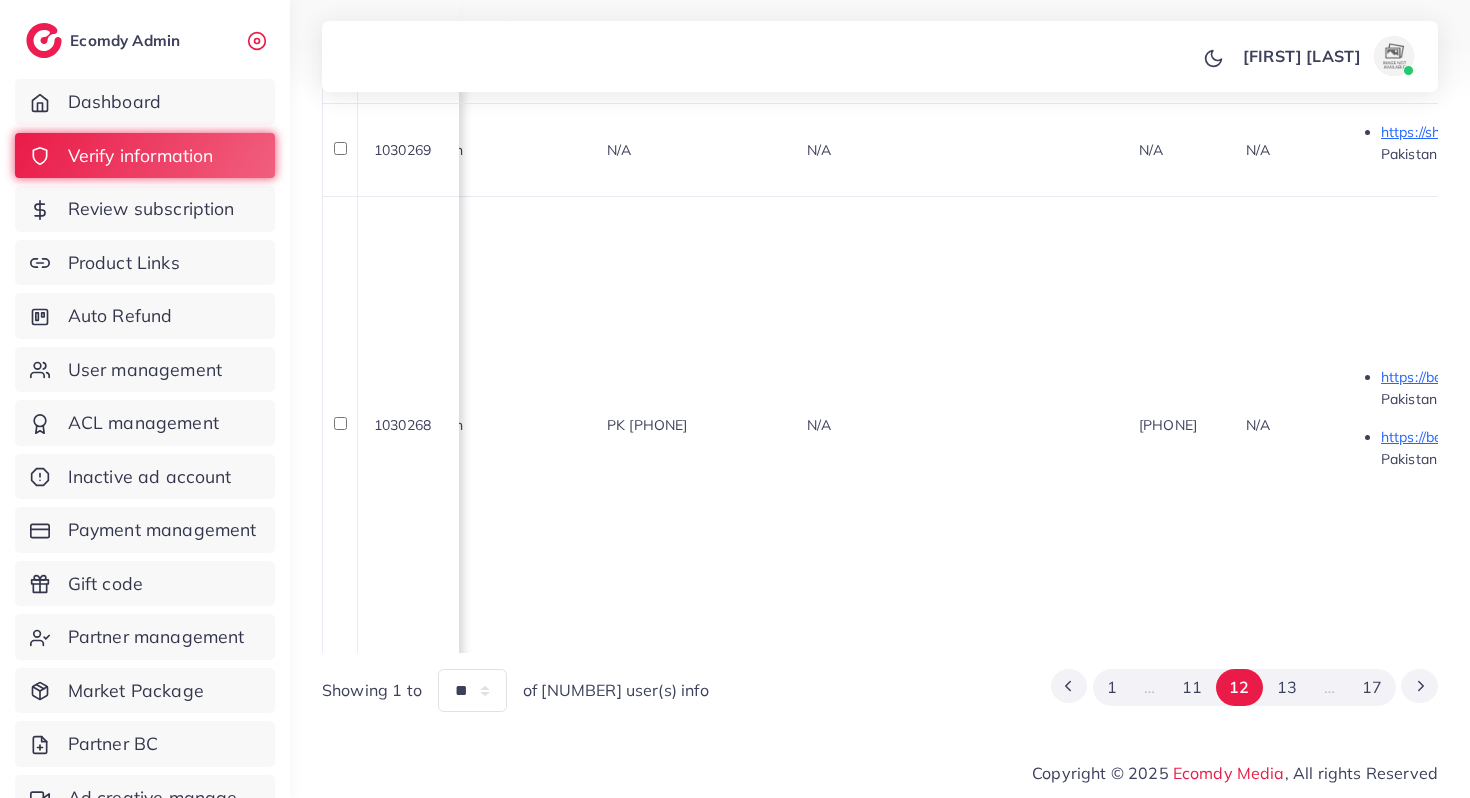 scroll, scrollTop: 0, scrollLeft: 0, axis: both 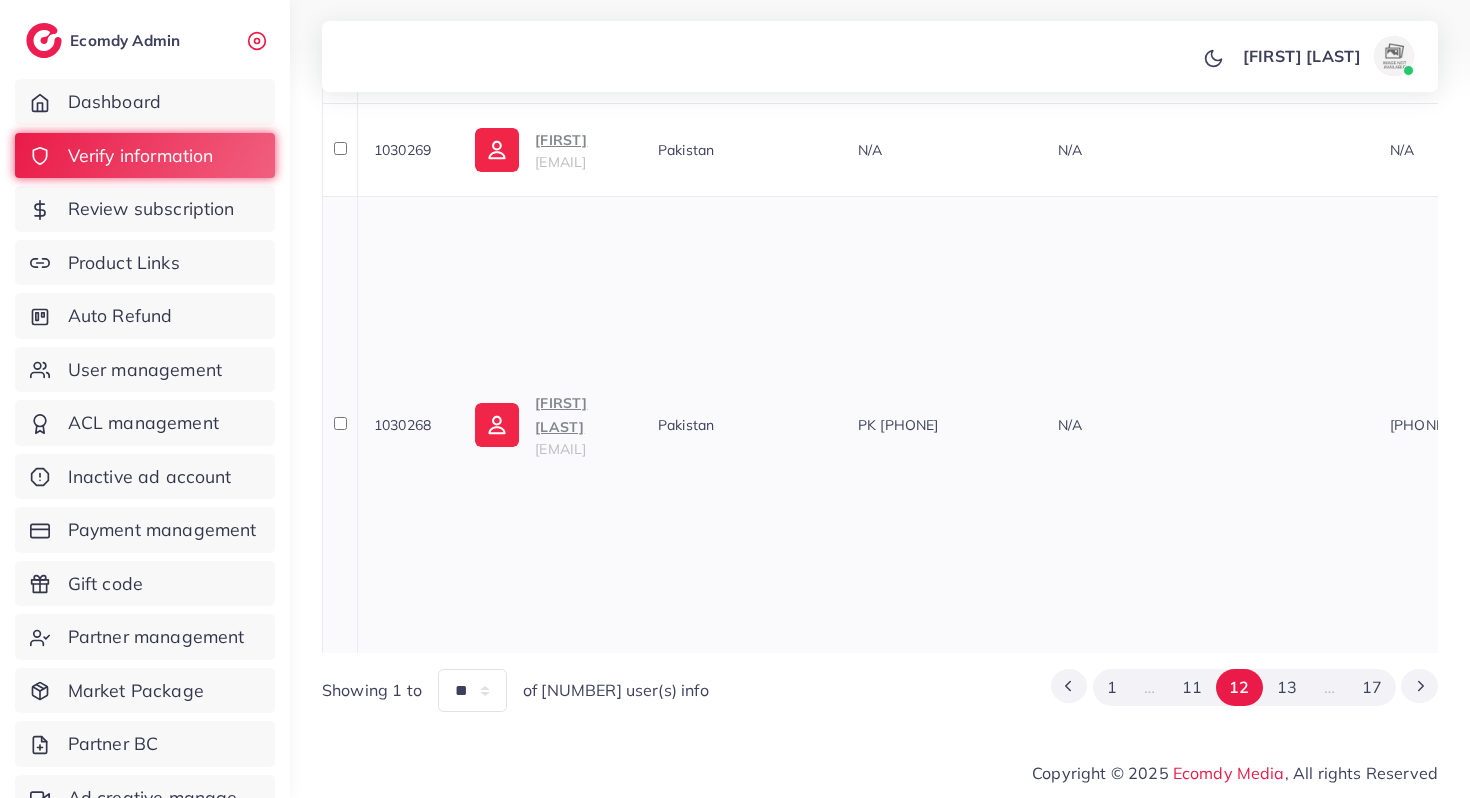 click on "Bemisal Hussain Aasman" at bounding box center (580, 415) 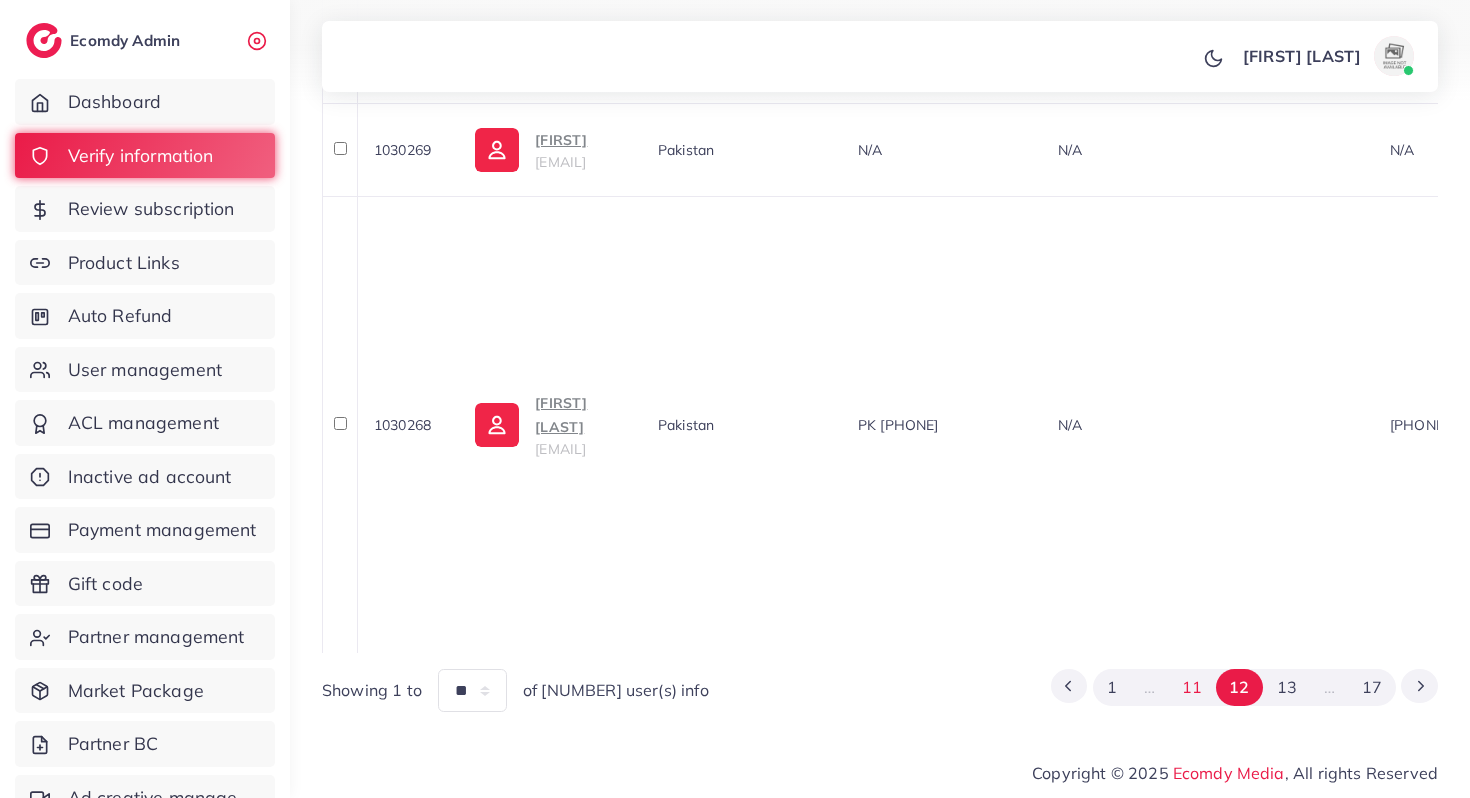 click on "11" at bounding box center (1192, 687) 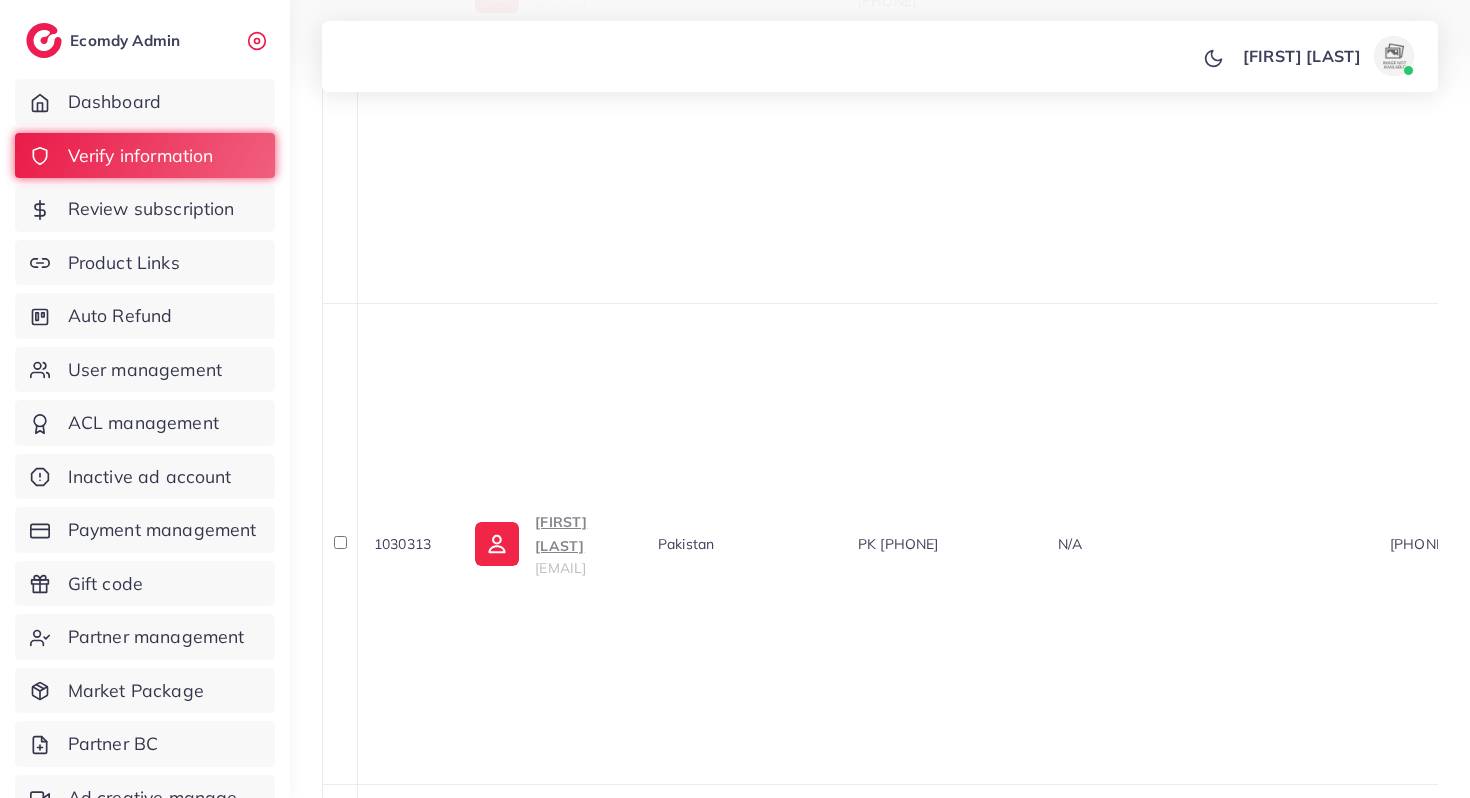 scroll, scrollTop: 1330, scrollLeft: 0, axis: vertical 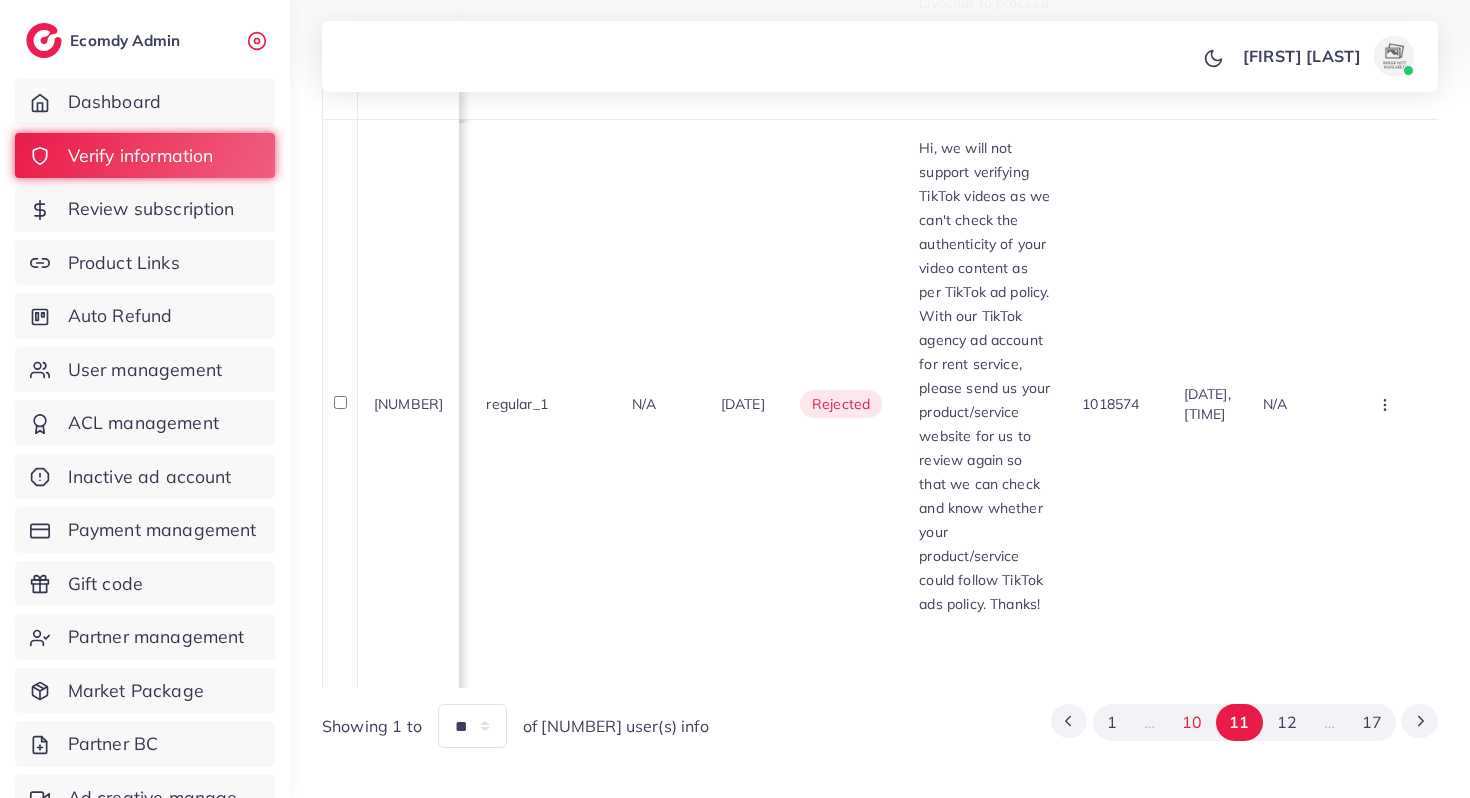 click on "10" at bounding box center (1192, 722) 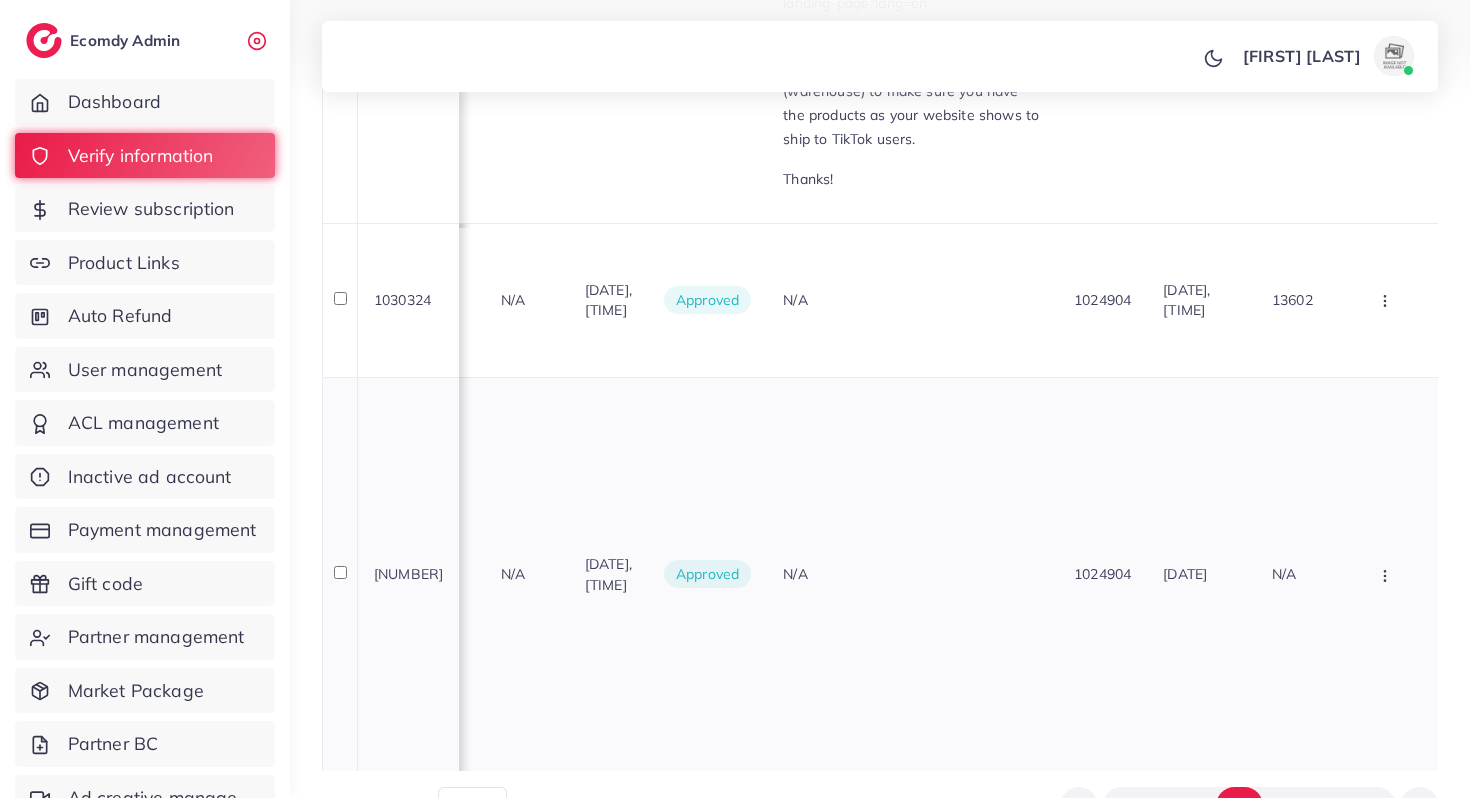 scroll, scrollTop: 2681, scrollLeft: 0, axis: vertical 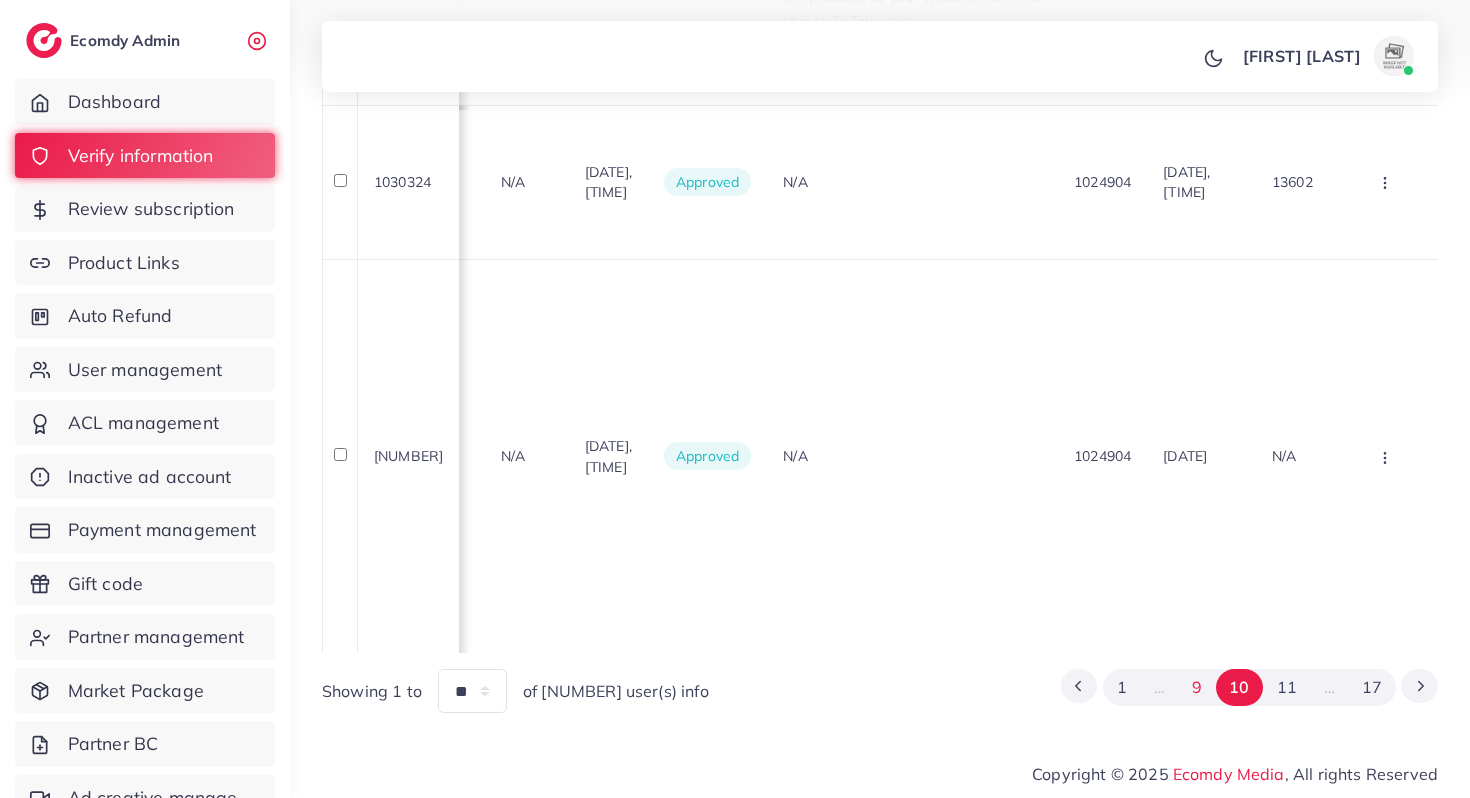 click on "9" at bounding box center [1197, 687] 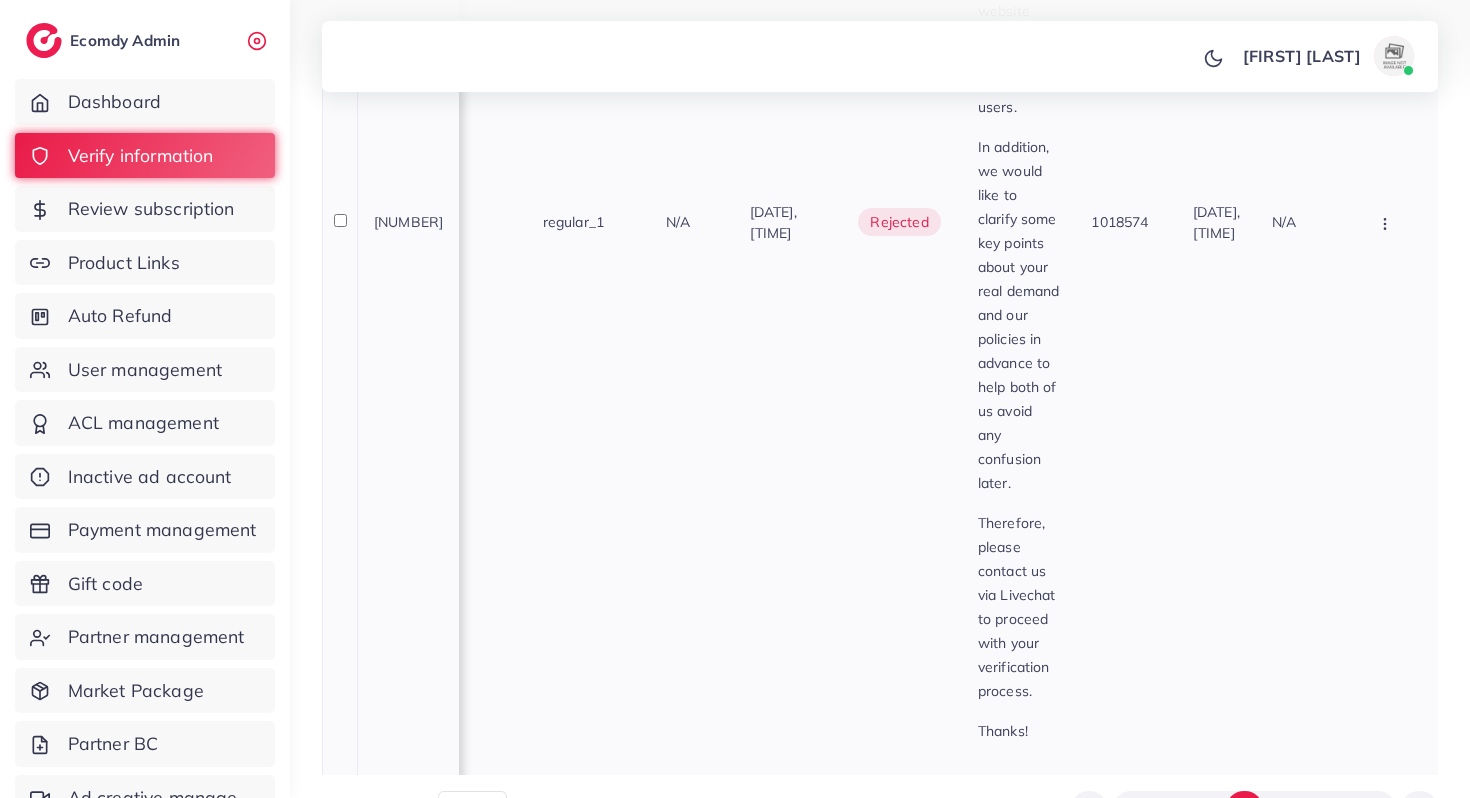 scroll, scrollTop: 2525, scrollLeft: 0, axis: vertical 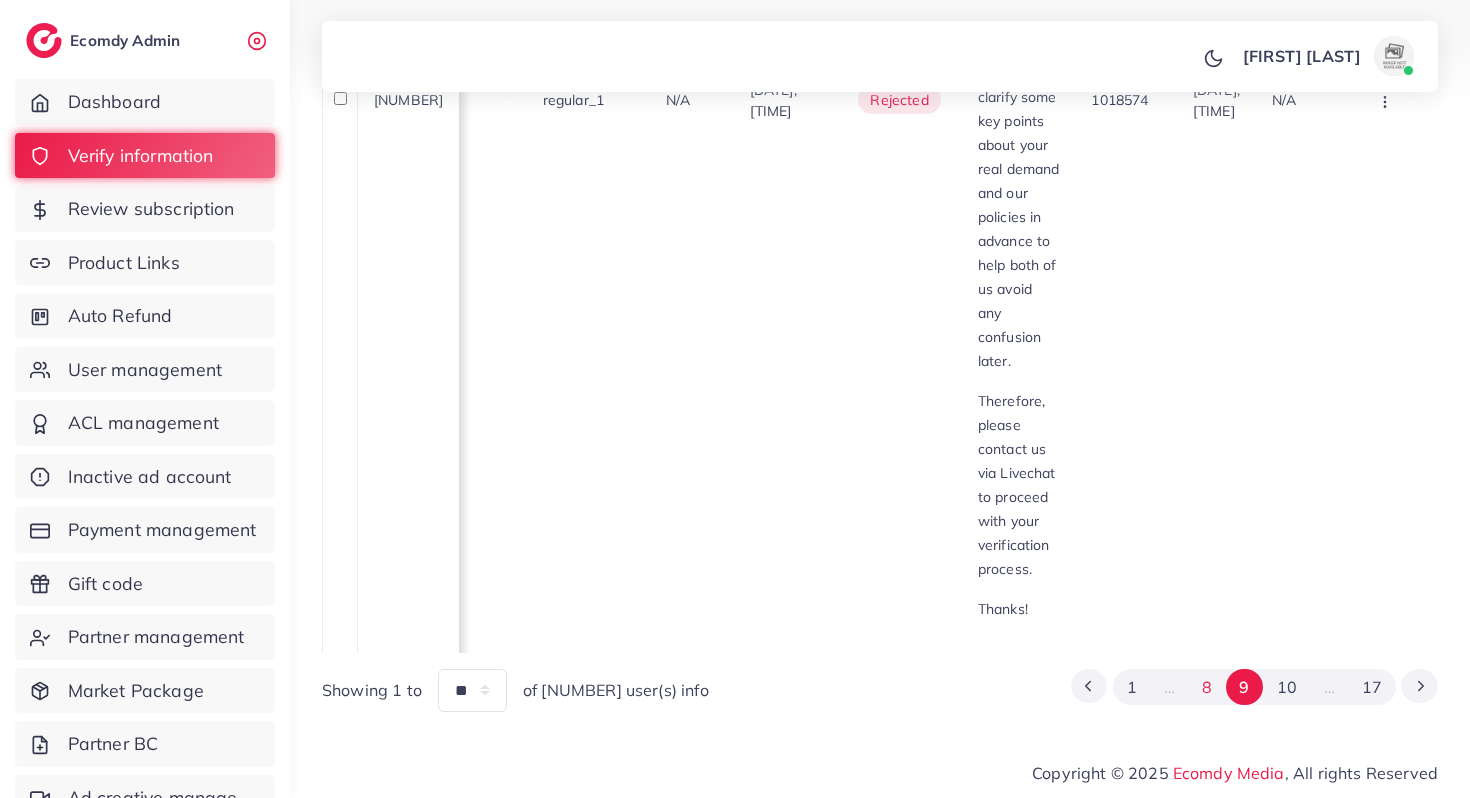 click on "8" at bounding box center (1207, 687) 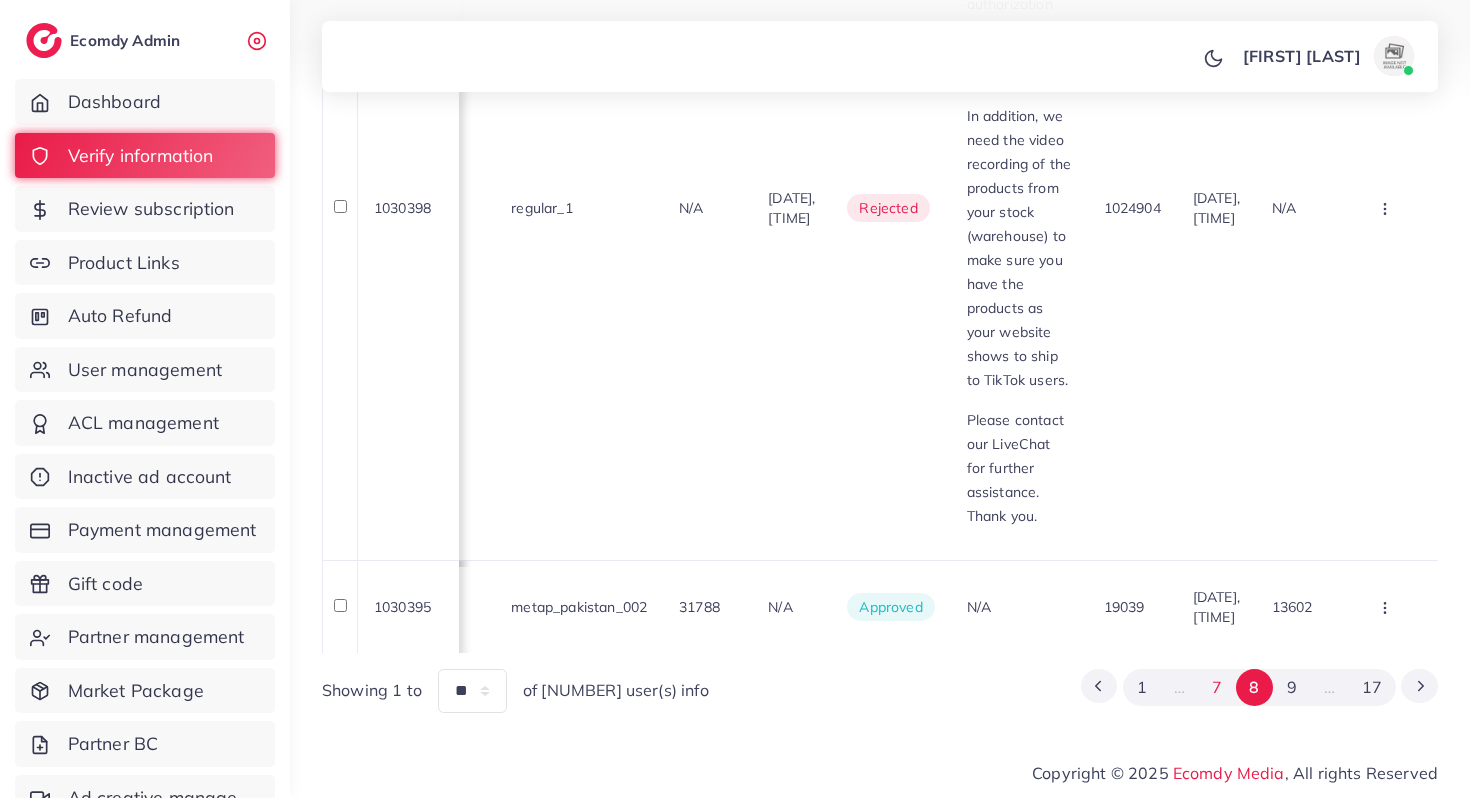 click on "7" at bounding box center [1217, 687] 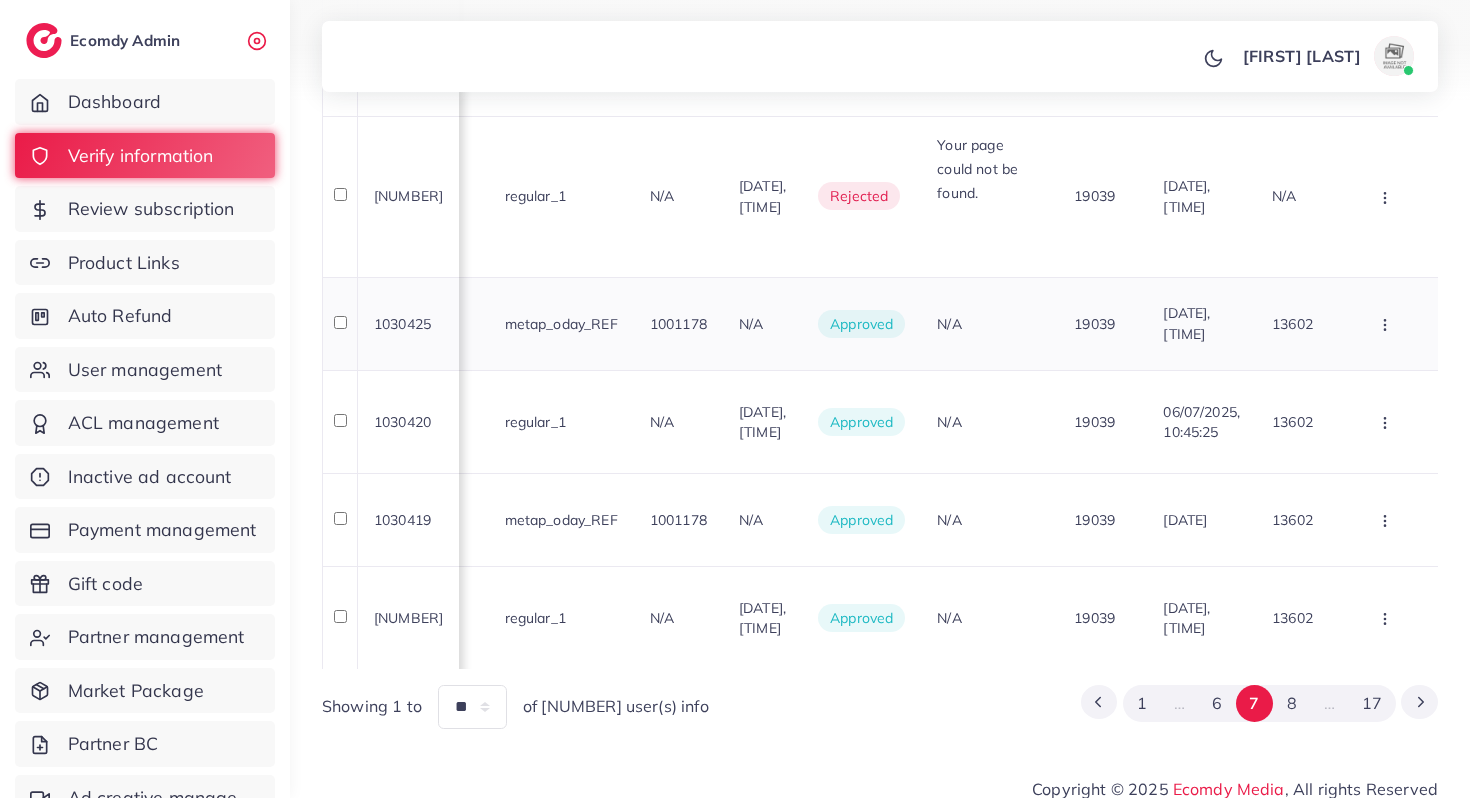 scroll, scrollTop: 2708, scrollLeft: 0, axis: vertical 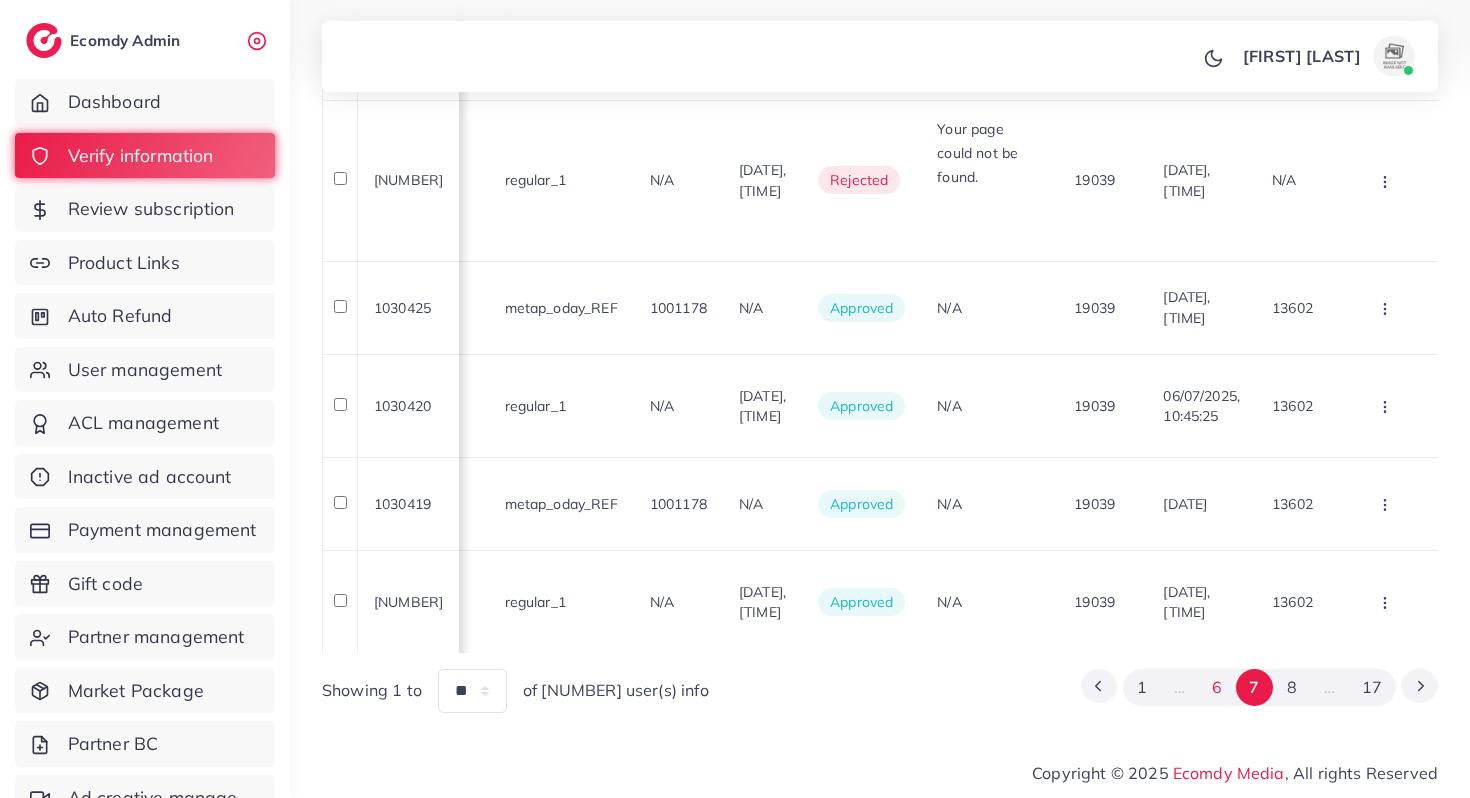 click on "6" at bounding box center [1217, 687] 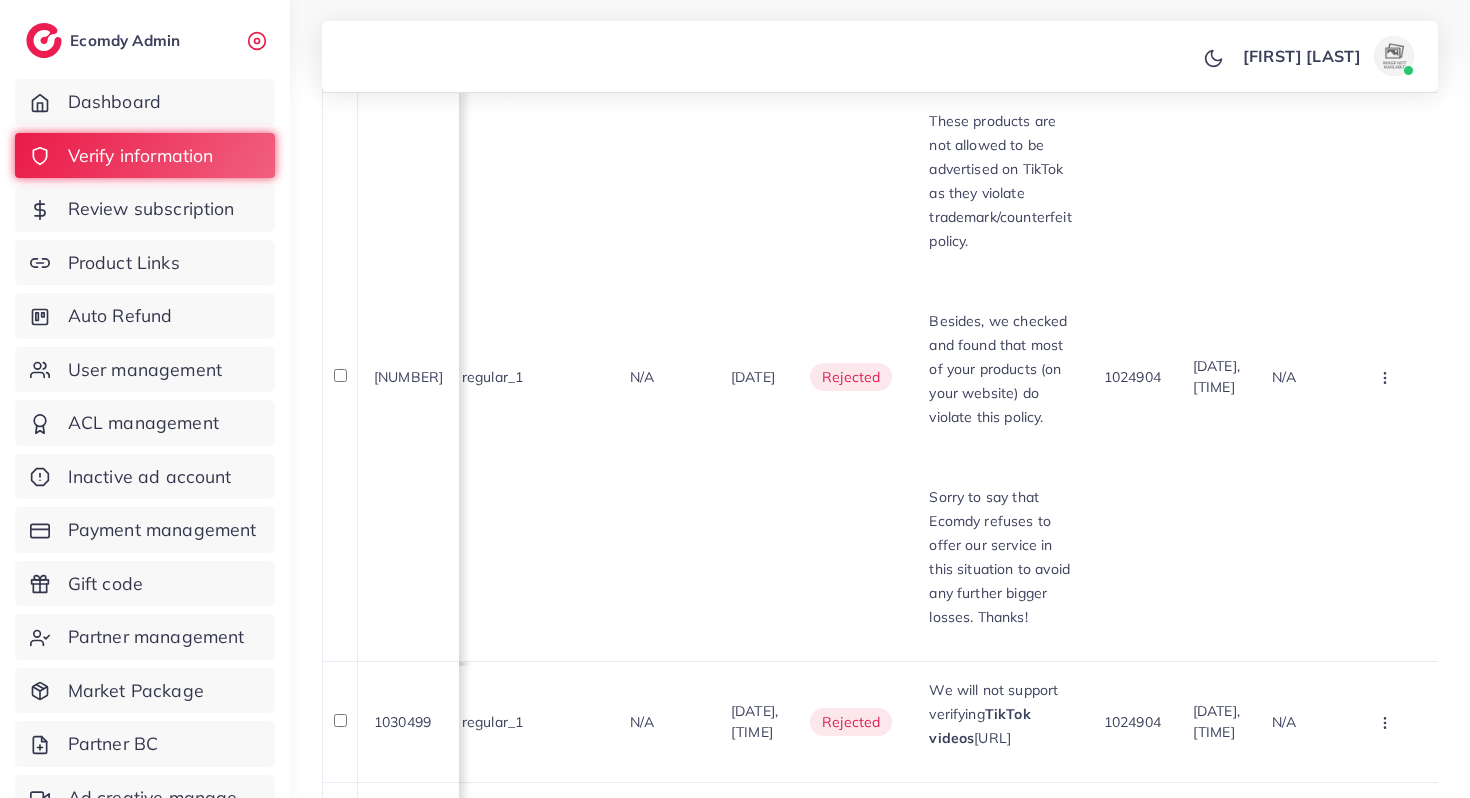scroll, scrollTop: 0, scrollLeft: 0, axis: both 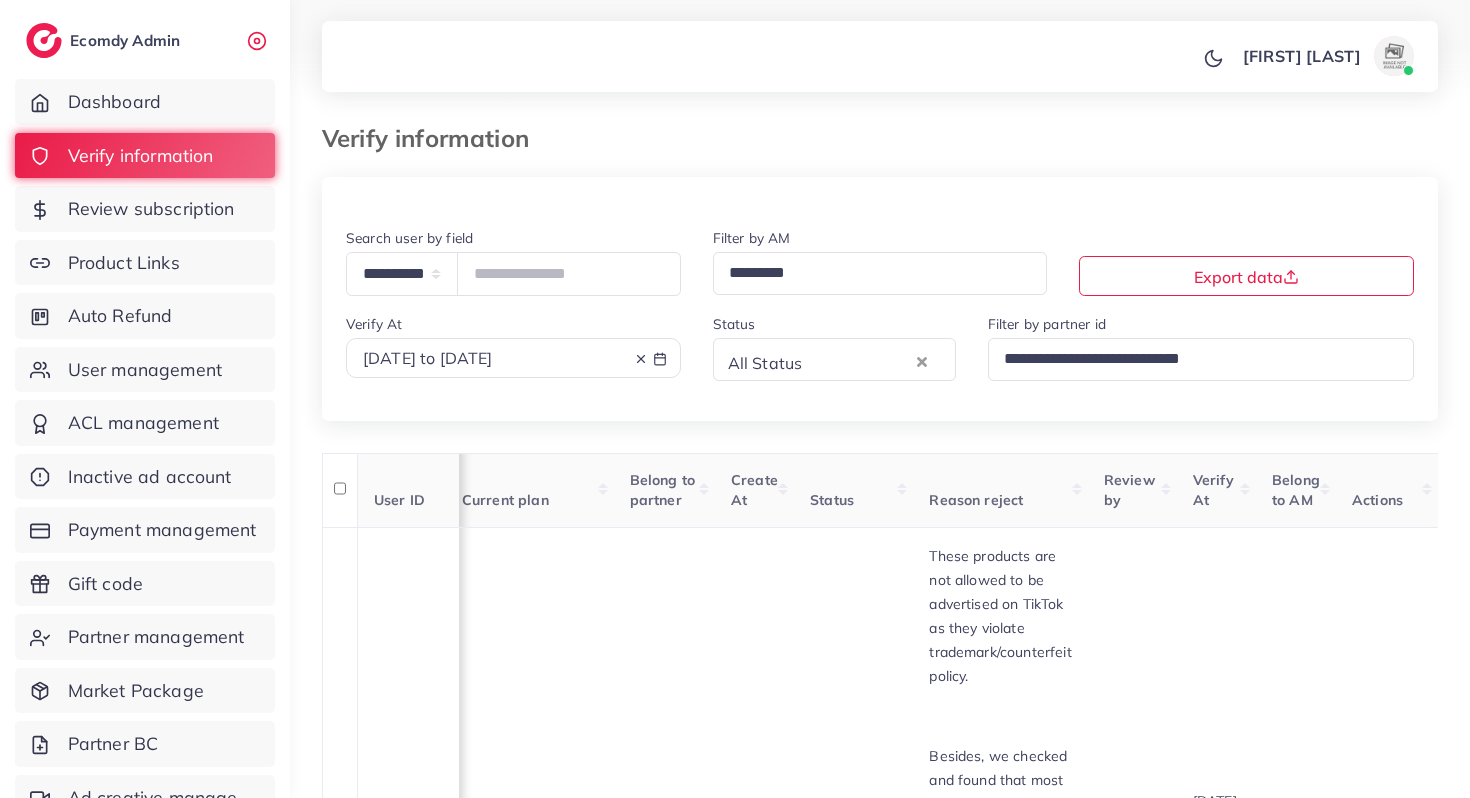 click at bounding box center [859, 361] 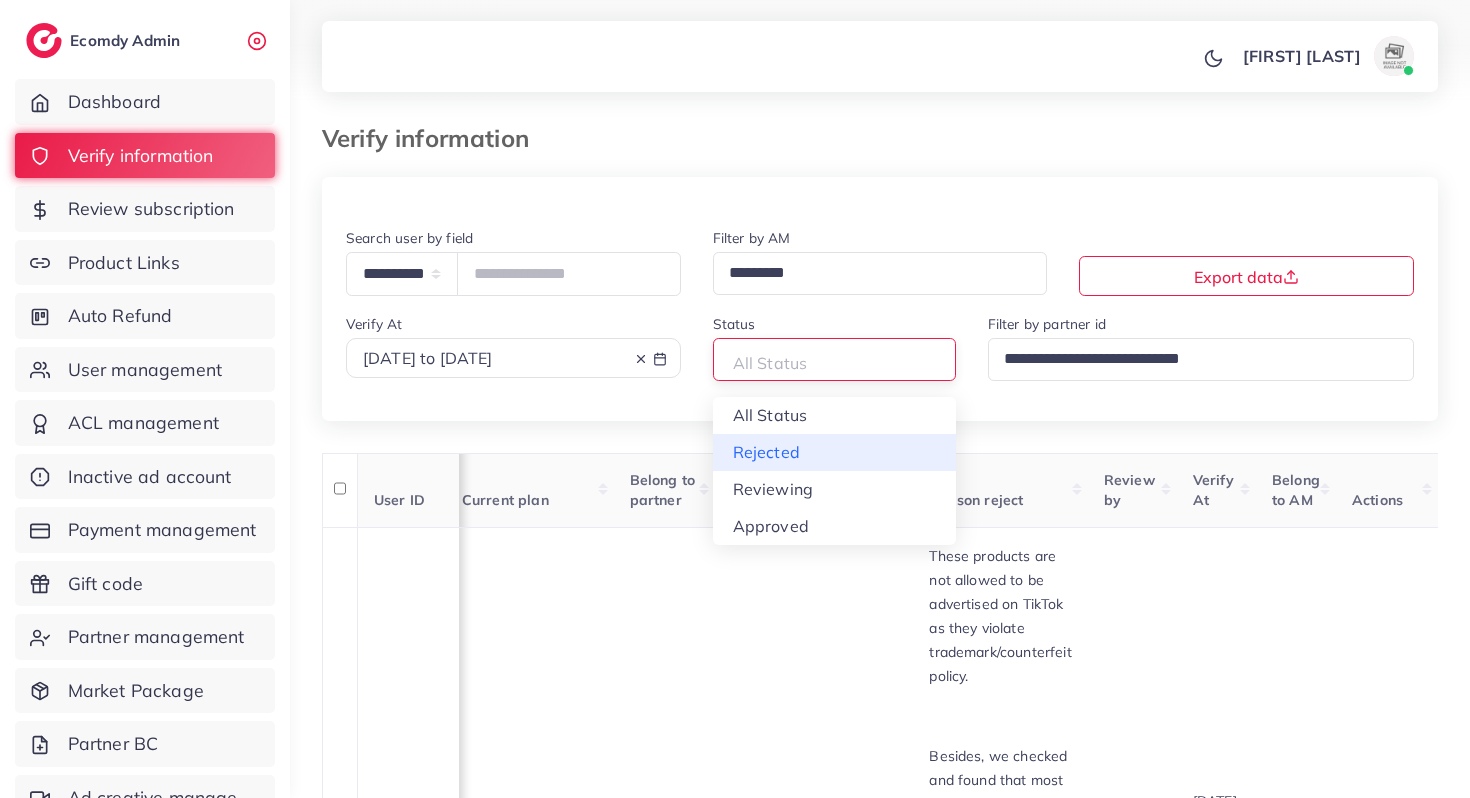 click on "**********" at bounding box center (880, 1570) 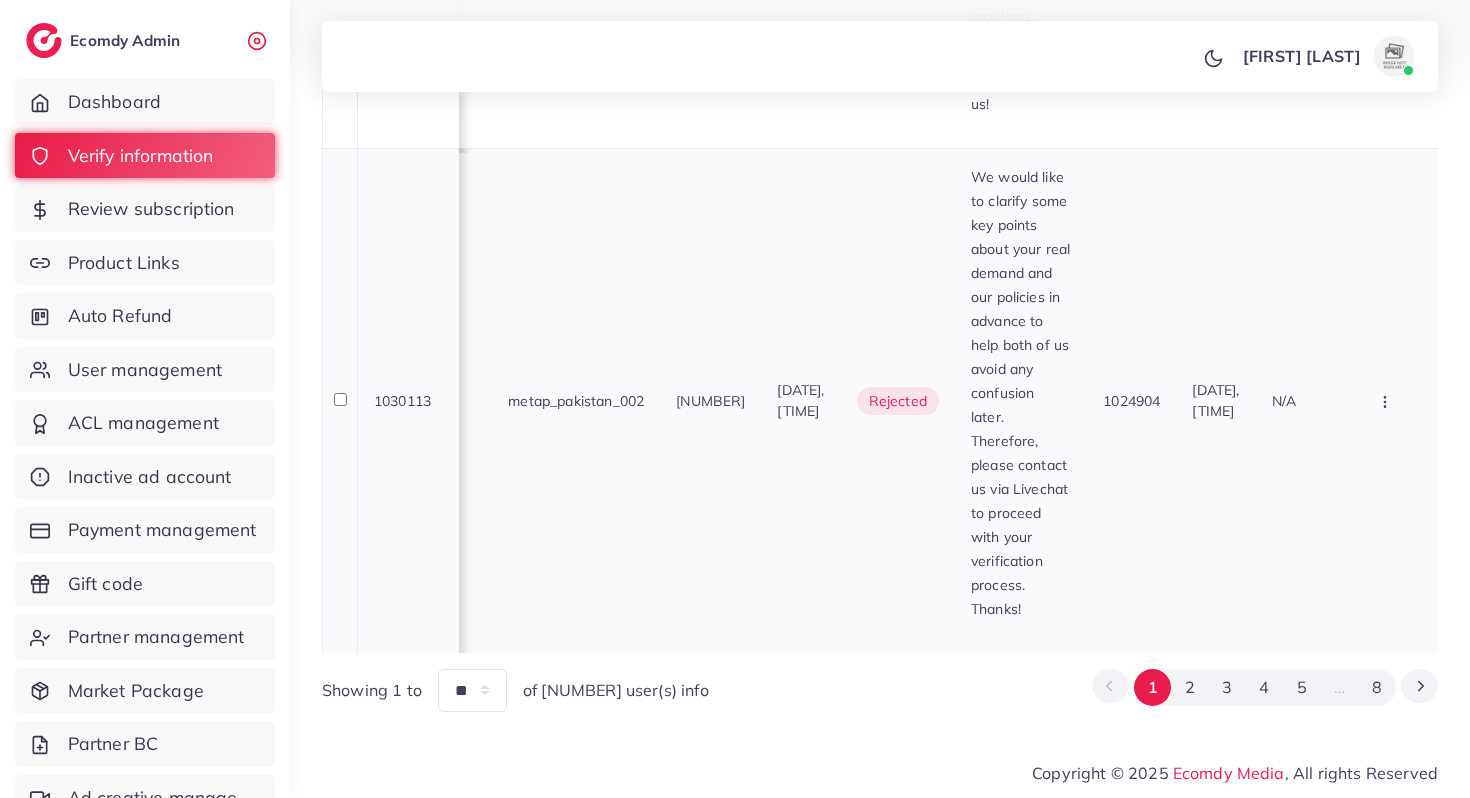scroll, scrollTop: 5297, scrollLeft: 0, axis: vertical 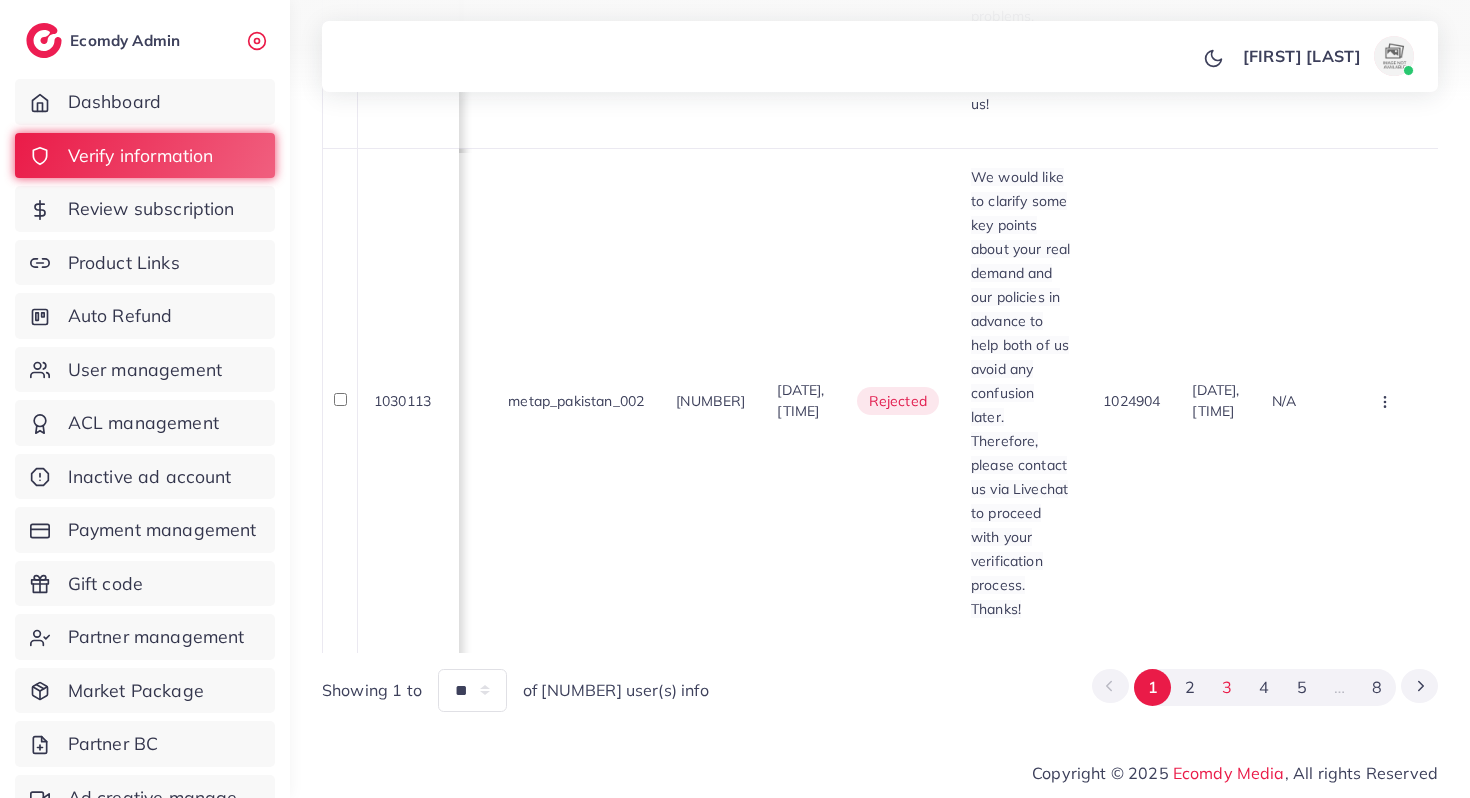 click on "3" at bounding box center [1227, 687] 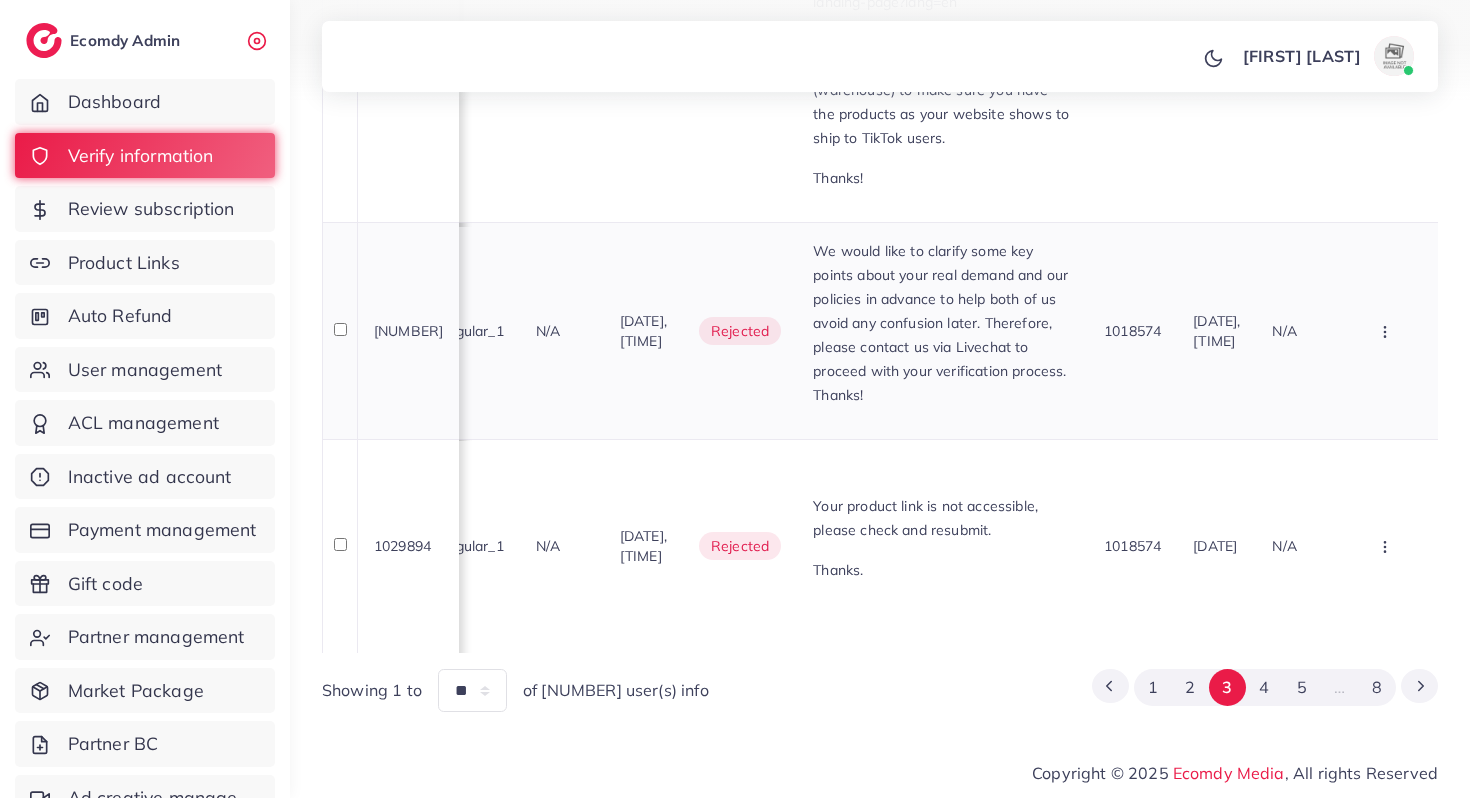 scroll, scrollTop: 2645, scrollLeft: 0, axis: vertical 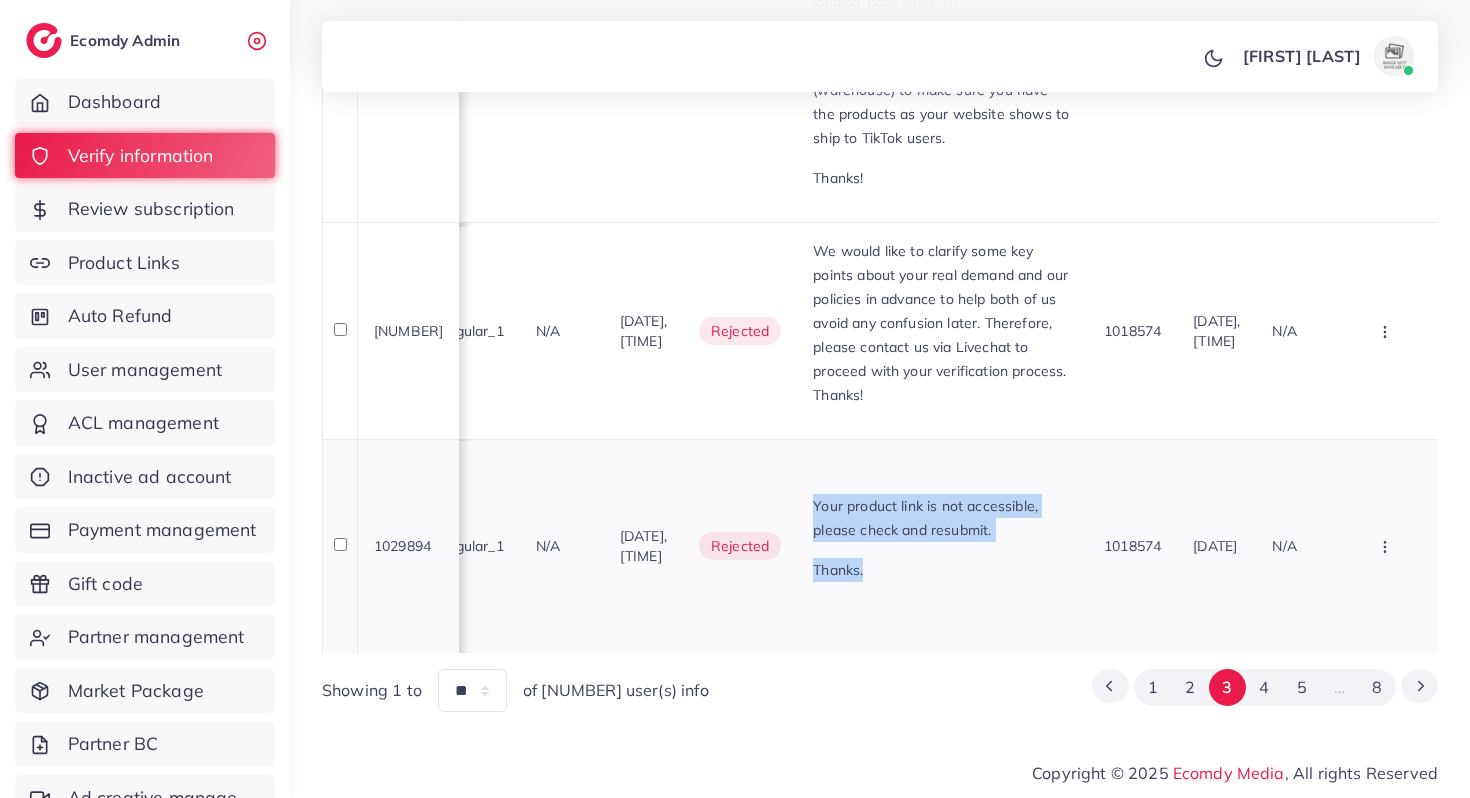 drag, startPoint x: 1014, startPoint y: 492, endPoint x: 1106, endPoint y: 573, distance: 122.57651 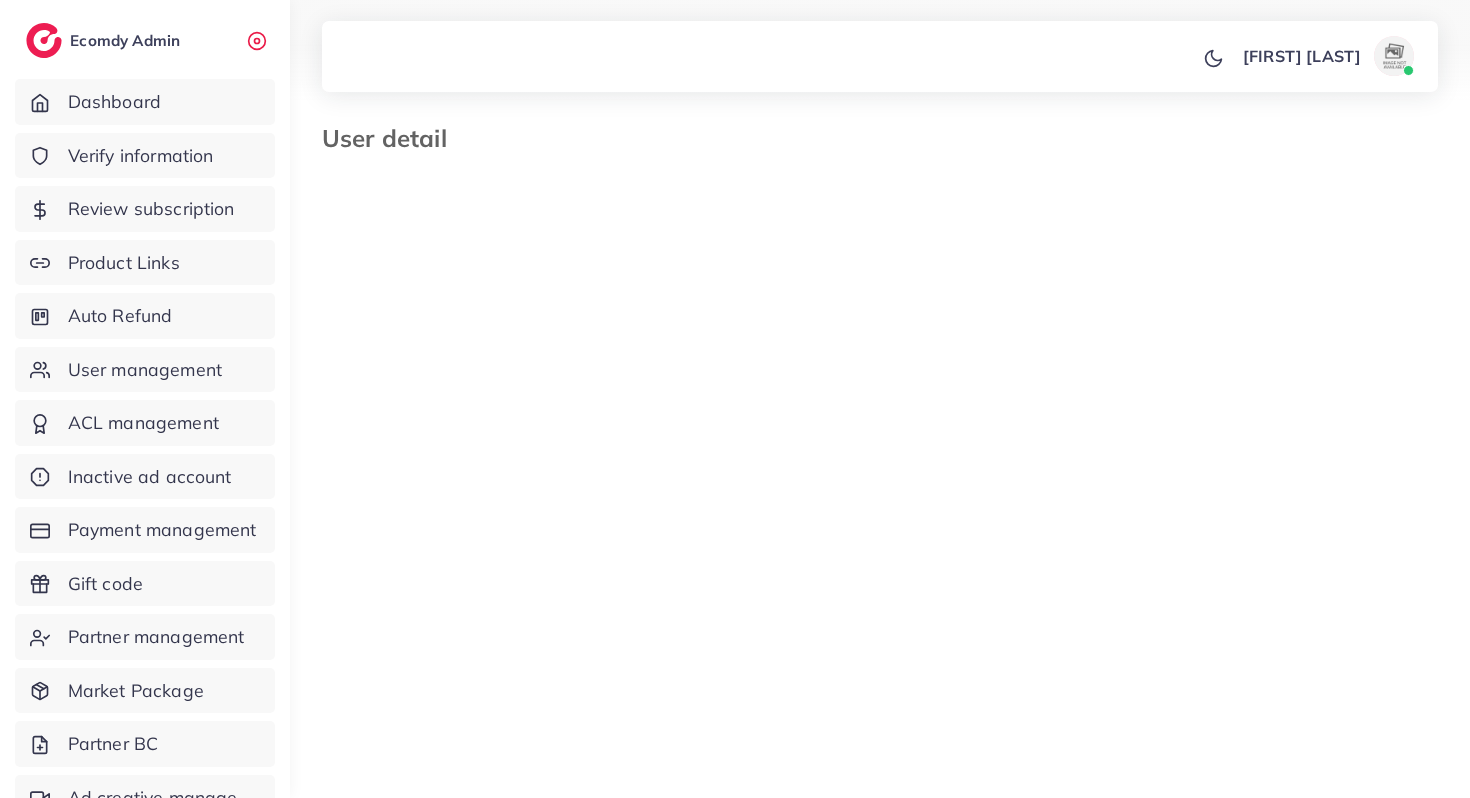 select on "********" 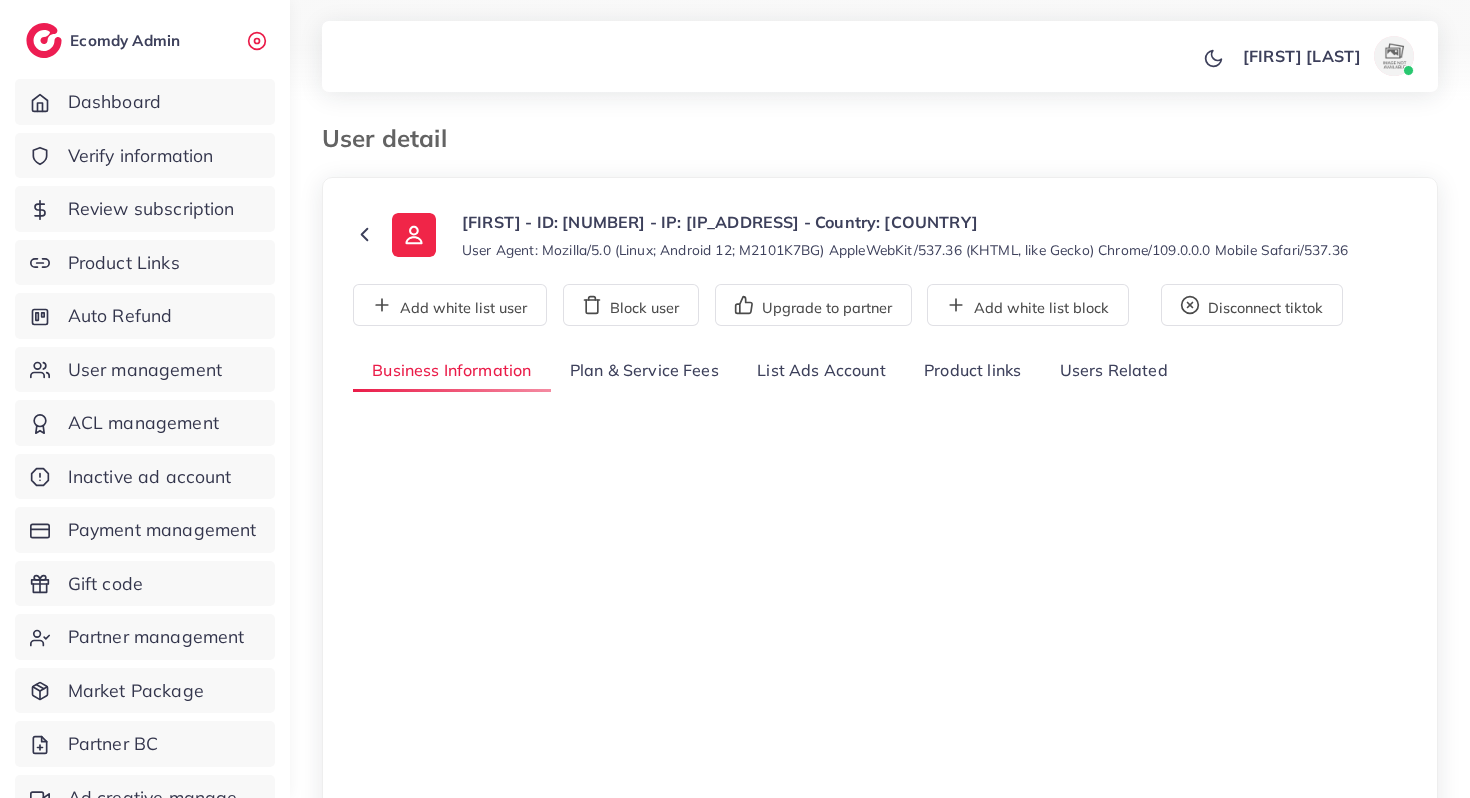 select on "********" 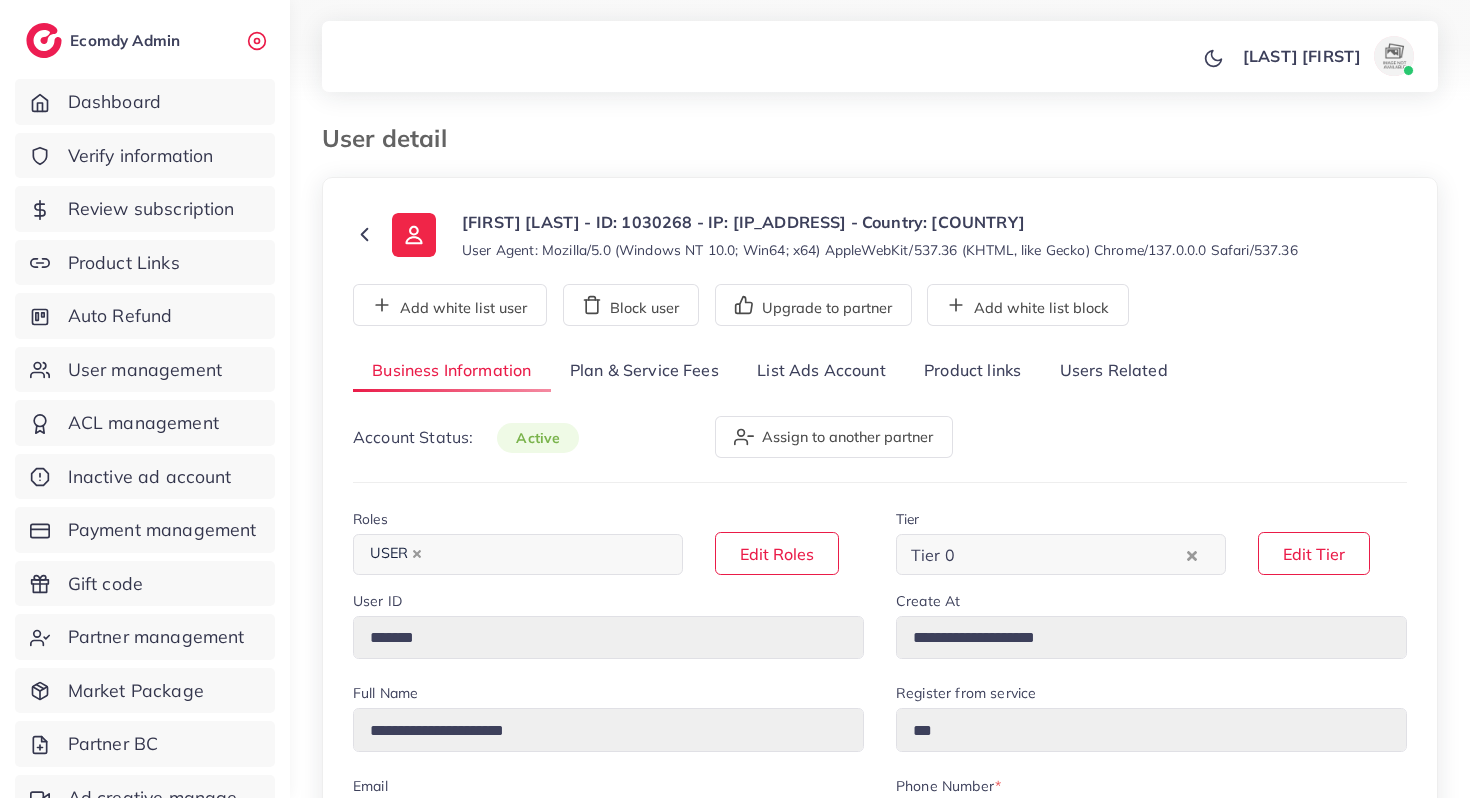 select on "********" 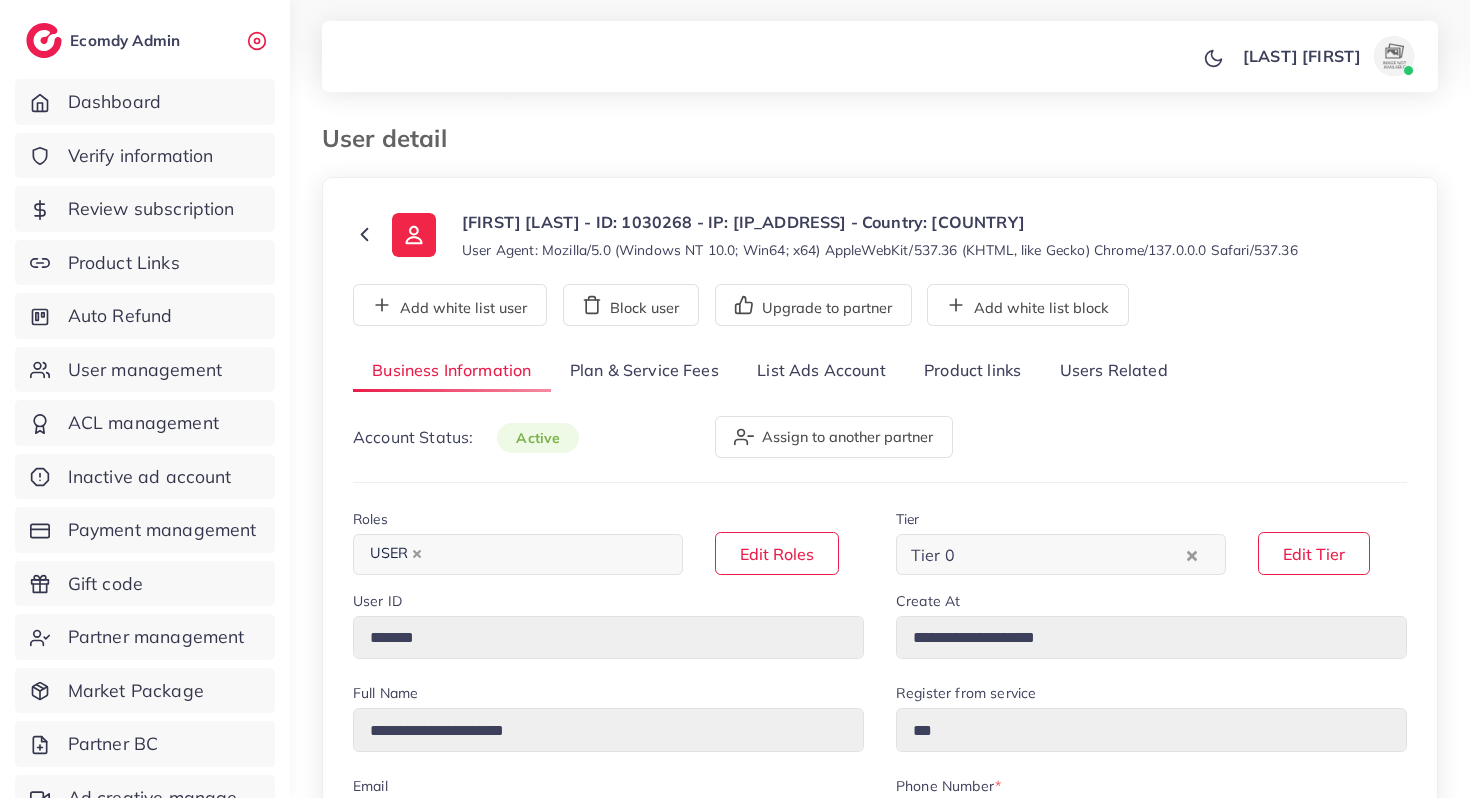 click on "Product links" at bounding box center (972, 371) 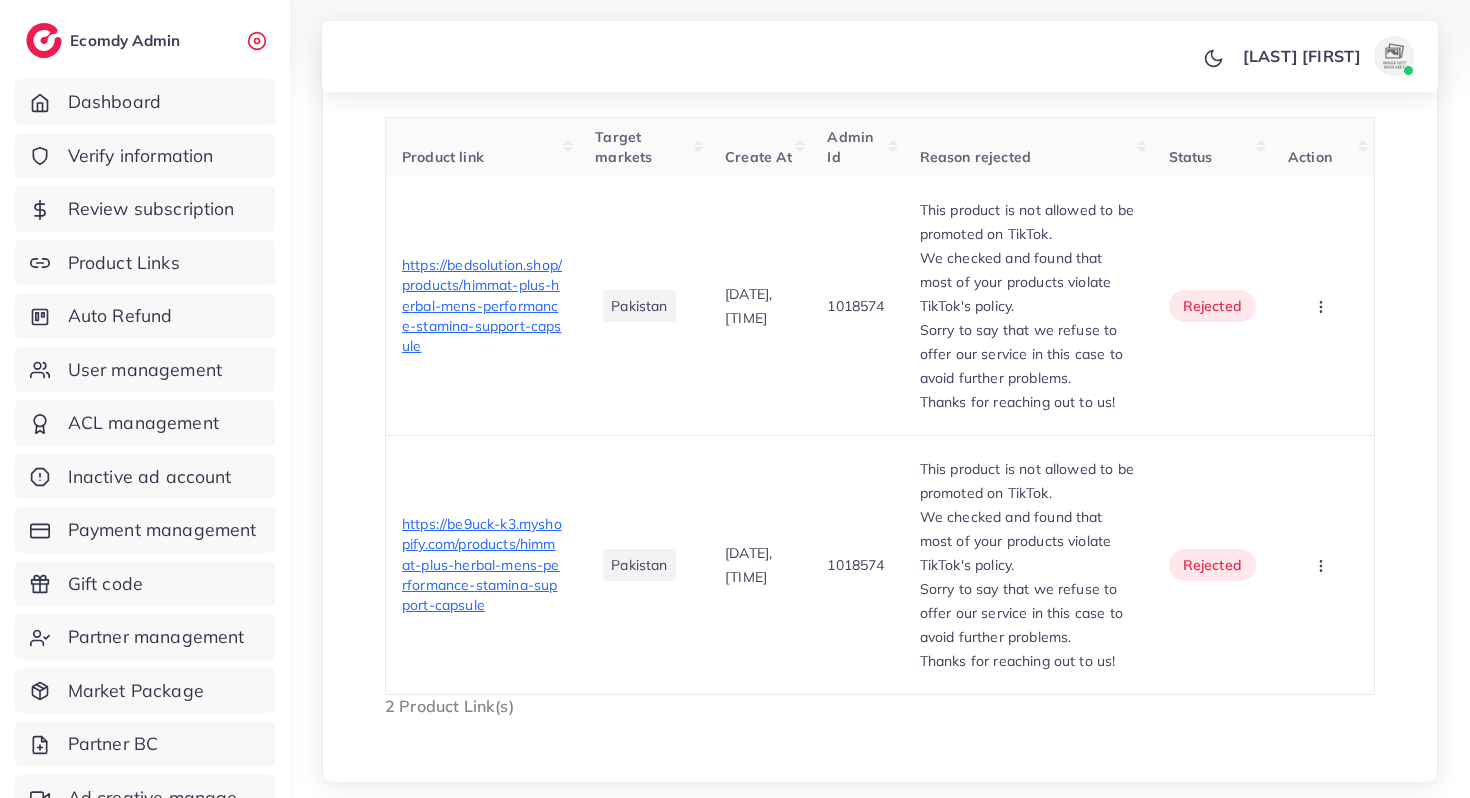 scroll, scrollTop: 688, scrollLeft: 0, axis: vertical 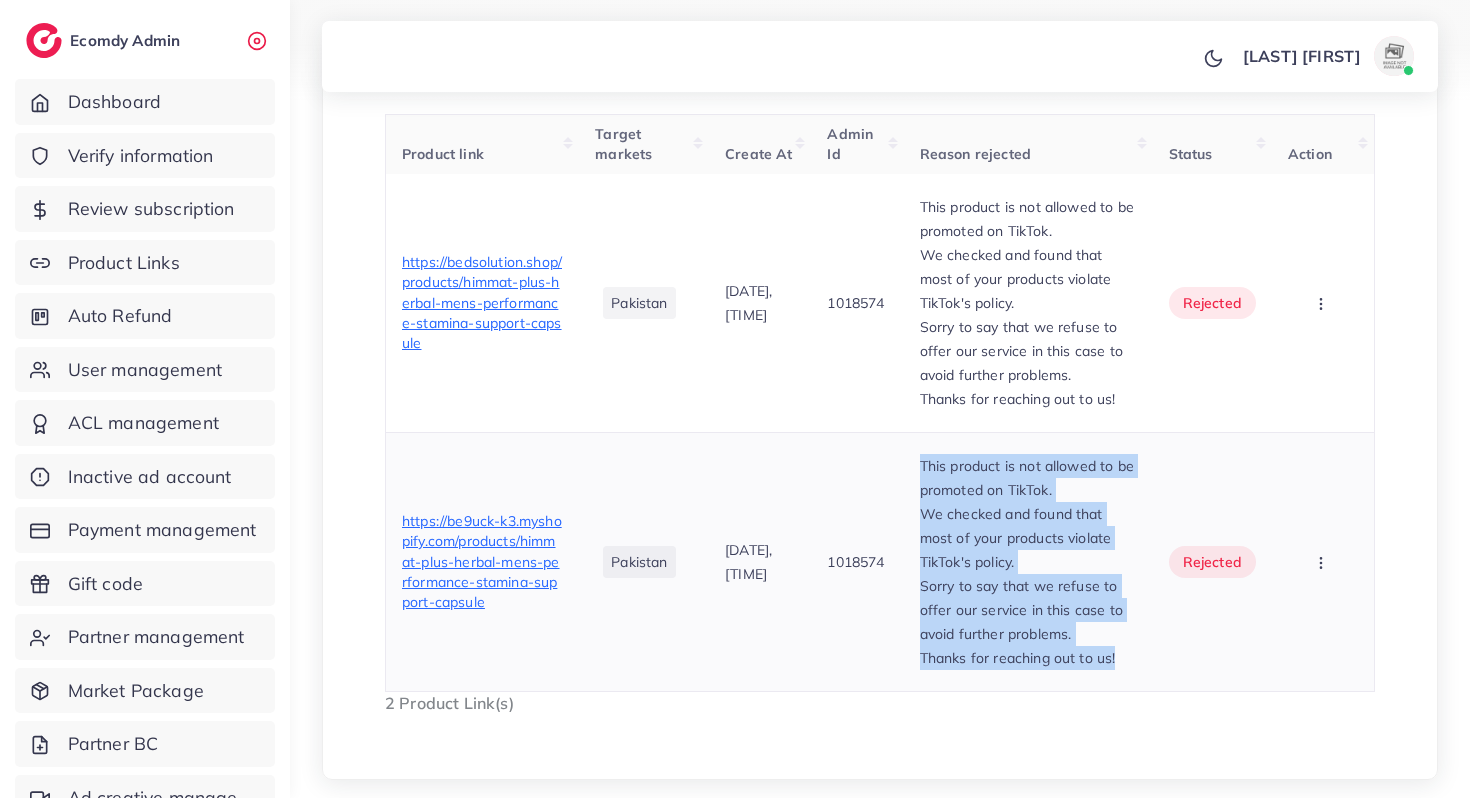 drag, startPoint x: 935, startPoint y: 465, endPoint x: 1142, endPoint y: 656, distance: 281.65582 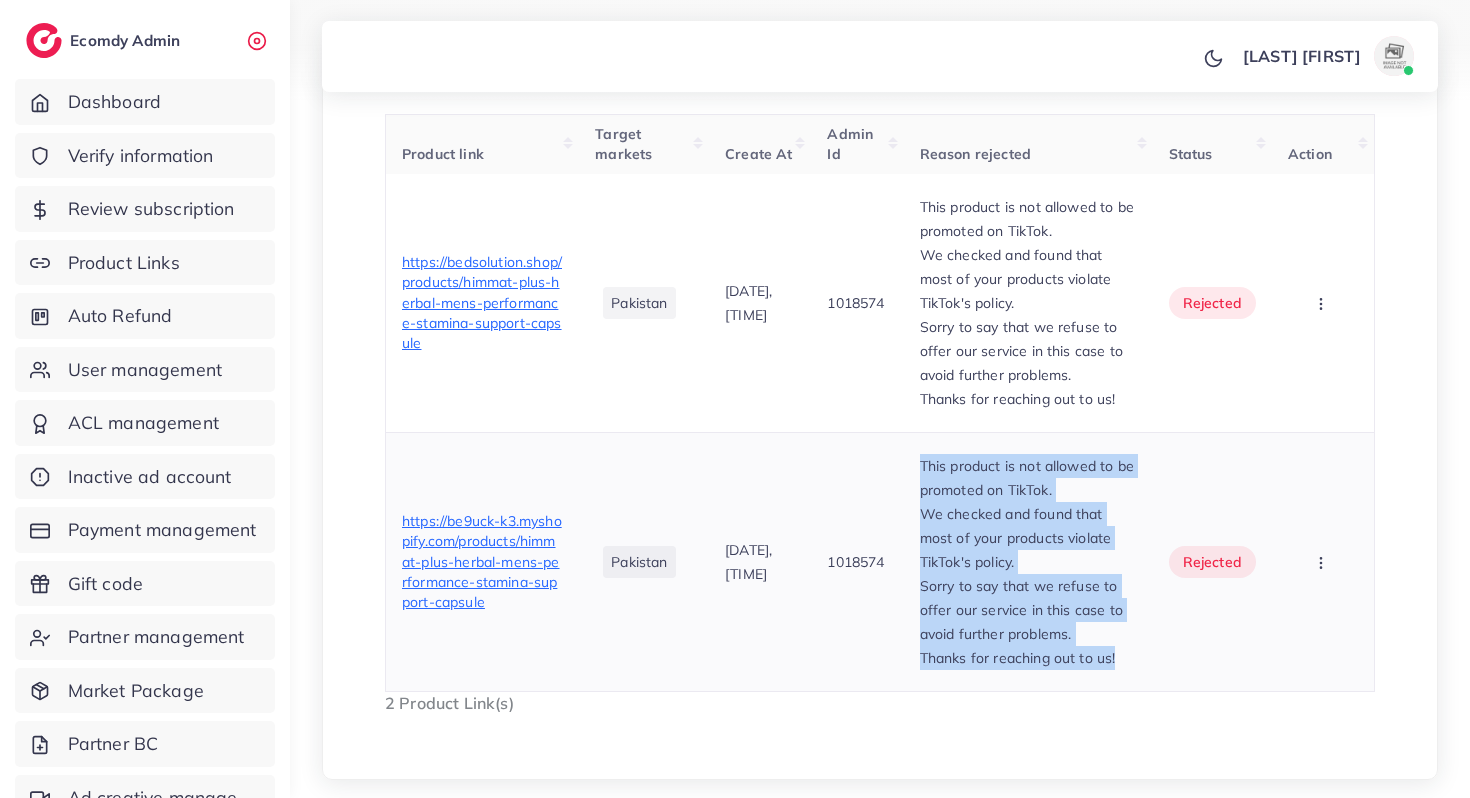click on "https://be9uck-k3.myshopify.com/products/himmat-plus-herbal-mens-performance-stamina-support-capsule" at bounding box center (482, 561) 